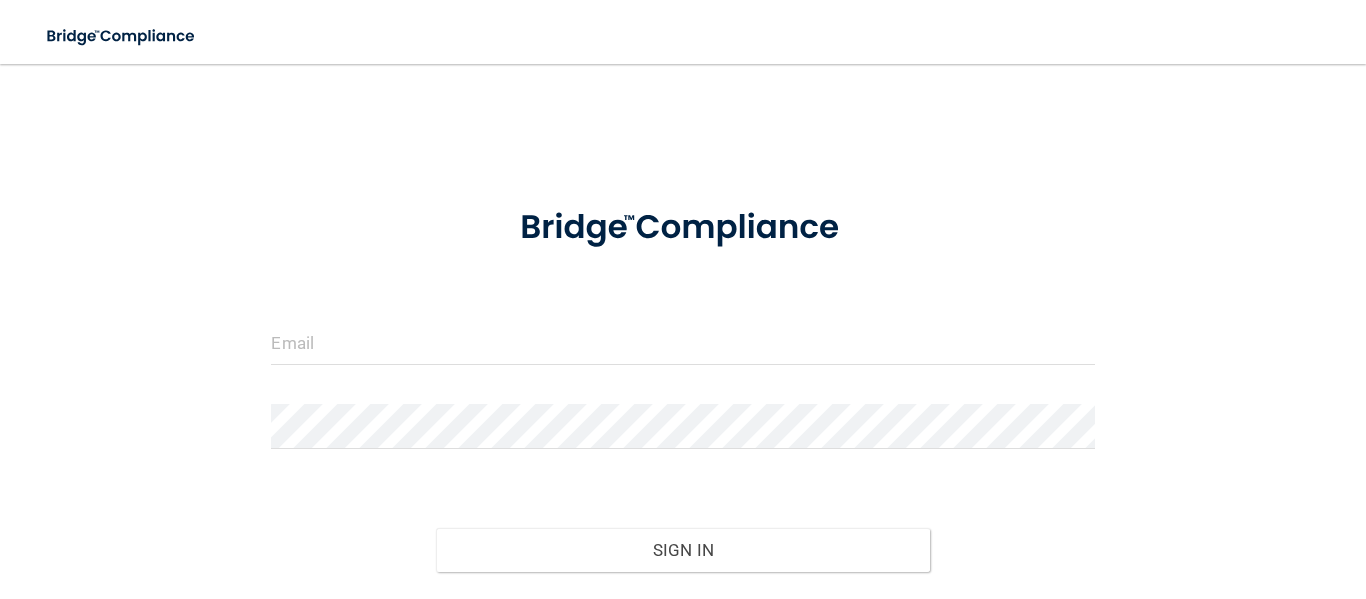 scroll, scrollTop: 0, scrollLeft: 0, axis: both 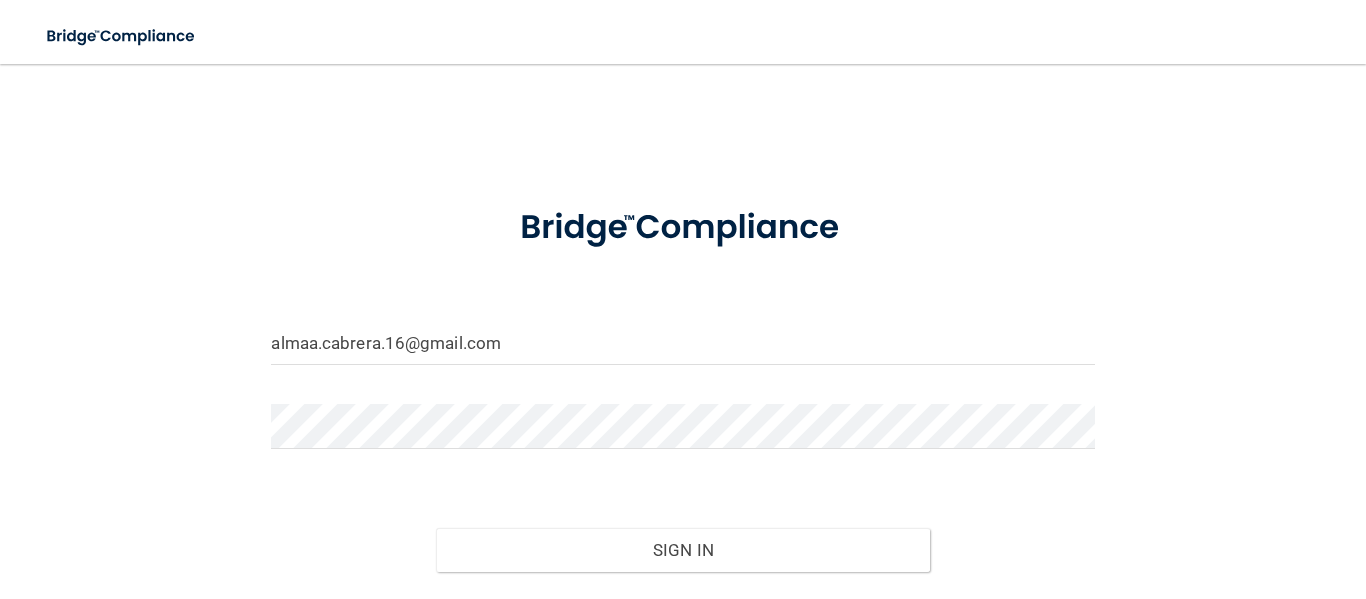 type on "almaa.cabrera.16@gmail.com" 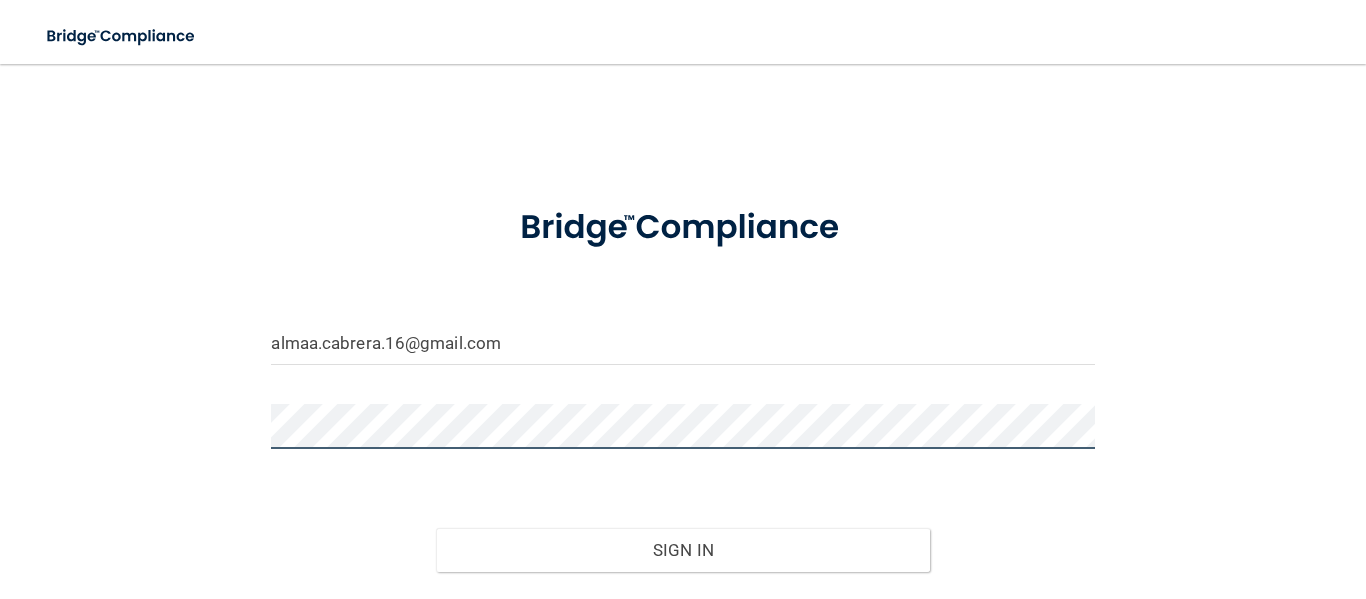 click on "Sign In" at bounding box center [683, 550] 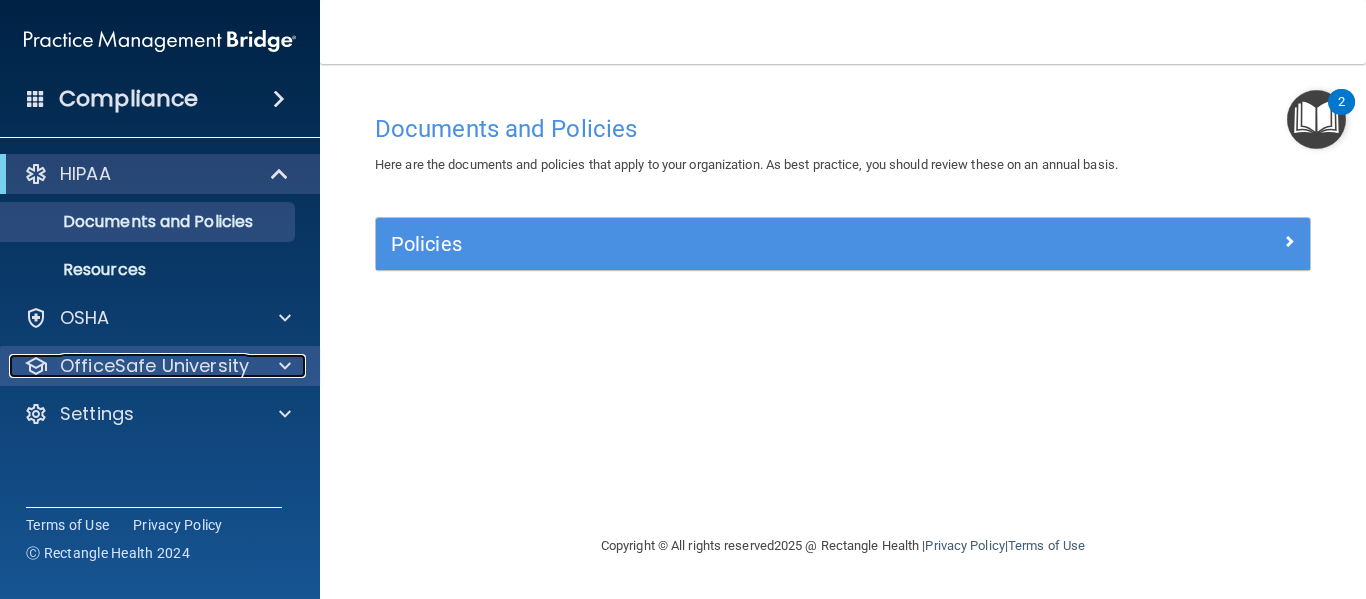 click at bounding box center [285, 366] 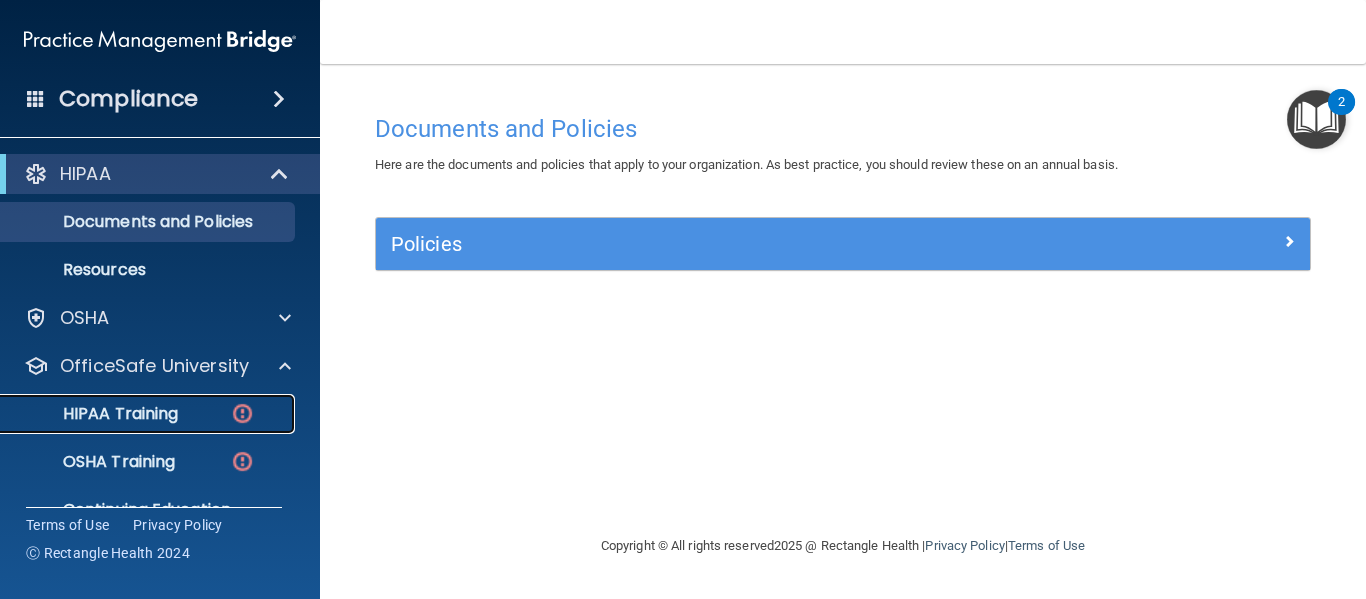 click on "HIPAA Training" at bounding box center (137, 414) 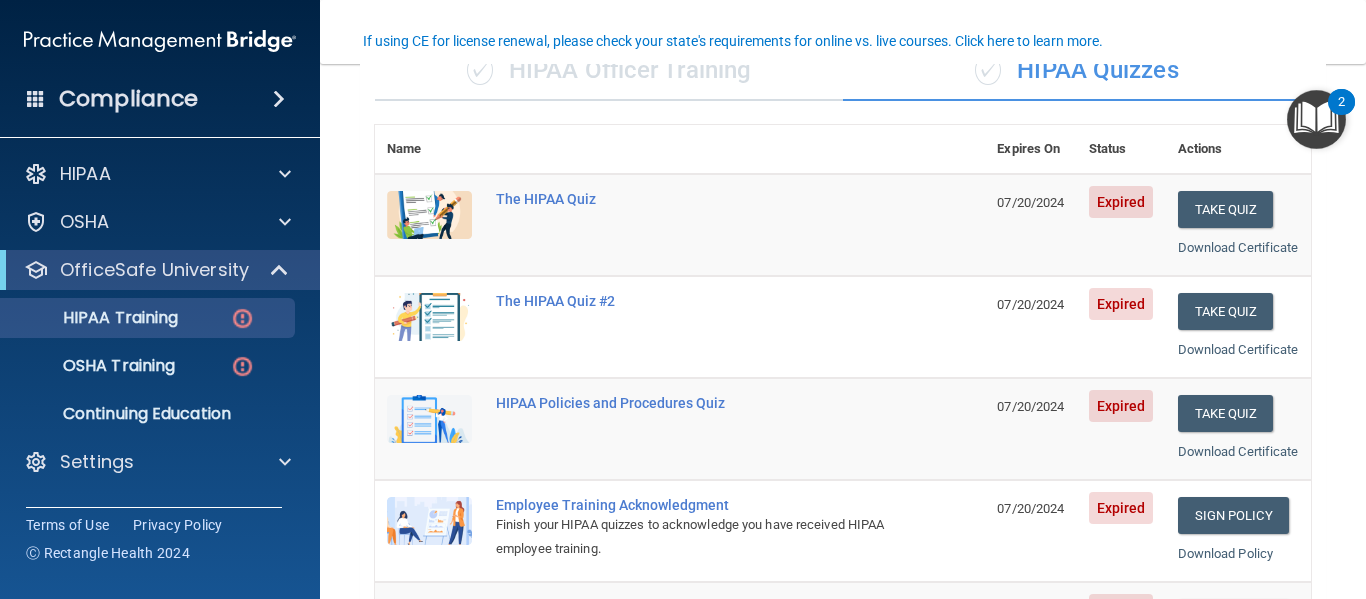 scroll, scrollTop: 161, scrollLeft: 0, axis: vertical 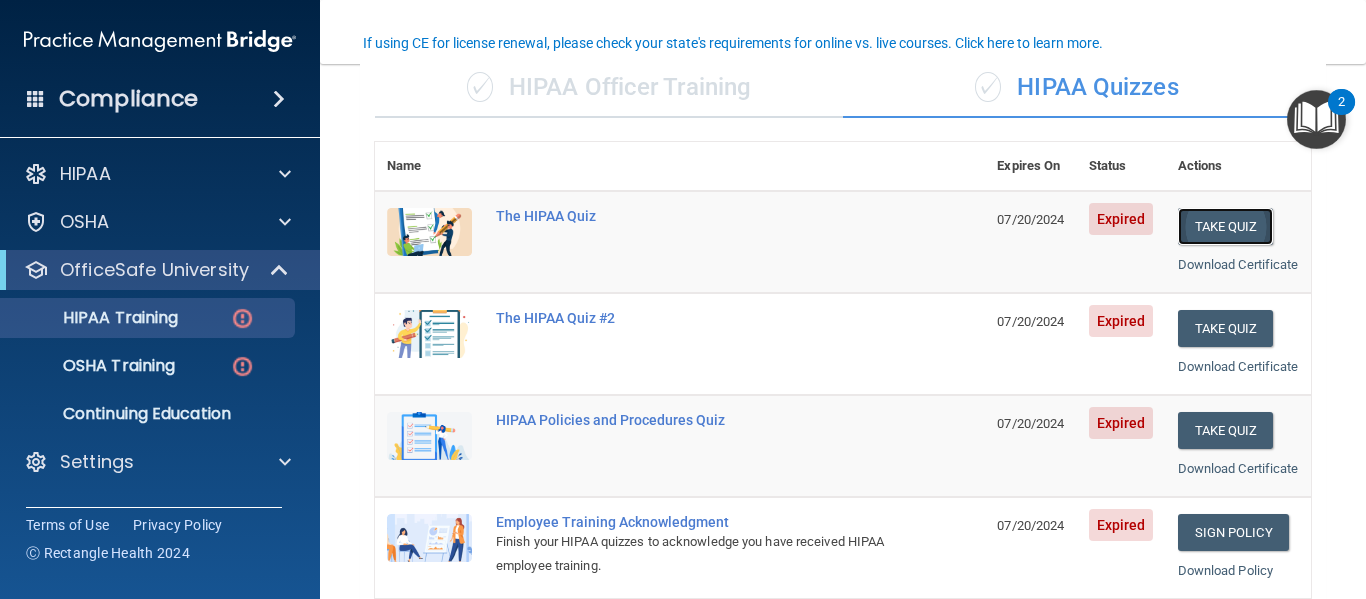 click on "Take Quiz" at bounding box center (1226, 226) 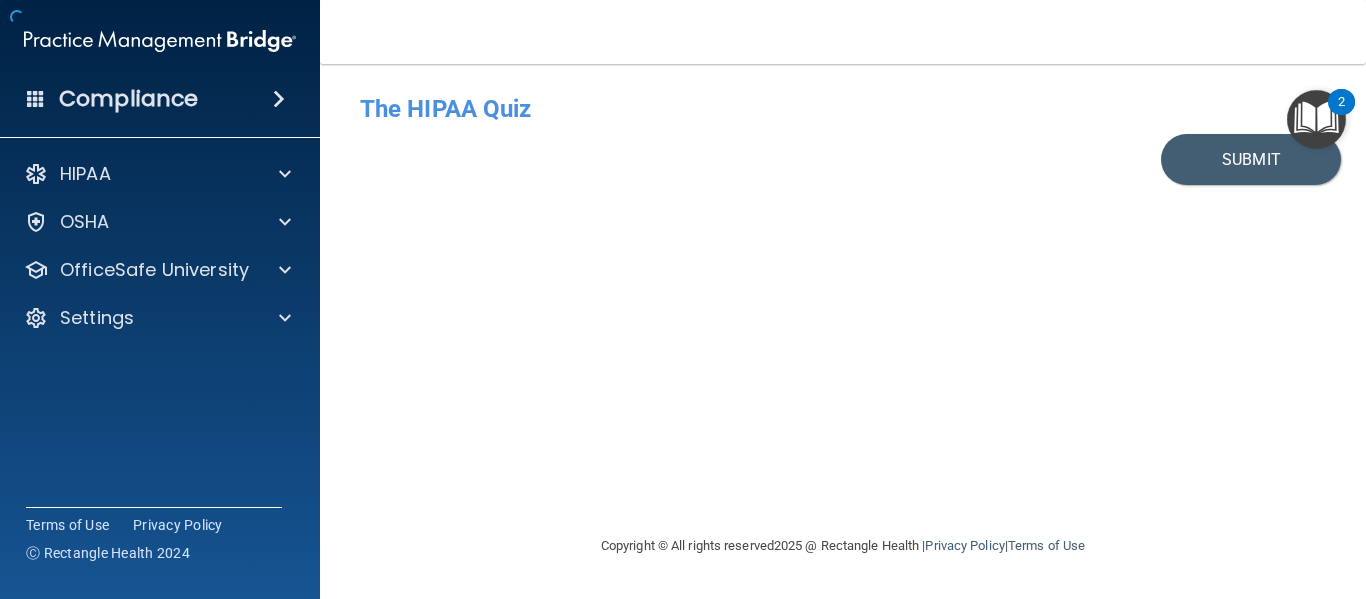 scroll, scrollTop: 0, scrollLeft: 0, axis: both 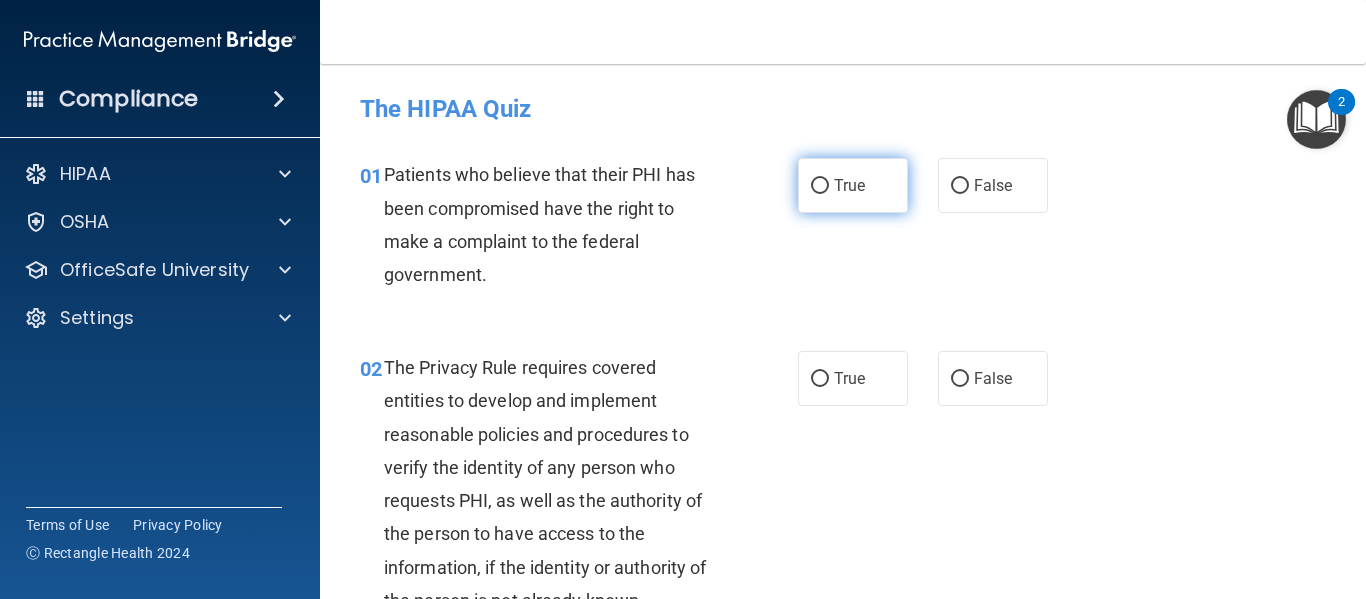 click on "True" at bounding box center [853, 185] 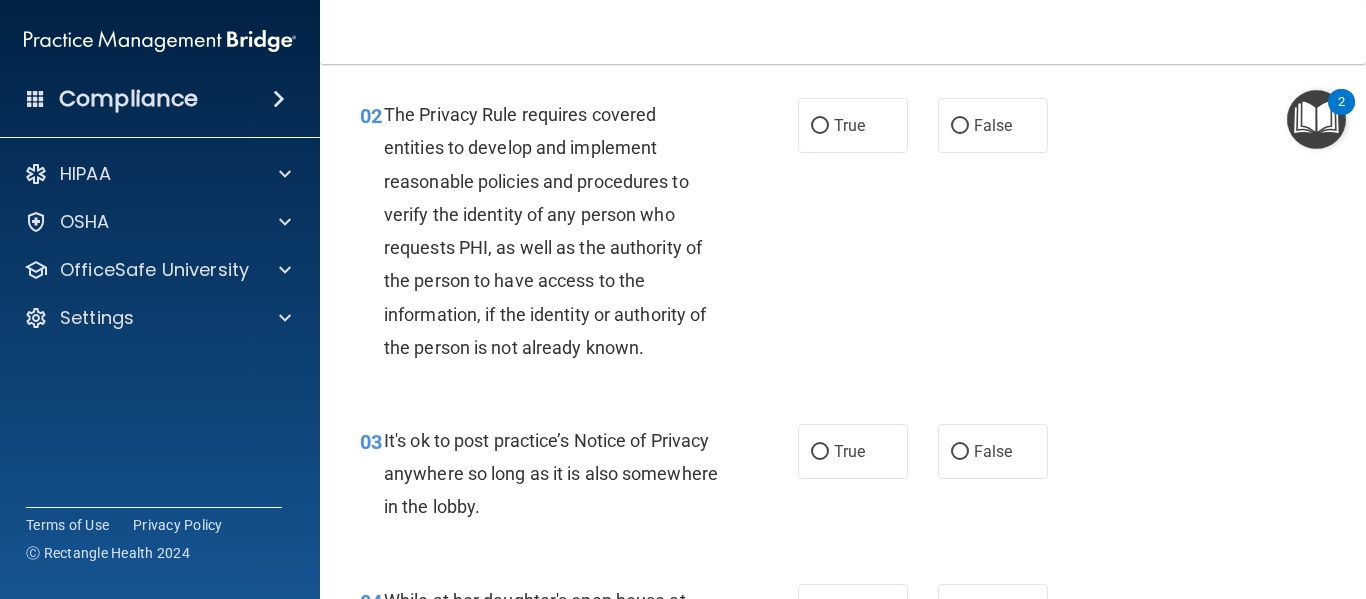 scroll, scrollTop: 276, scrollLeft: 0, axis: vertical 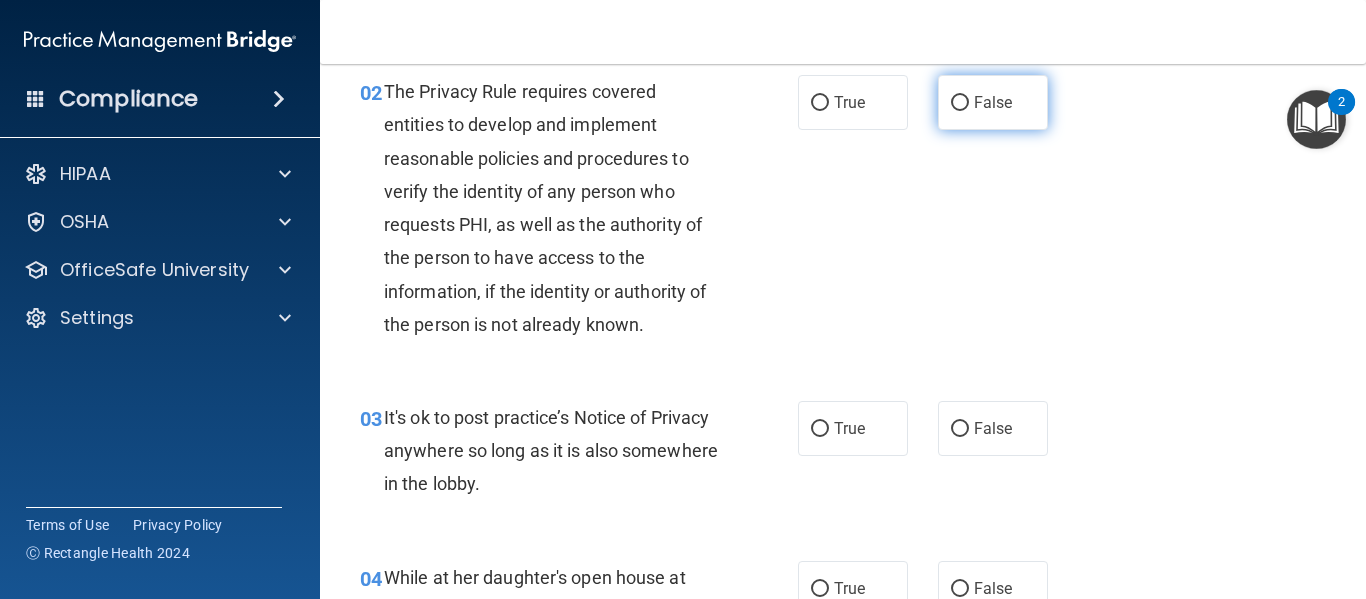 click on "False" at bounding box center (960, 103) 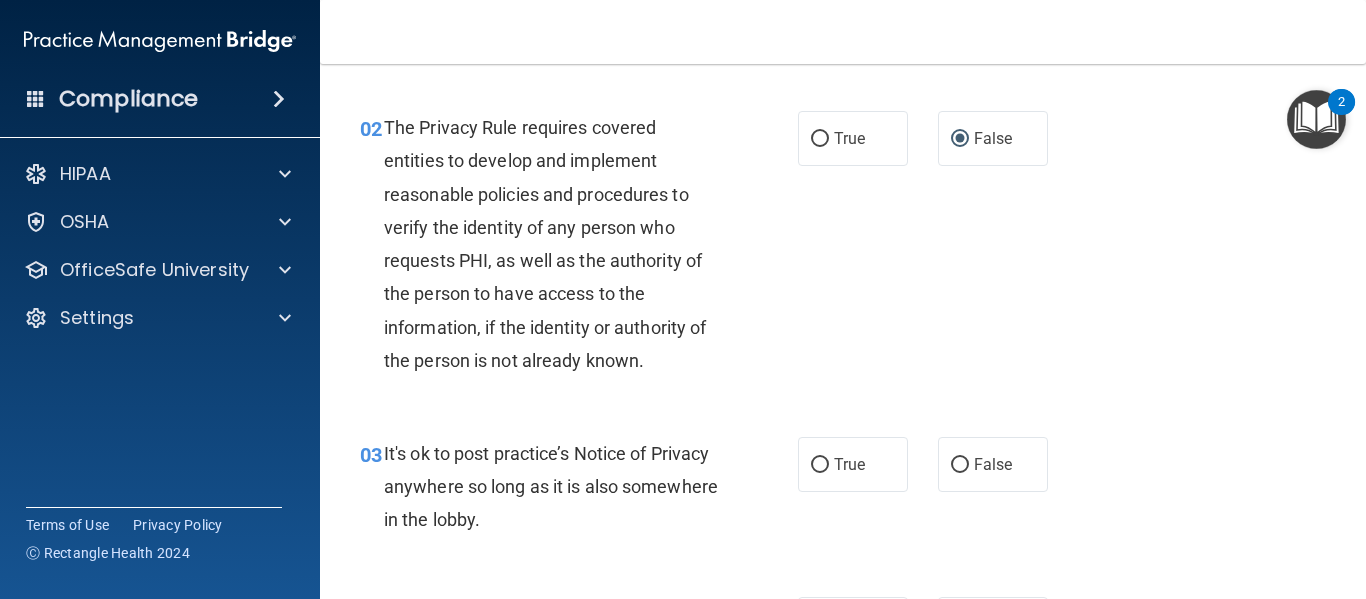 scroll, scrollTop: 238, scrollLeft: 0, axis: vertical 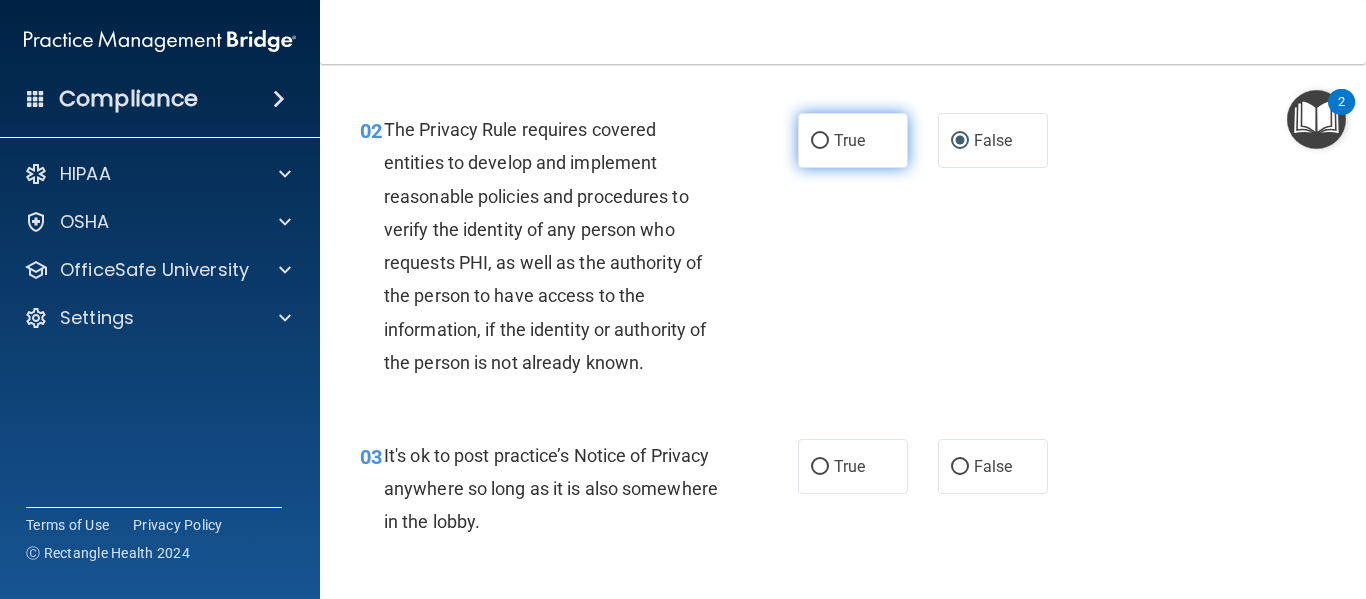 click on "True" at bounding box center [853, 140] 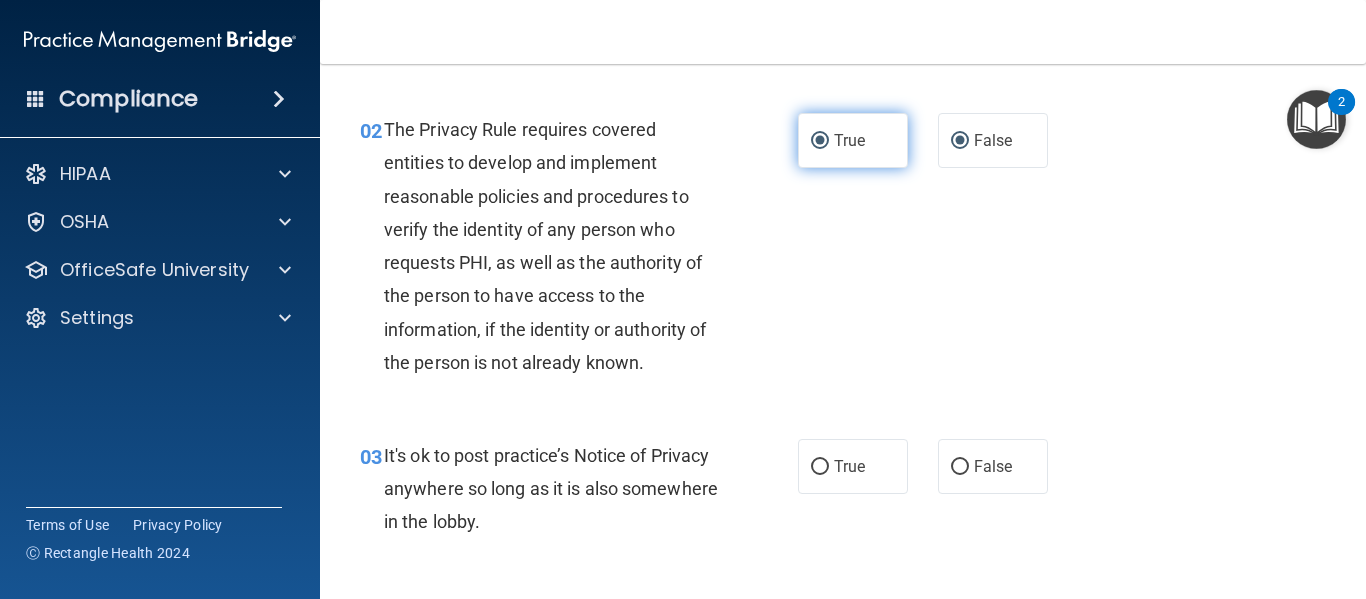 radio on "false" 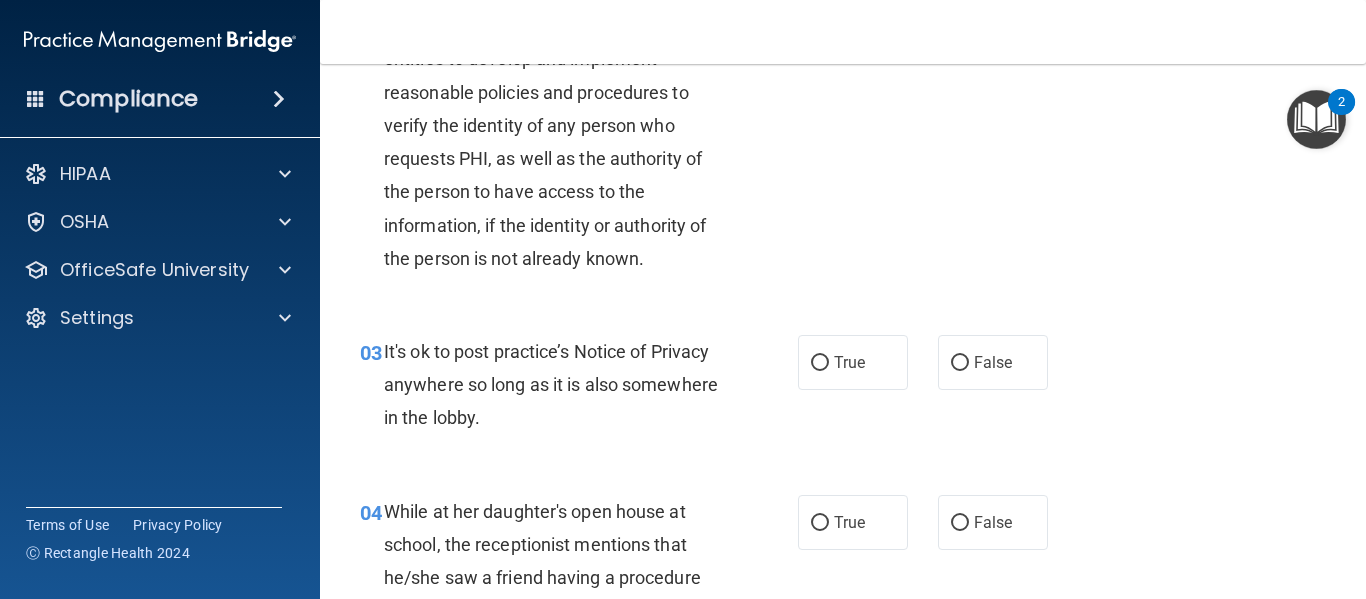 scroll, scrollTop: 388, scrollLeft: 0, axis: vertical 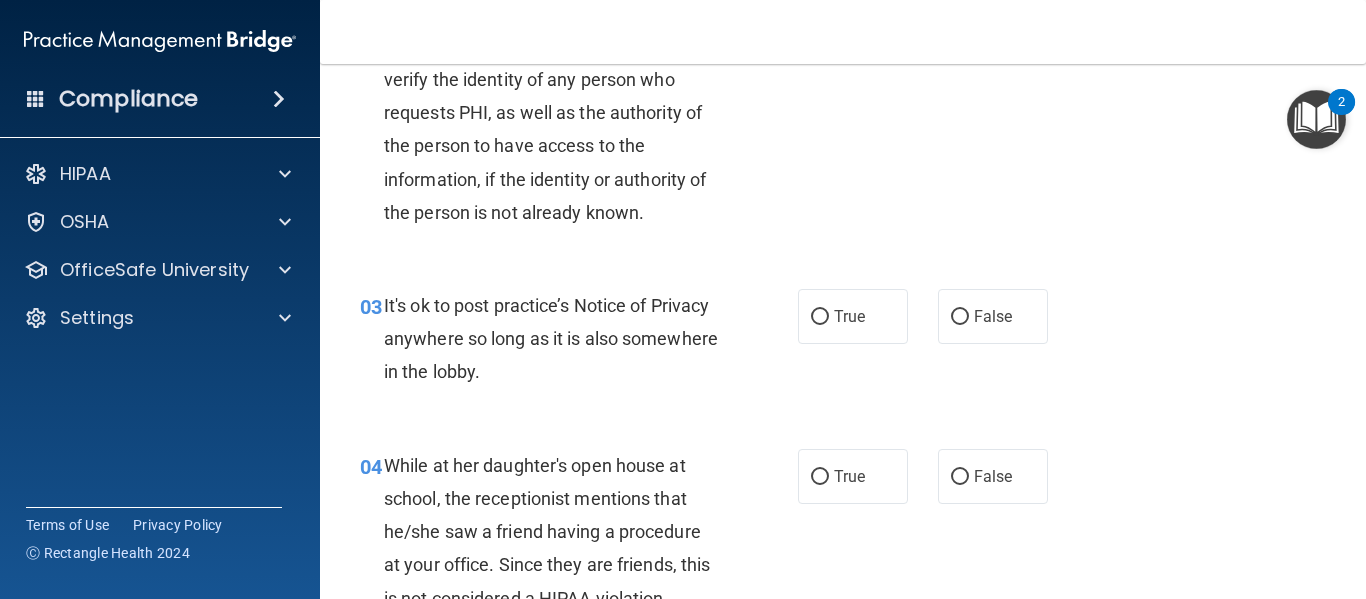 click on "True" at bounding box center (853, 316) 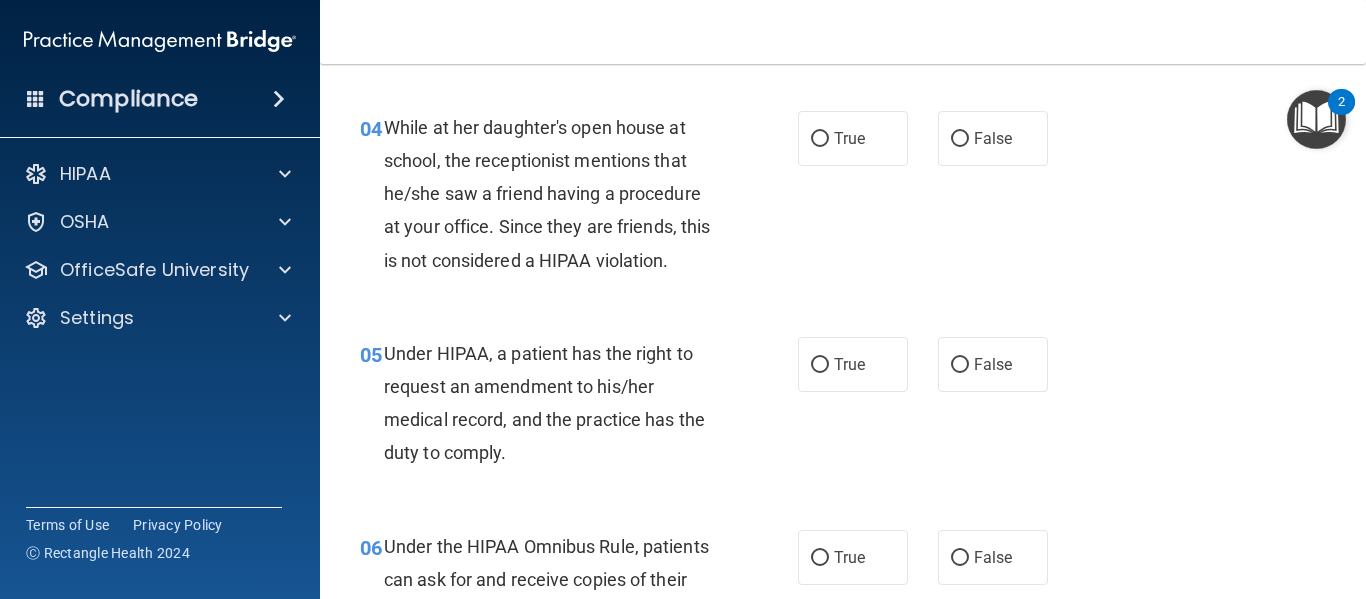 scroll, scrollTop: 750, scrollLeft: 0, axis: vertical 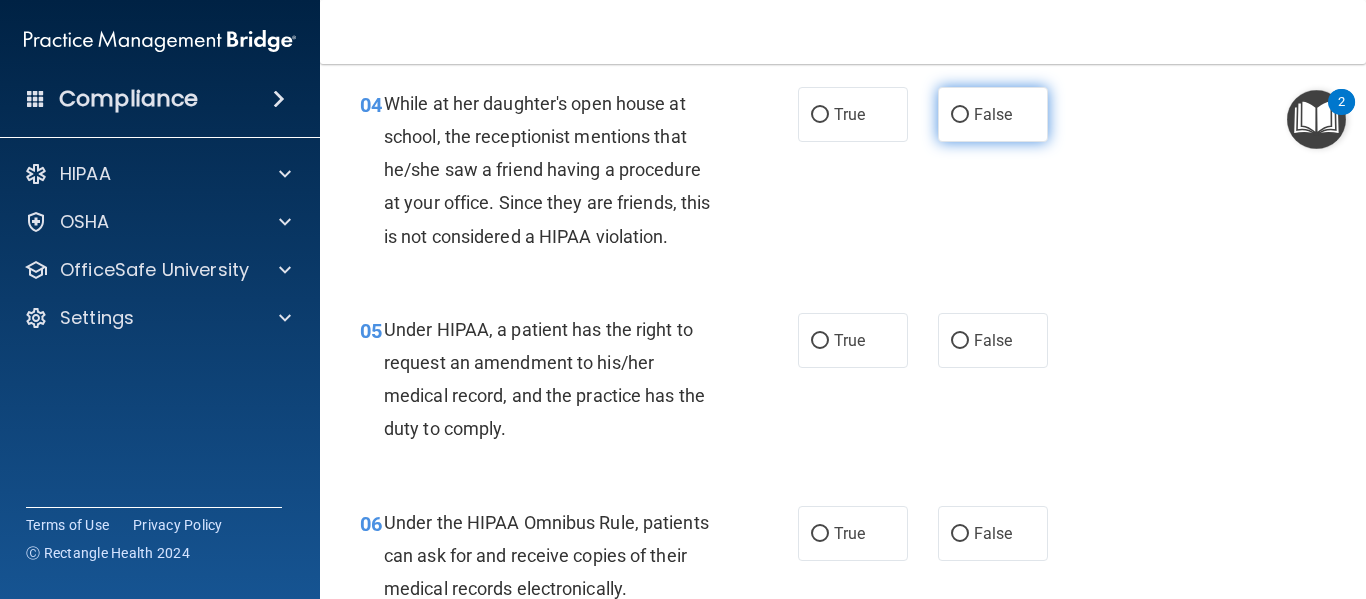 click on "False" at bounding box center [993, 114] 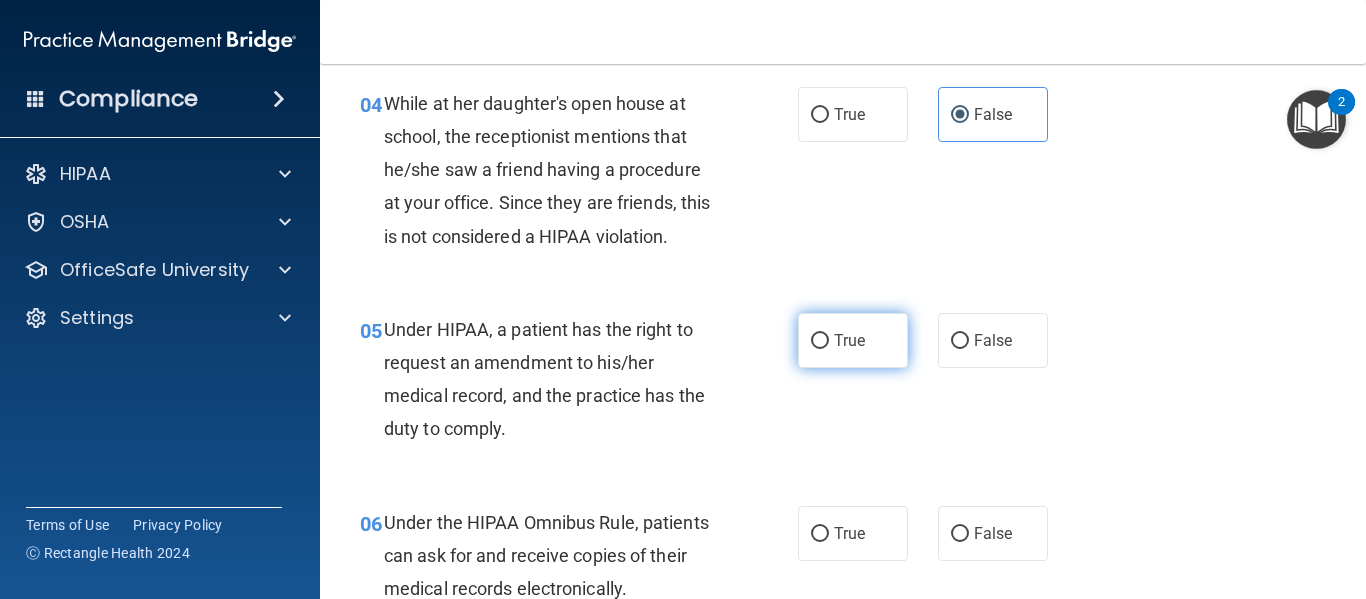 click on "True" at bounding box center (853, 340) 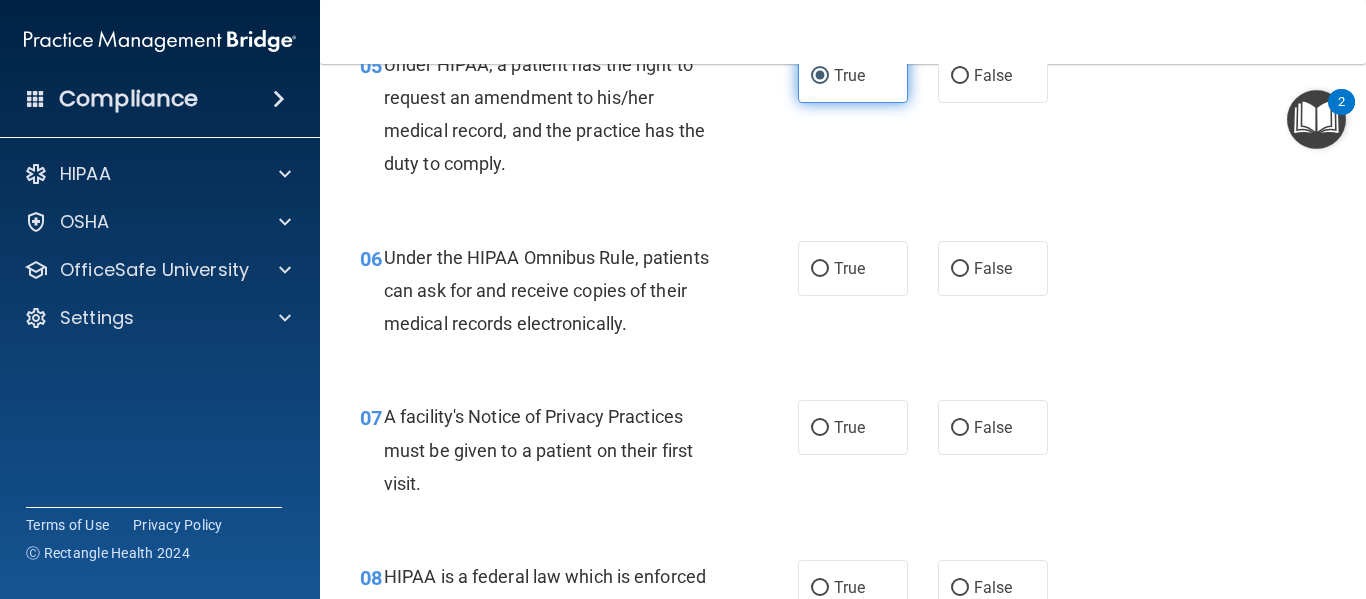 scroll, scrollTop: 1016, scrollLeft: 0, axis: vertical 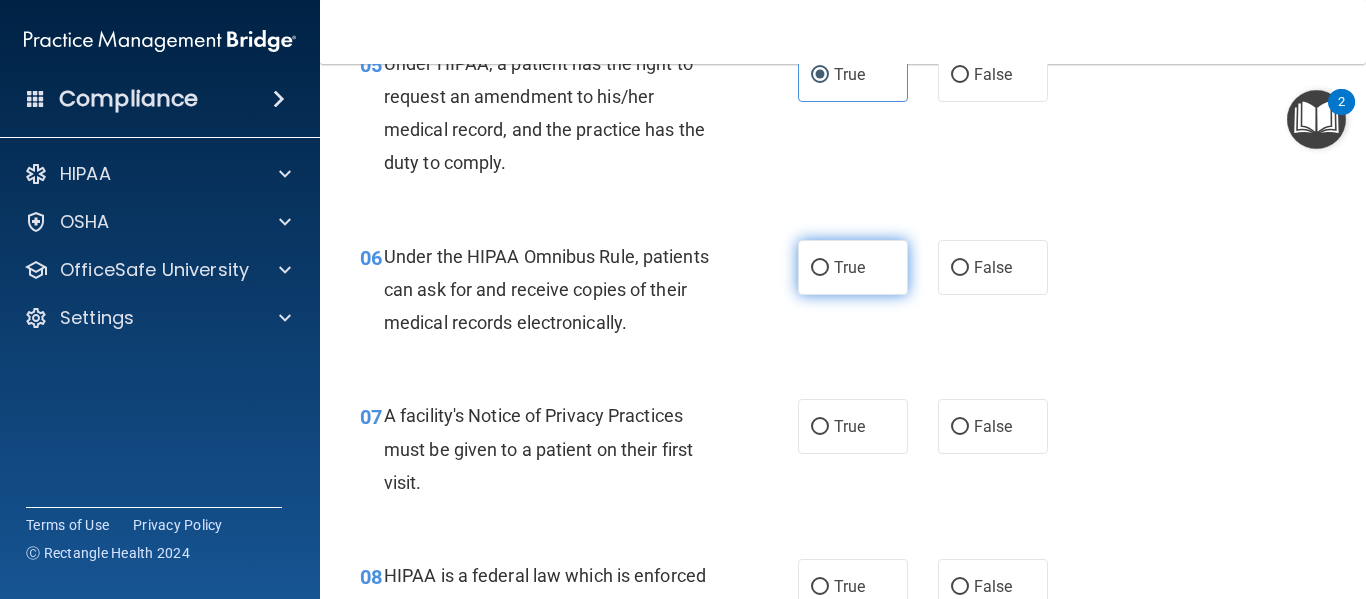 click on "True" at bounding box center [853, 267] 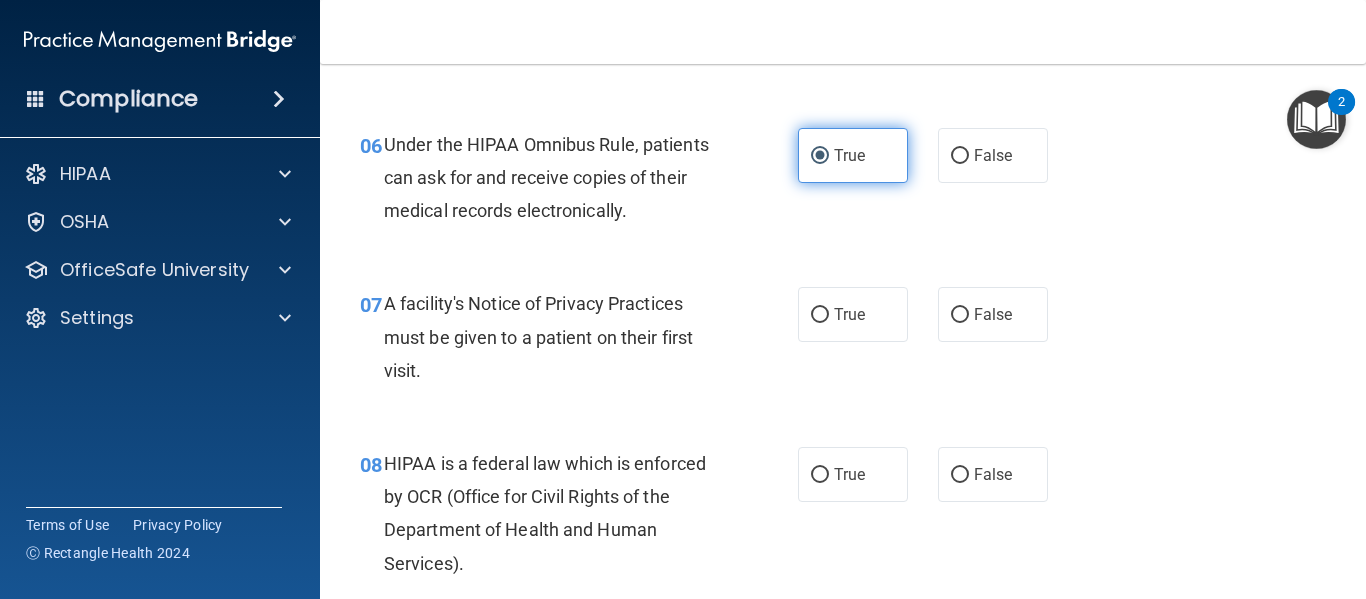 scroll, scrollTop: 1138, scrollLeft: 0, axis: vertical 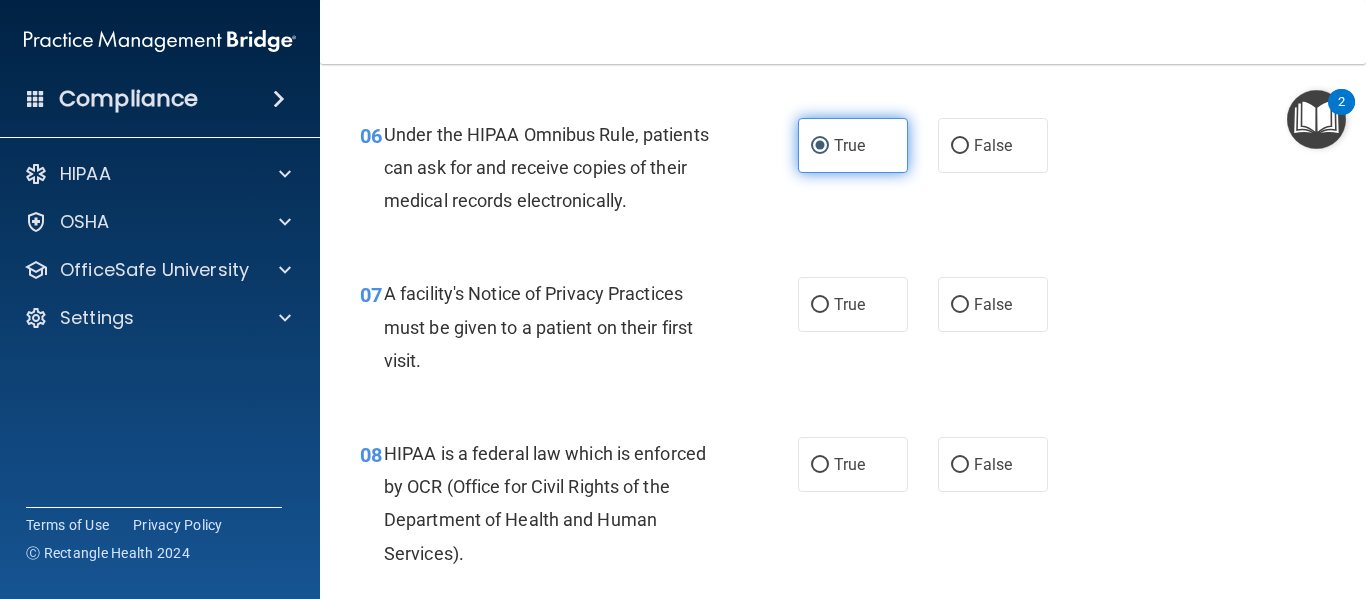 click on "True" at bounding box center (853, 304) 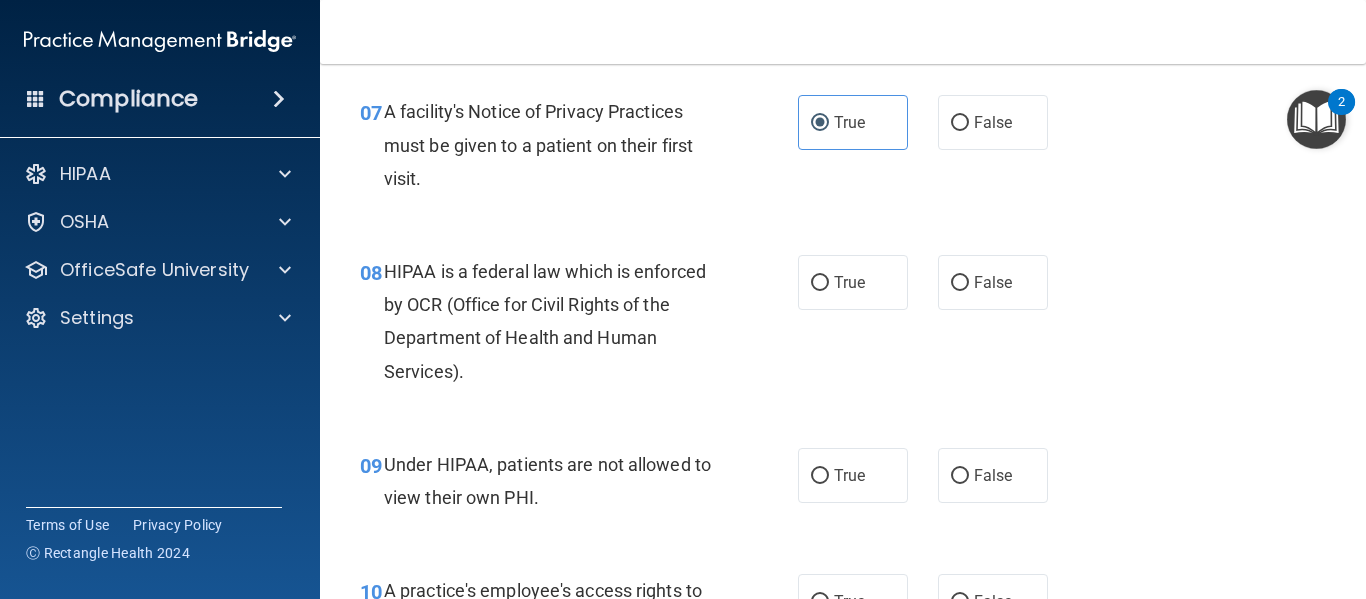 scroll, scrollTop: 1321, scrollLeft: 0, axis: vertical 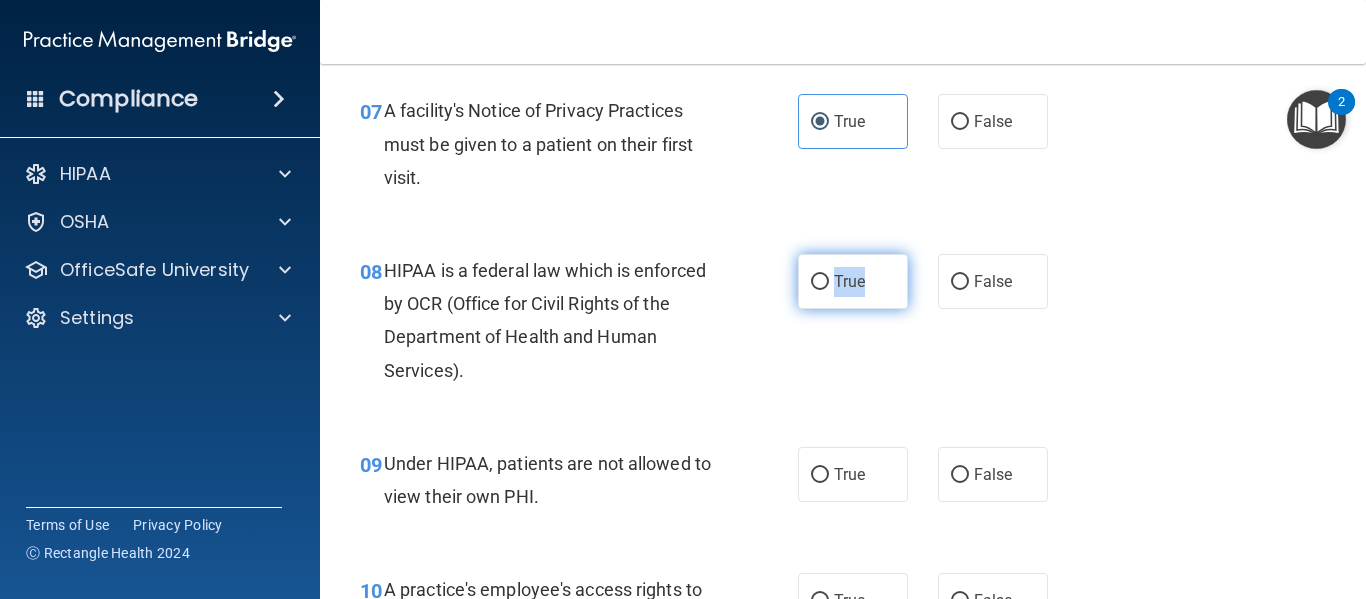 click on "True" at bounding box center [849, 281] 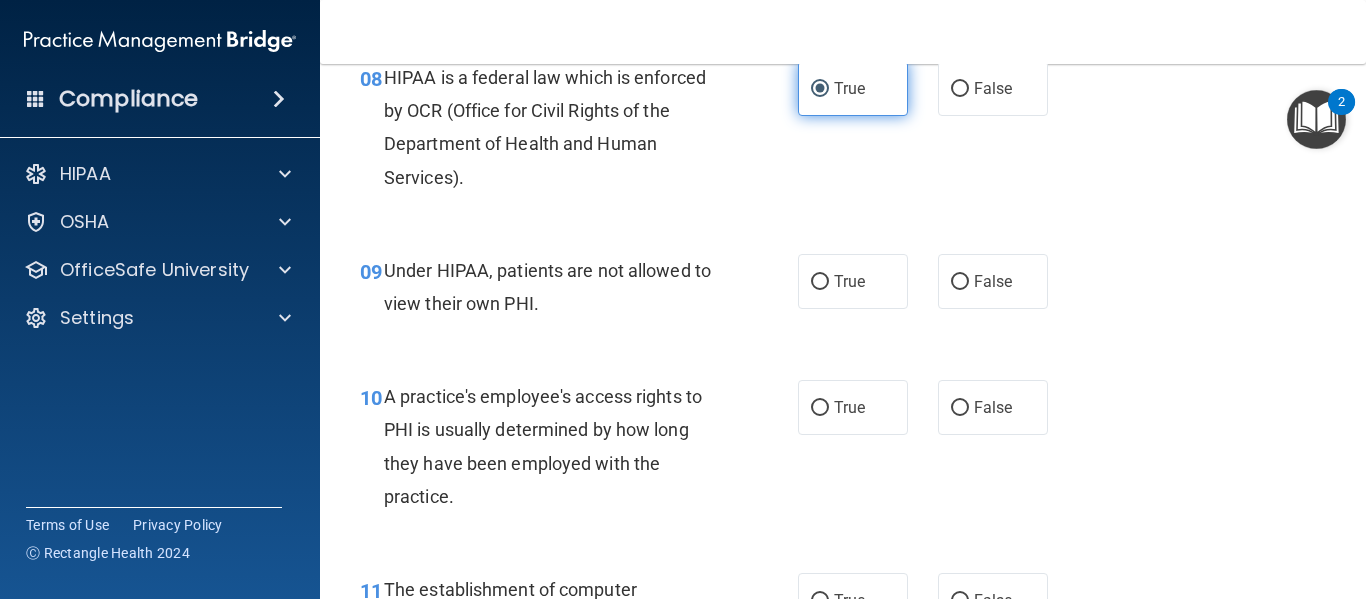 scroll, scrollTop: 1516, scrollLeft: 0, axis: vertical 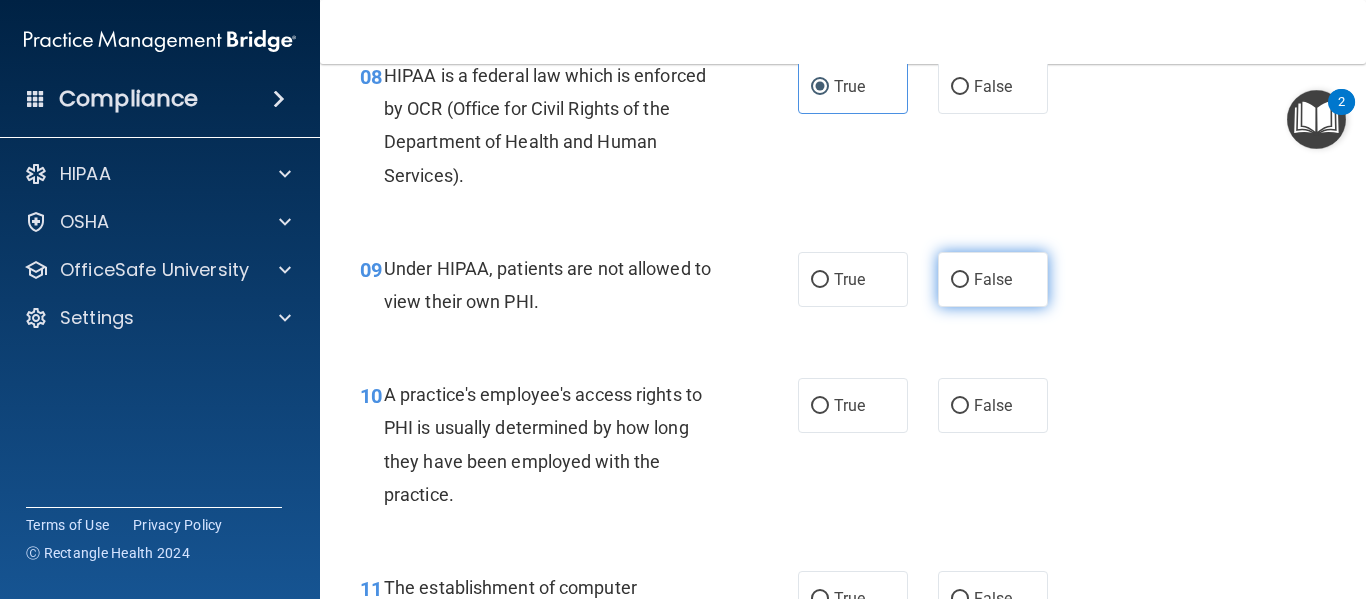 click on "False" at bounding box center (993, 279) 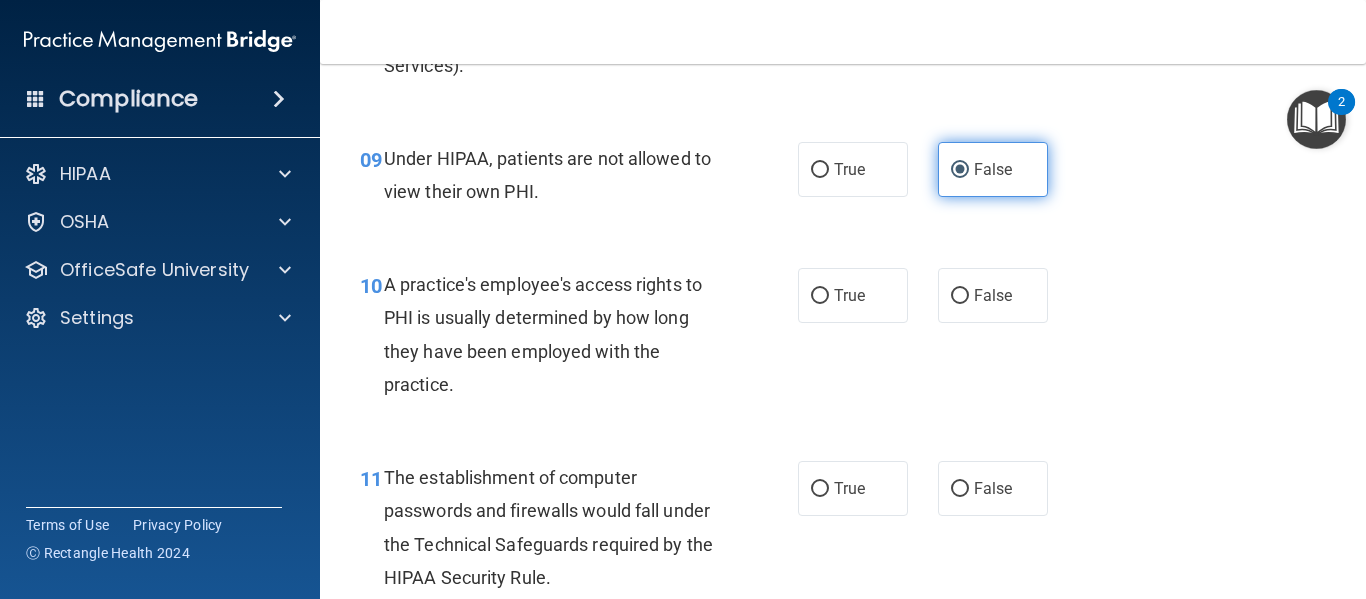 scroll, scrollTop: 1627, scrollLeft: 0, axis: vertical 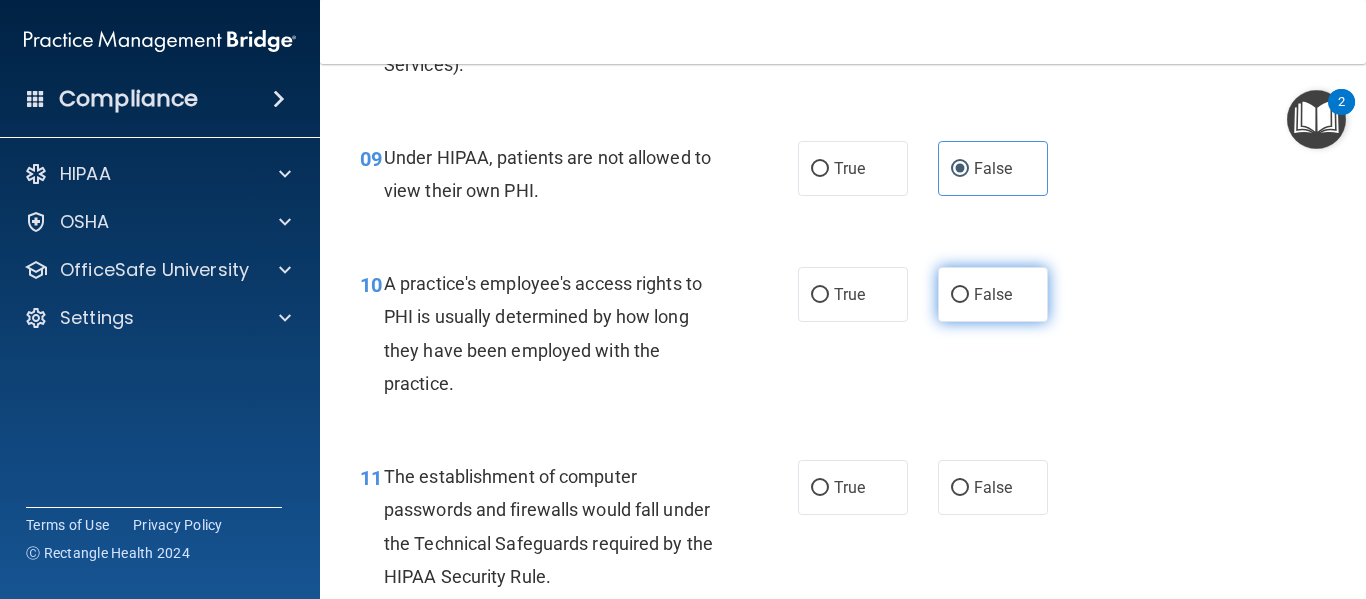 click on "False" at bounding box center [993, 294] 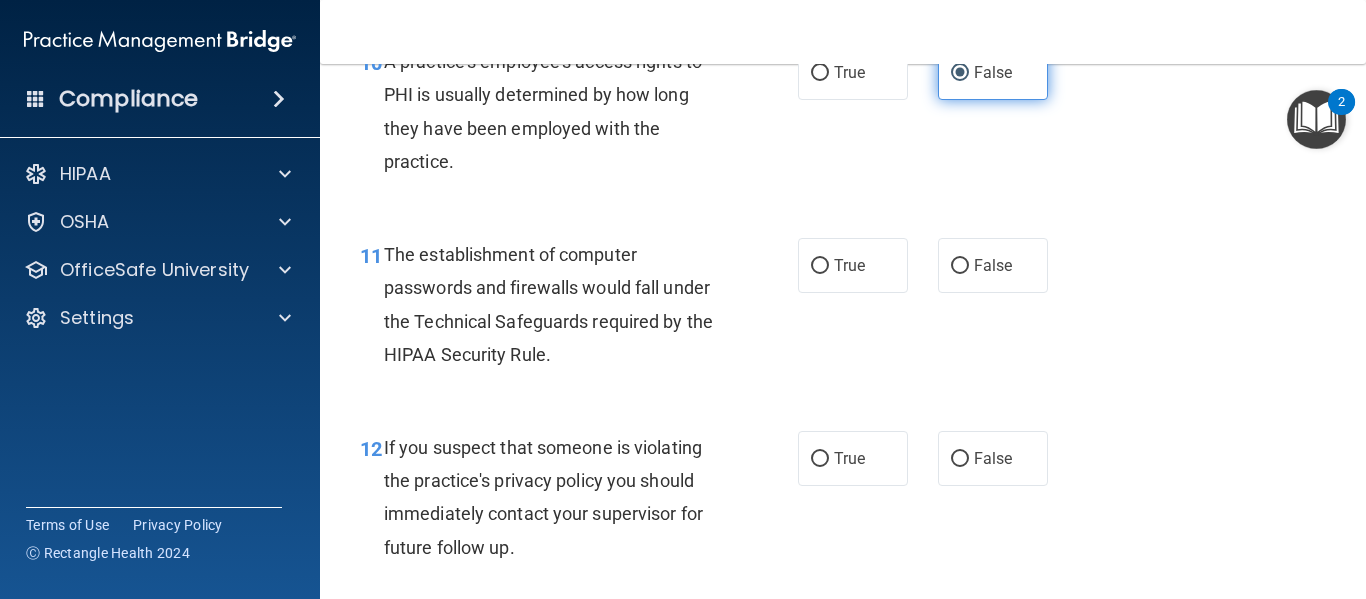 scroll, scrollTop: 1851, scrollLeft: 0, axis: vertical 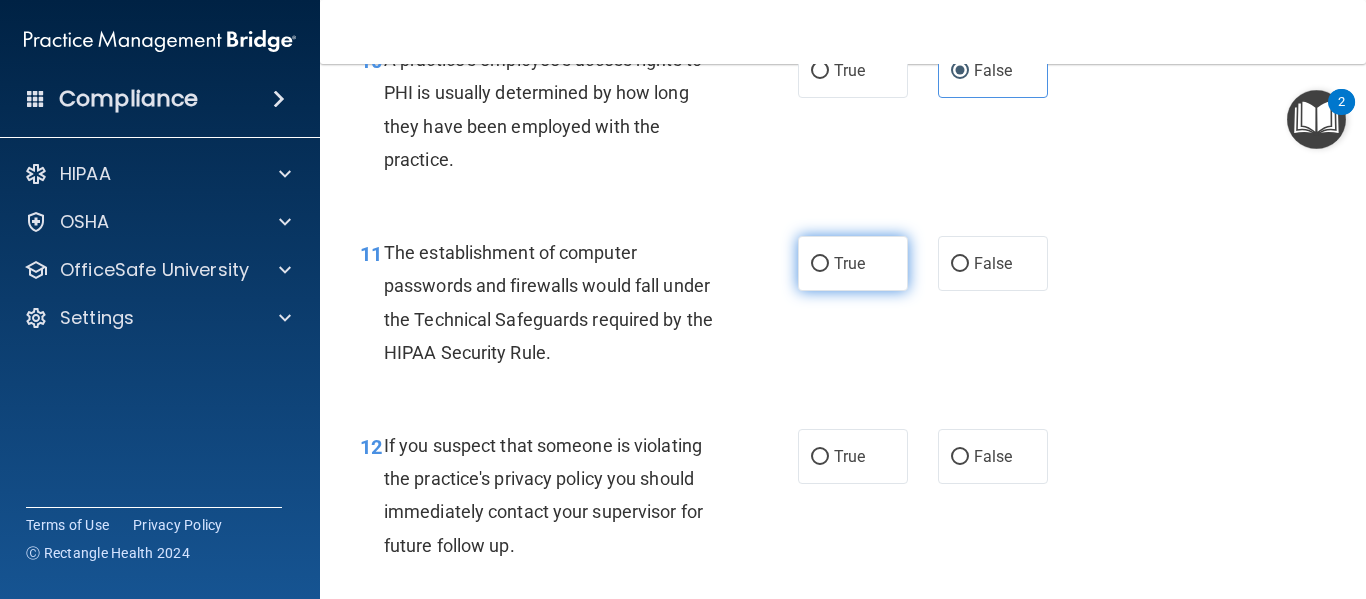click on "True" at bounding box center [853, 263] 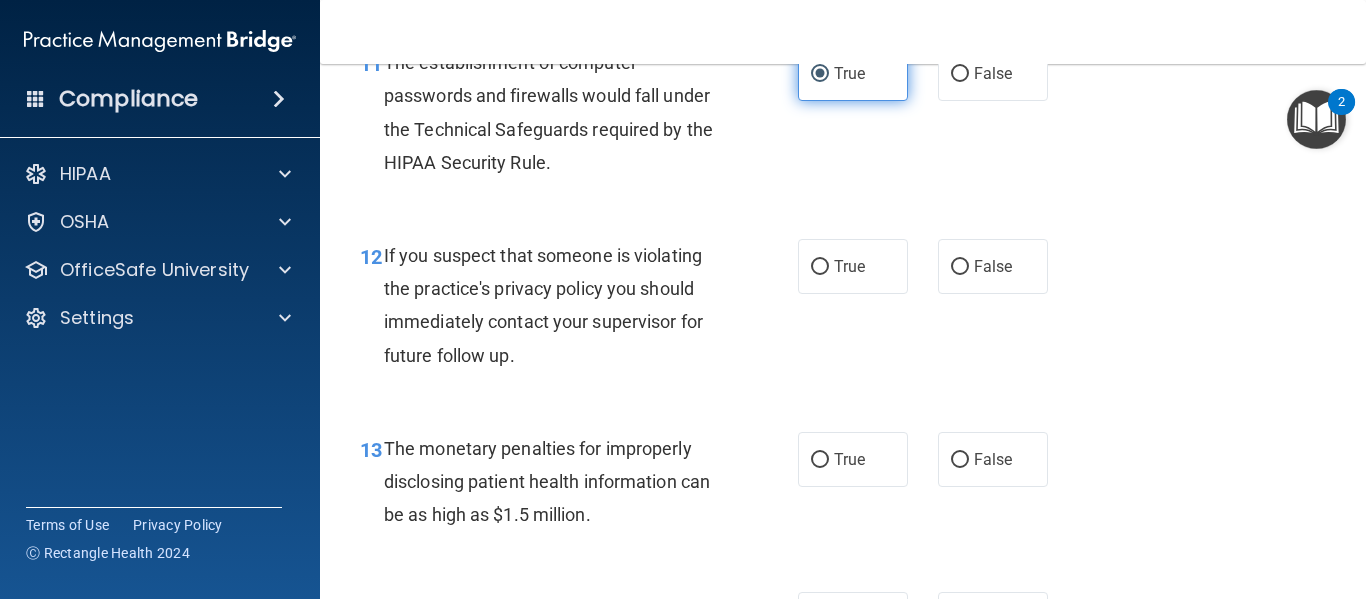 scroll, scrollTop: 2069, scrollLeft: 0, axis: vertical 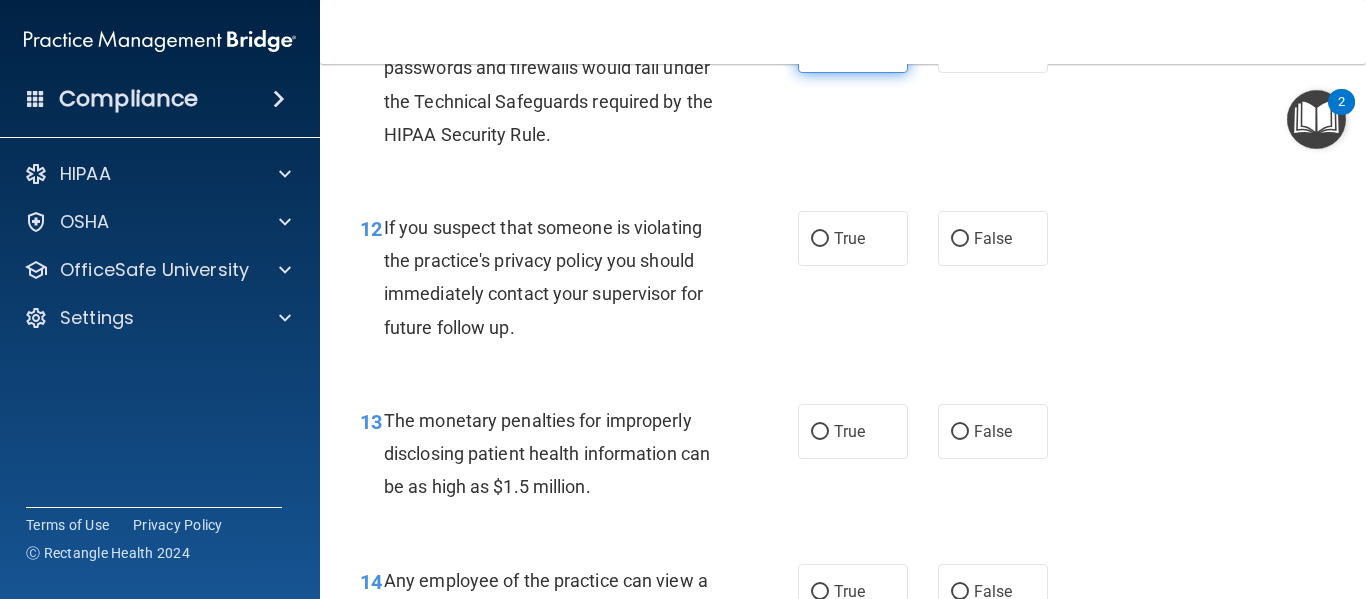 click on "True" at bounding box center (853, 238) 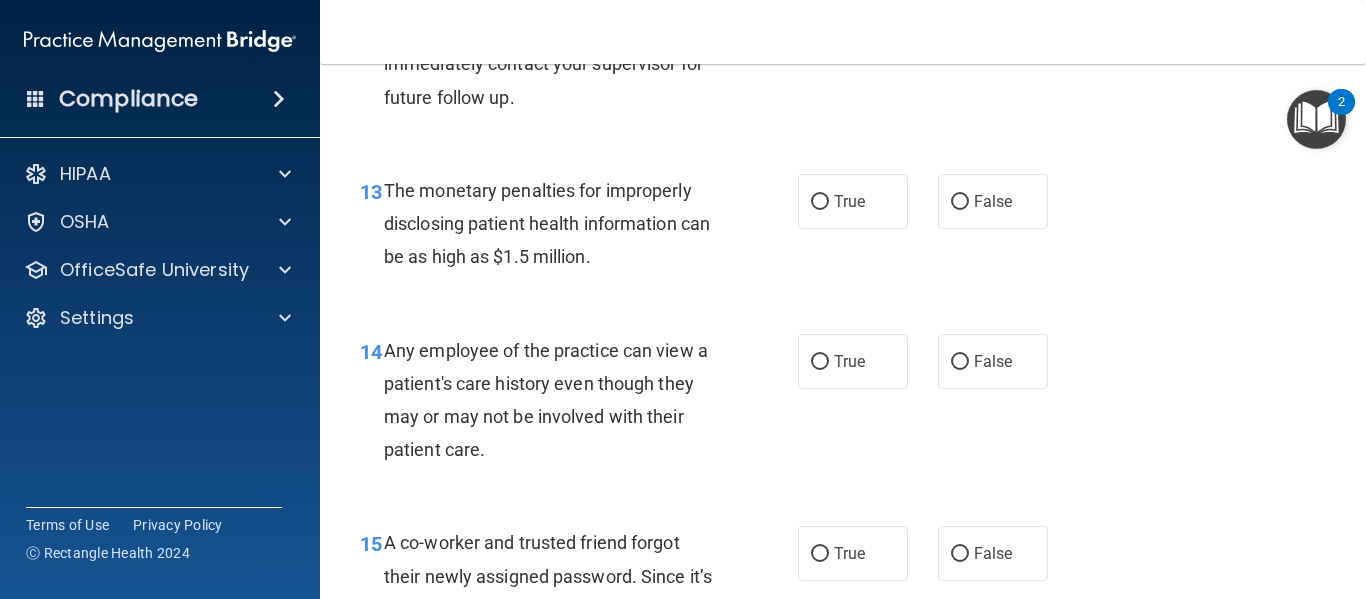 scroll, scrollTop: 2302, scrollLeft: 0, axis: vertical 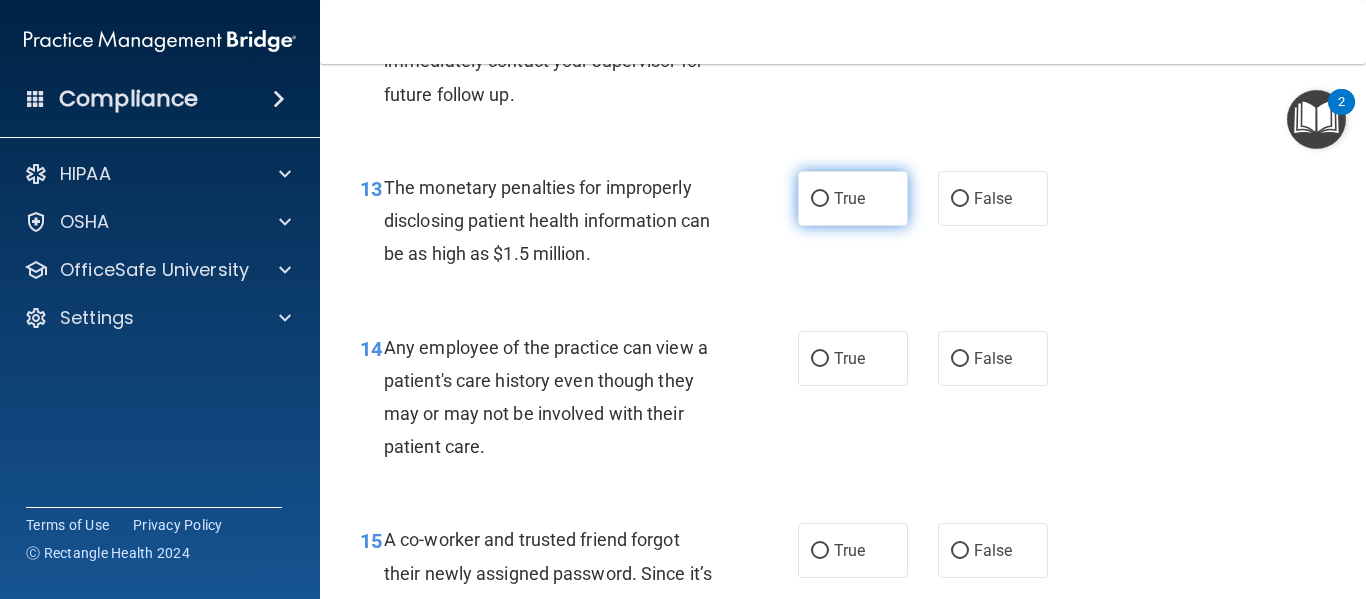 click on "True" at bounding box center (853, 198) 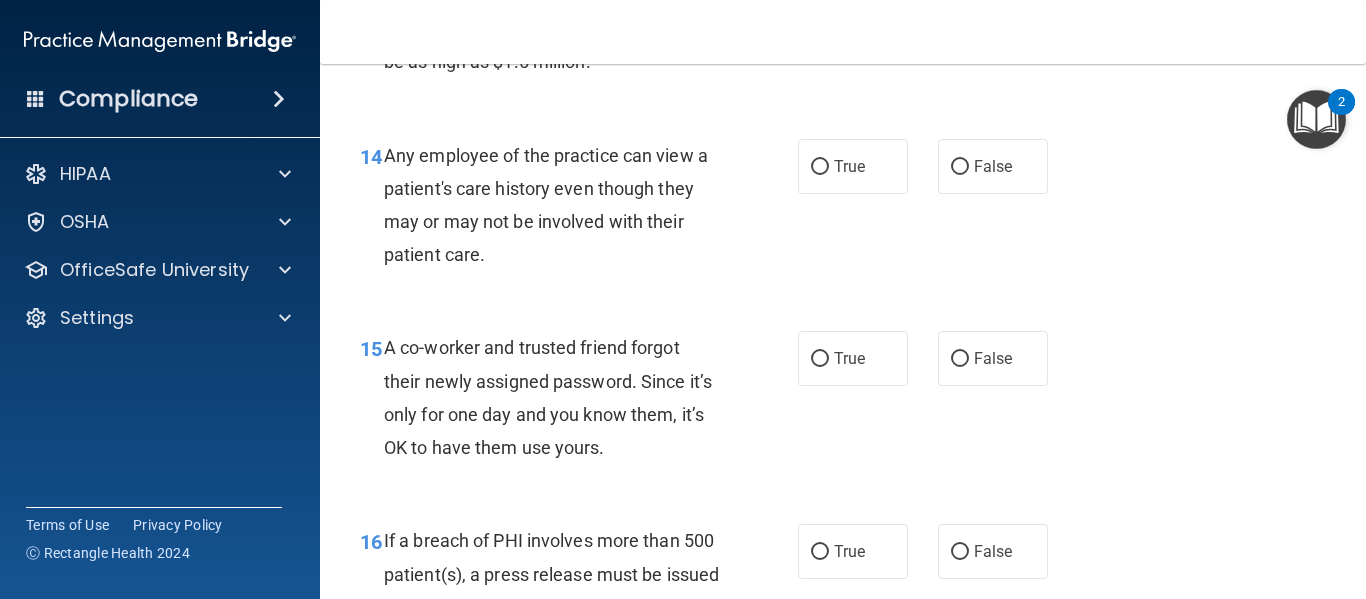 scroll, scrollTop: 2493, scrollLeft: 0, axis: vertical 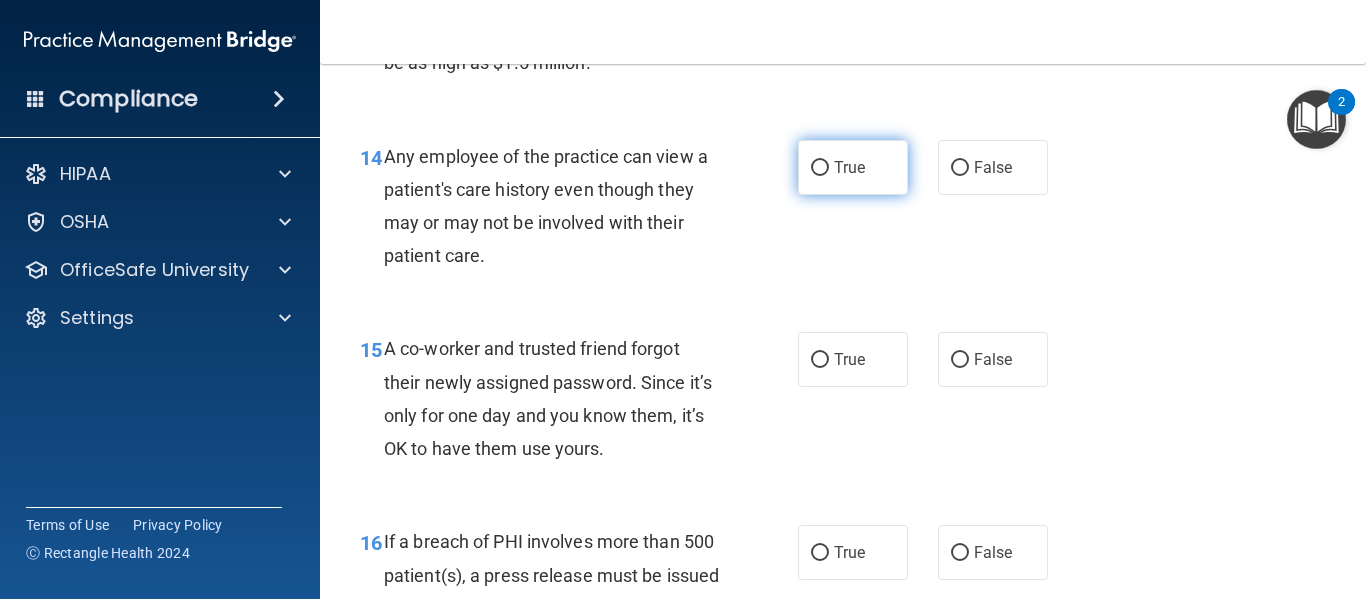 click on "True" at bounding box center (853, 167) 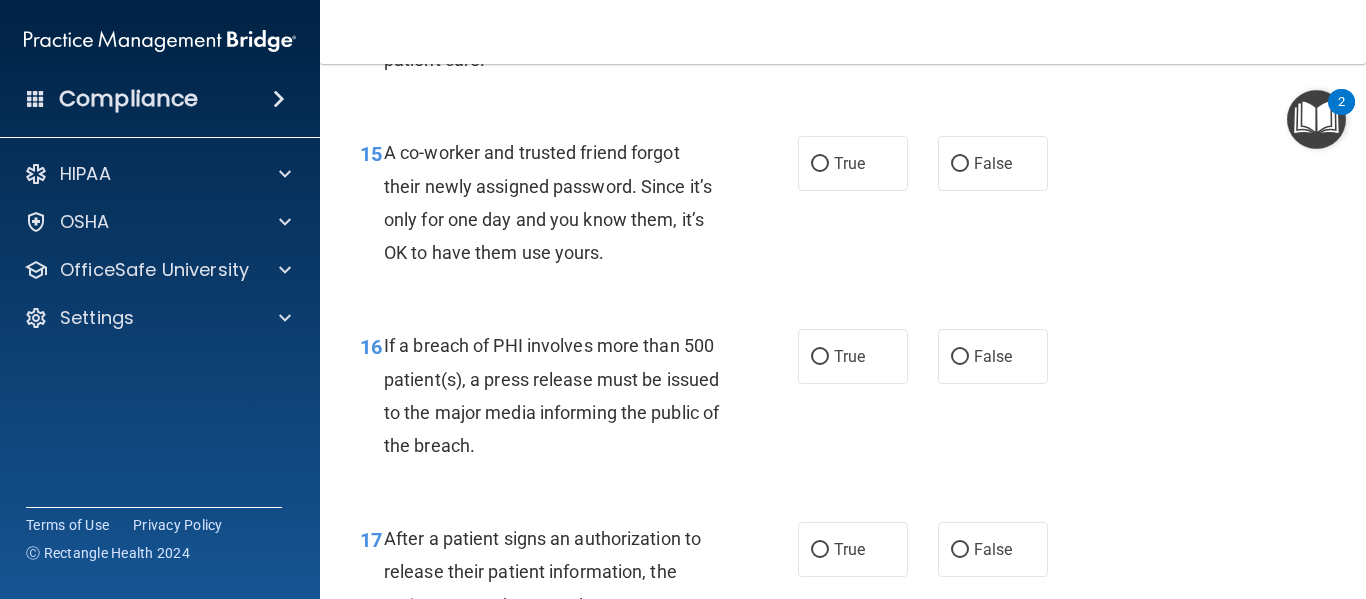 scroll, scrollTop: 2692, scrollLeft: 0, axis: vertical 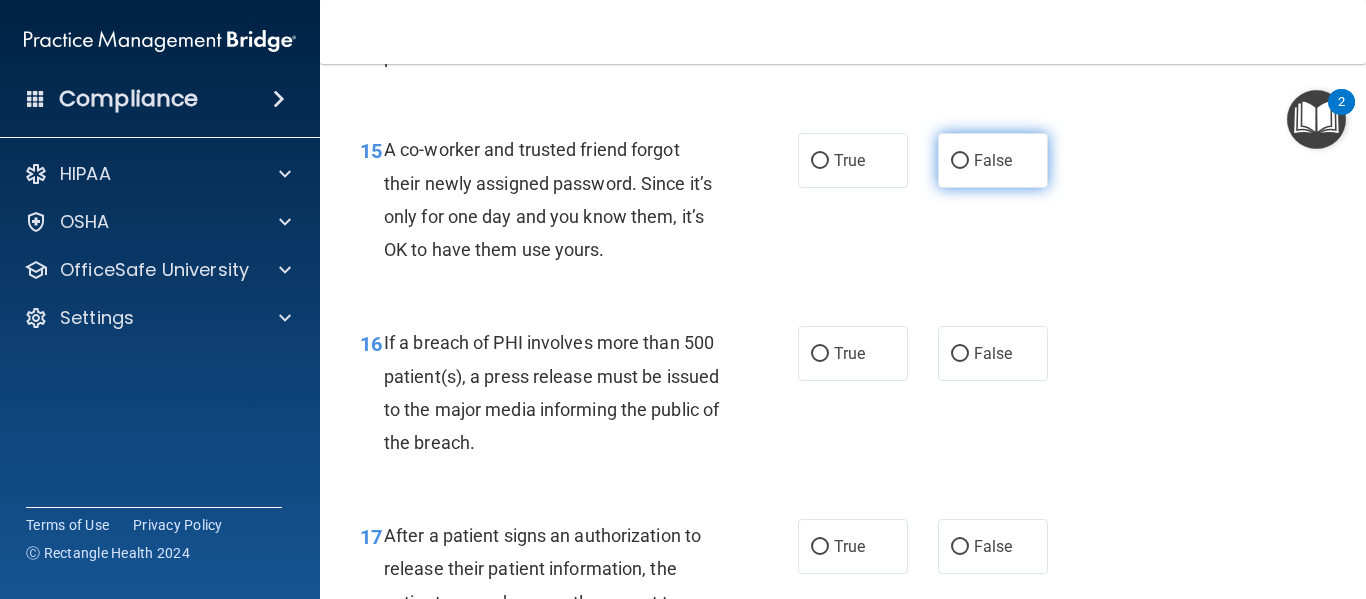 click on "False" at bounding box center [993, 160] 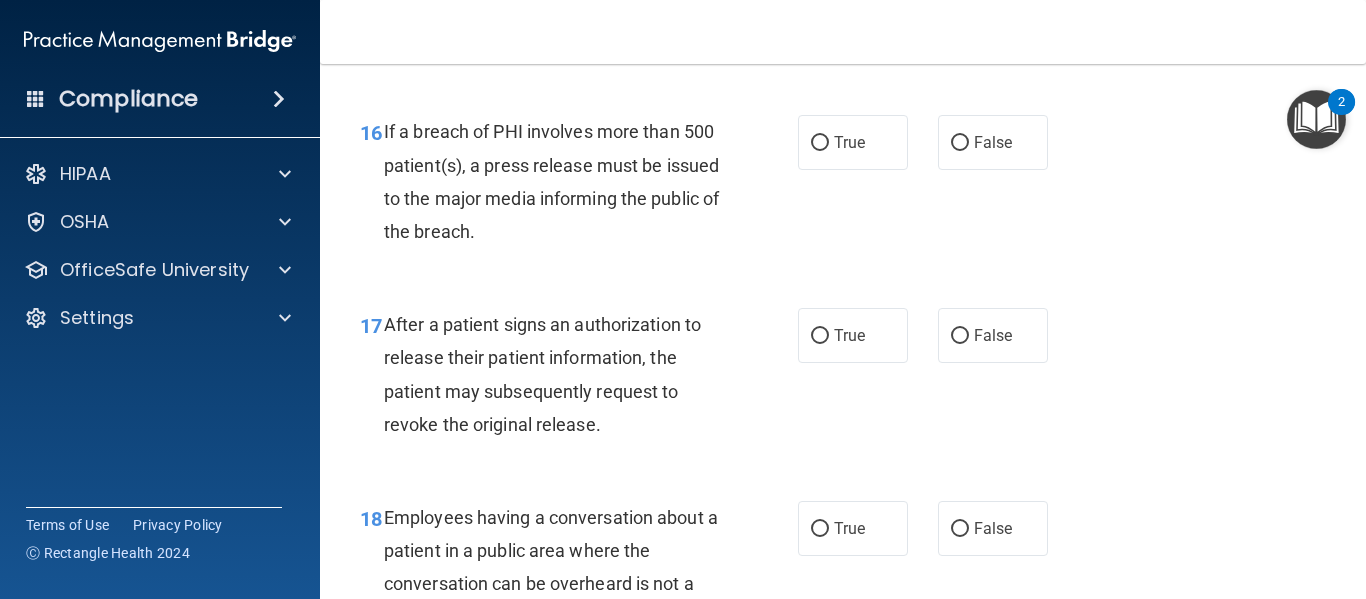 scroll, scrollTop: 2924, scrollLeft: 0, axis: vertical 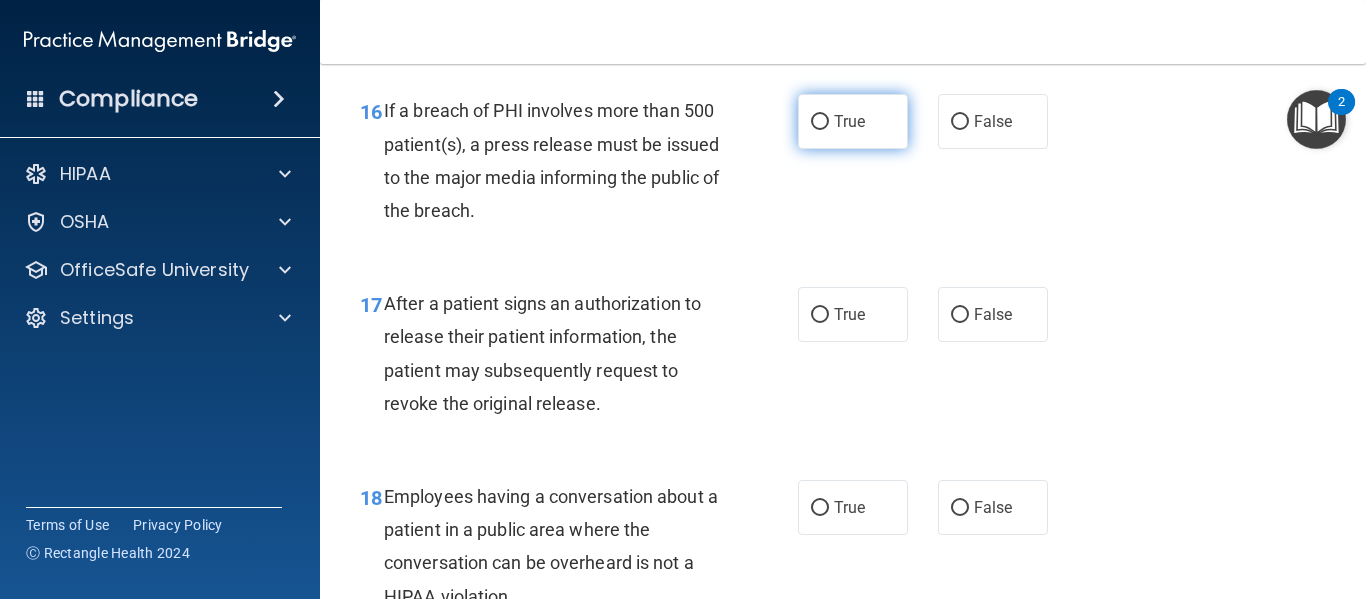 click on "True" at bounding box center (853, 121) 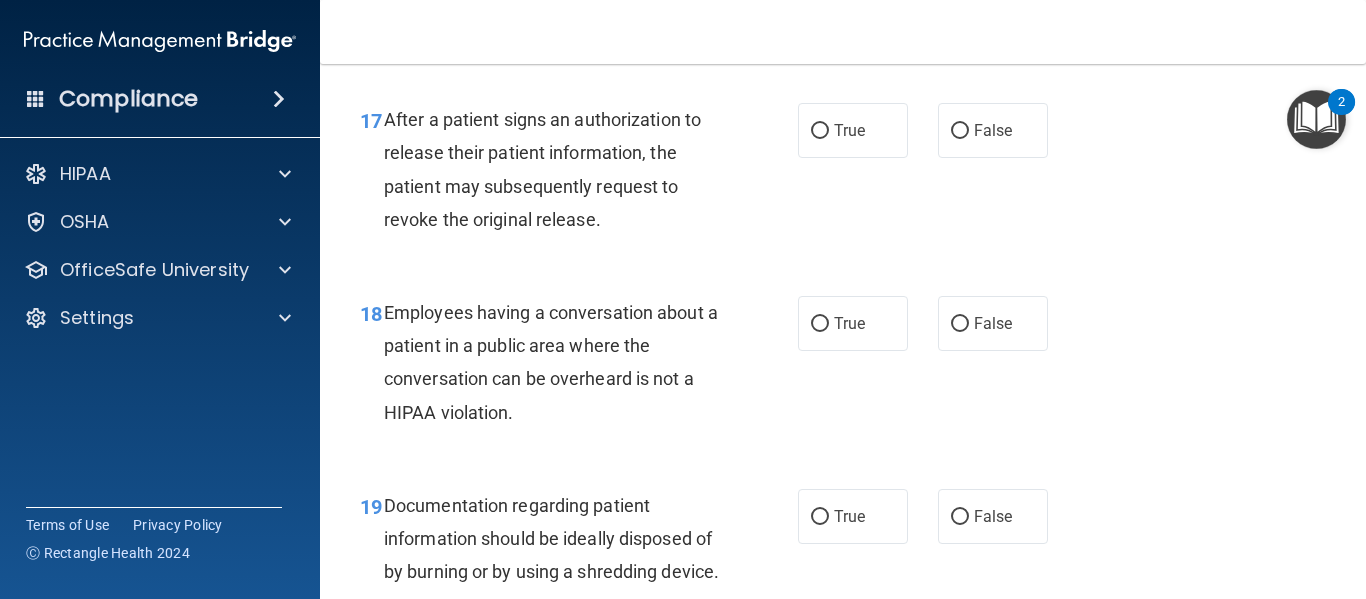 scroll, scrollTop: 3115, scrollLeft: 0, axis: vertical 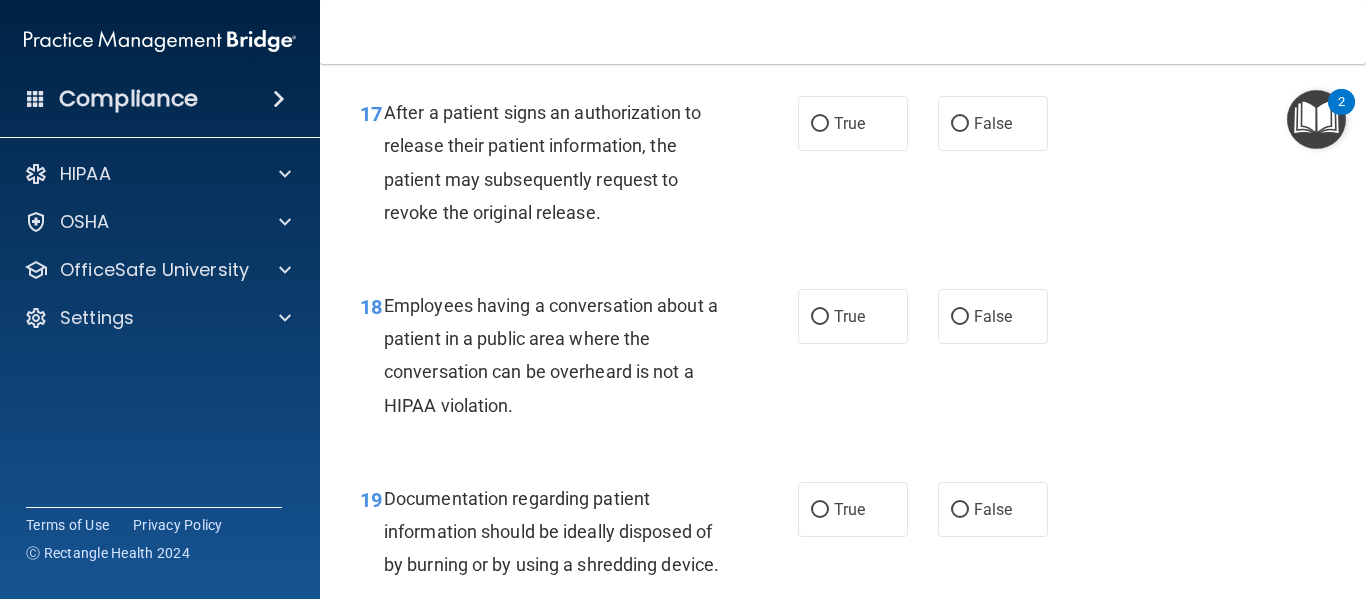 click on "True" at bounding box center [853, 123] 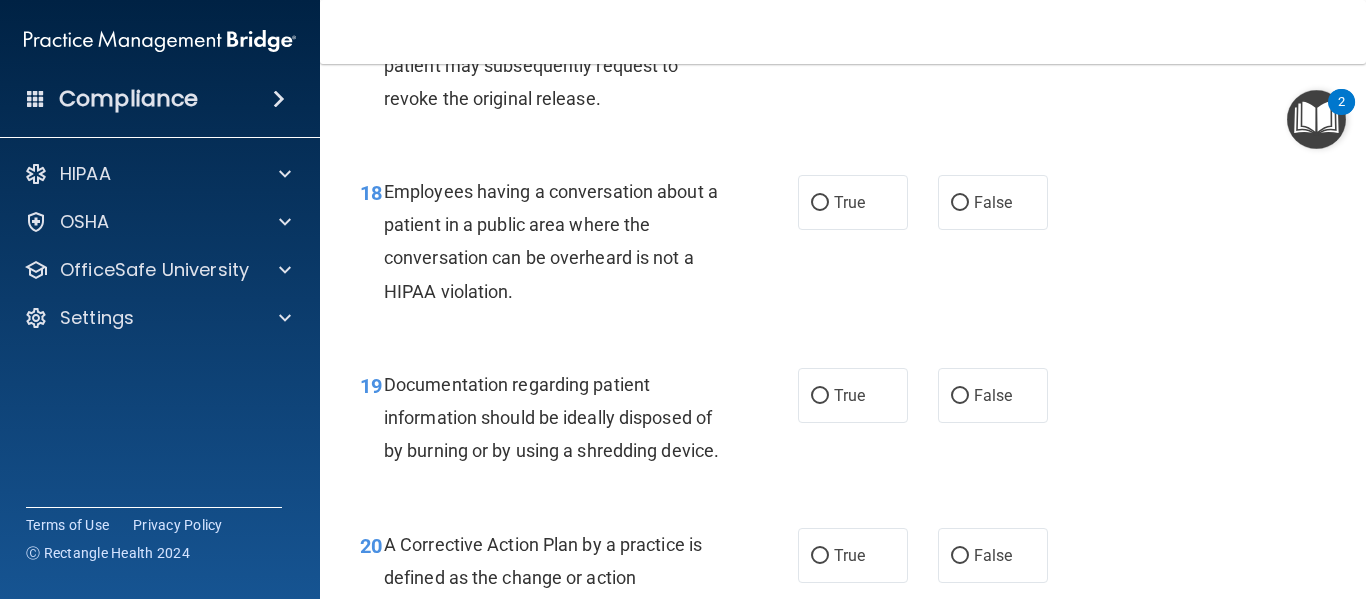 scroll, scrollTop: 3232, scrollLeft: 0, axis: vertical 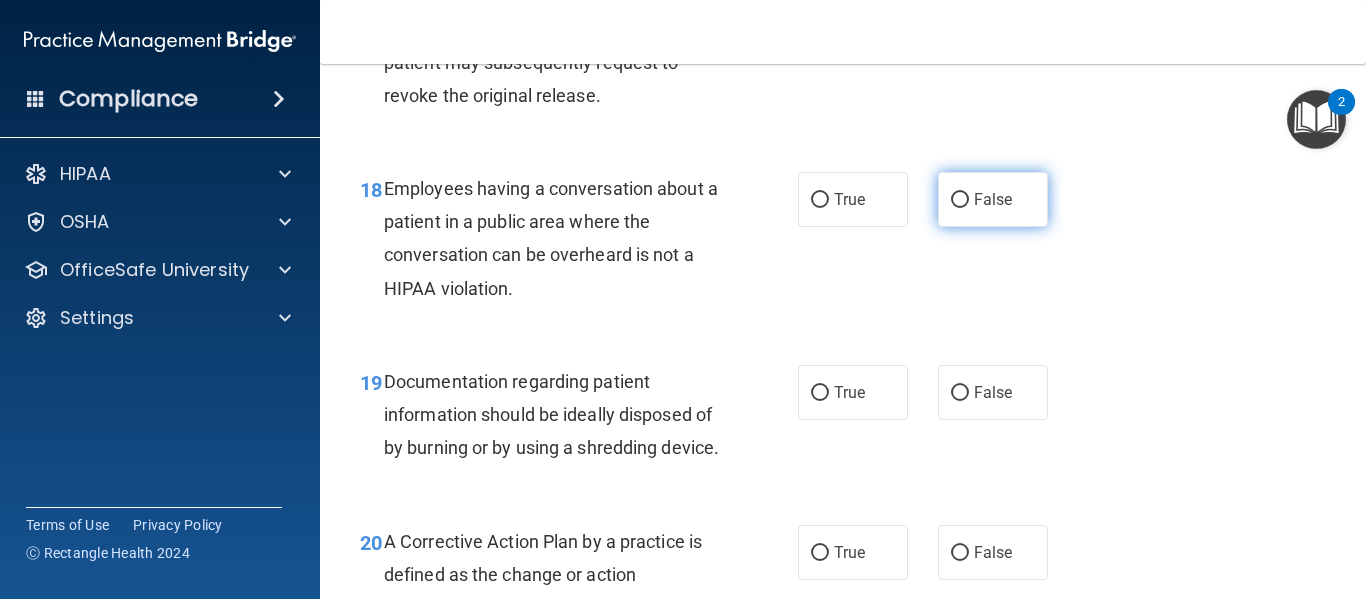 click on "False" at bounding box center [993, 199] 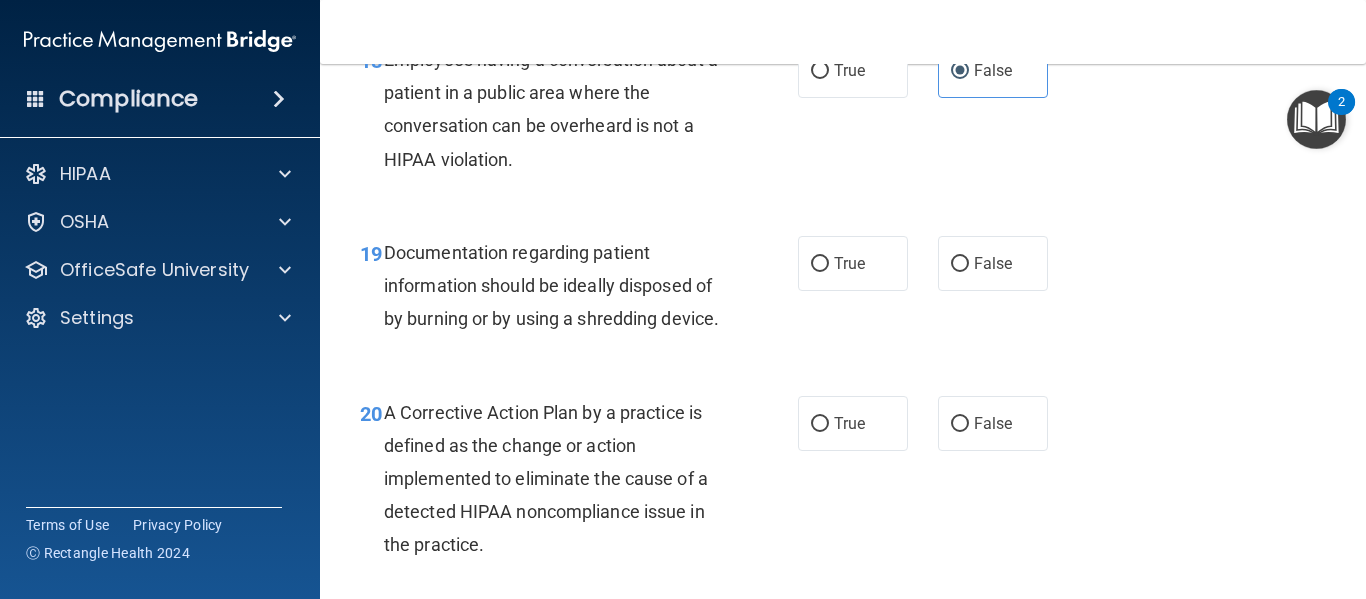 scroll, scrollTop: 3368, scrollLeft: 0, axis: vertical 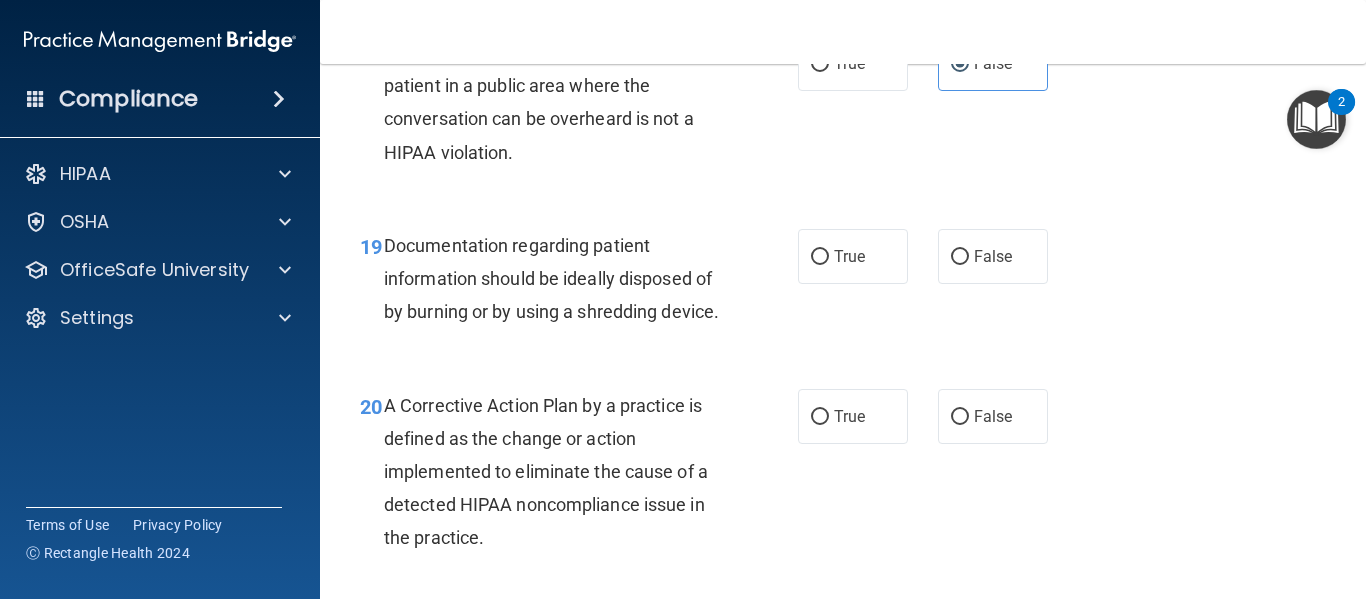 click on "True" at bounding box center (853, 256) 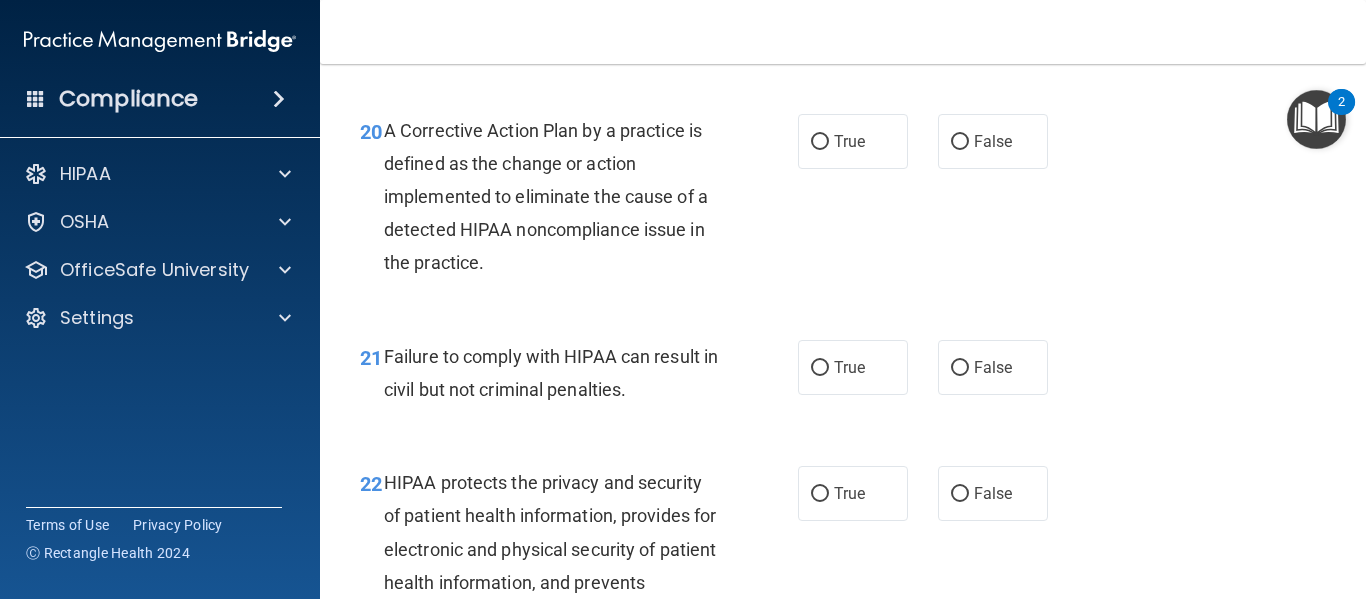 scroll, scrollTop: 3645, scrollLeft: 0, axis: vertical 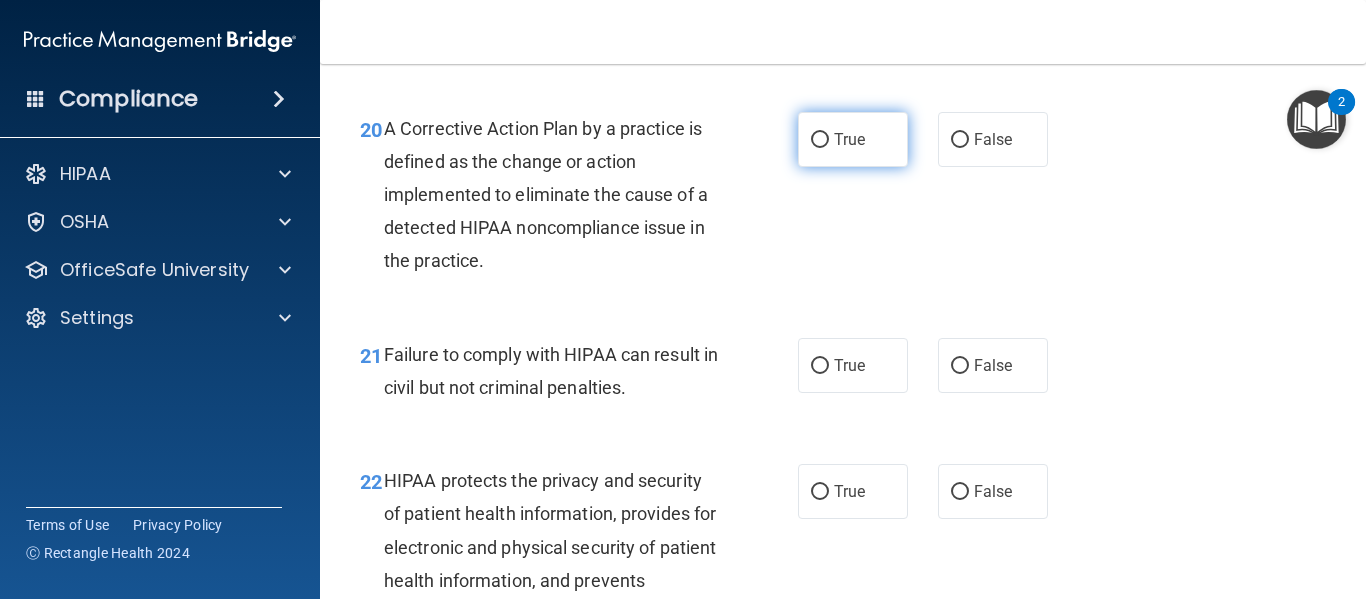 click on "True" at bounding box center [849, 139] 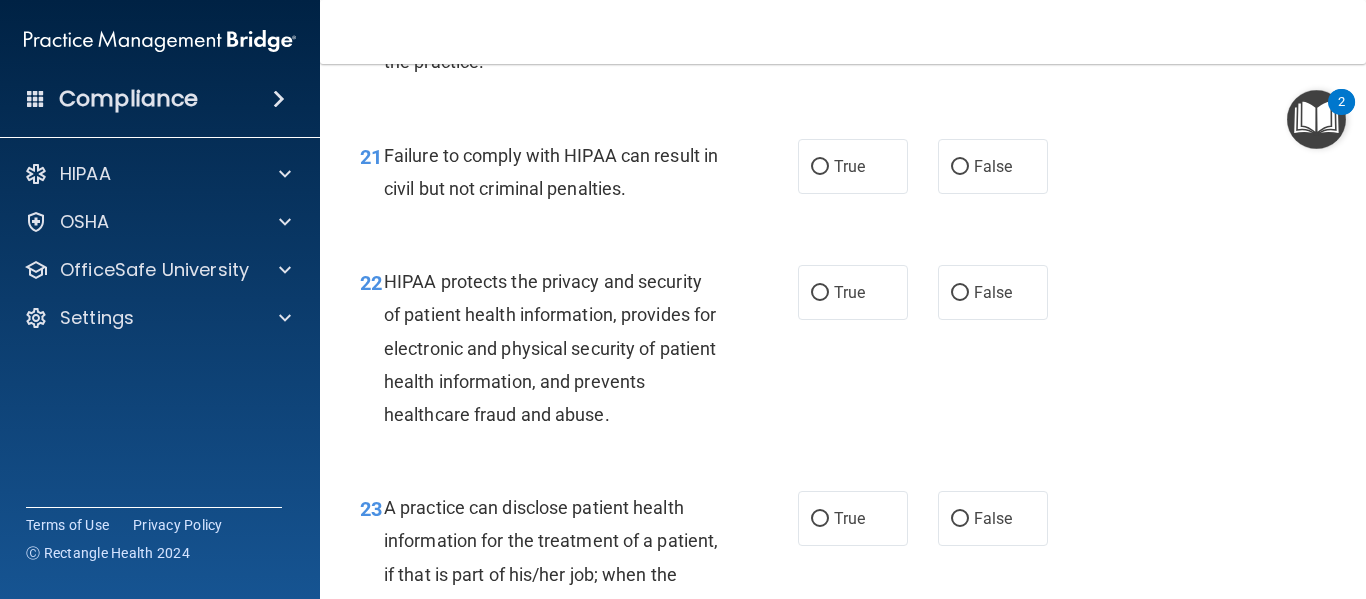 scroll, scrollTop: 3843, scrollLeft: 0, axis: vertical 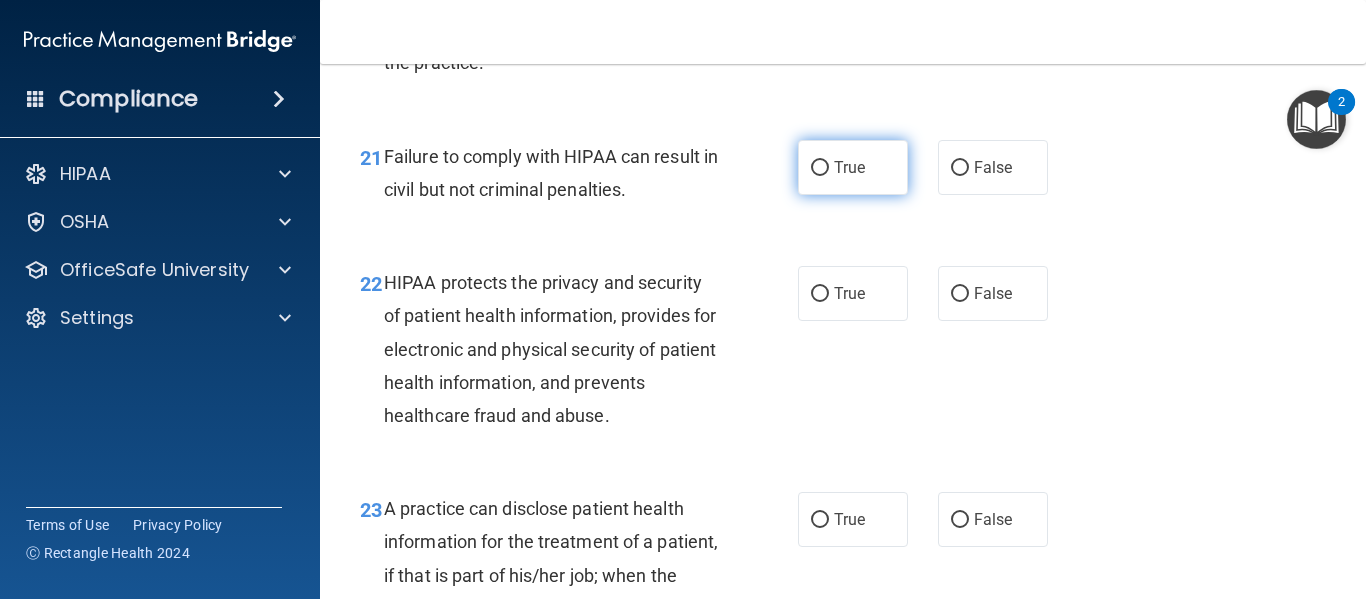 click on "True" at bounding box center (849, 167) 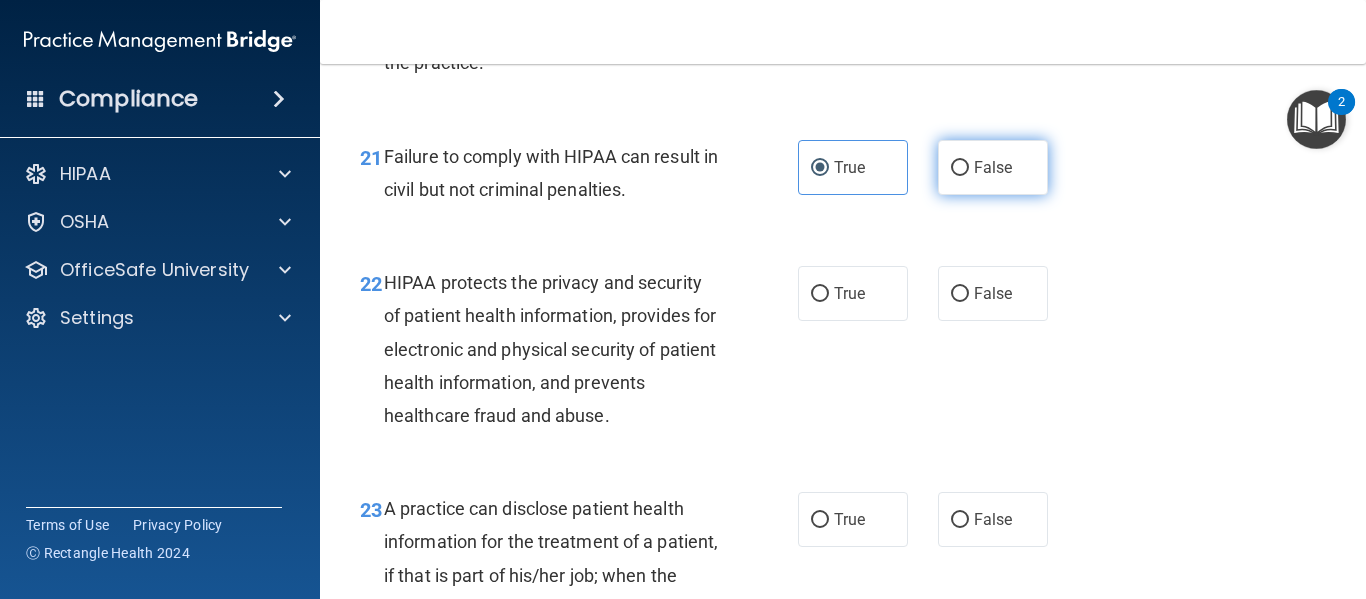 click on "False" at bounding box center (993, 167) 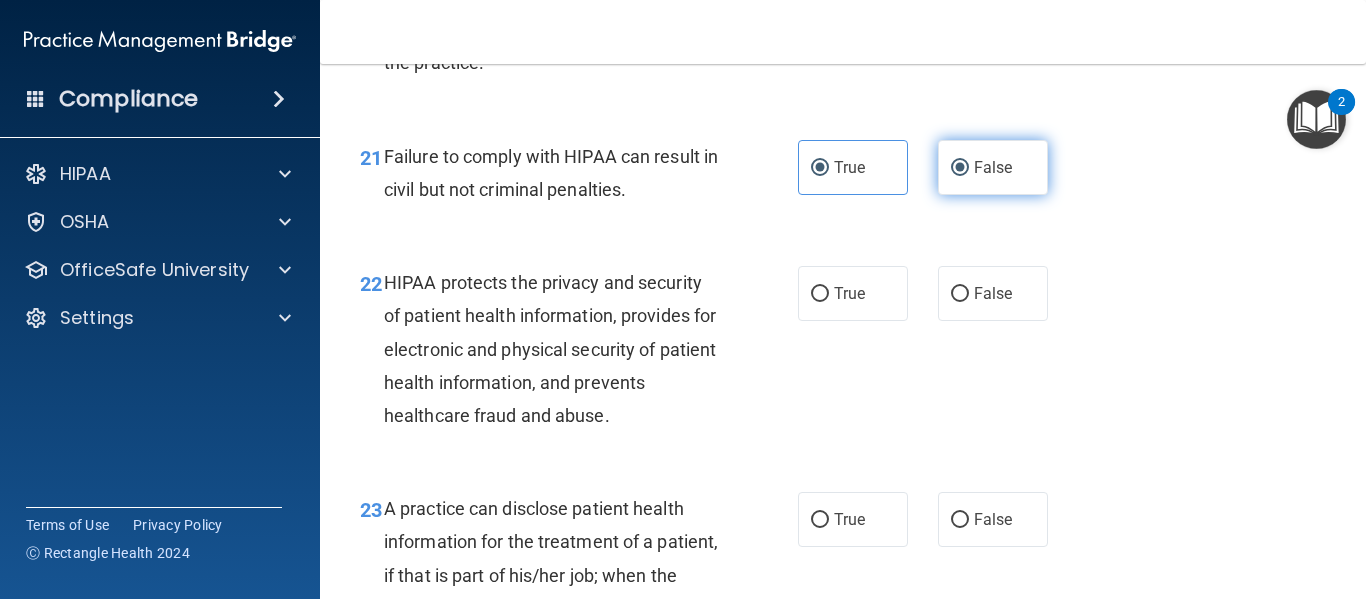 radio on "false" 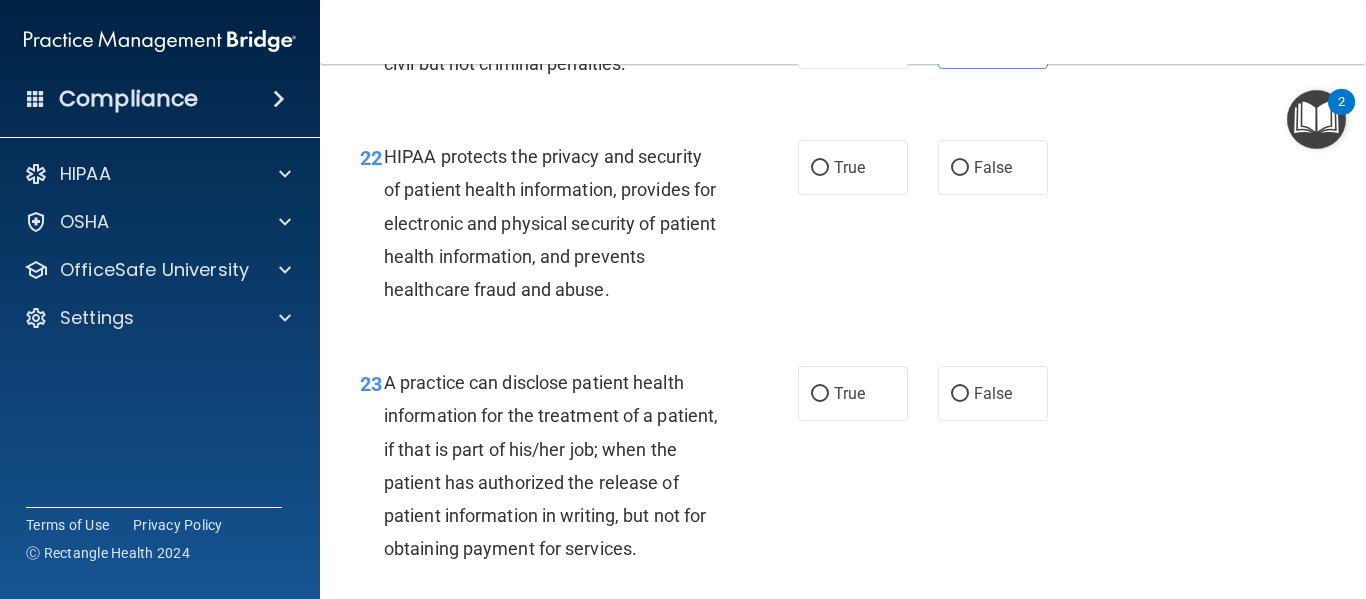 scroll, scrollTop: 3922, scrollLeft: 0, axis: vertical 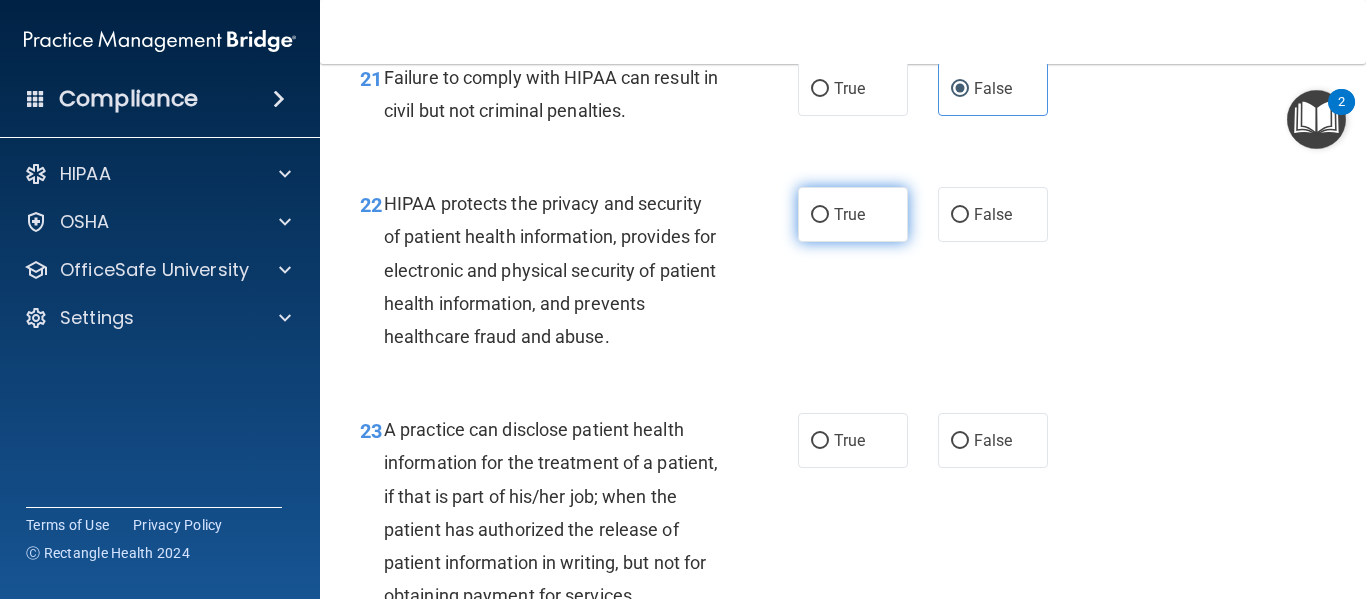 click on "True" at bounding box center (853, 214) 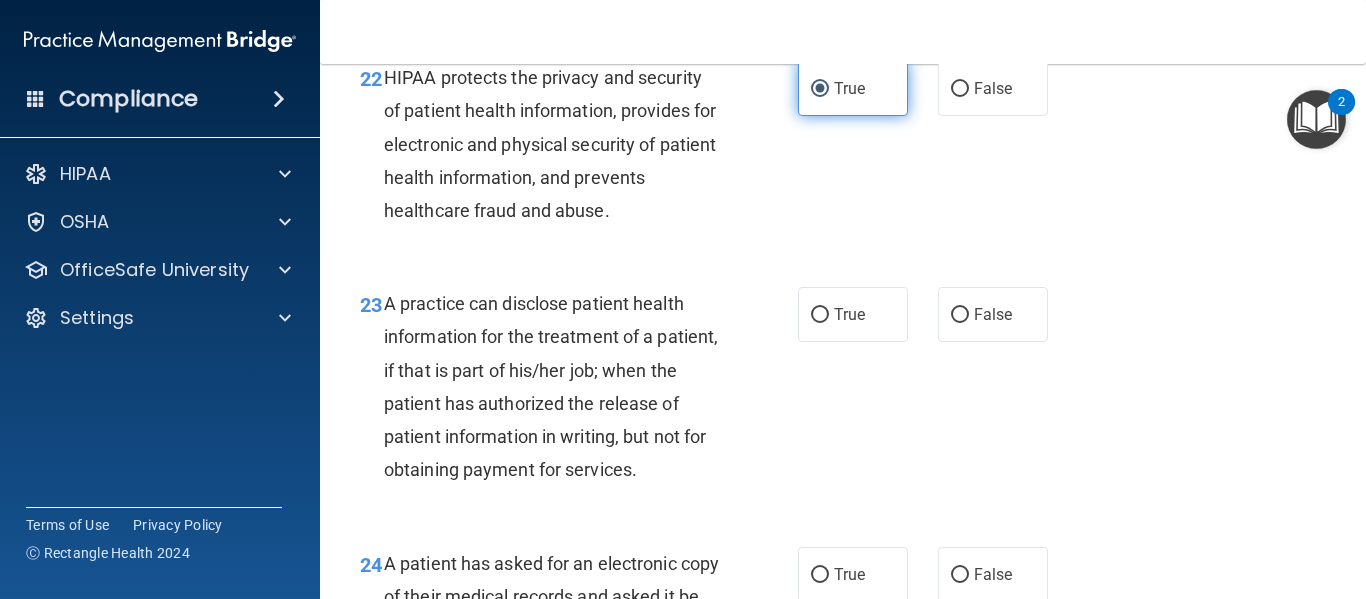 scroll, scrollTop: 4049, scrollLeft: 0, axis: vertical 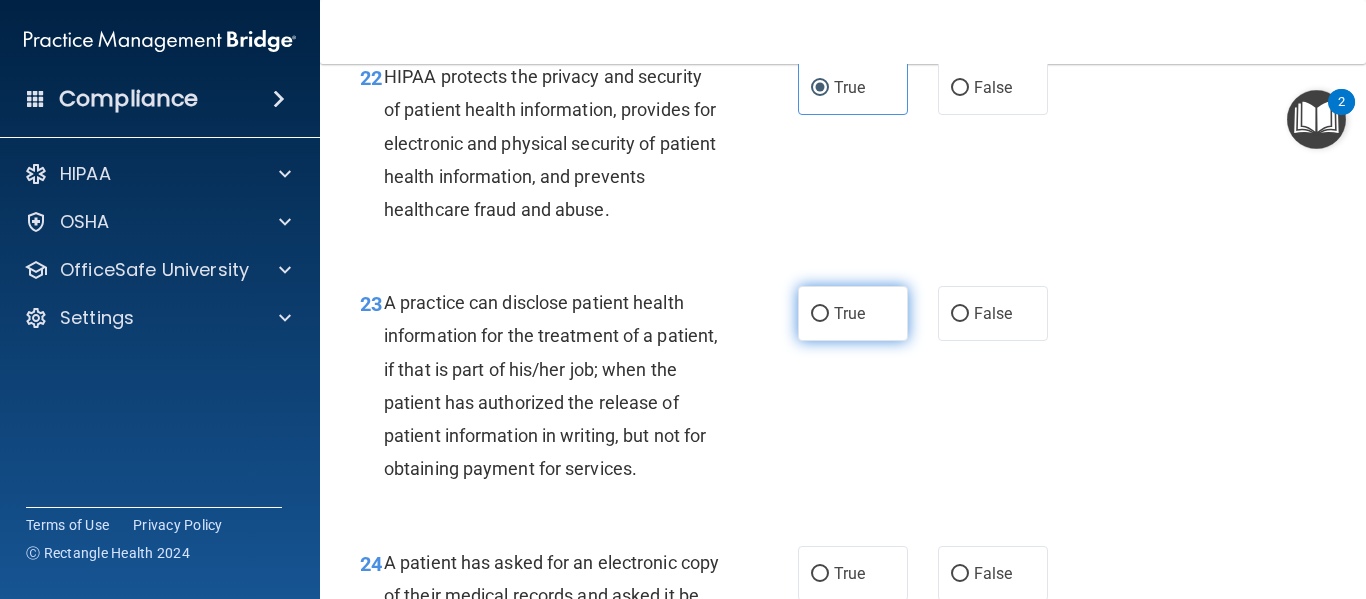 click on "True" at bounding box center (853, 313) 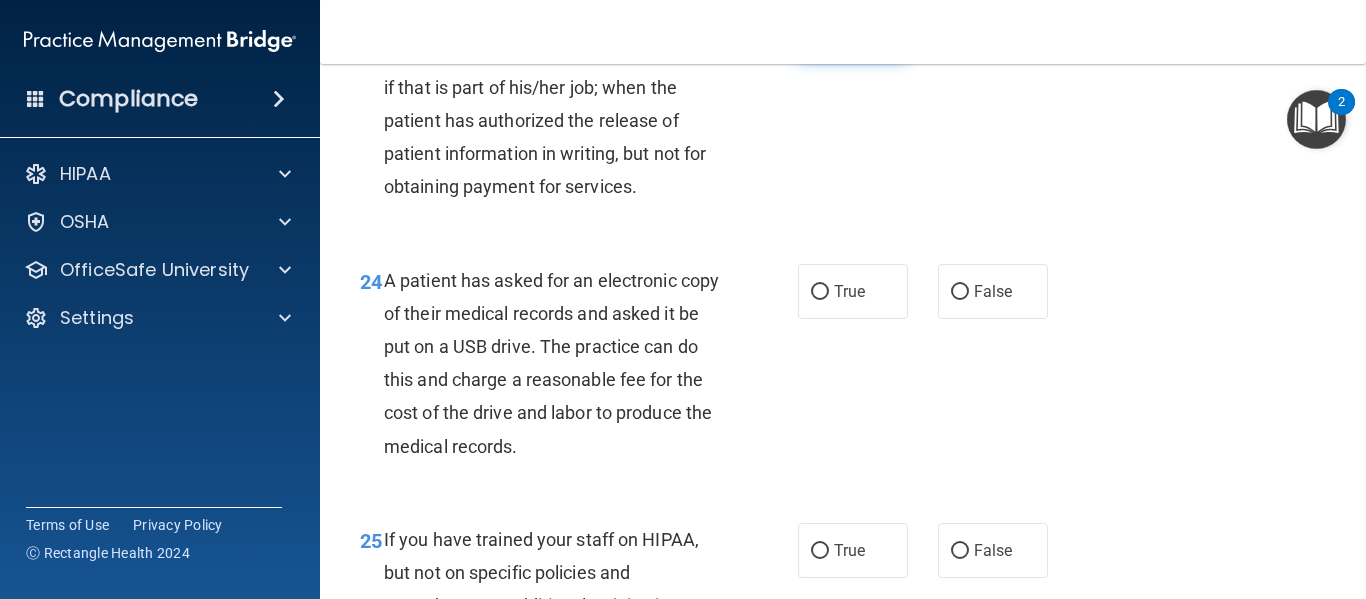 scroll, scrollTop: 4333, scrollLeft: 0, axis: vertical 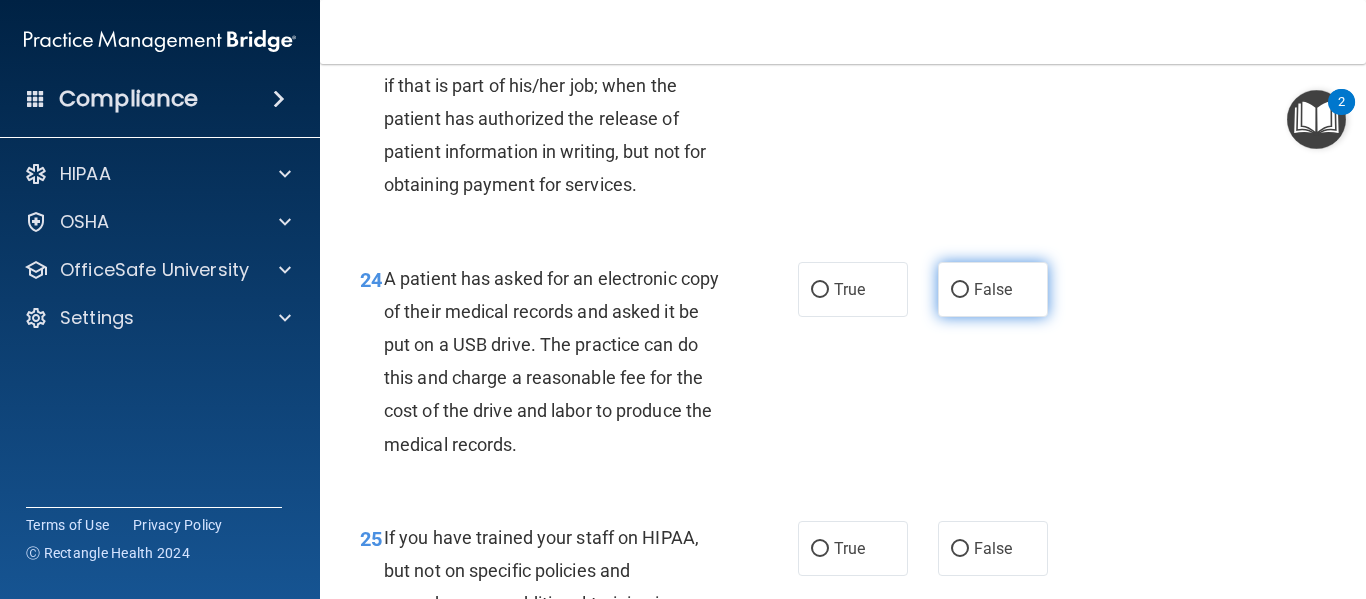 click on "False" at bounding box center (993, 289) 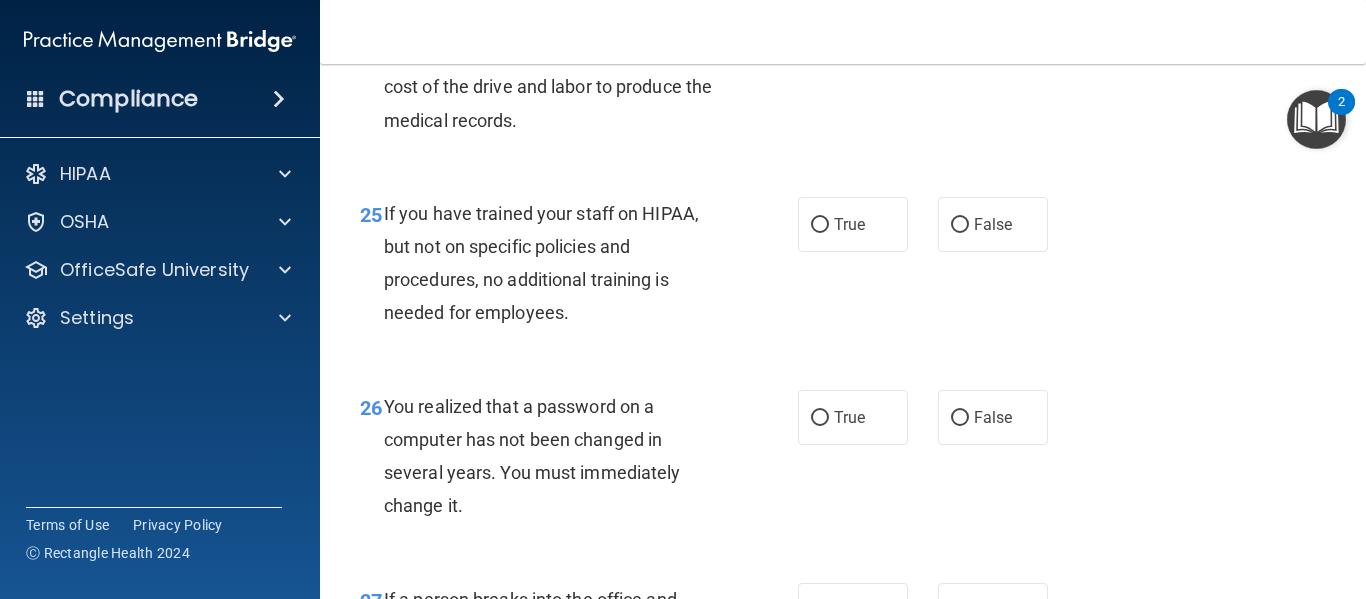 scroll, scrollTop: 4663, scrollLeft: 0, axis: vertical 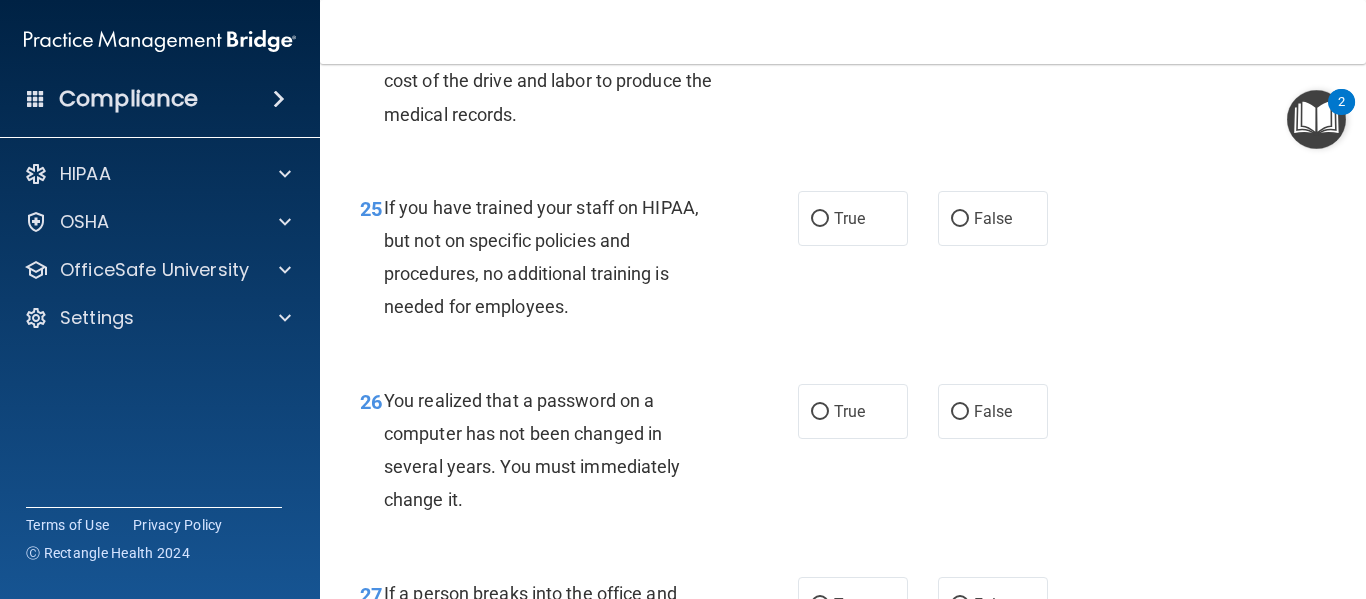 click on "25       If you have trained your staff on HIPAA, but not on specific policies and procedures, no additional training is needed for employees.                 True           False" at bounding box center [843, 262] 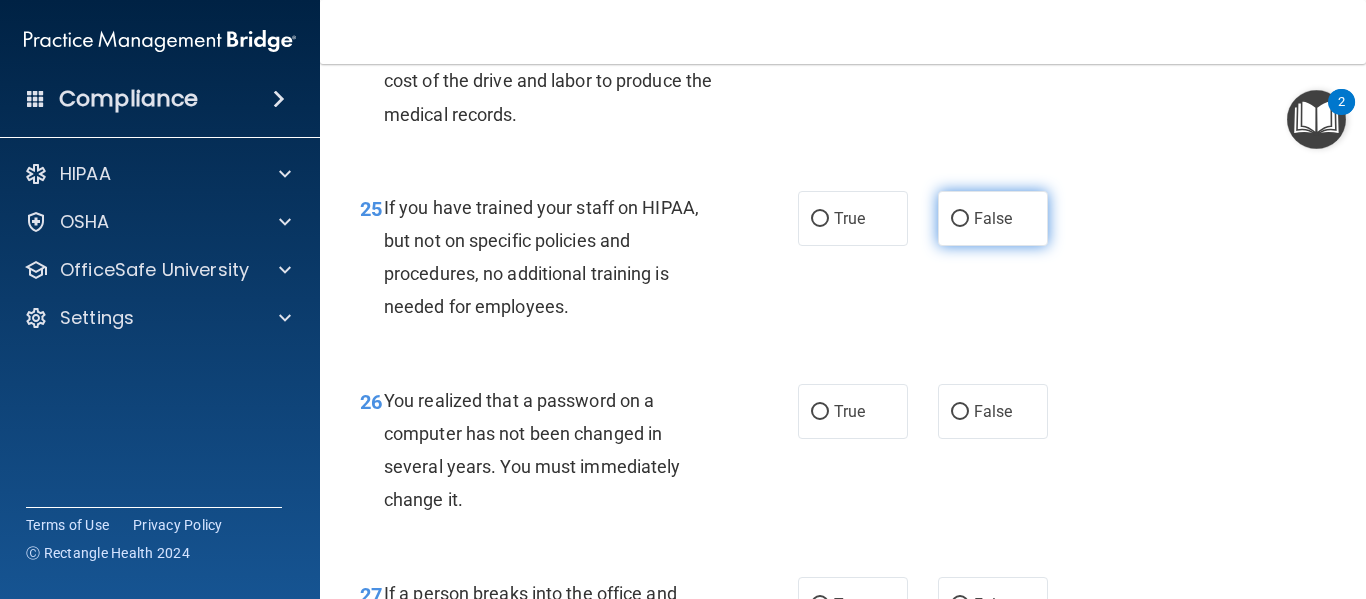 click on "False" at bounding box center (993, 218) 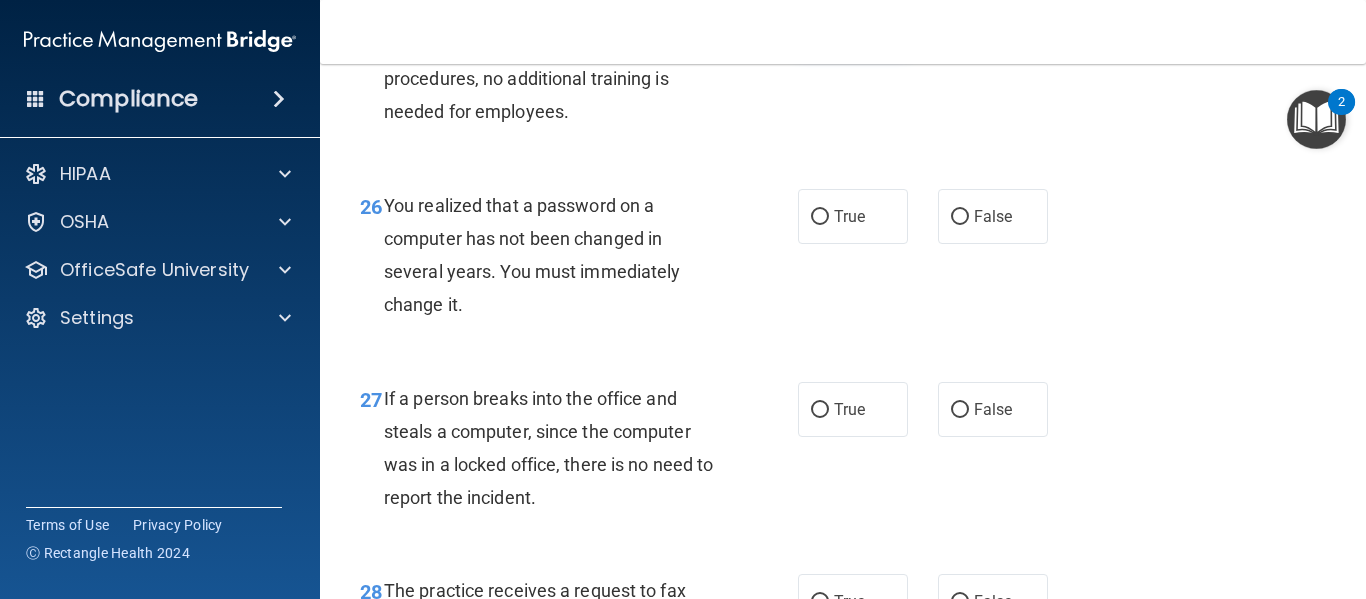 scroll, scrollTop: 4851, scrollLeft: 0, axis: vertical 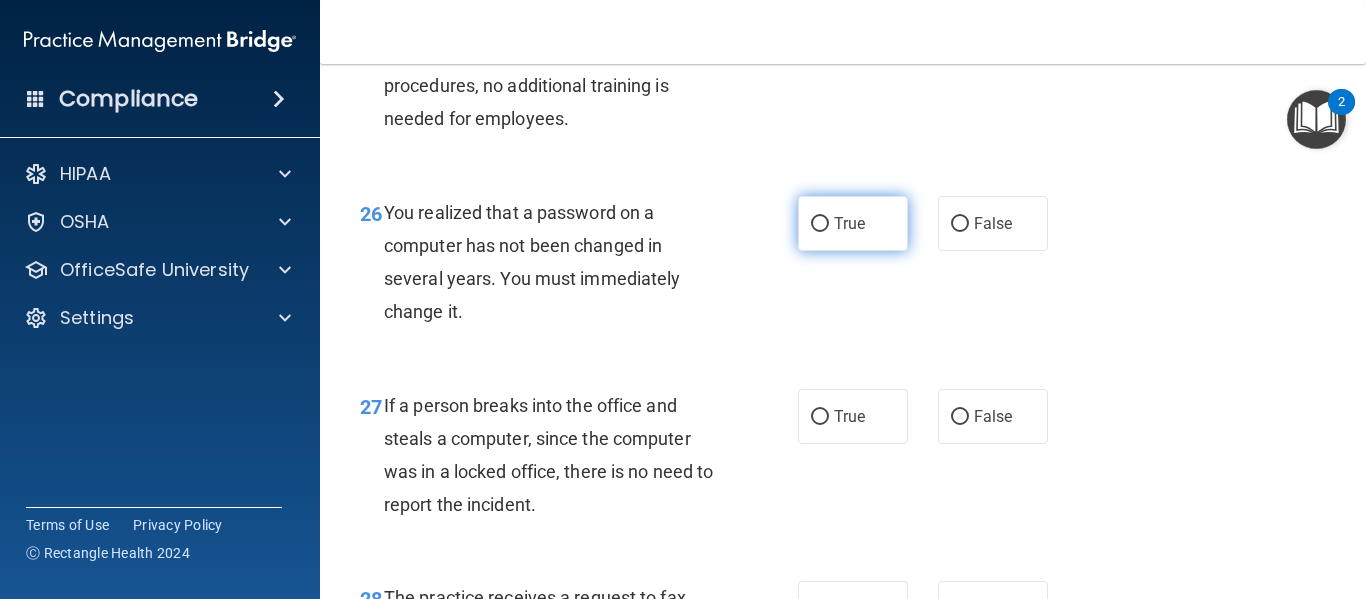 click on "True" at bounding box center [853, 223] 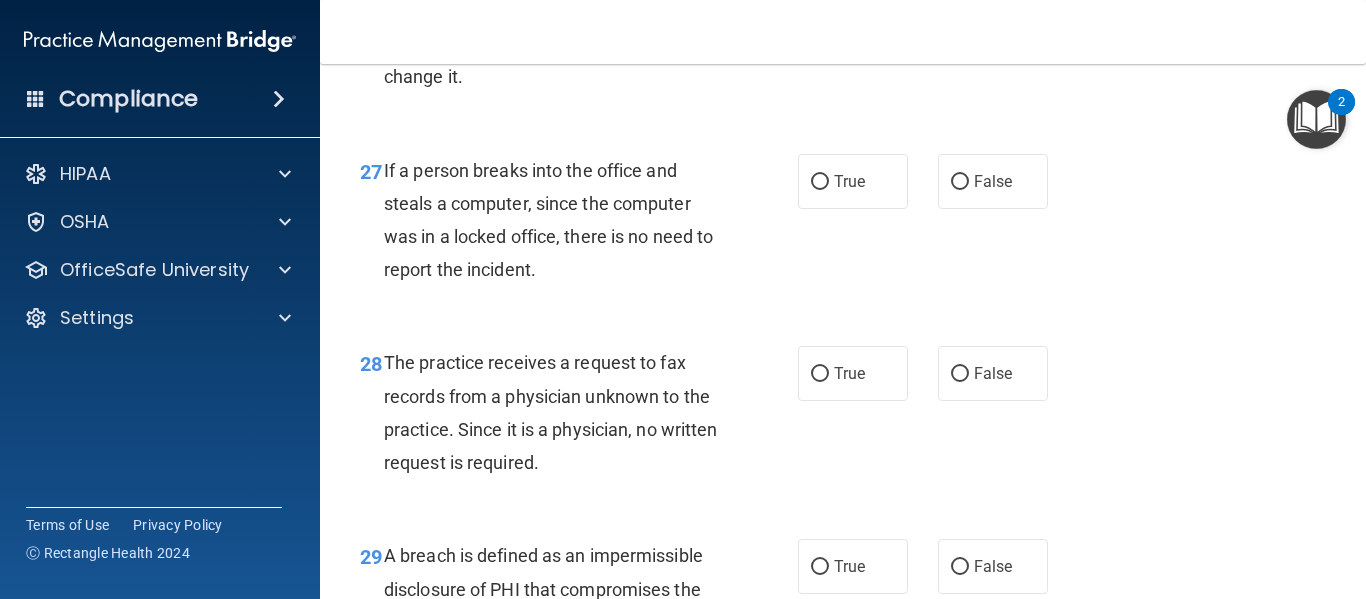 scroll, scrollTop: 5087, scrollLeft: 0, axis: vertical 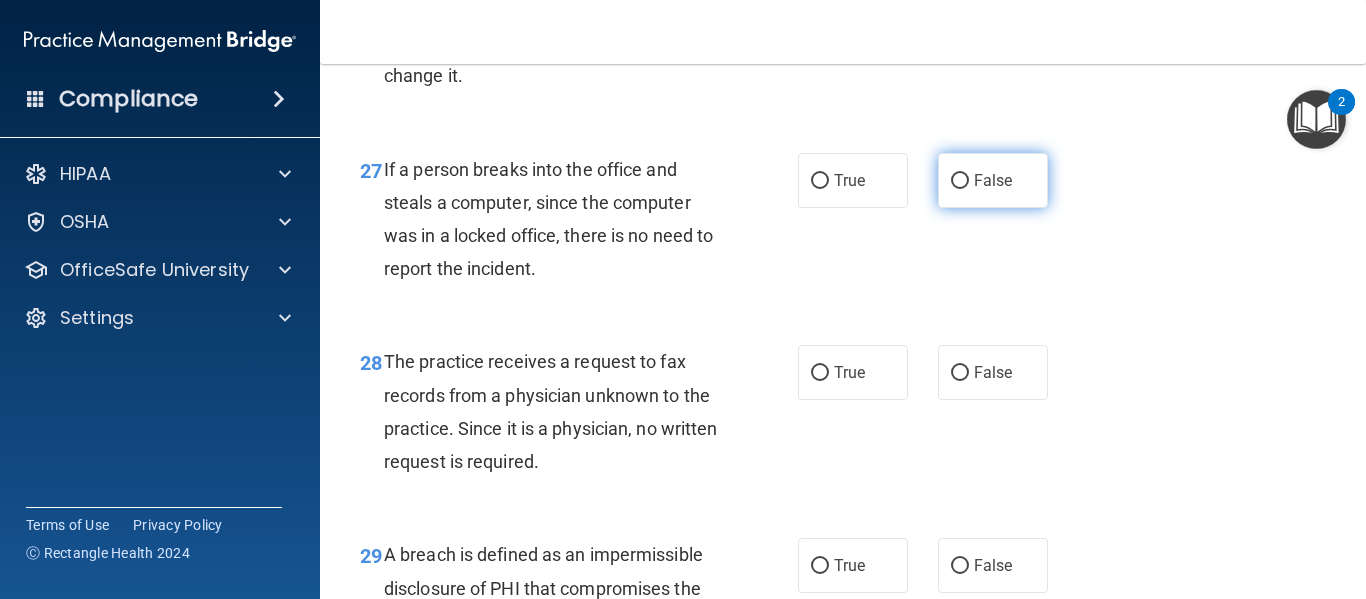 click on "False" at bounding box center [960, 181] 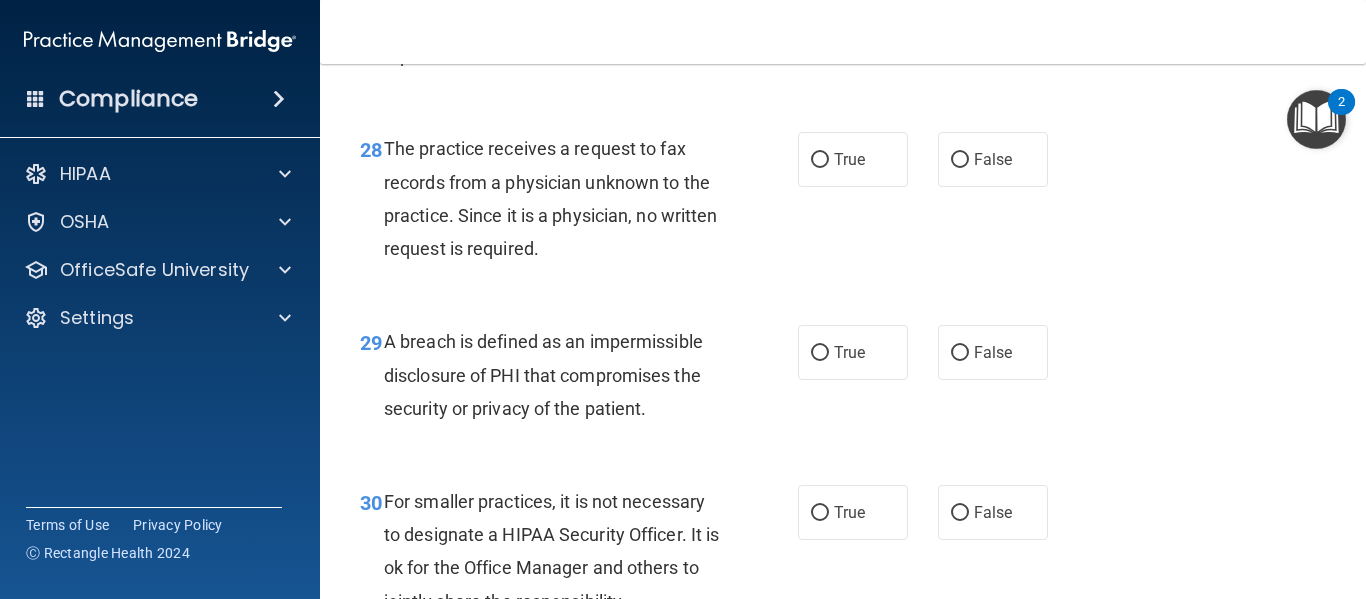 scroll, scrollTop: 5307, scrollLeft: 0, axis: vertical 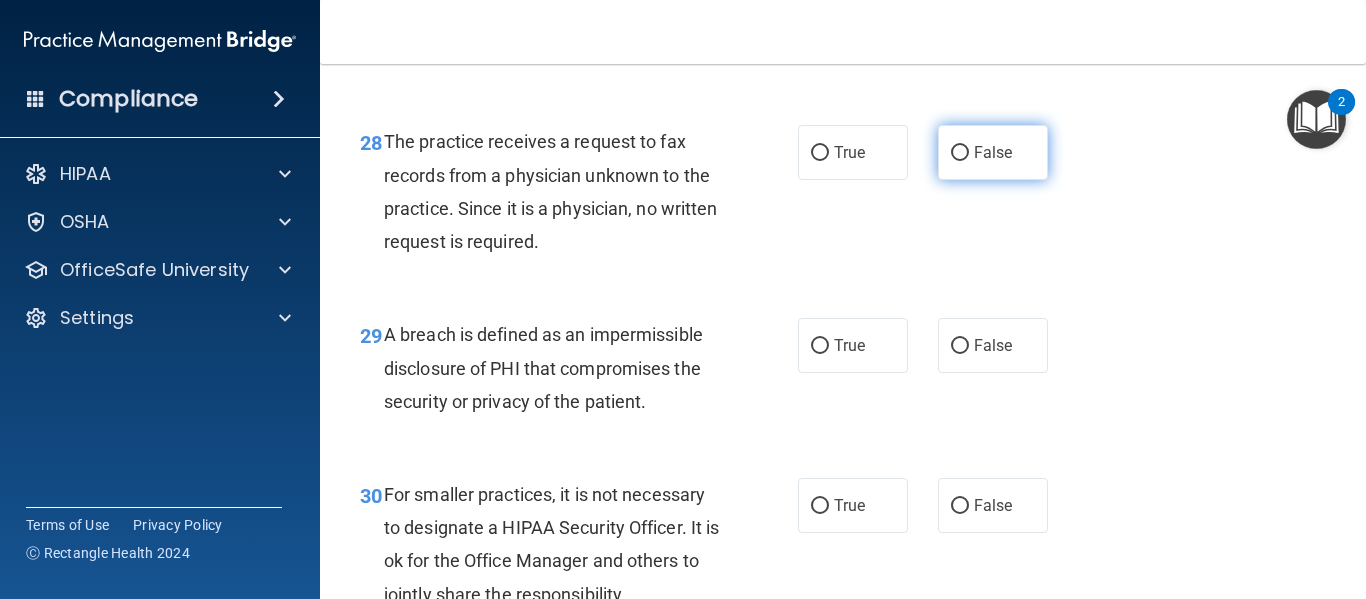 click on "False" at bounding box center [993, 152] 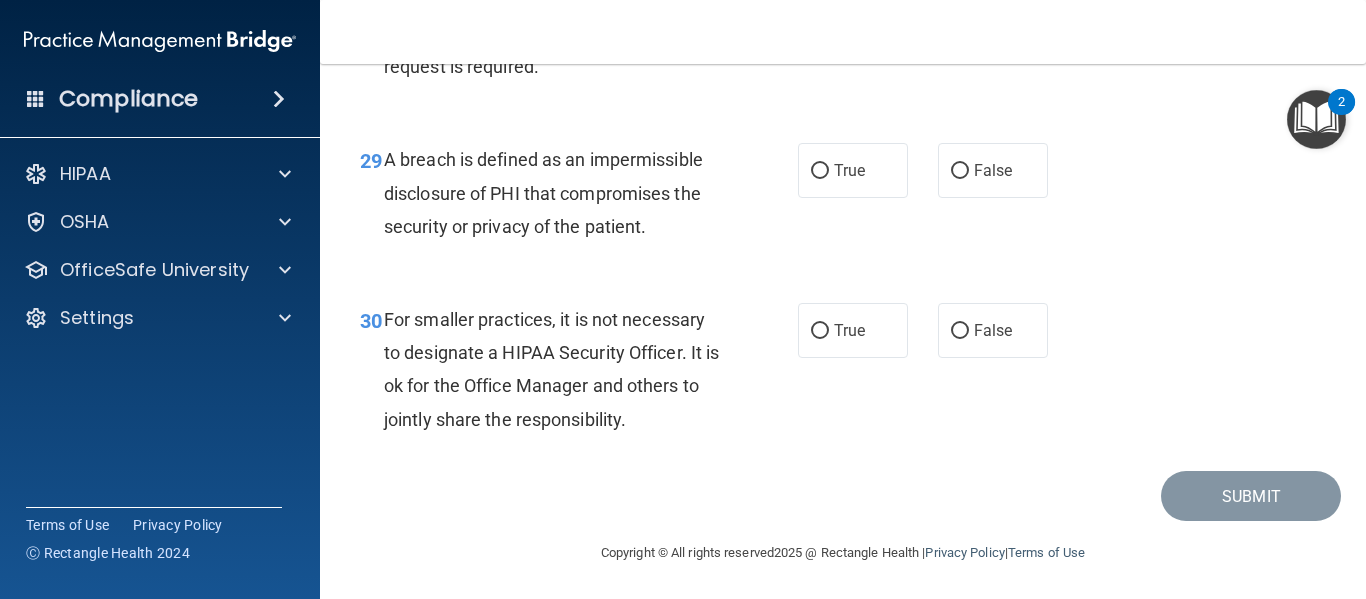 scroll, scrollTop: 5483, scrollLeft: 0, axis: vertical 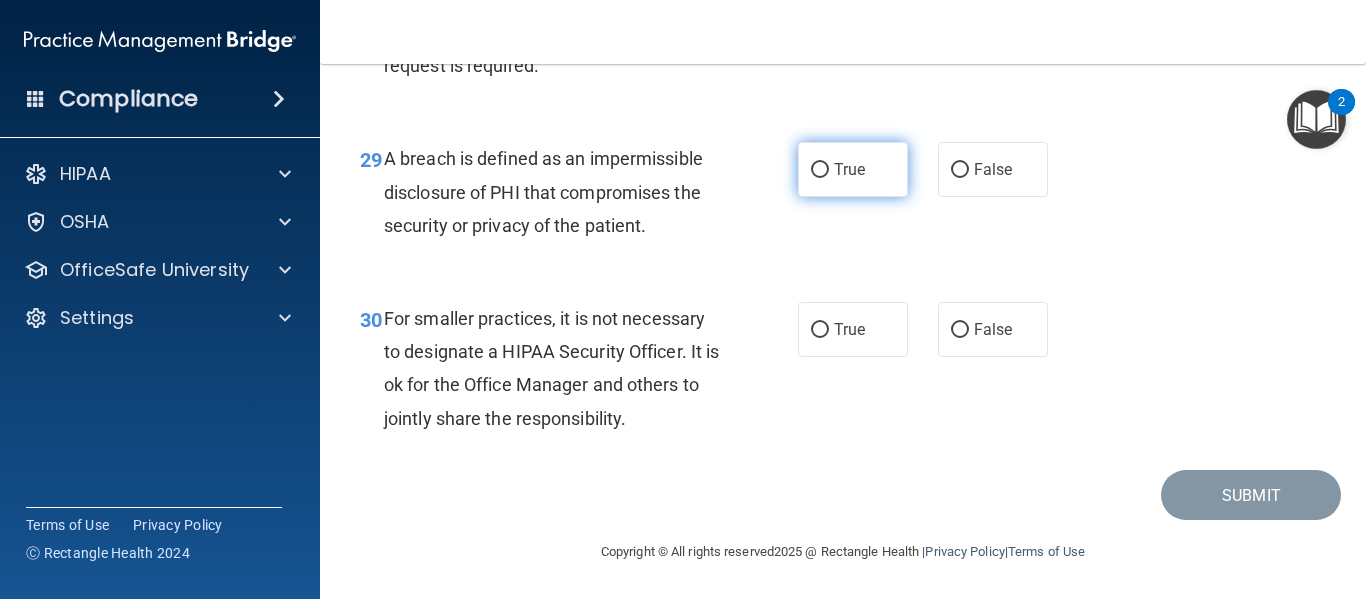 click on "True" at bounding box center [853, 169] 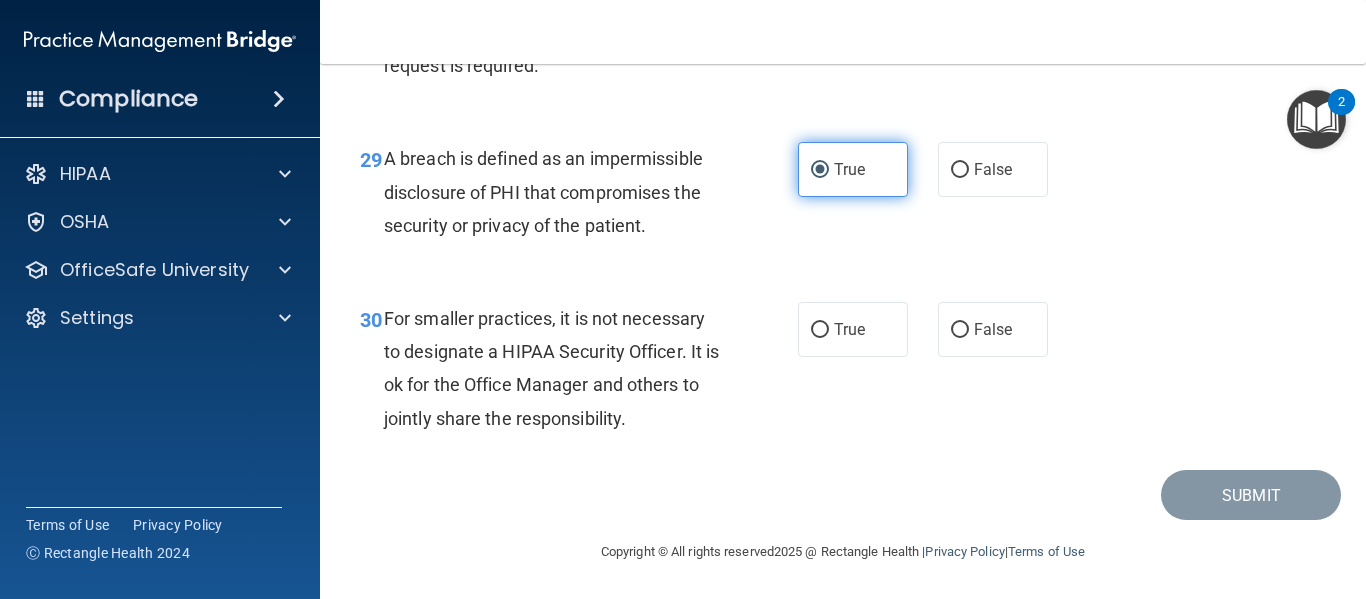 scroll, scrollTop: 5518, scrollLeft: 0, axis: vertical 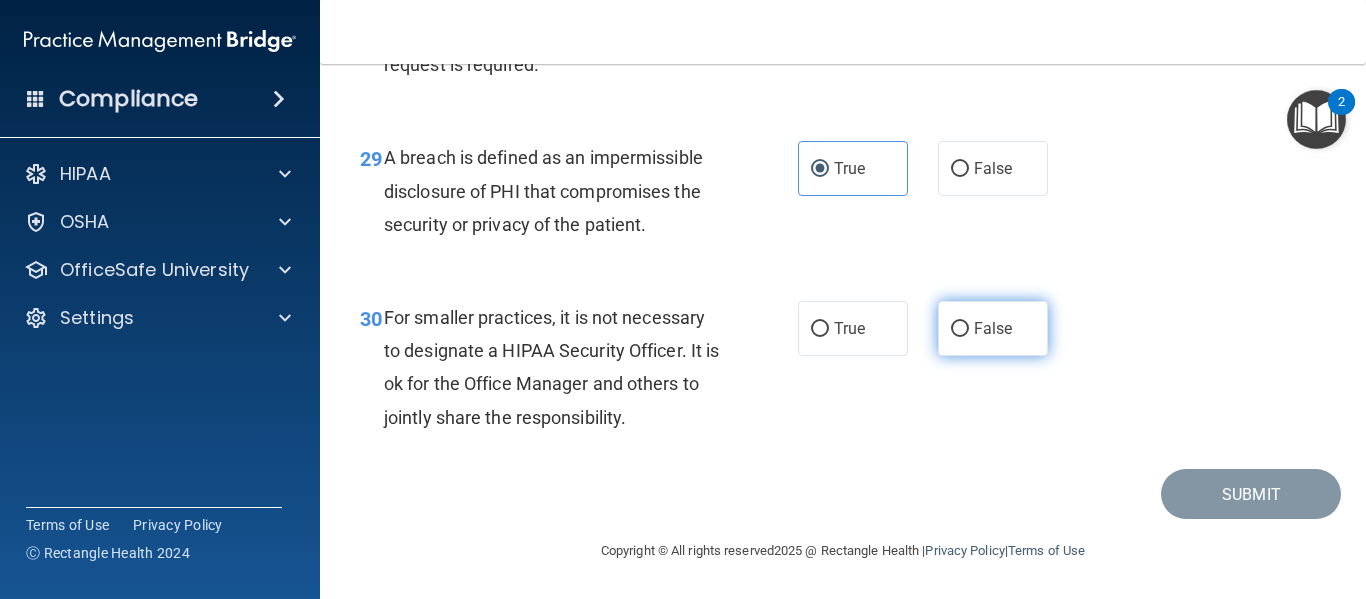 click on "False" at bounding box center [993, 328] 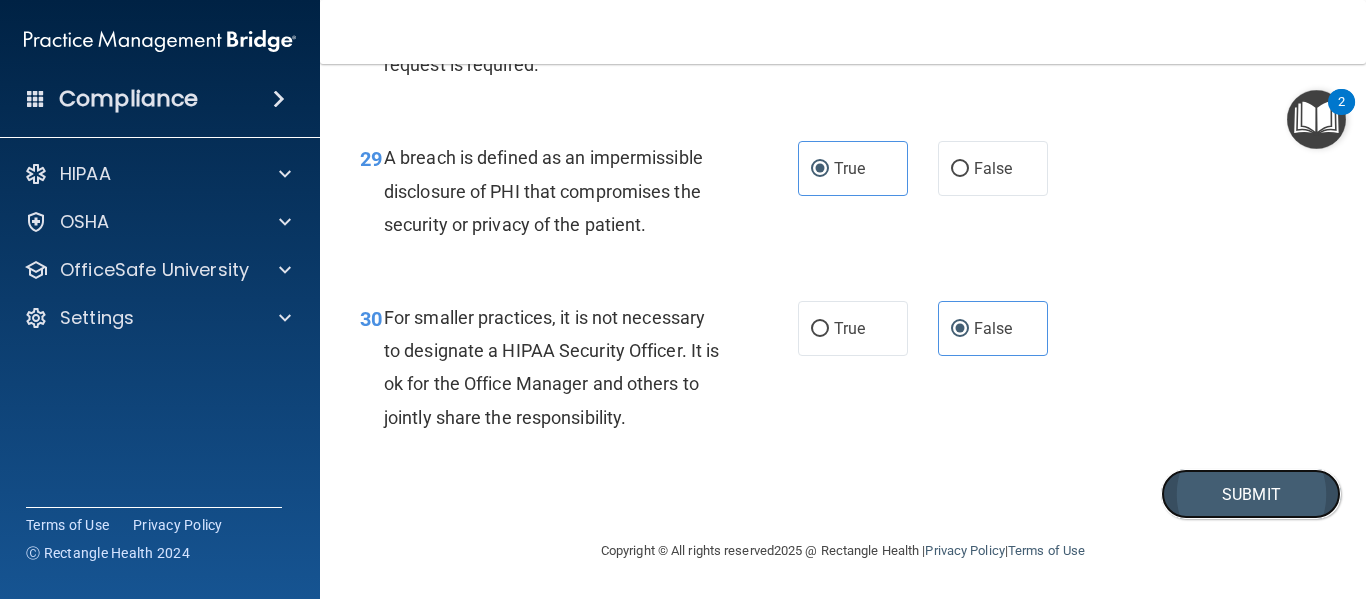 click on "Submit" at bounding box center (1251, 494) 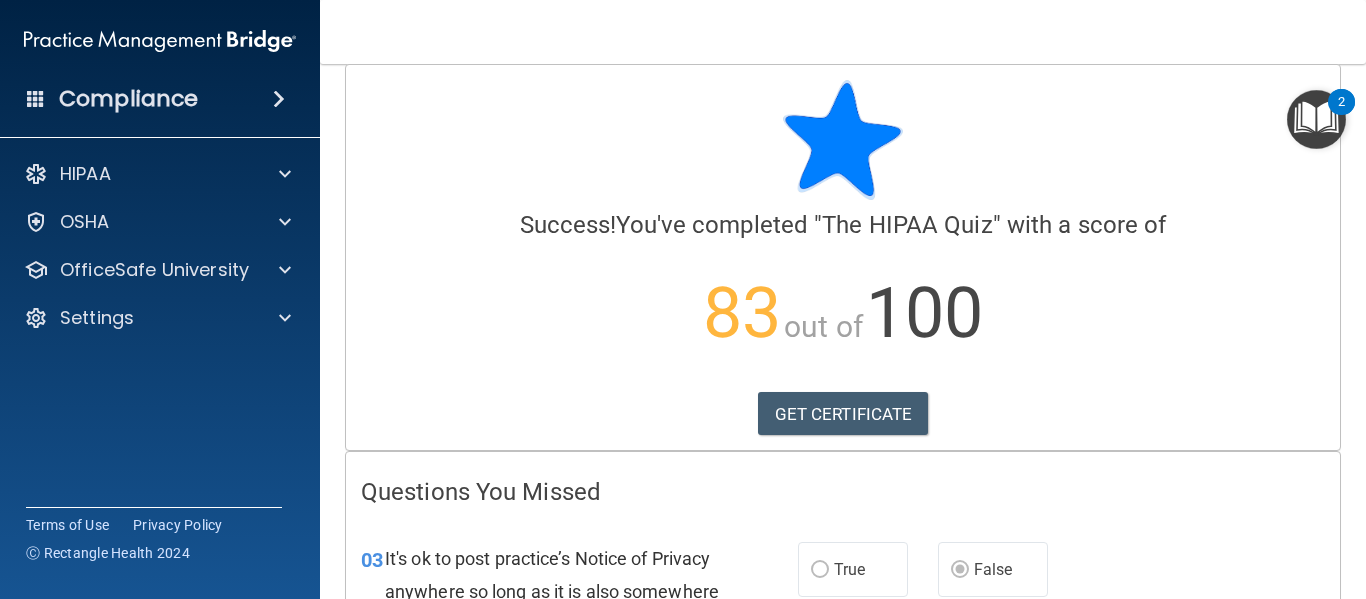 scroll, scrollTop: 0, scrollLeft: 0, axis: both 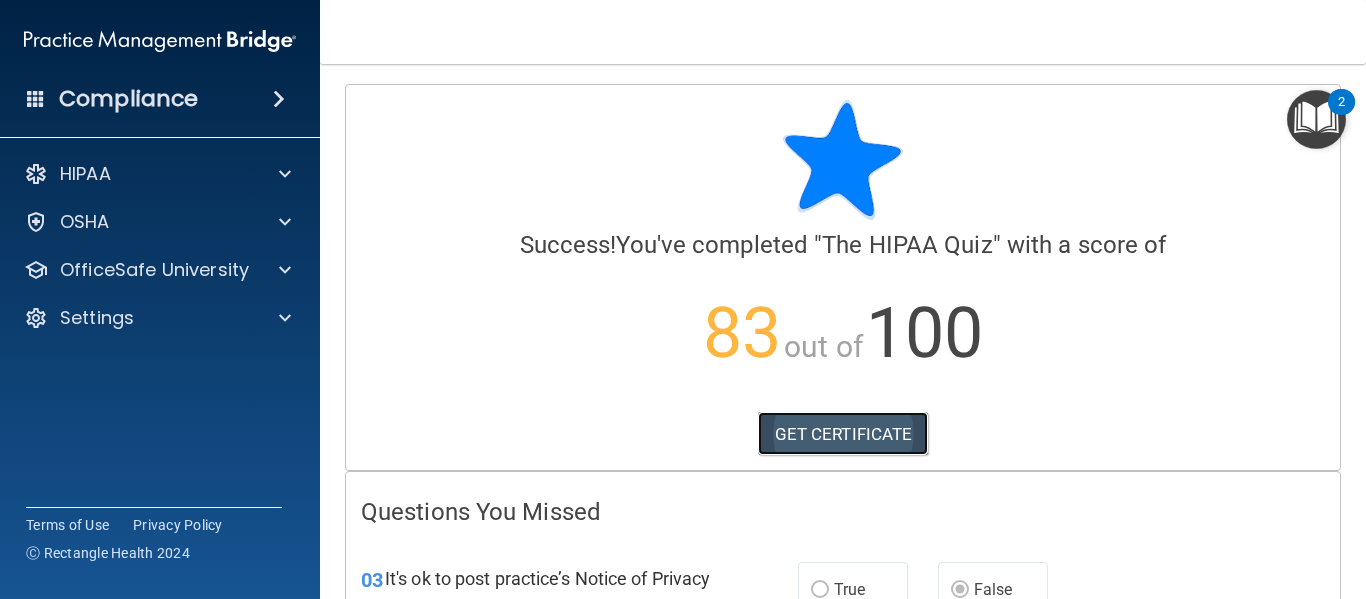 click on "GET CERTIFICATE" at bounding box center (843, 434) 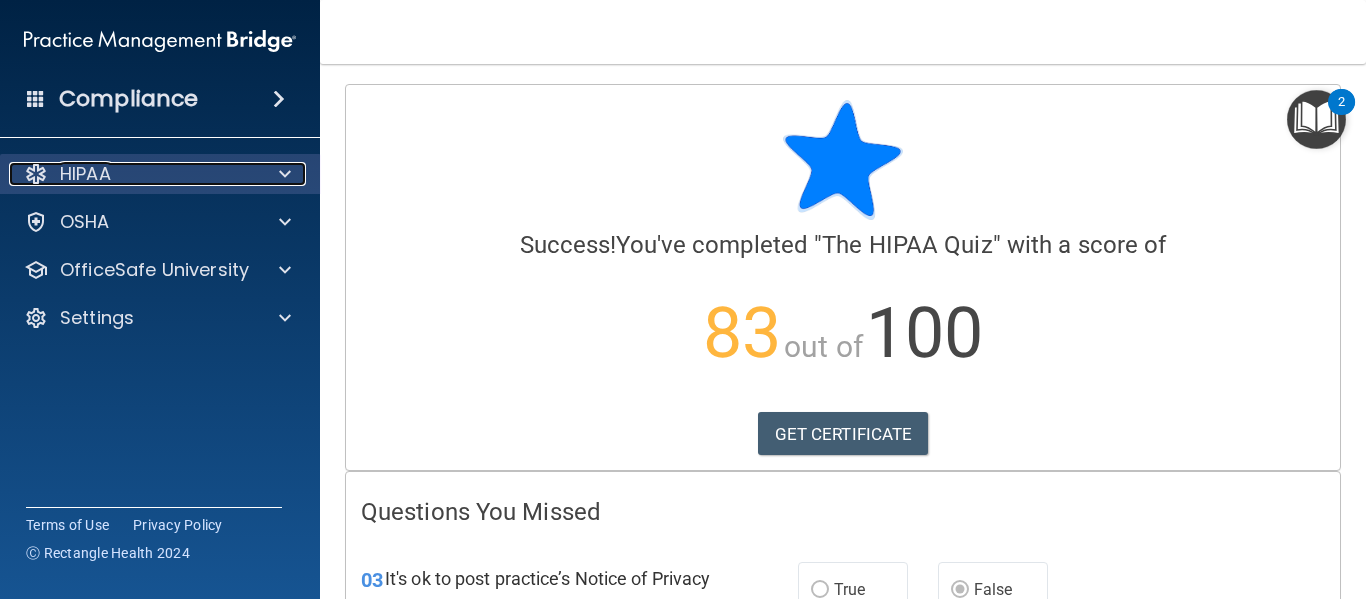 click on "HIPAA" at bounding box center [133, 174] 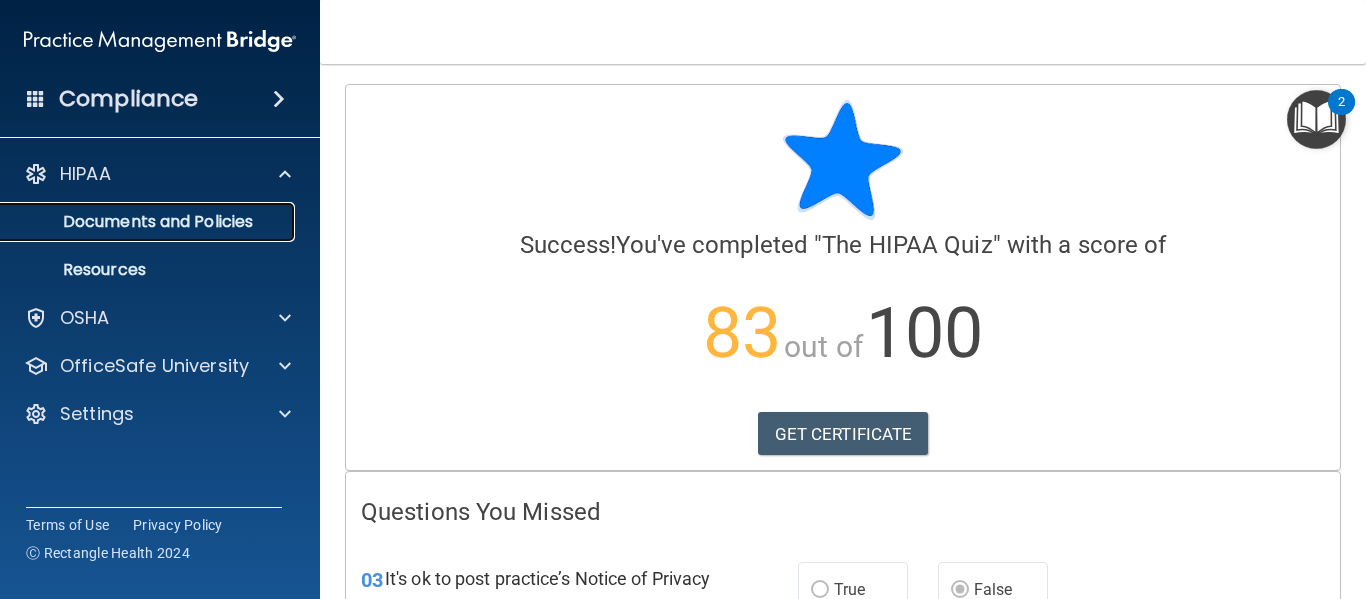 click on "Documents and Policies" at bounding box center (149, 222) 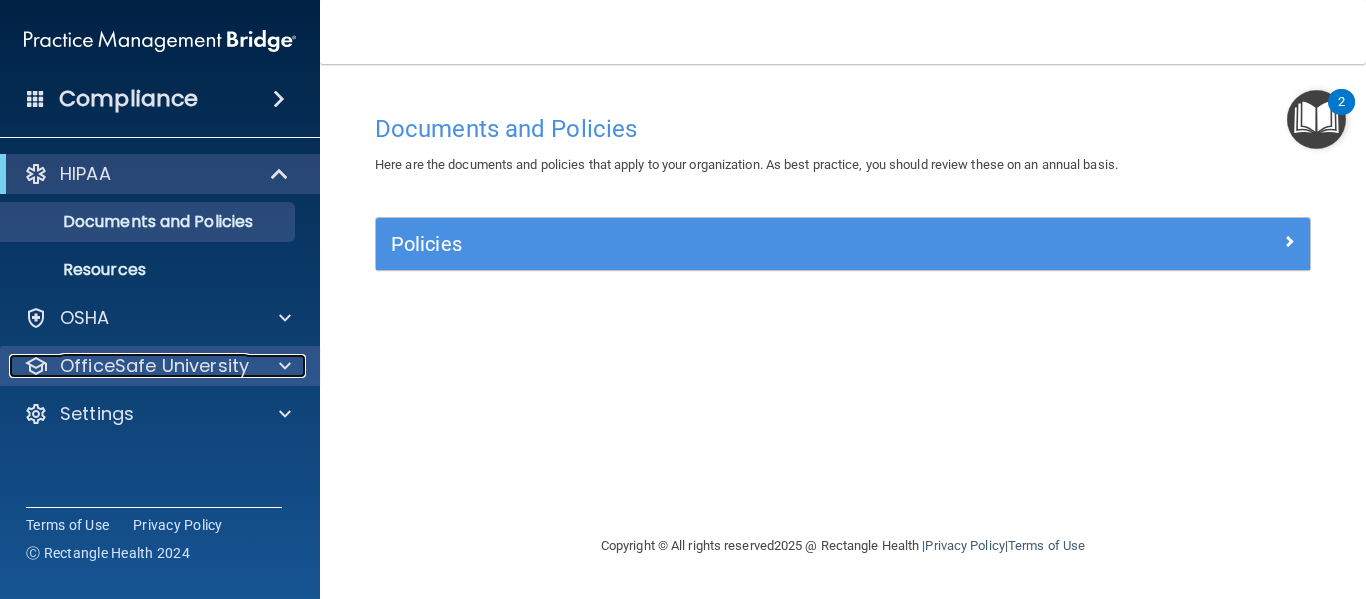 click at bounding box center [282, 366] 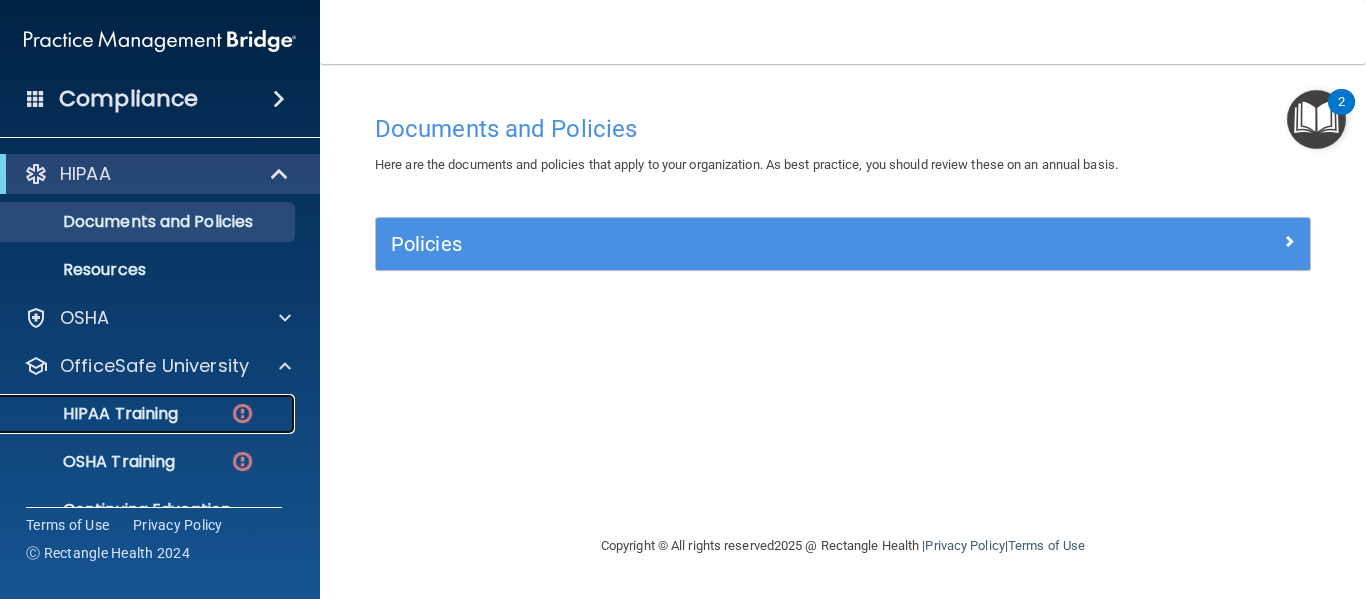 click on "HIPAA Training" at bounding box center (137, 414) 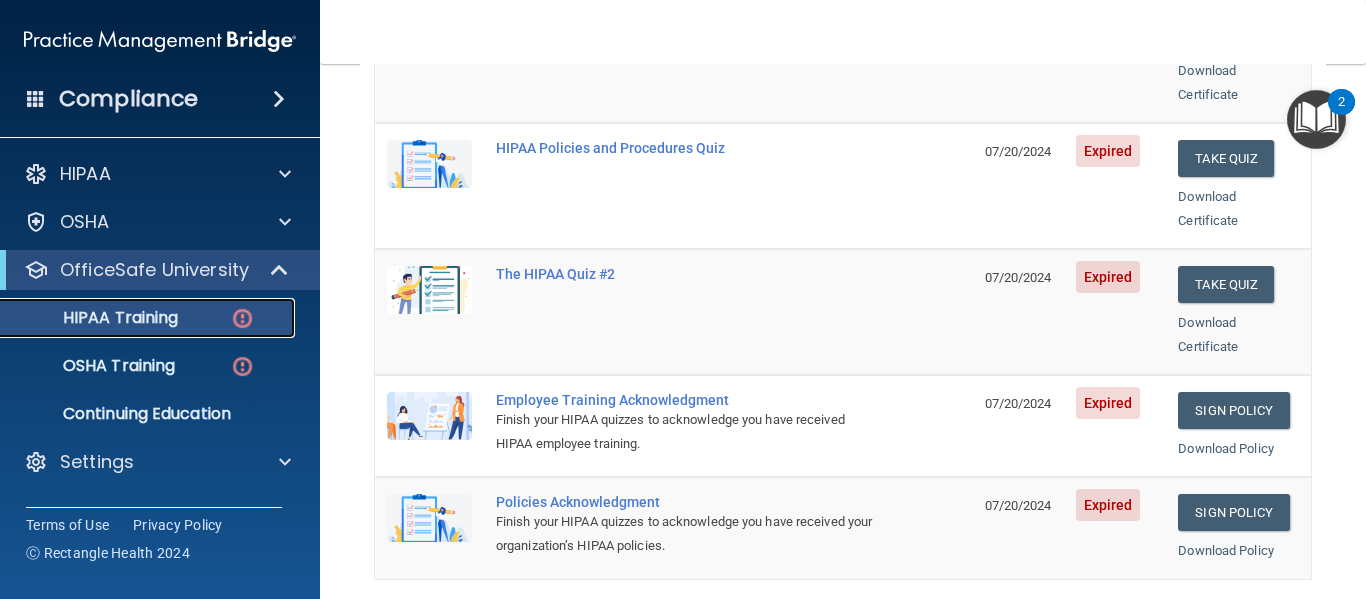 scroll, scrollTop: 353, scrollLeft: 0, axis: vertical 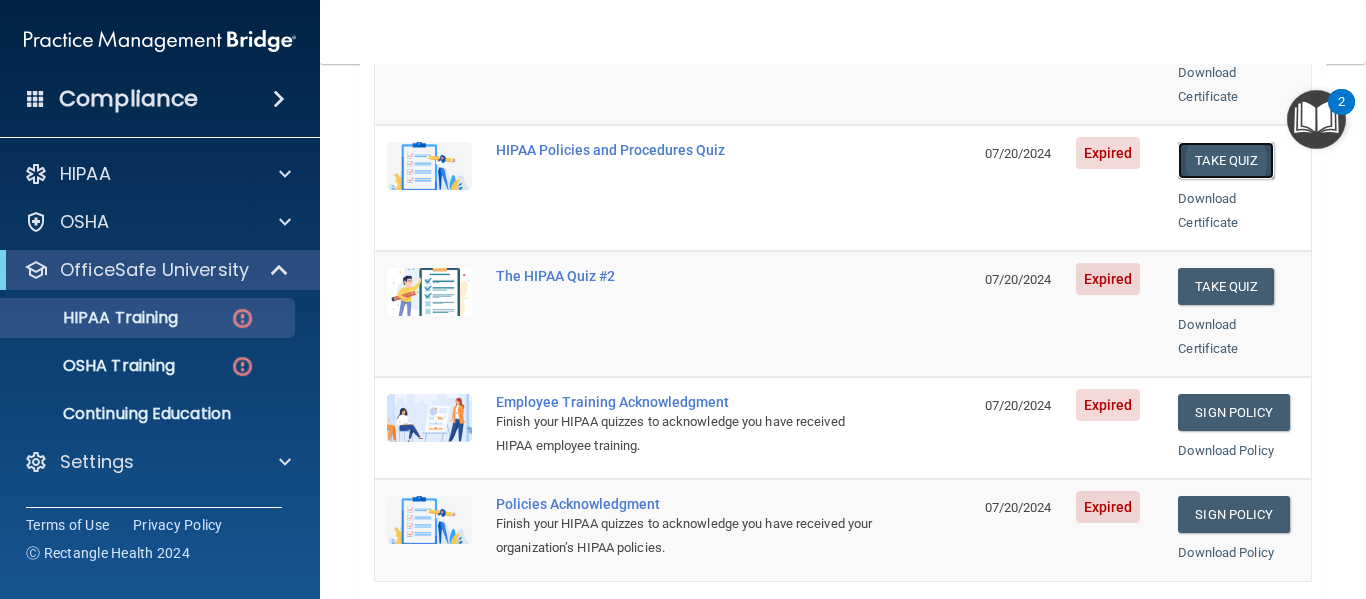 click on "Take Quiz" at bounding box center [1226, 160] 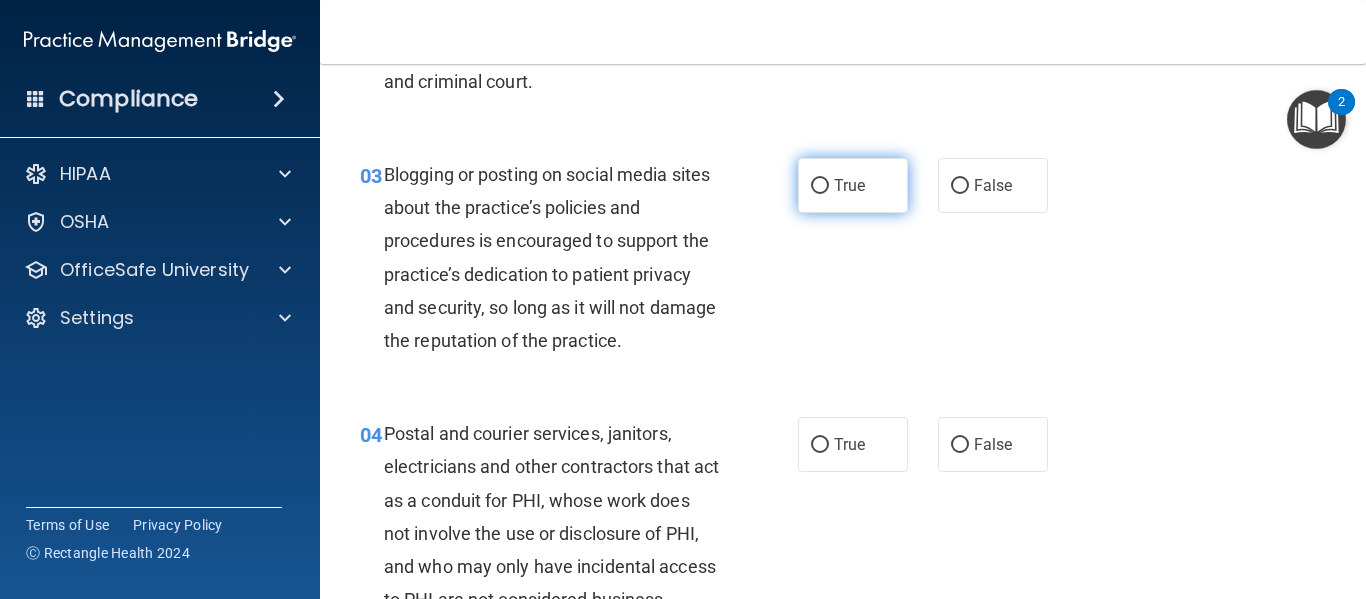 click on "True" at bounding box center [853, 185] 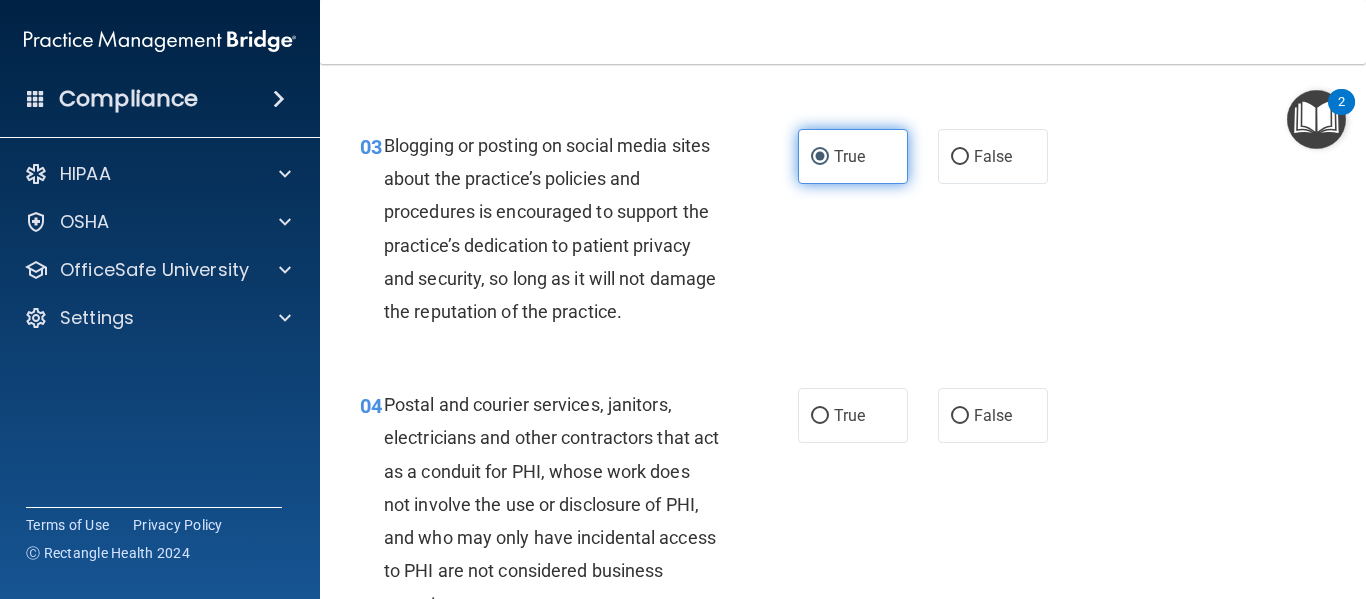 scroll, scrollTop: 383, scrollLeft: 0, axis: vertical 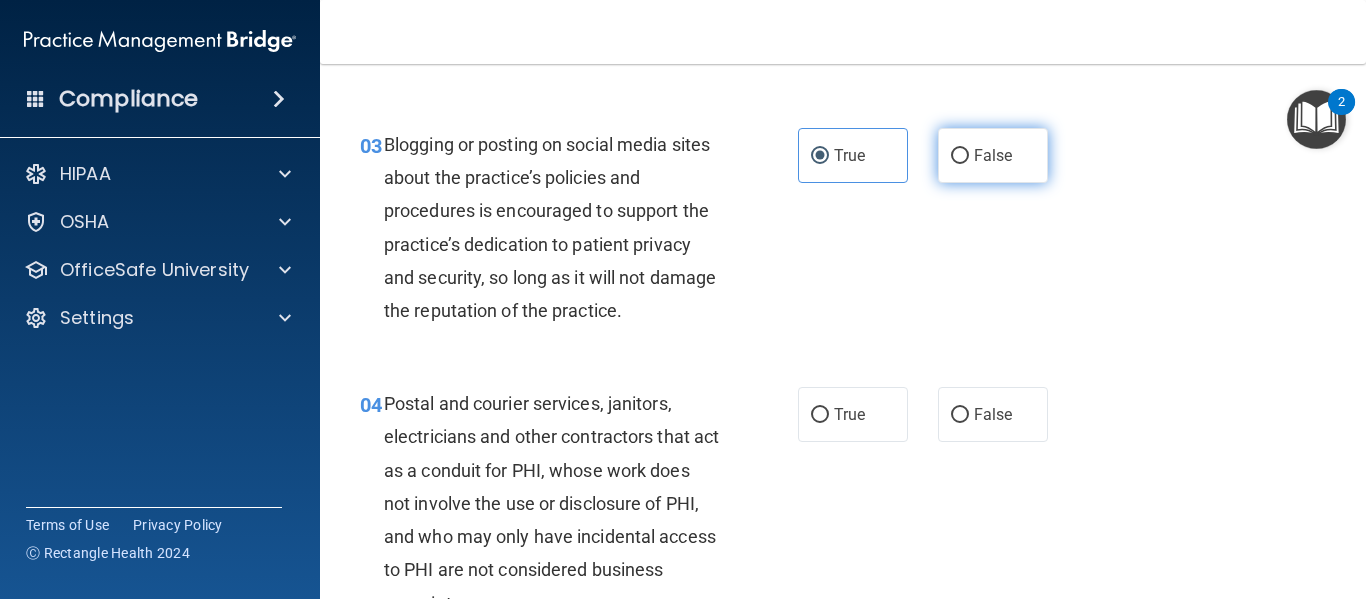 click on "False" at bounding box center [993, 155] 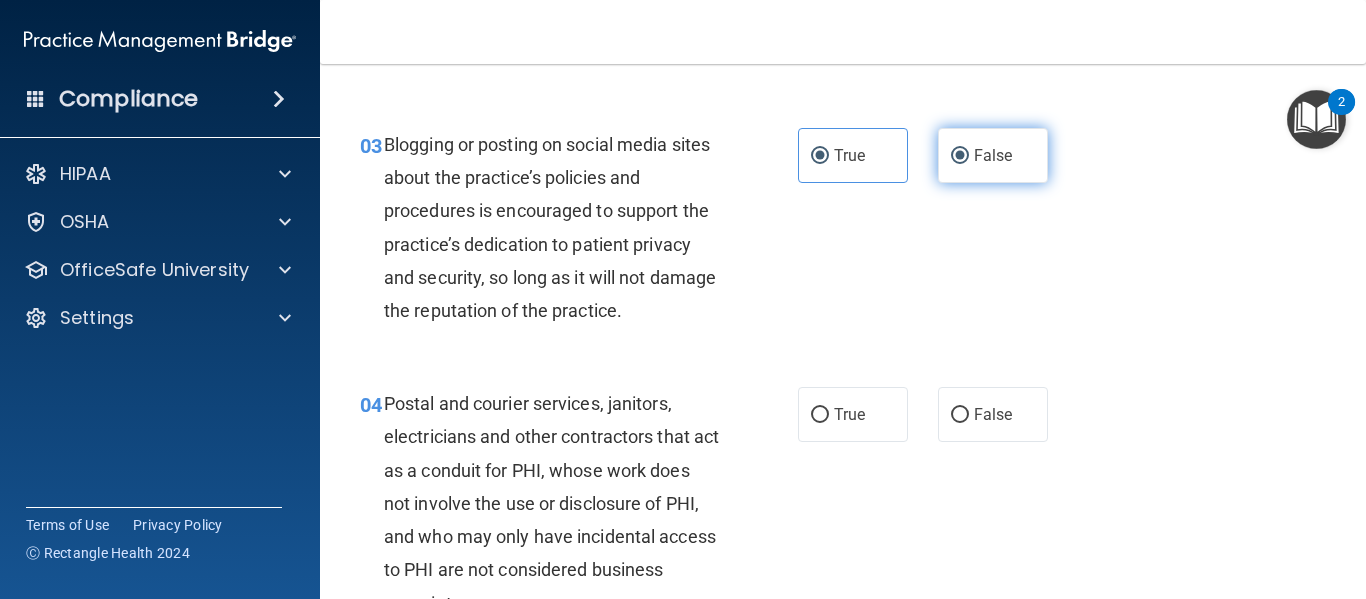 radio on "false" 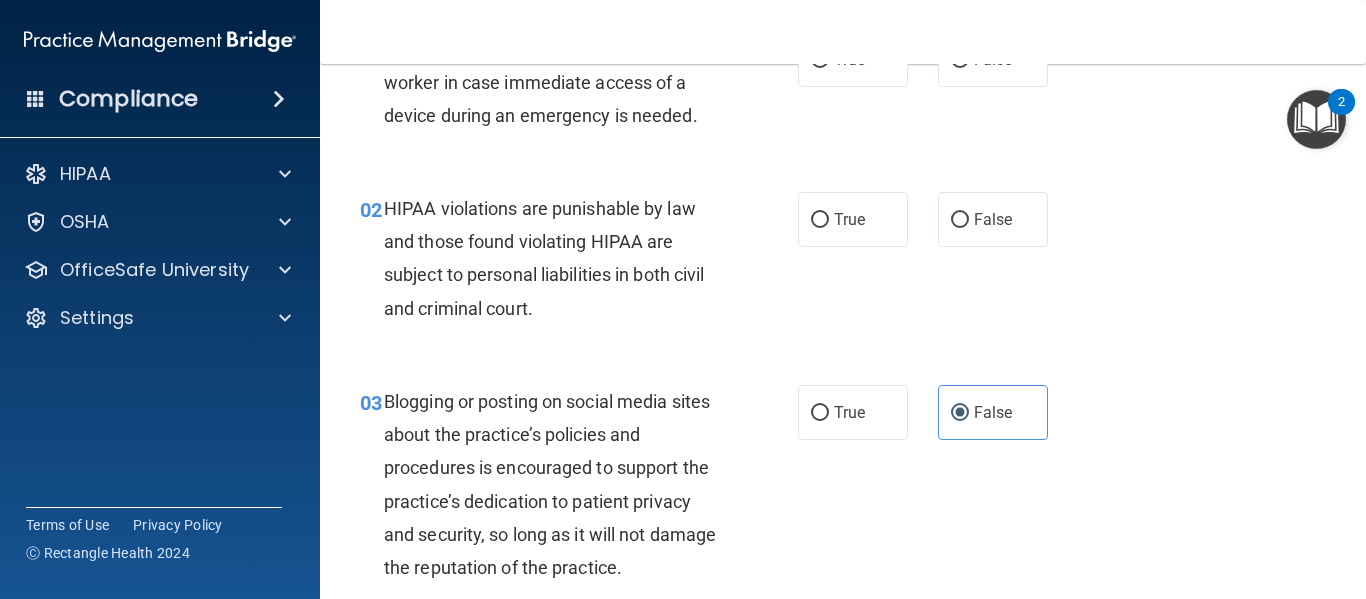 scroll, scrollTop: 0, scrollLeft: 0, axis: both 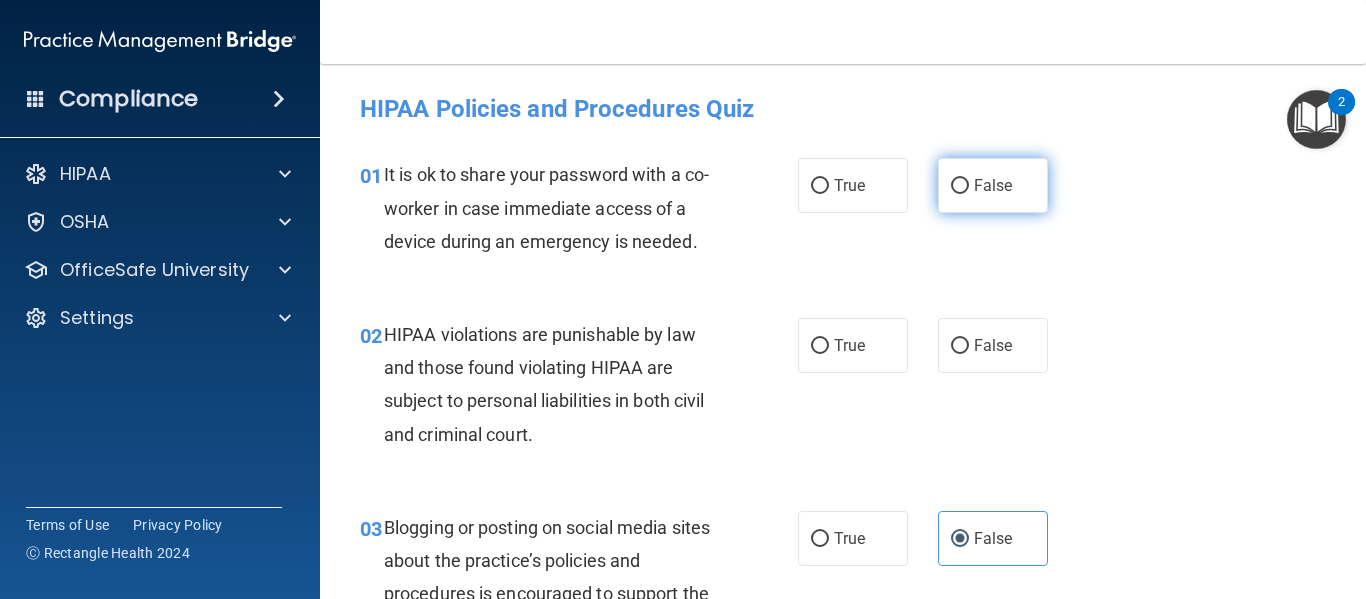 click on "False" at bounding box center (993, 185) 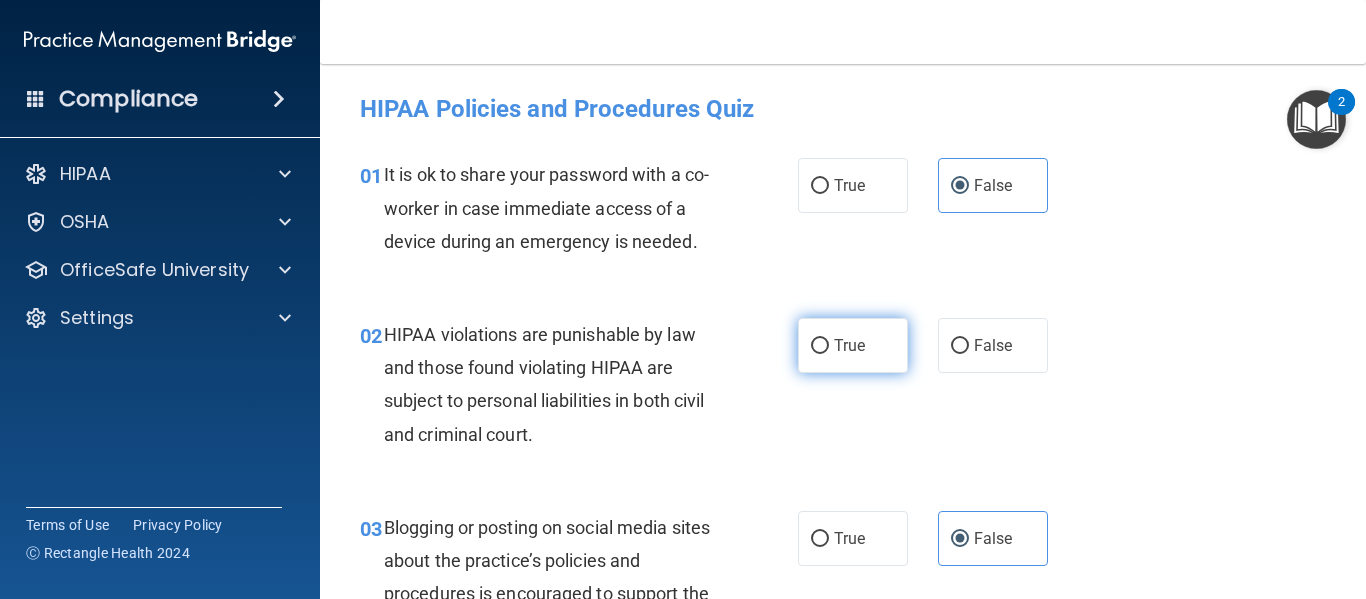click on "True" at bounding box center (853, 345) 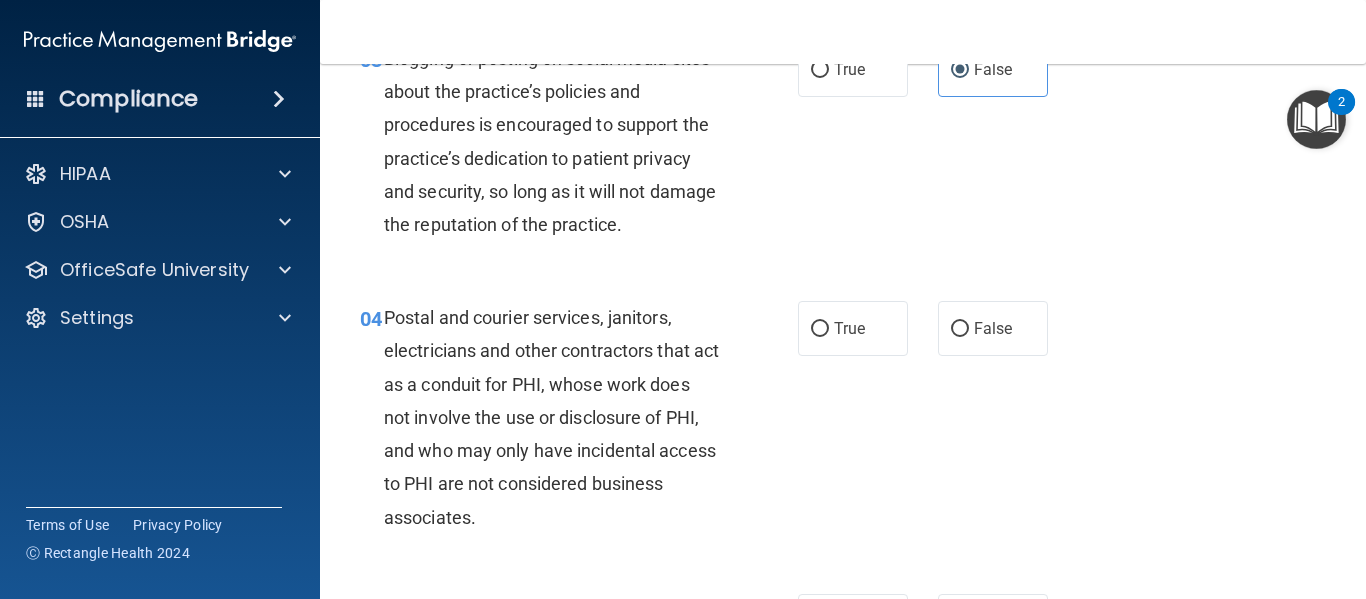scroll, scrollTop: 493, scrollLeft: 0, axis: vertical 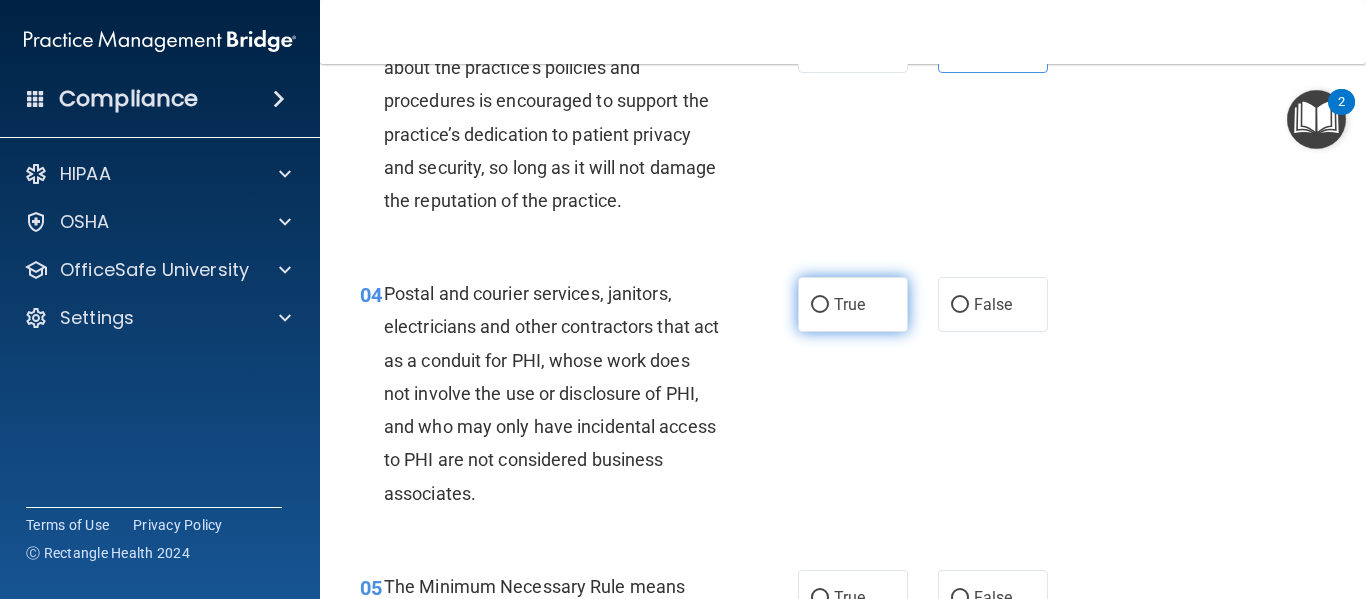 click on "True" at bounding box center [853, 304] 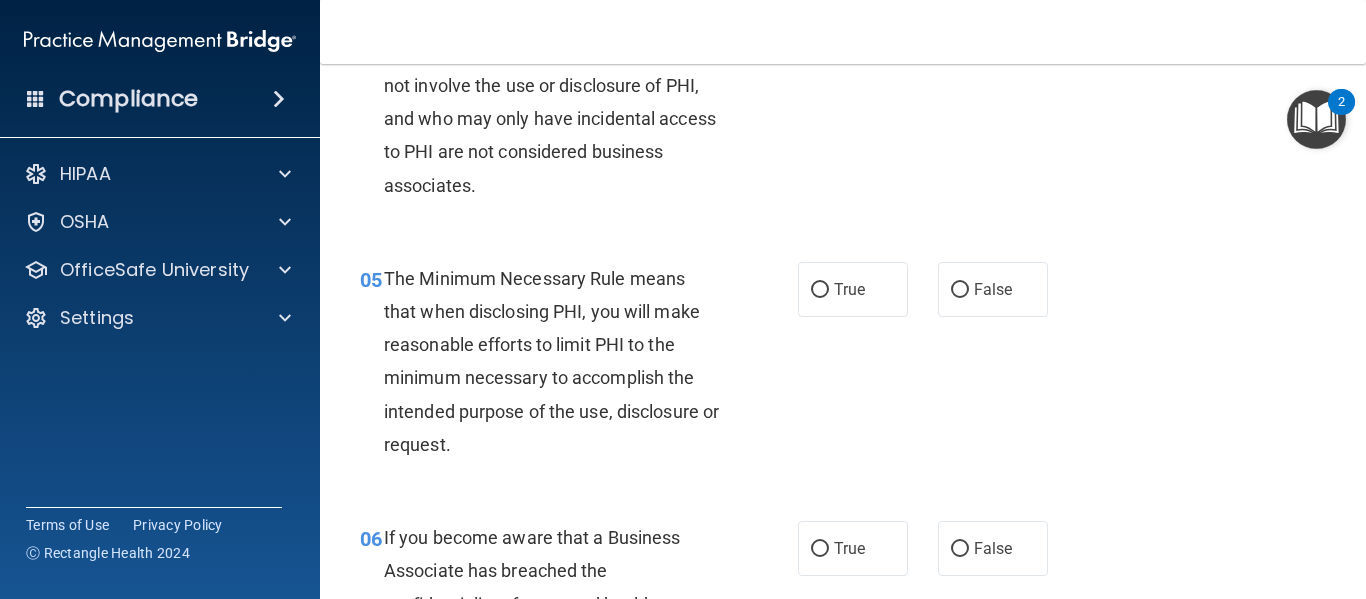 scroll, scrollTop: 809, scrollLeft: 0, axis: vertical 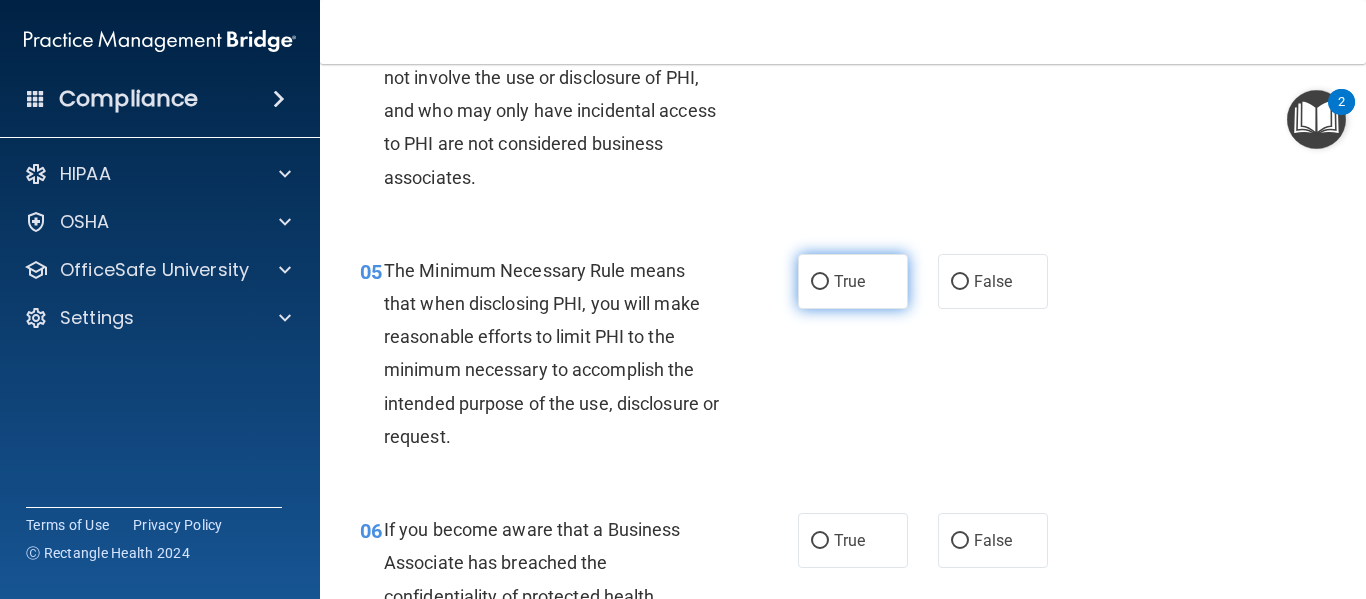 click on "True" at bounding box center (853, 281) 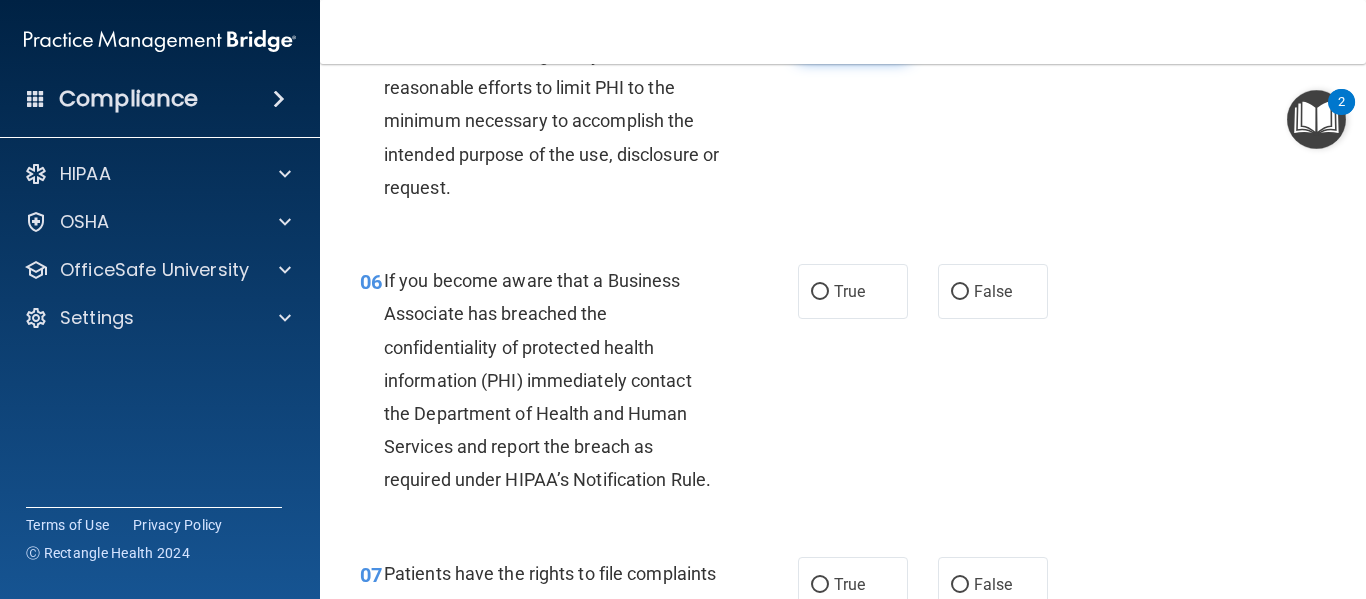 scroll, scrollTop: 1057, scrollLeft: 0, axis: vertical 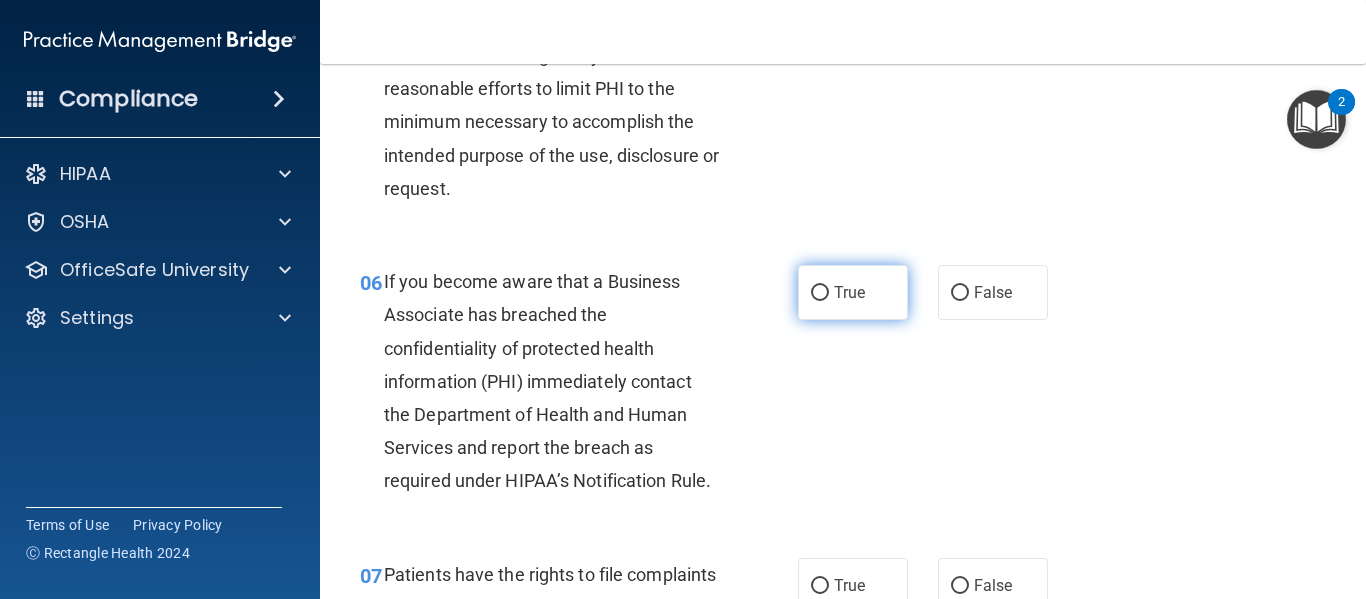click on "True" at bounding box center [853, 292] 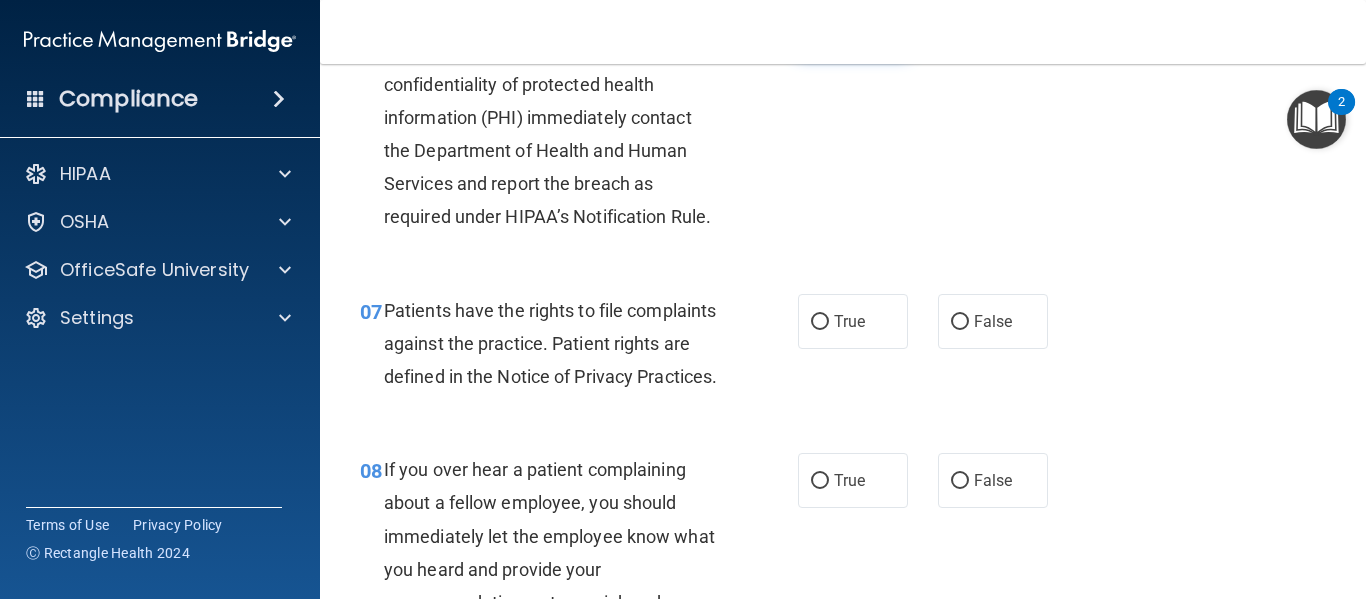 scroll, scrollTop: 1325, scrollLeft: 0, axis: vertical 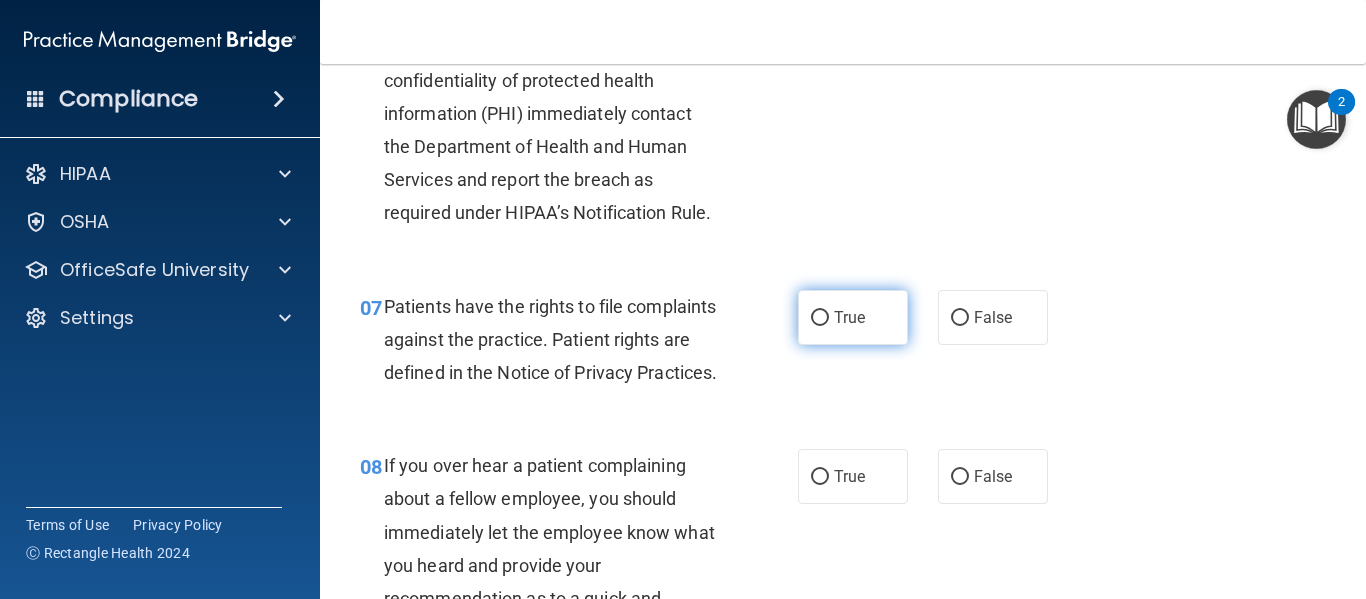 click on "True" at bounding box center [853, 317] 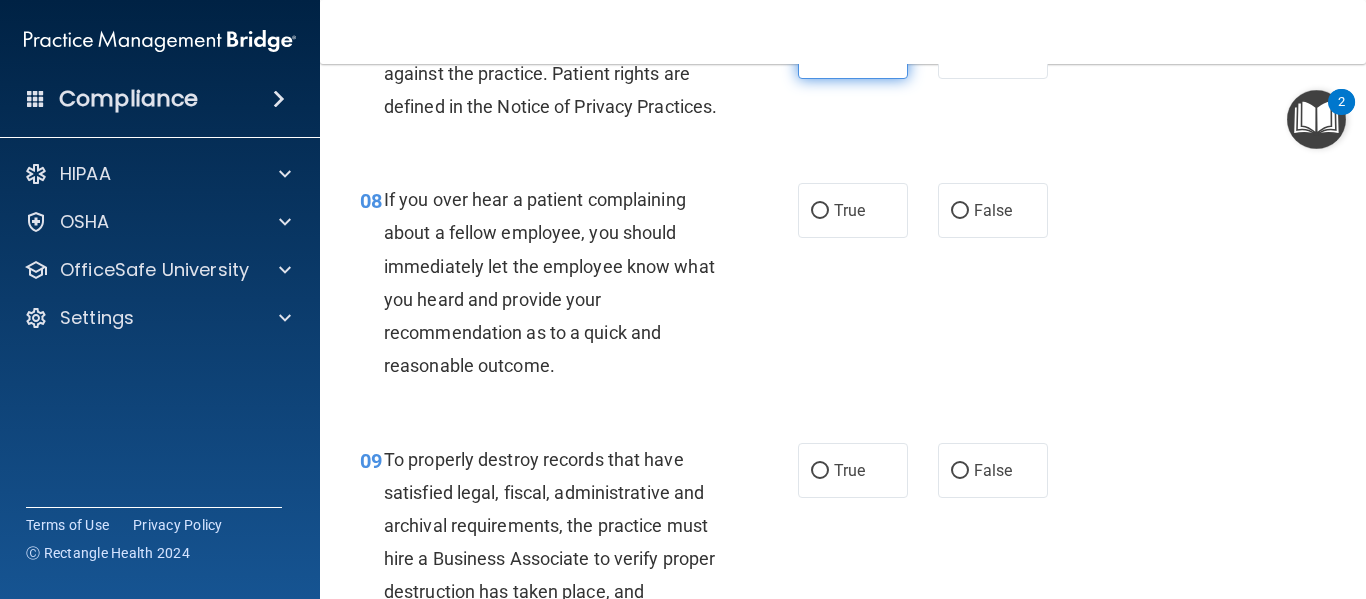 scroll, scrollTop: 1592, scrollLeft: 0, axis: vertical 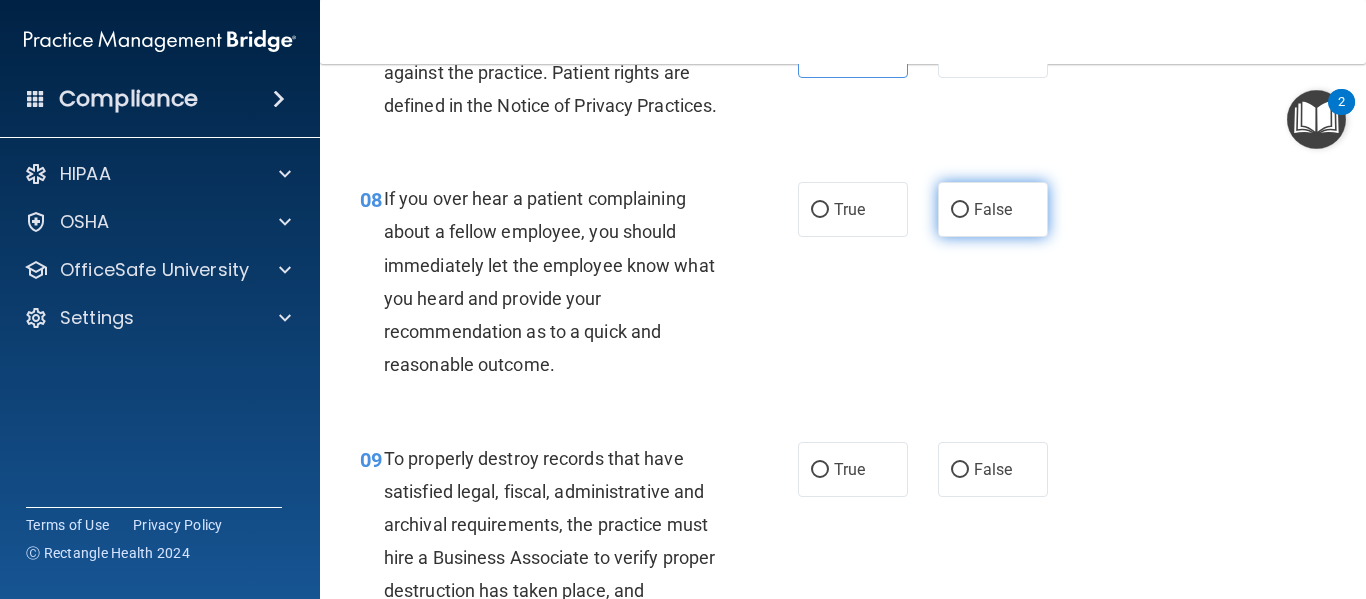 click on "False" at bounding box center (960, 210) 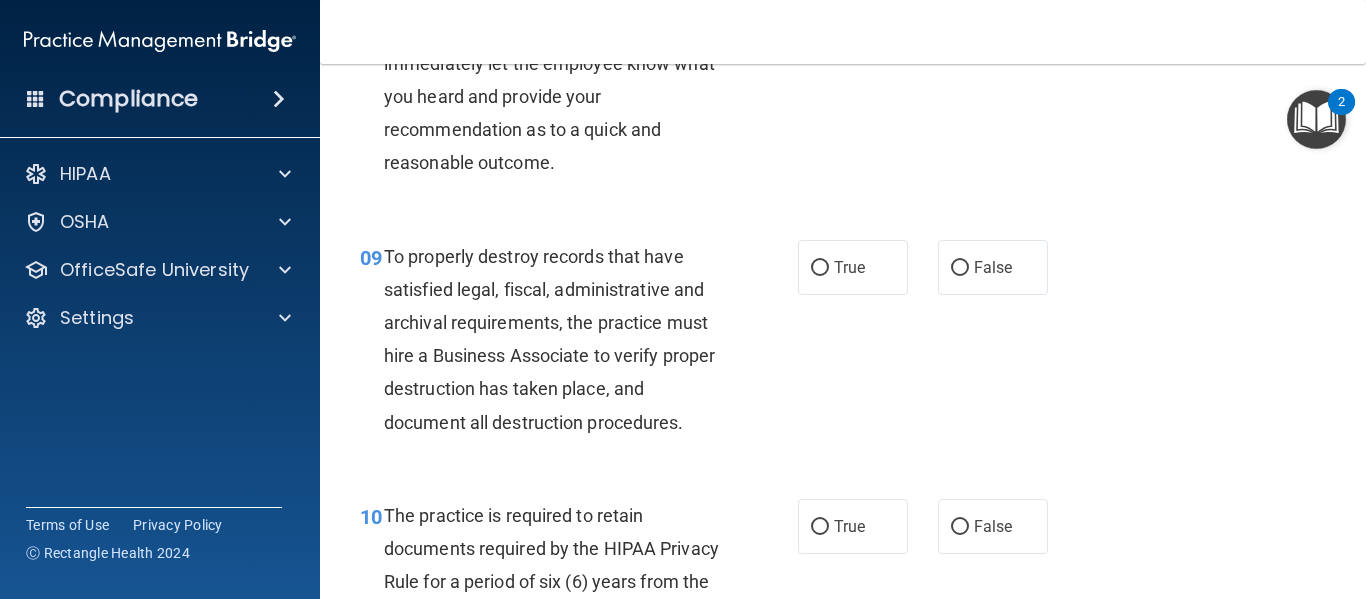 scroll, scrollTop: 1796, scrollLeft: 0, axis: vertical 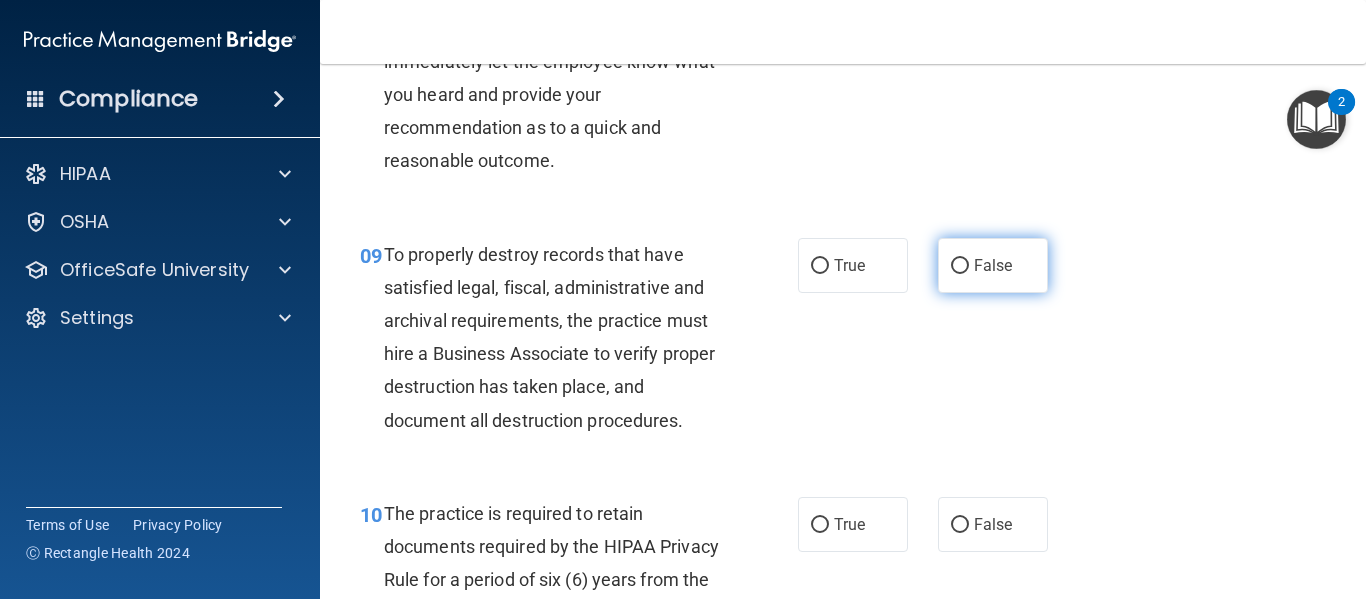 click on "False" at bounding box center [993, 265] 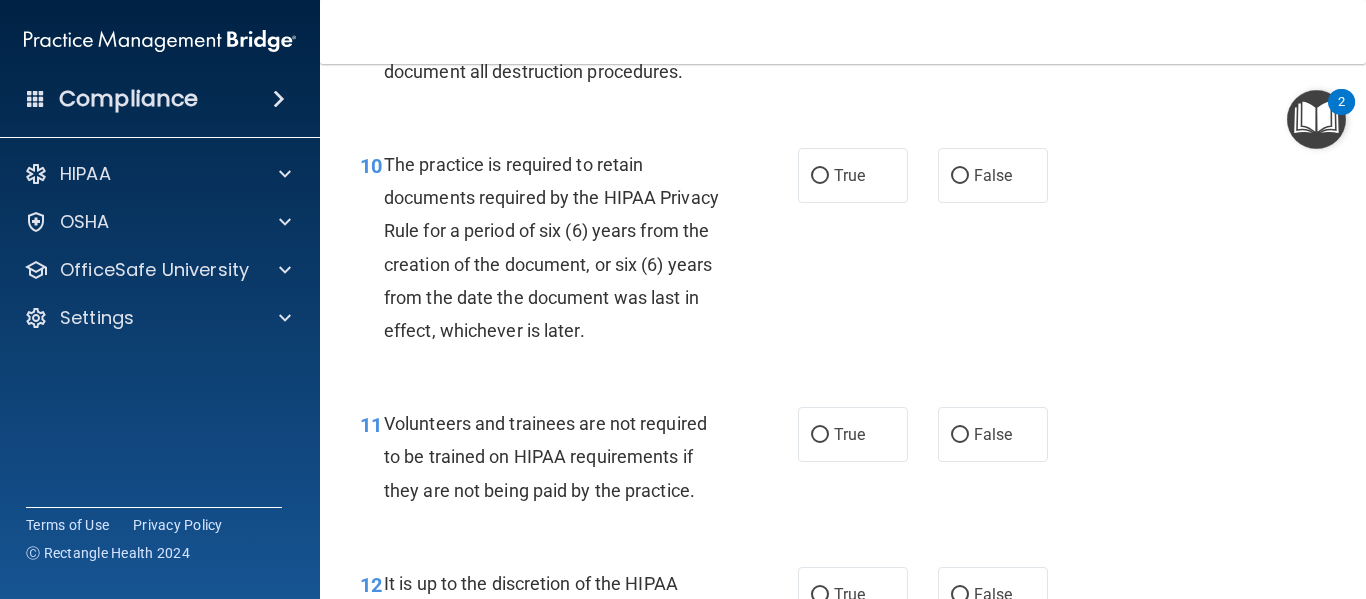 scroll, scrollTop: 2147, scrollLeft: 0, axis: vertical 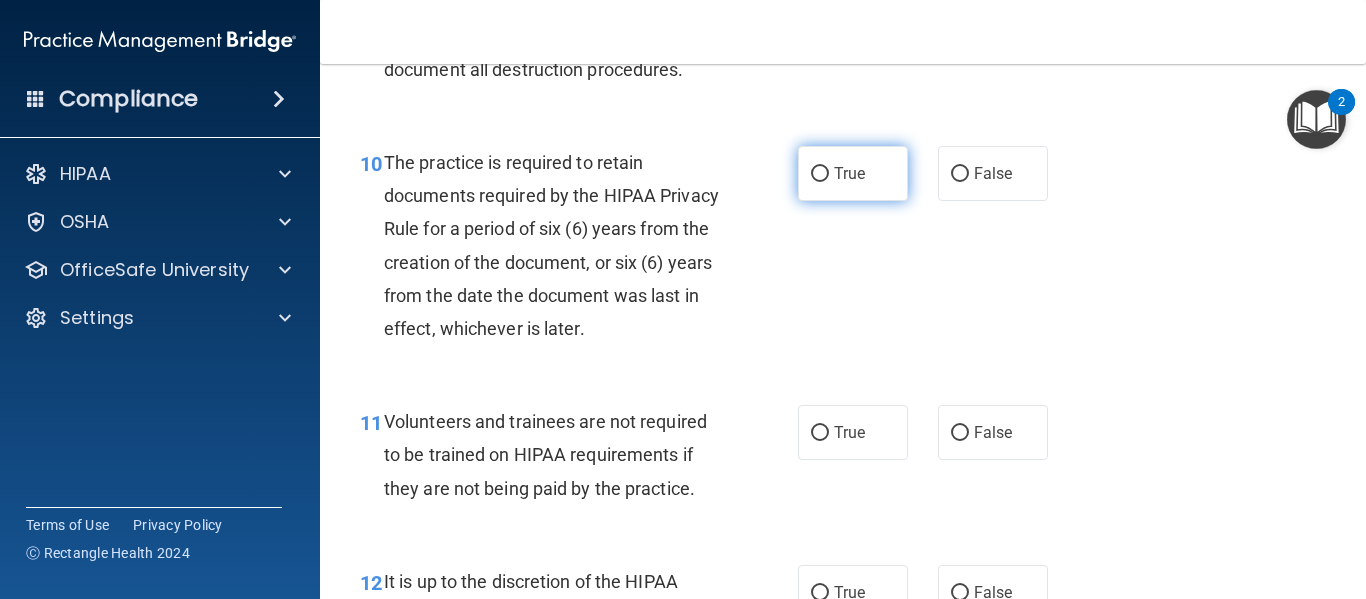 click on "True" at bounding box center [849, 173] 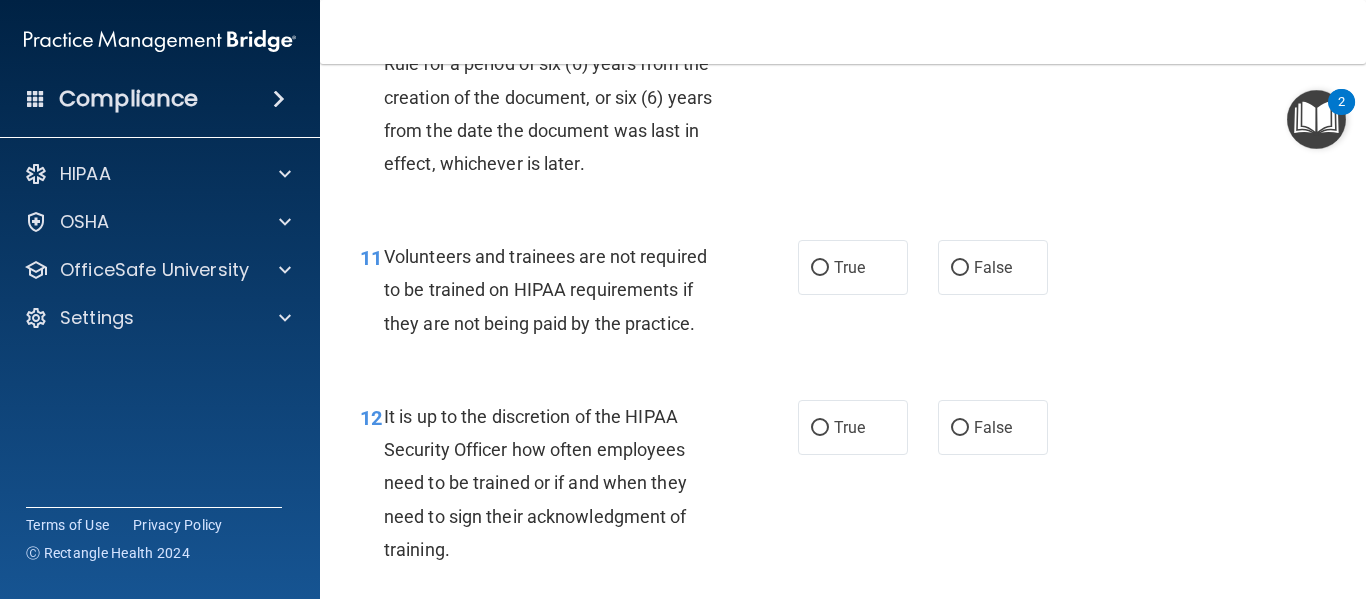 scroll, scrollTop: 2314, scrollLeft: 0, axis: vertical 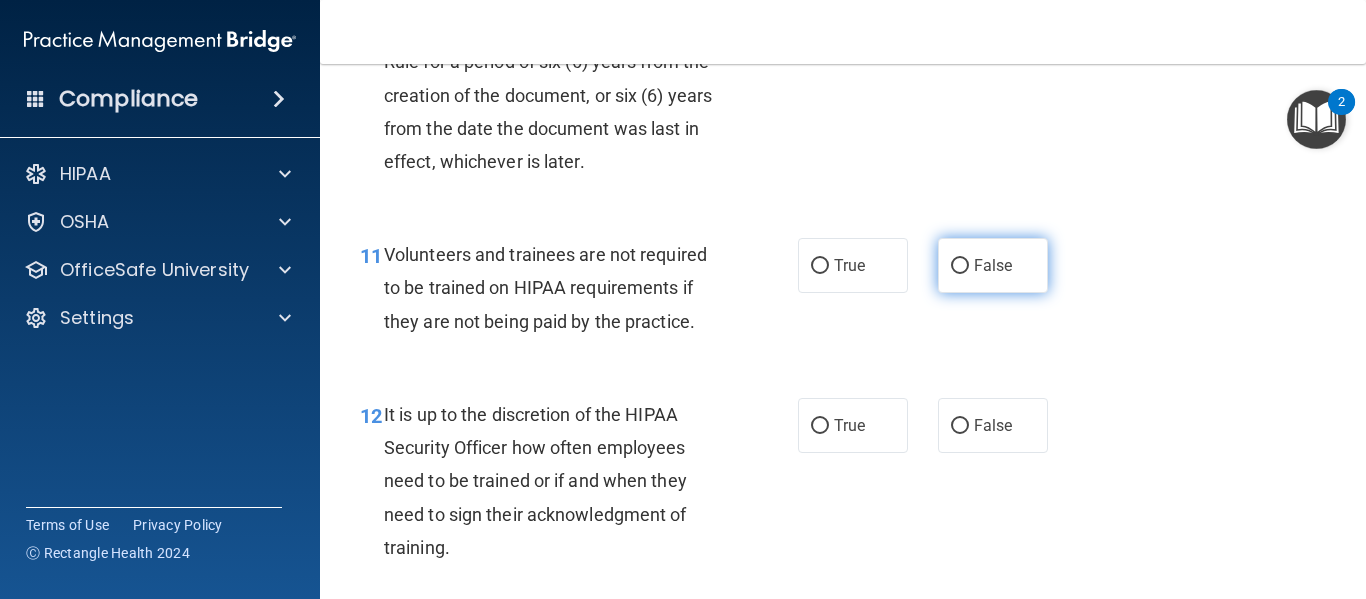 click on "False" at bounding box center [993, 265] 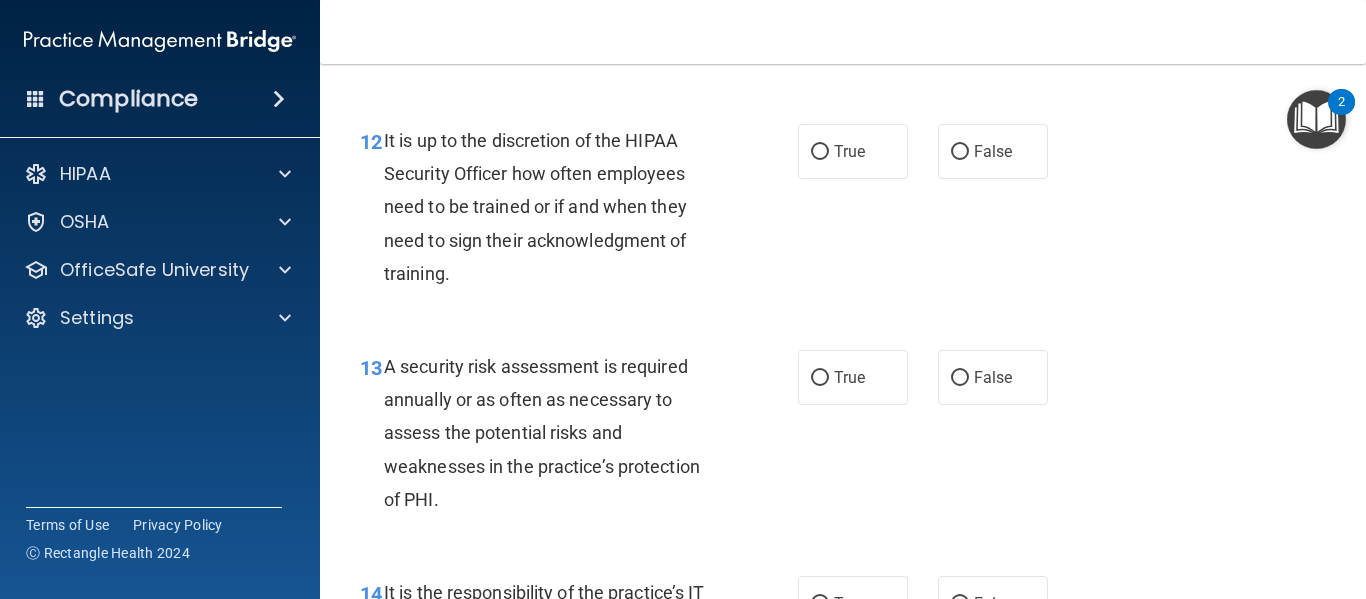 scroll, scrollTop: 2594, scrollLeft: 0, axis: vertical 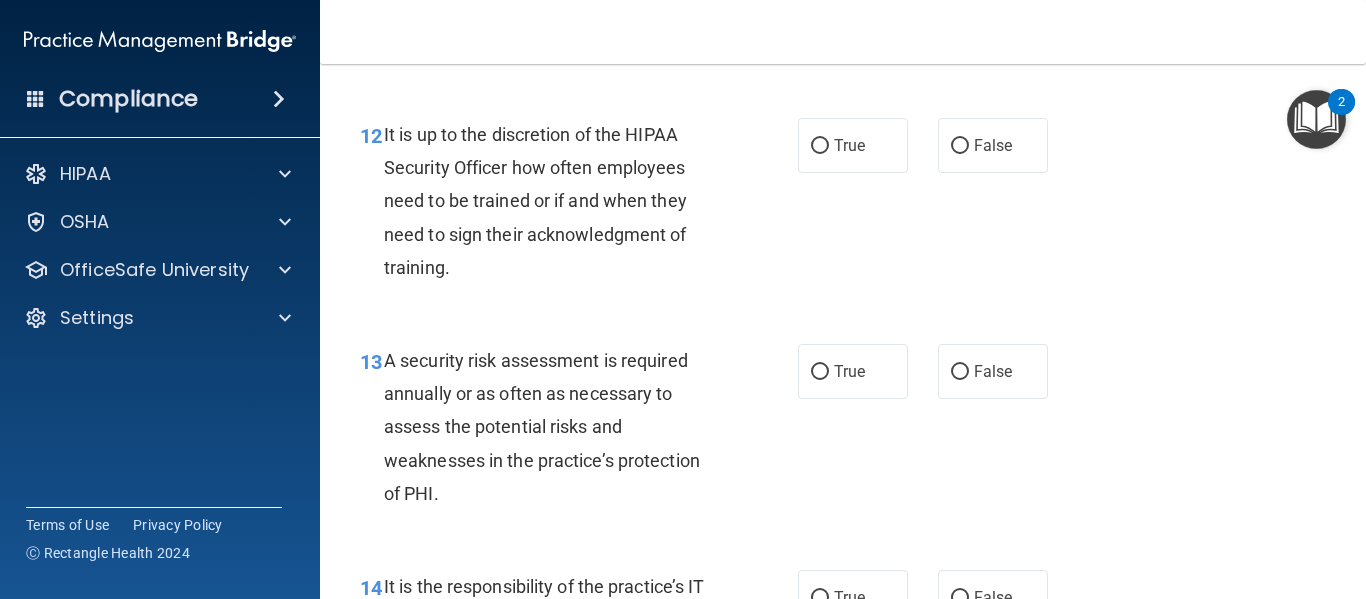 click on "True           False" at bounding box center [930, 145] 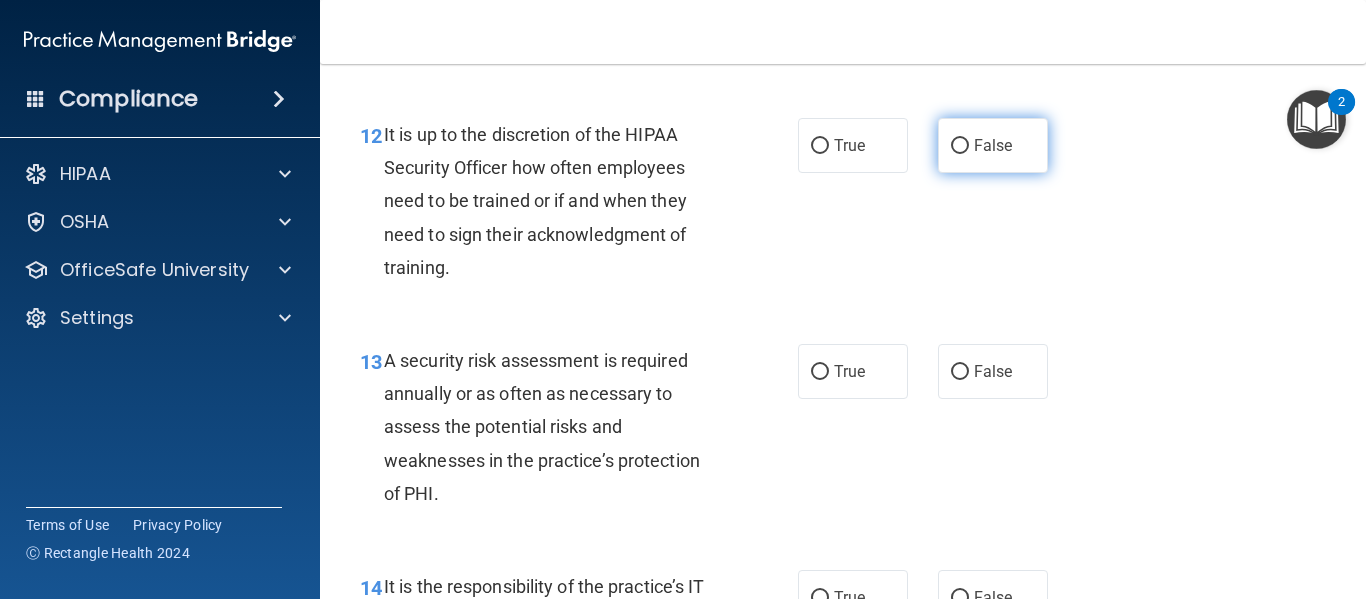 click on "False" at bounding box center [993, 145] 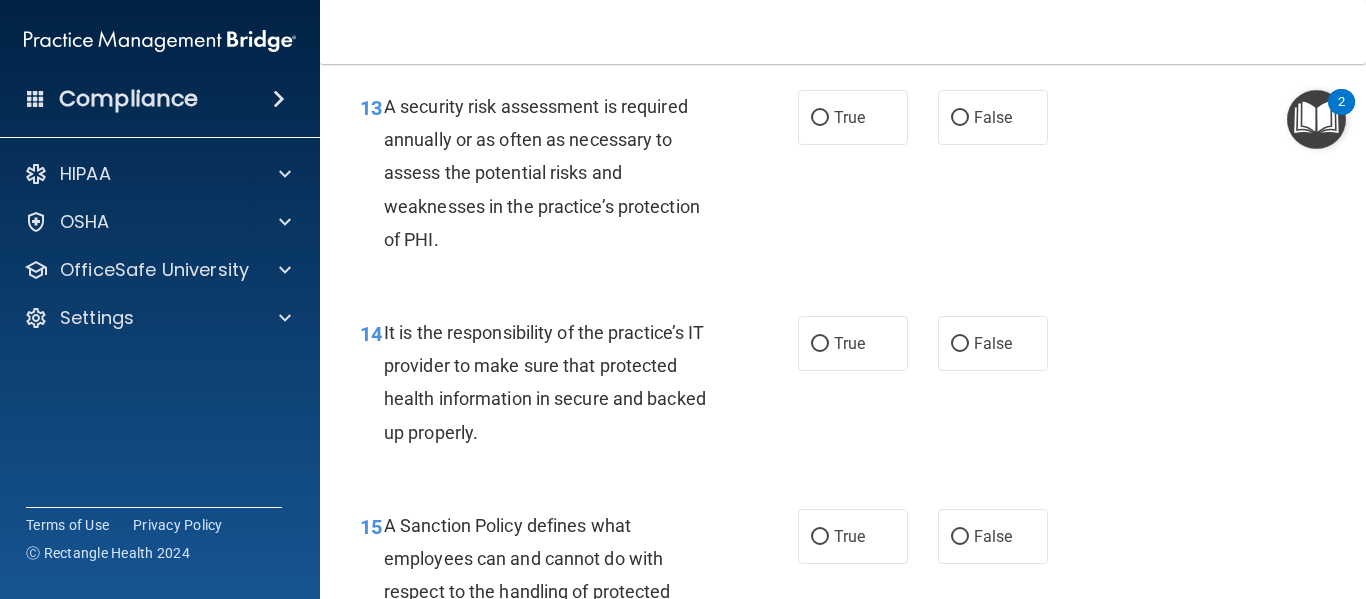 scroll, scrollTop: 2849, scrollLeft: 0, axis: vertical 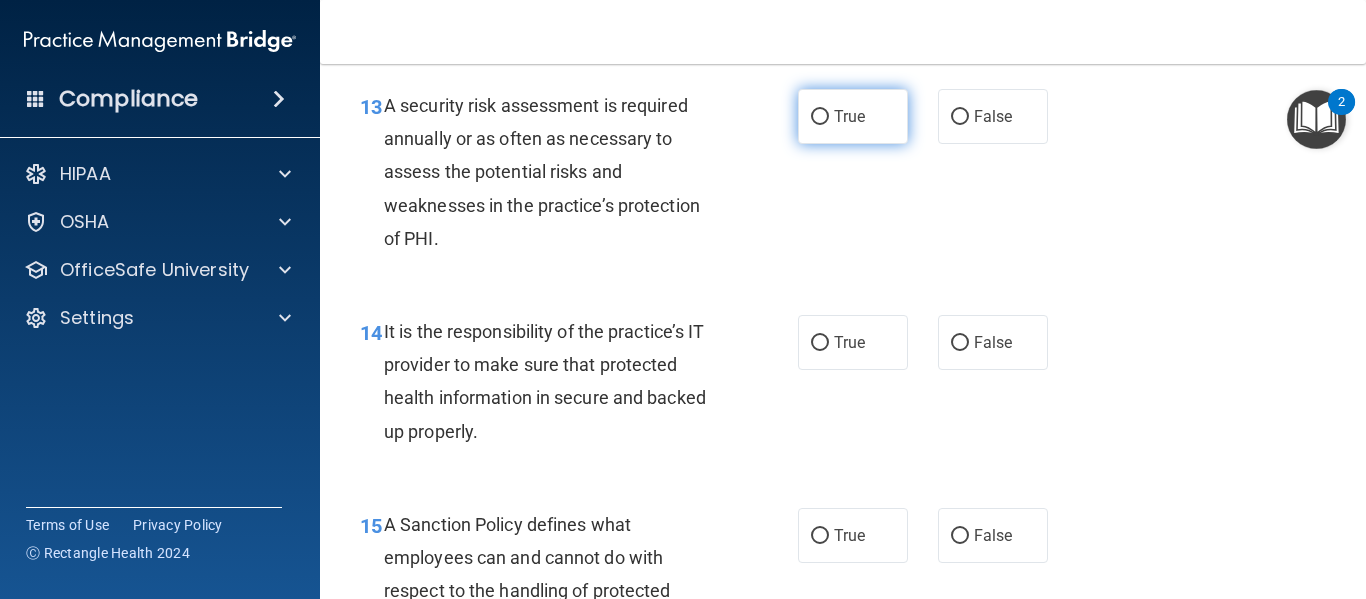 click on "True" at bounding box center [853, 116] 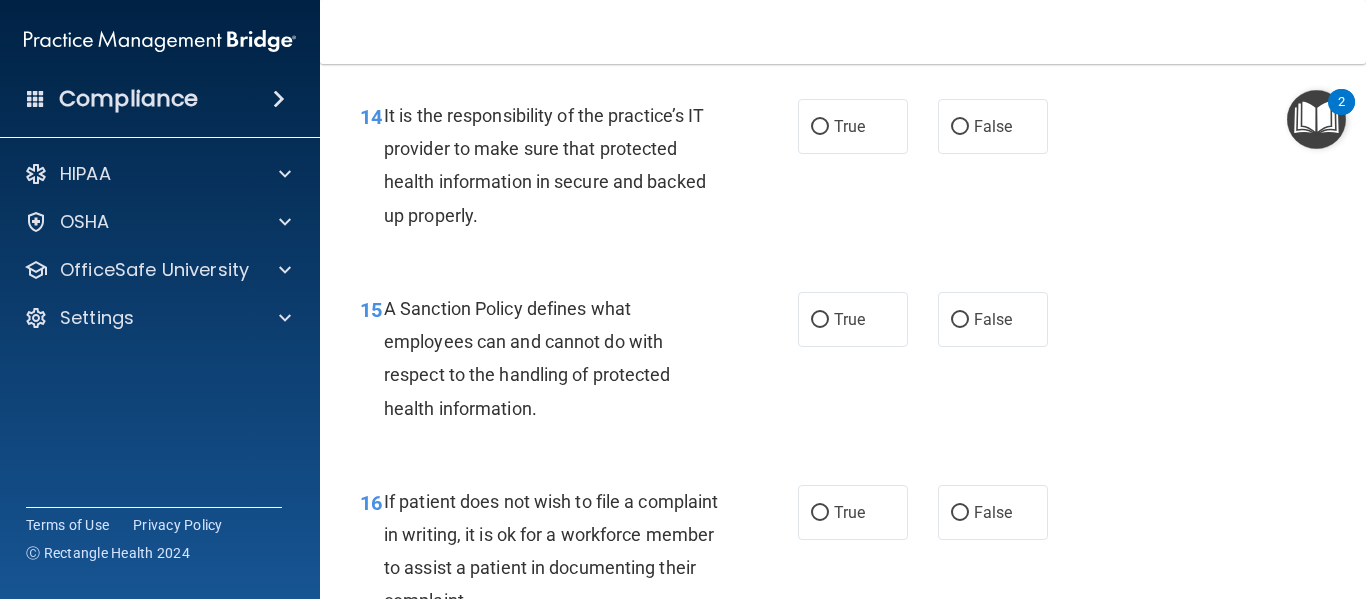 scroll, scrollTop: 3075, scrollLeft: 0, axis: vertical 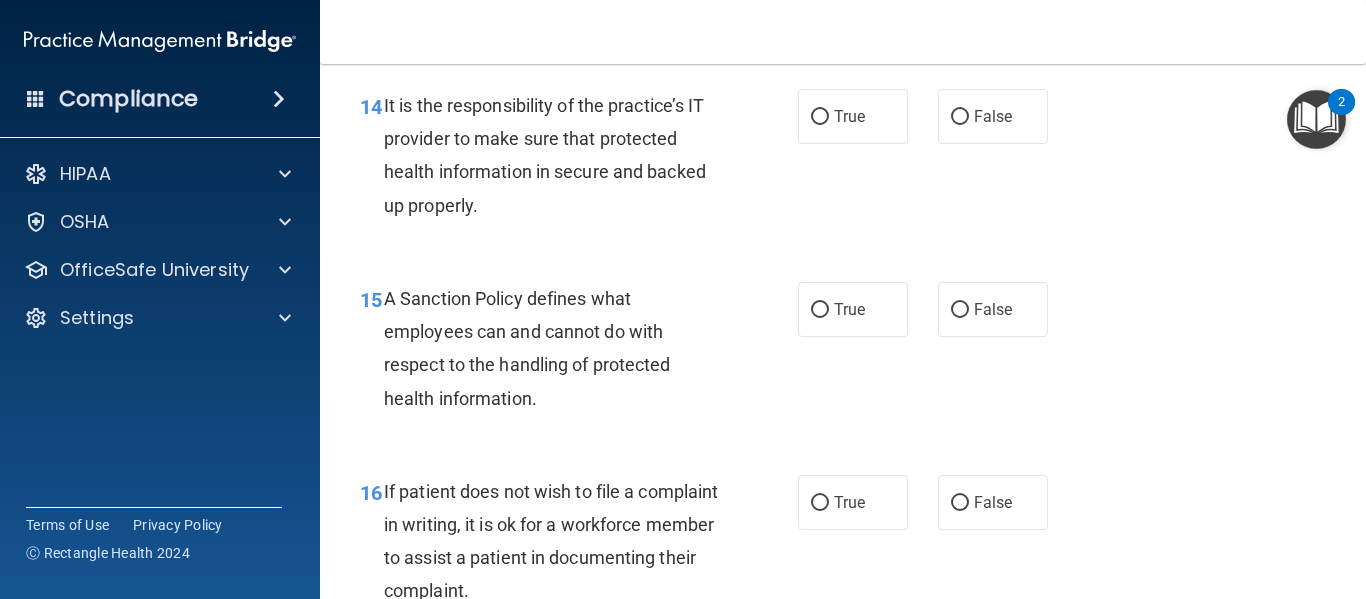 click on "True" at bounding box center [853, 116] 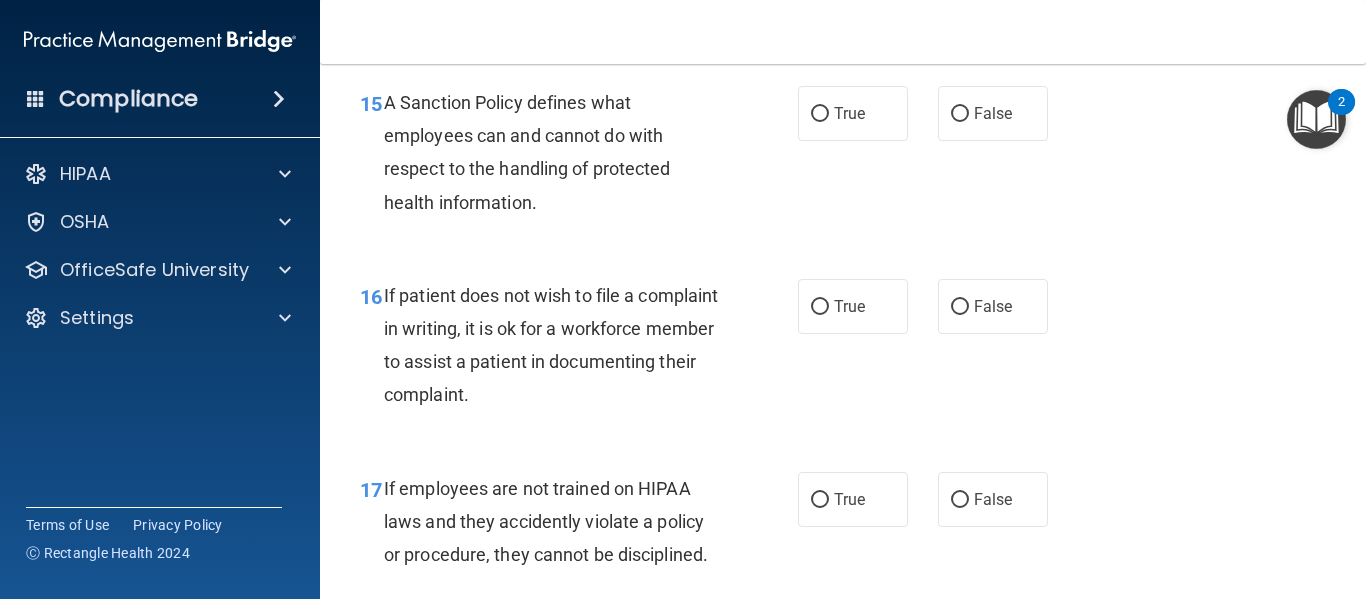 scroll, scrollTop: 3272, scrollLeft: 0, axis: vertical 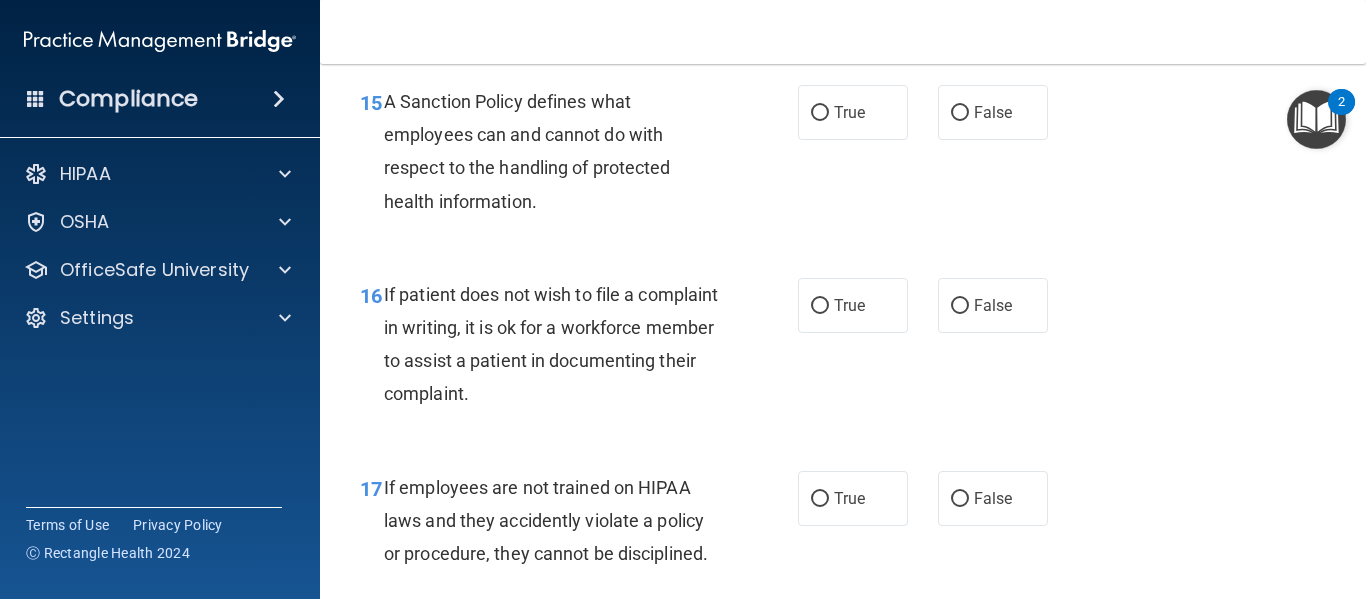 click on "True" at bounding box center (853, 112) 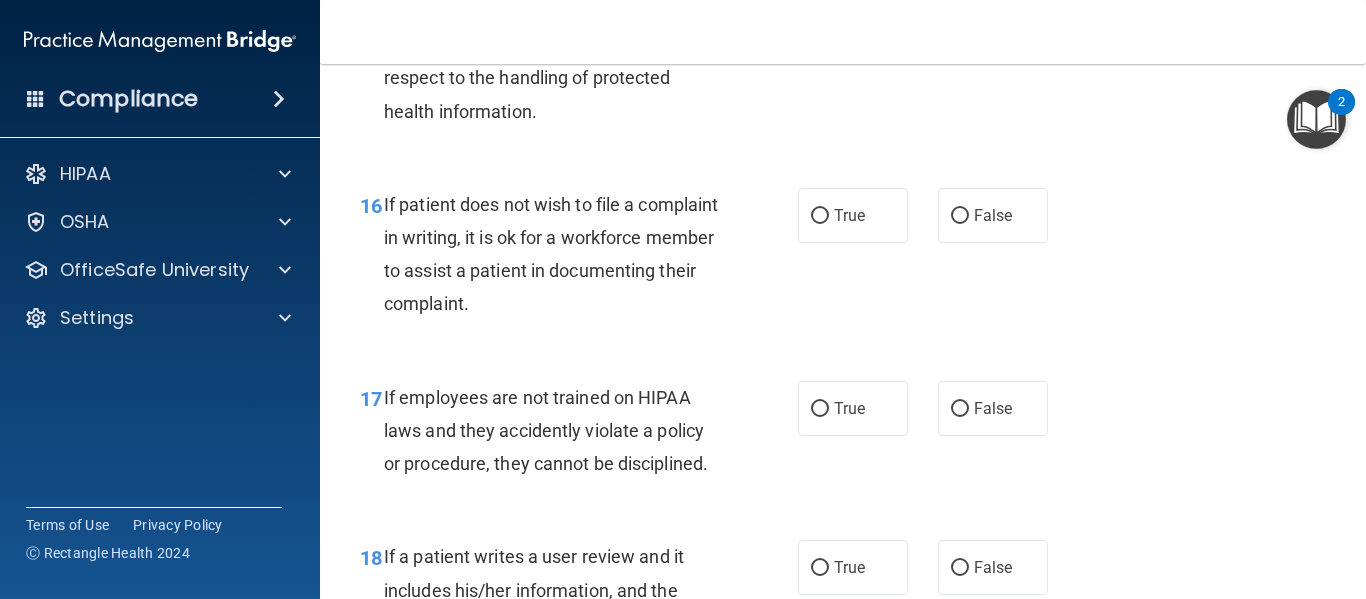 scroll, scrollTop: 3372, scrollLeft: 0, axis: vertical 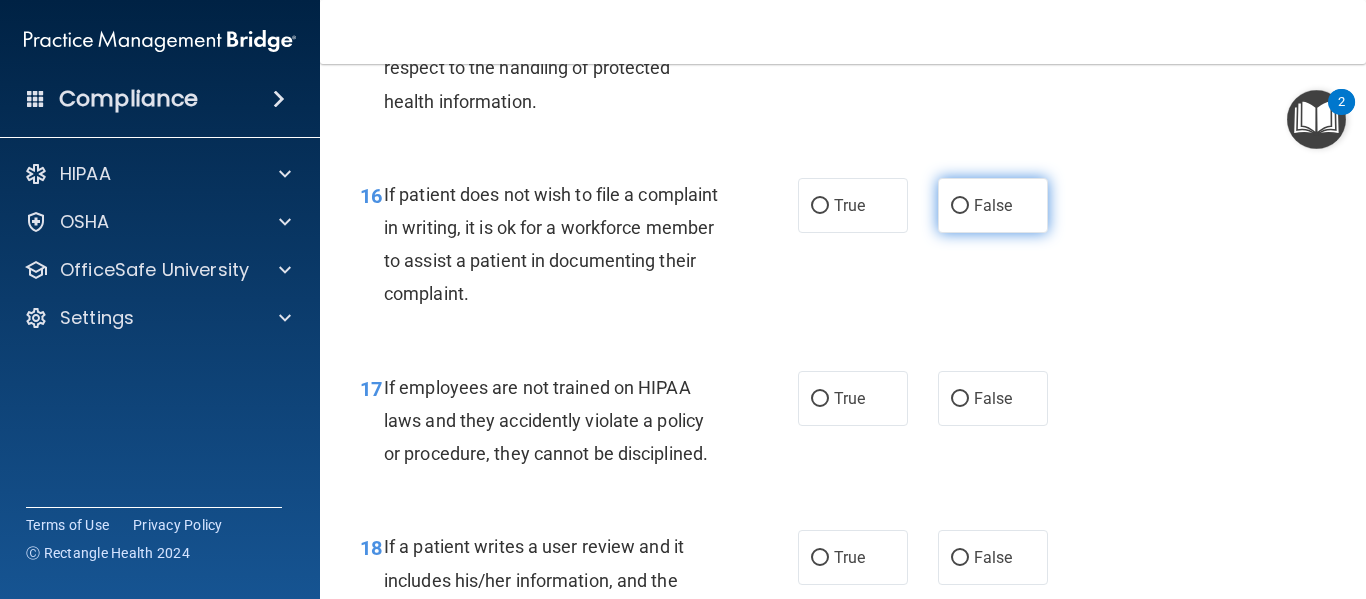 click on "False" at bounding box center [993, 205] 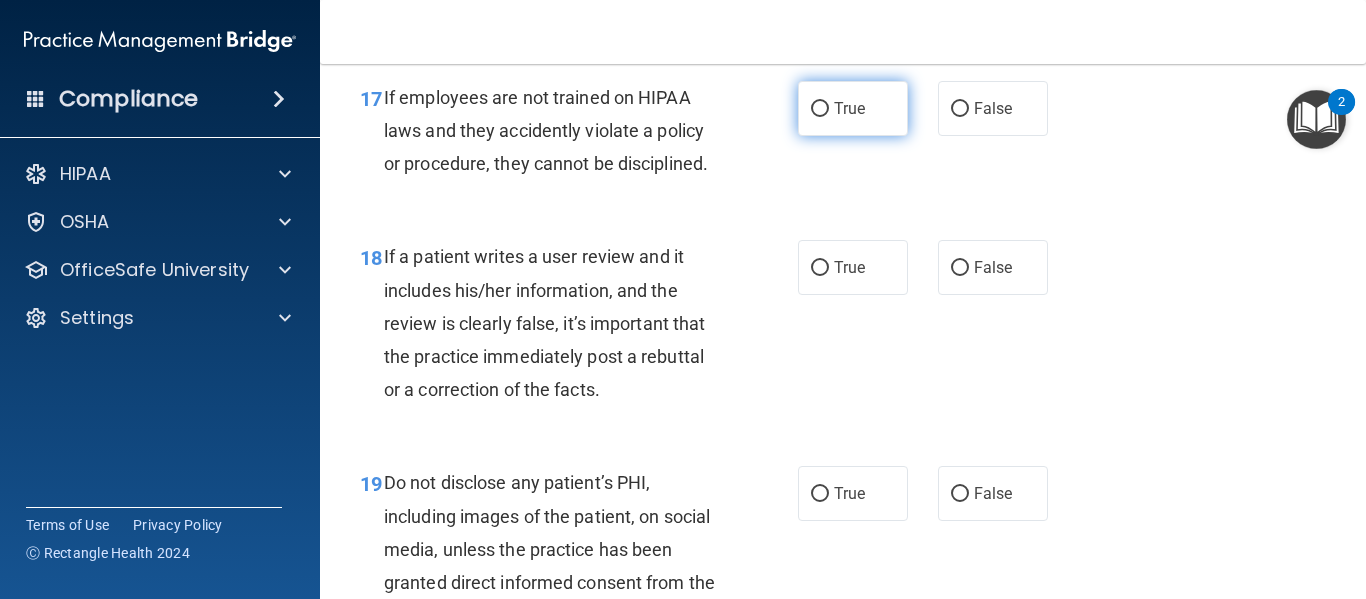 scroll, scrollTop: 3660, scrollLeft: 0, axis: vertical 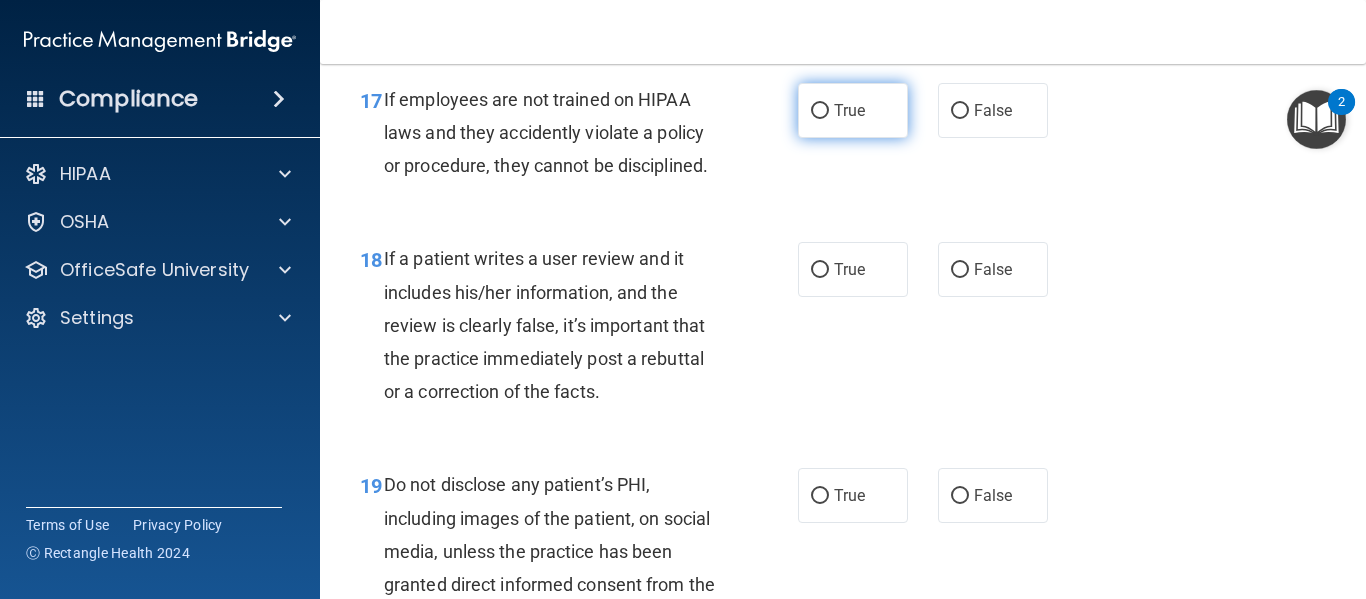 click on "True" at bounding box center [853, 110] 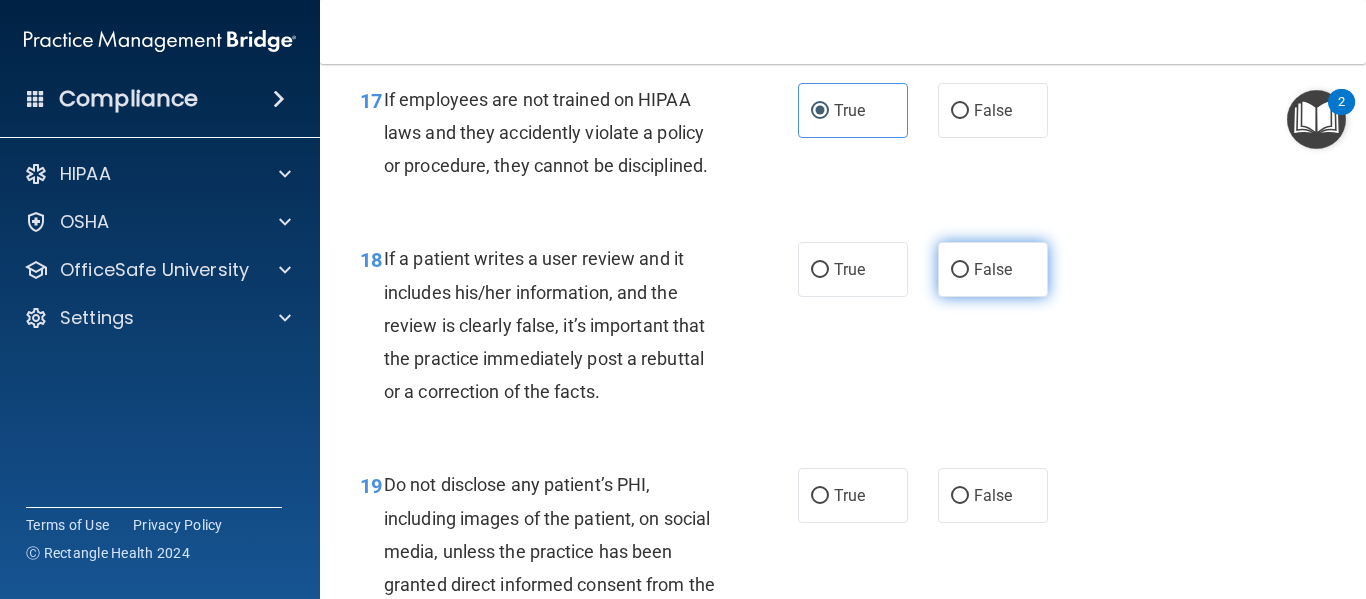 click on "False" at bounding box center (993, 269) 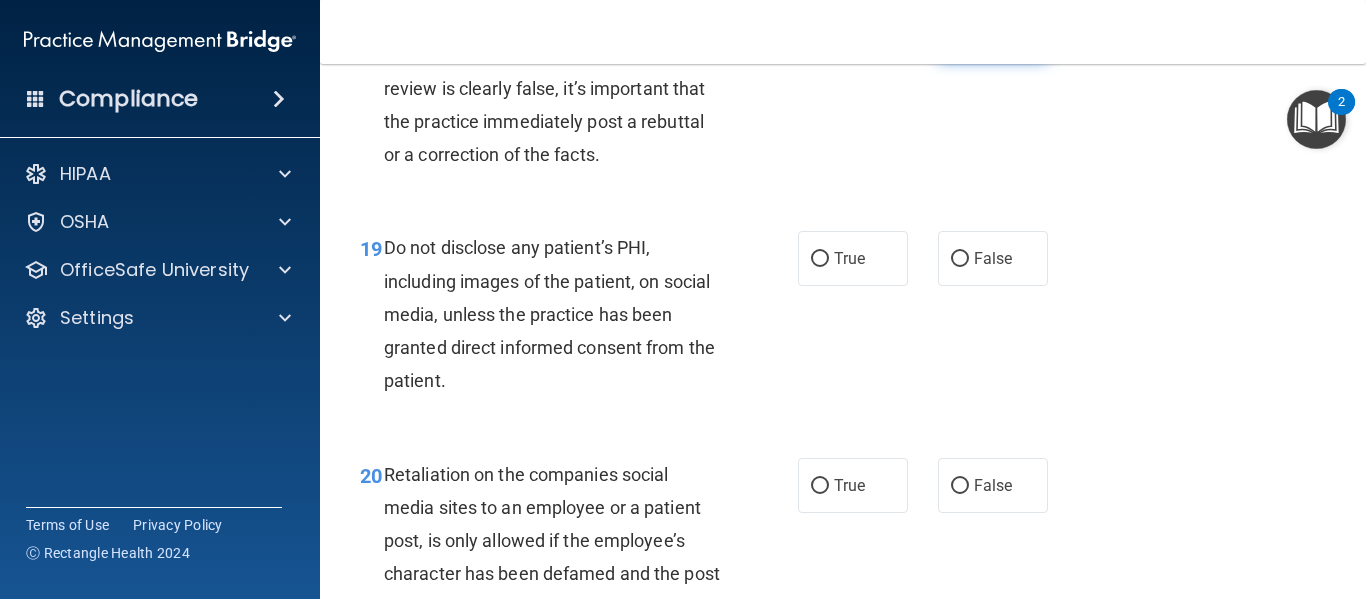 scroll, scrollTop: 3899, scrollLeft: 0, axis: vertical 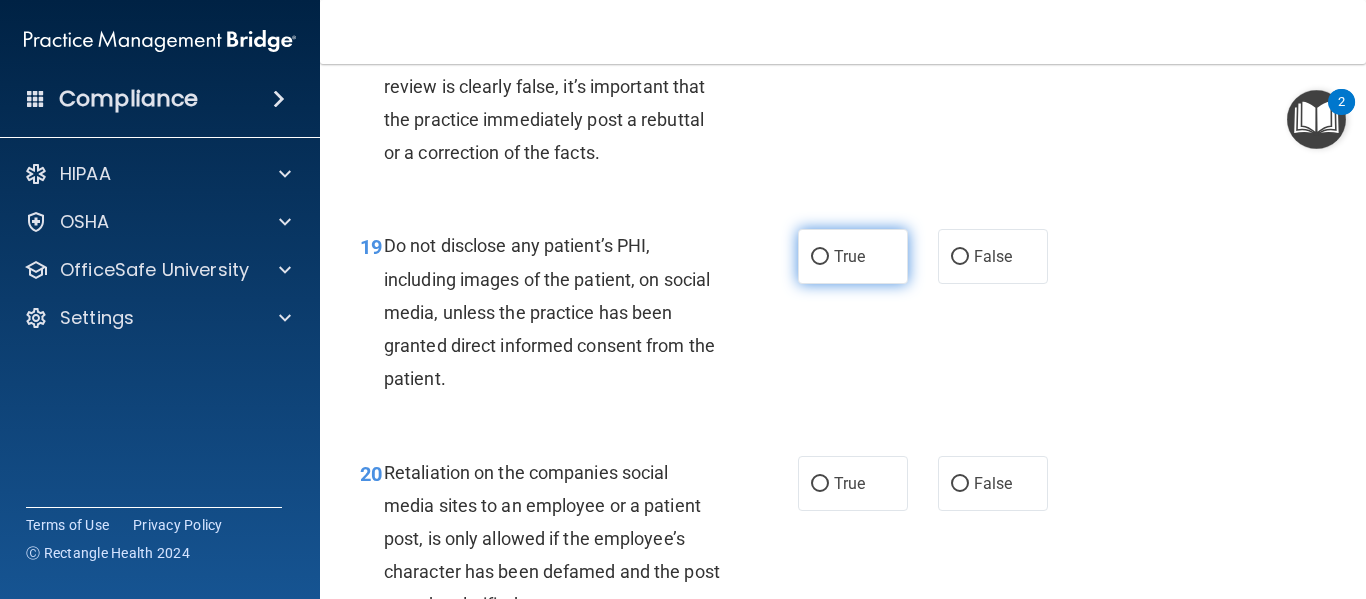 click on "True" at bounding box center [853, 256] 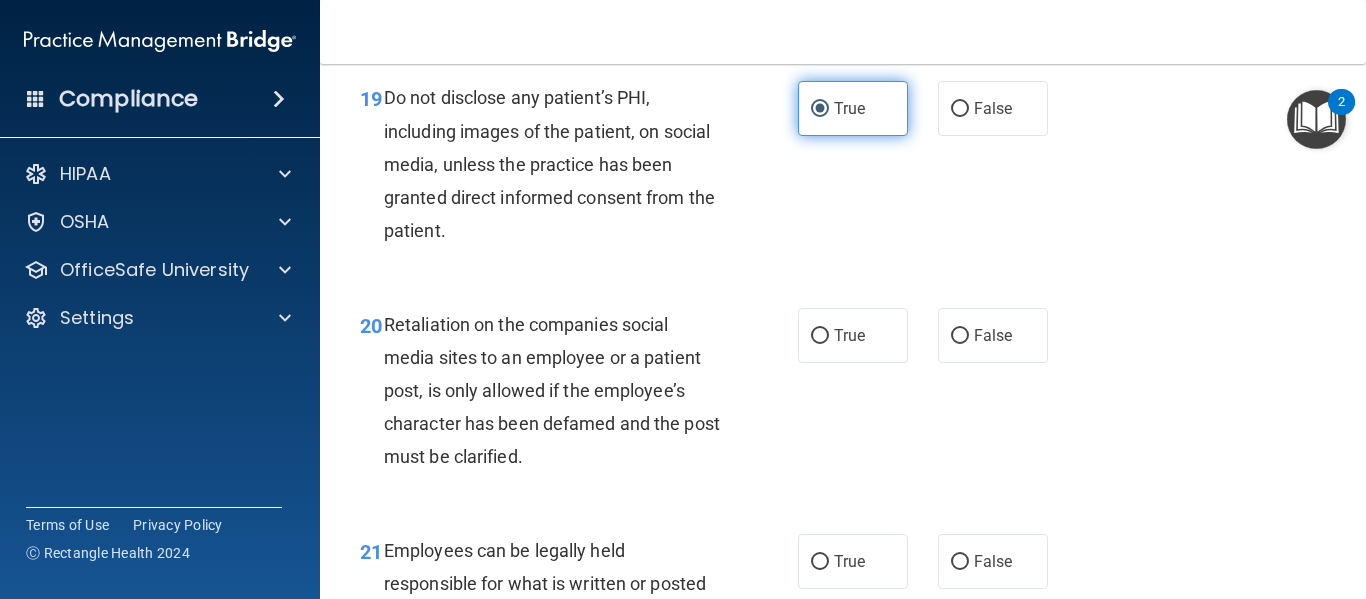 scroll, scrollTop: 4061, scrollLeft: 0, axis: vertical 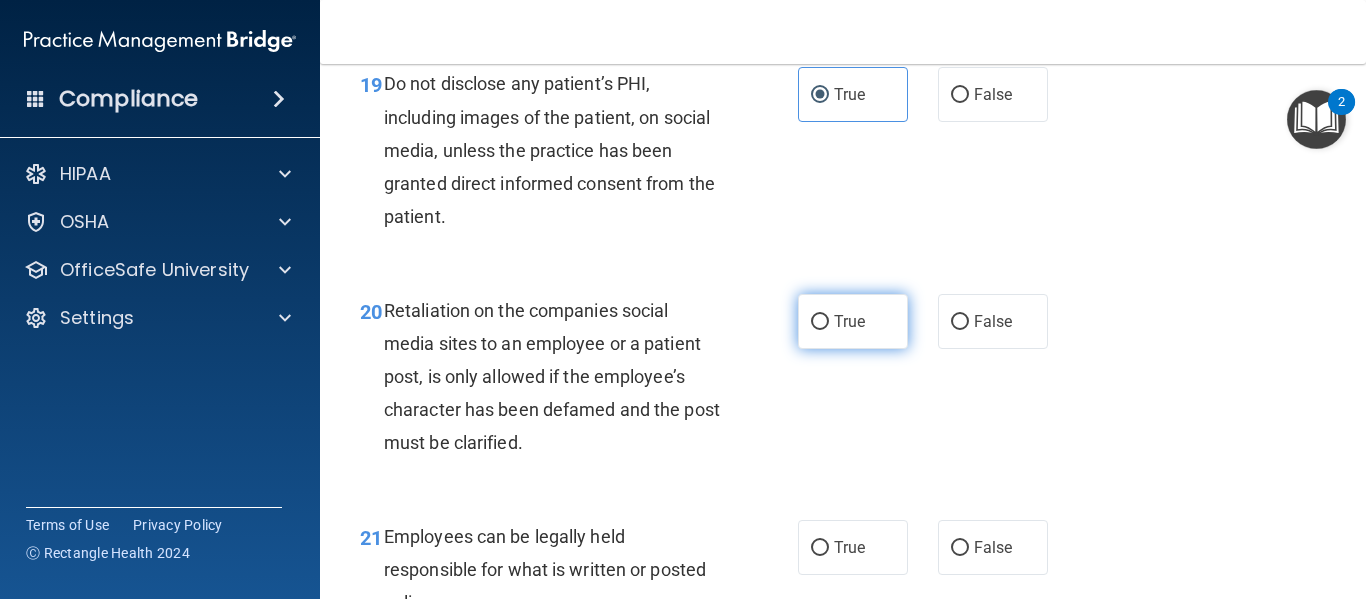 click on "True" at bounding box center [853, 321] 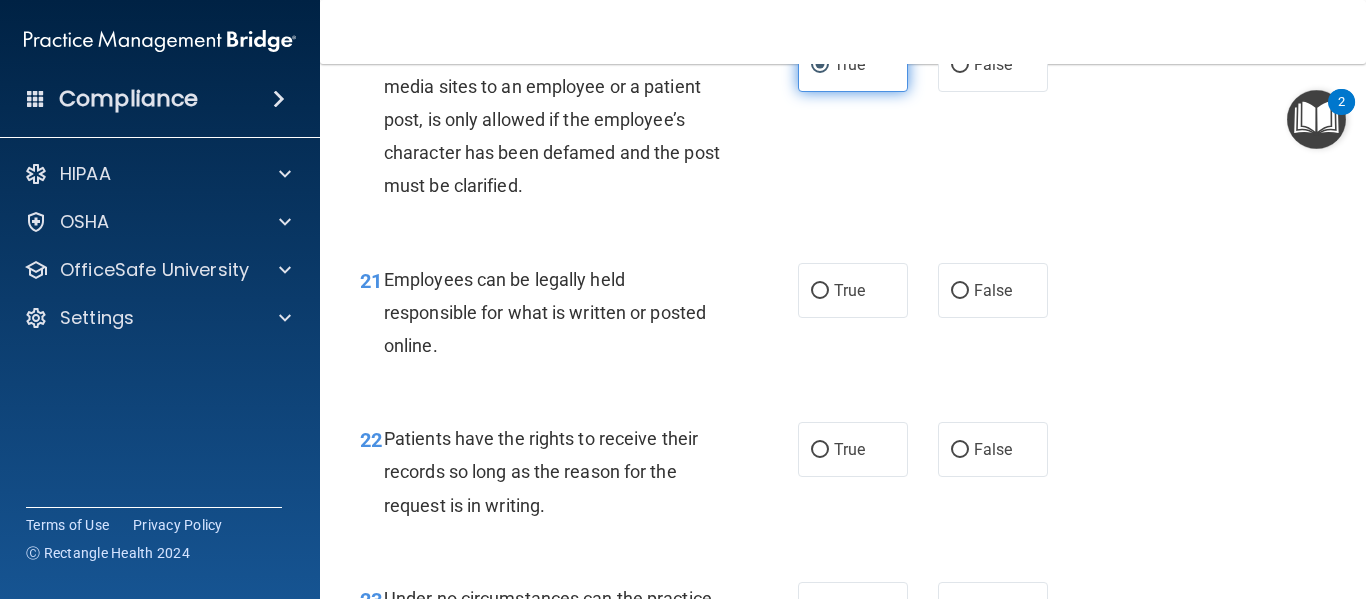 scroll, scrollTop: 4321, scrollLeft: 0, axis: vertical 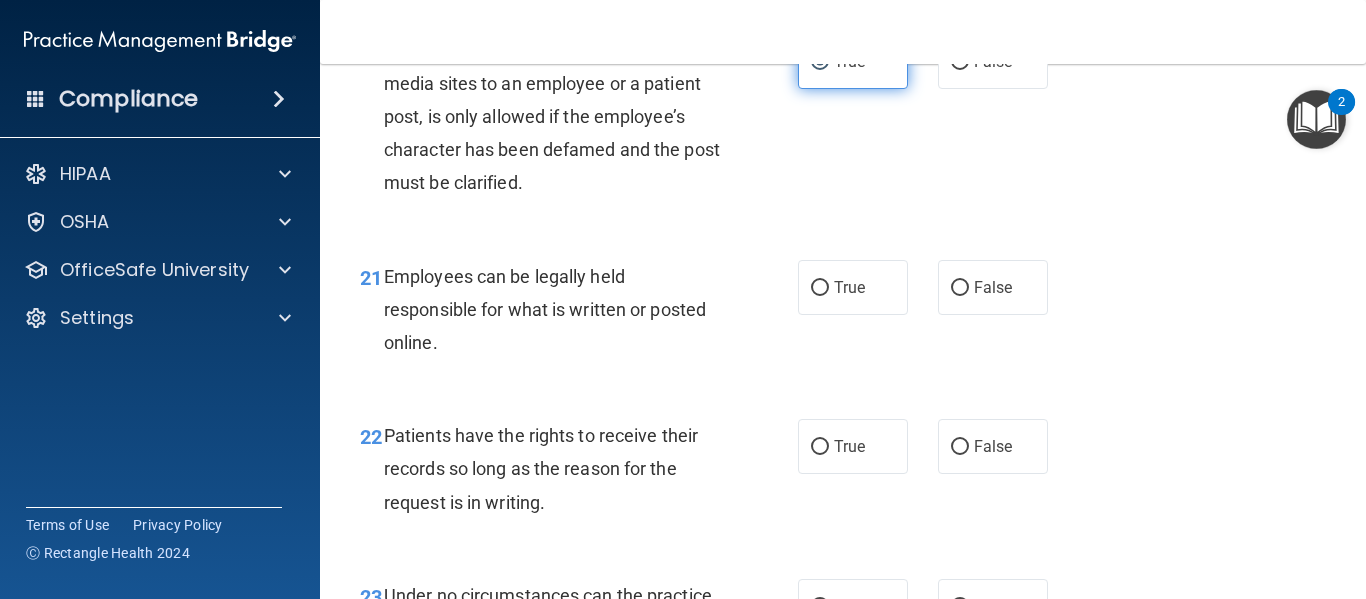 click on "True" at bounding box center (853, 287) 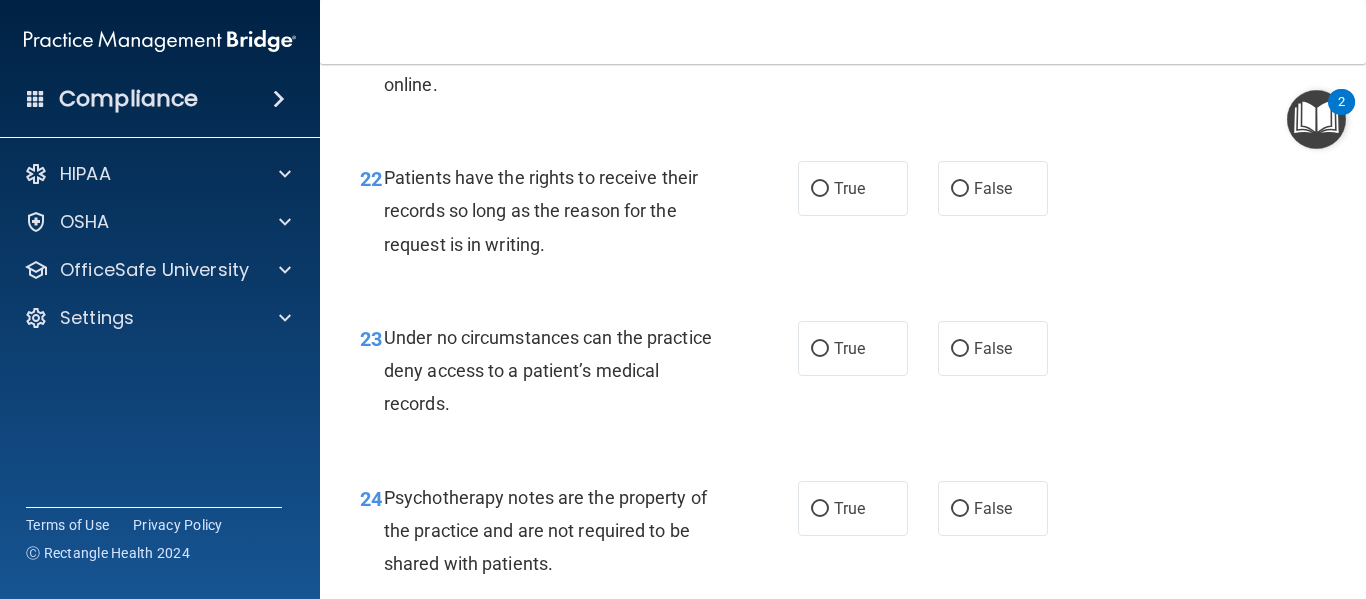 scroll, scrollTop: 4580, scrollLeft: 0, axis: vertical 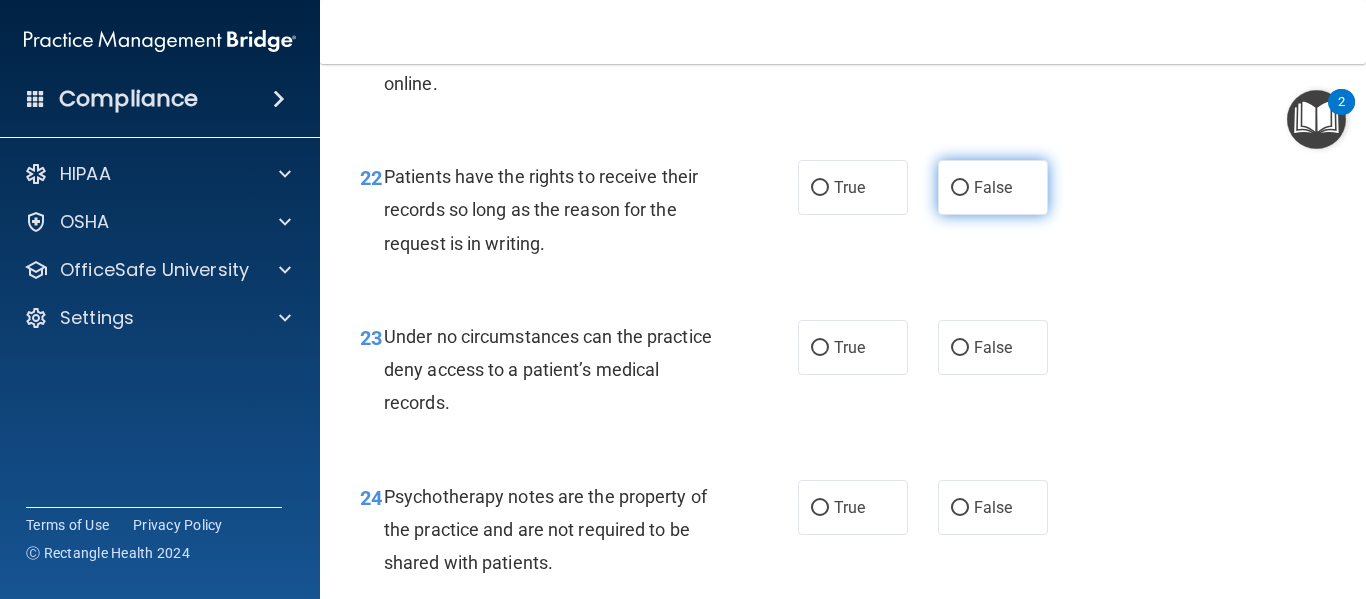 click on "False" at bounding box center [993, 187] 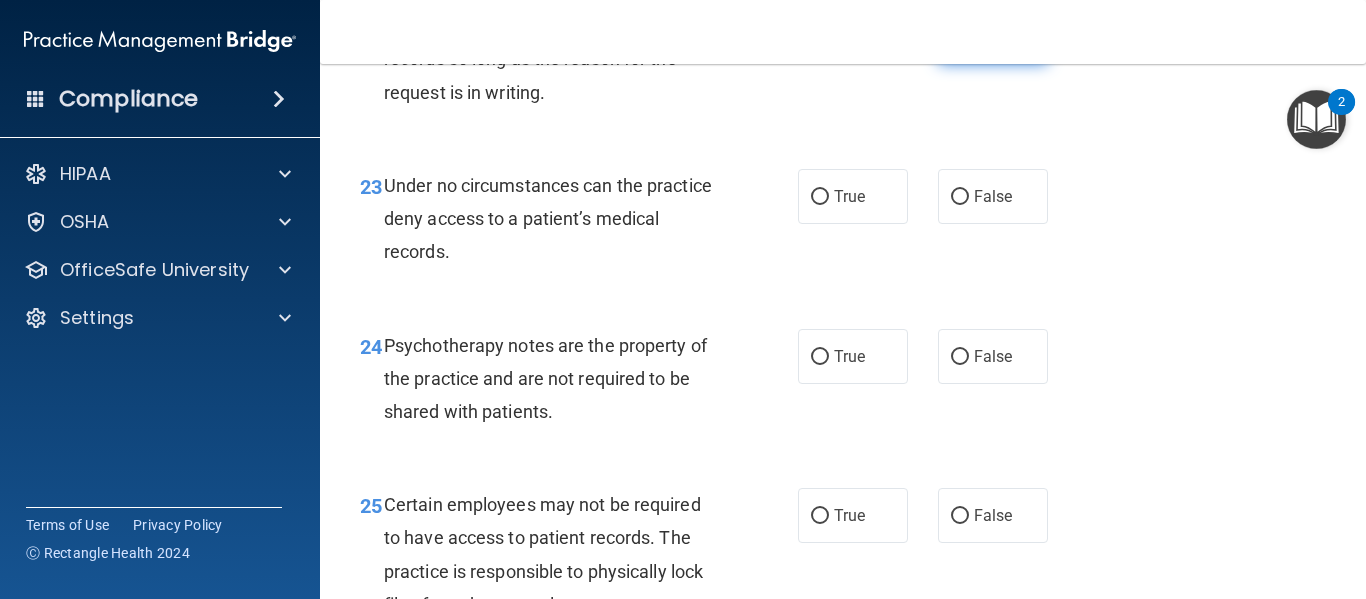scroll, scrollTop: 4738, scrollLeft: 0, axis: vertical 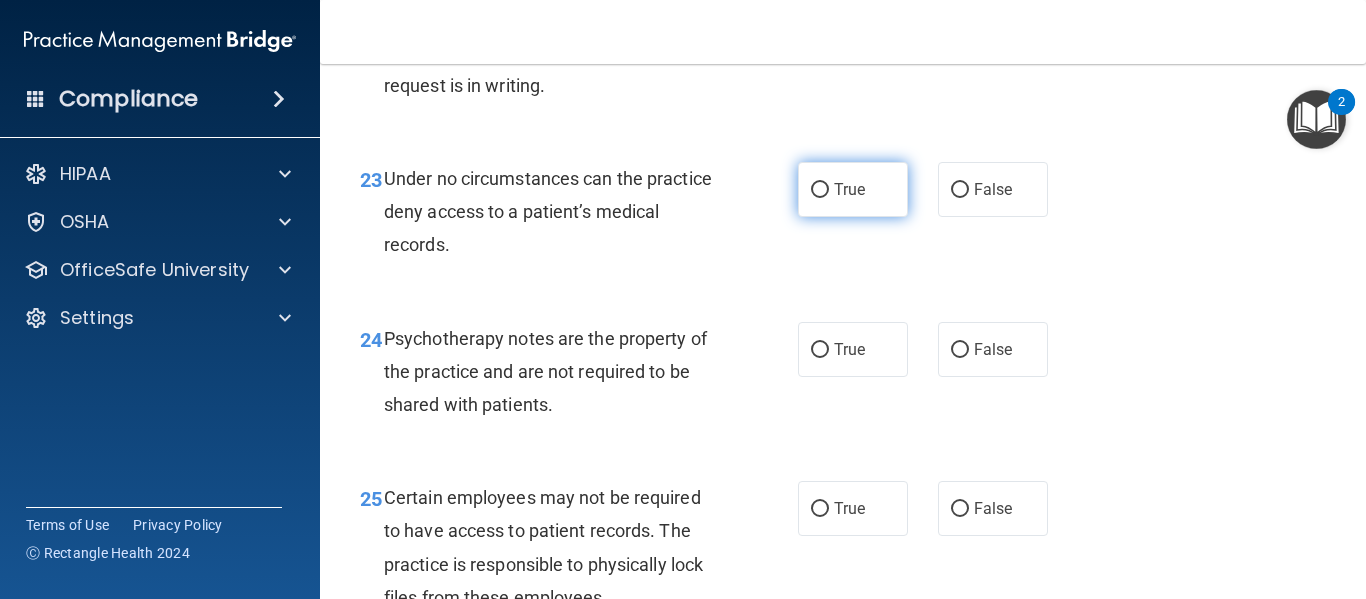 click on "True" at bounding box center [853, 189] 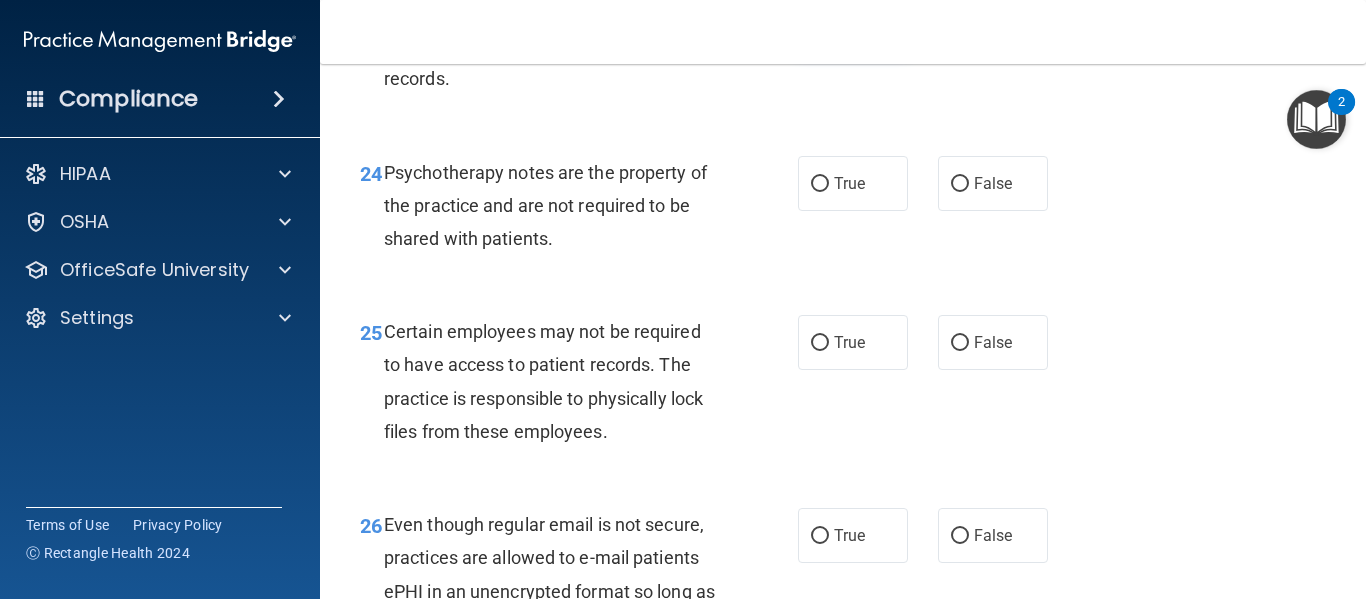 scroll, scrollTop: 4950, scrollLeft: 0, axis: vertical 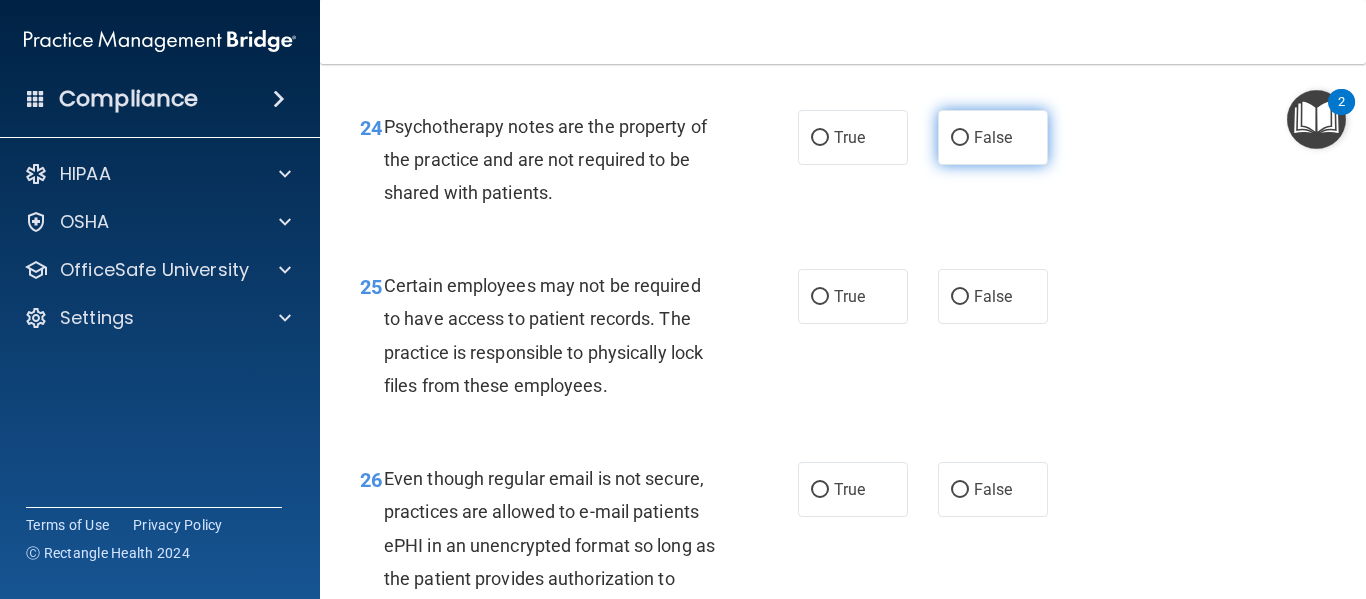click on "False" at bounding box center (993, 137) 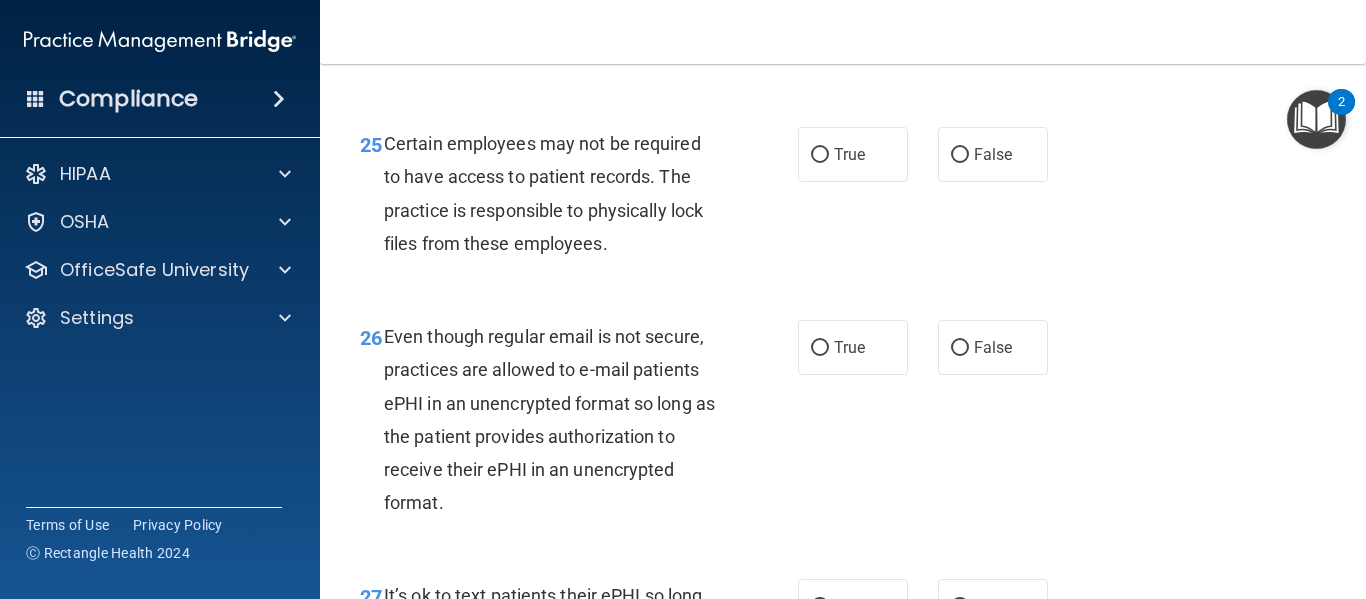 scroll, scrollTop: 5100, scrollLeft: 0, axis: vertical 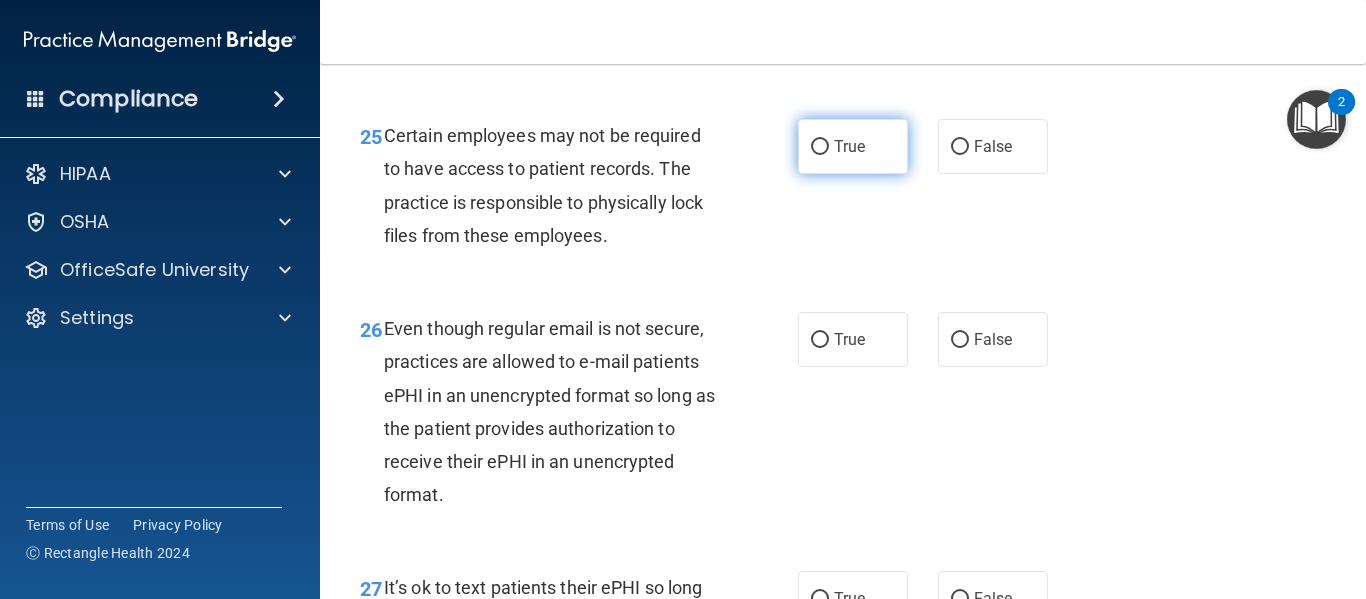 click on "True" at bounding box center [853, 146] 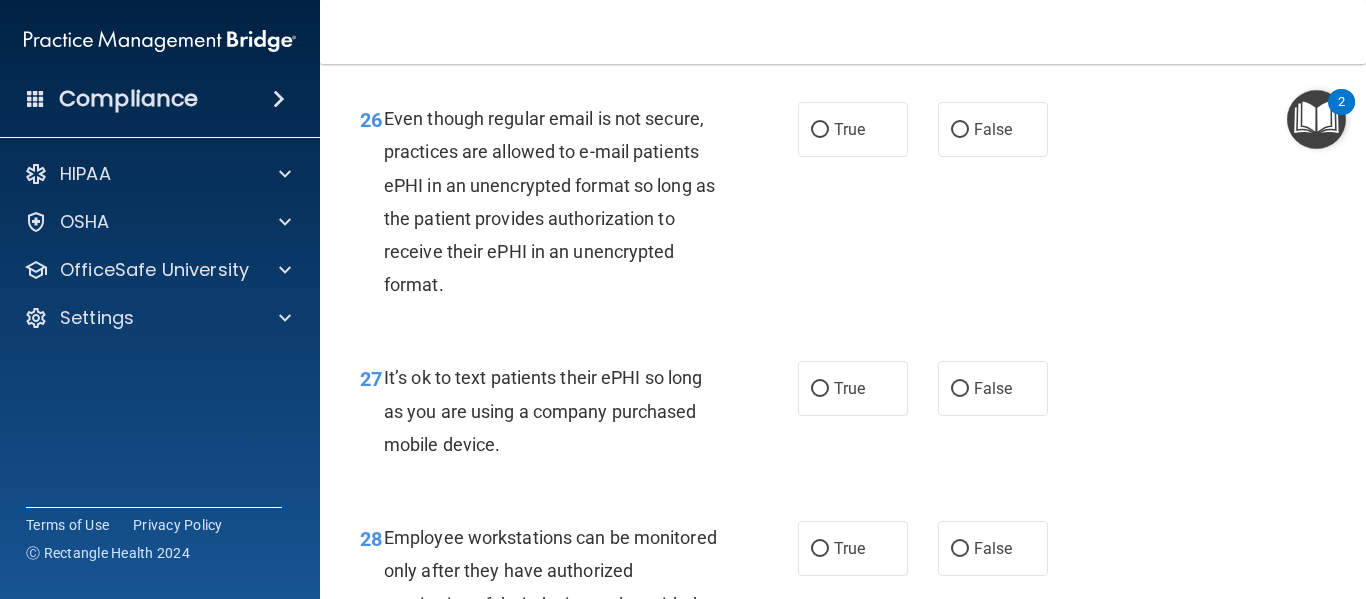 scroll, scrollTop: 5311, scrollLeft: 0, axis: vertical 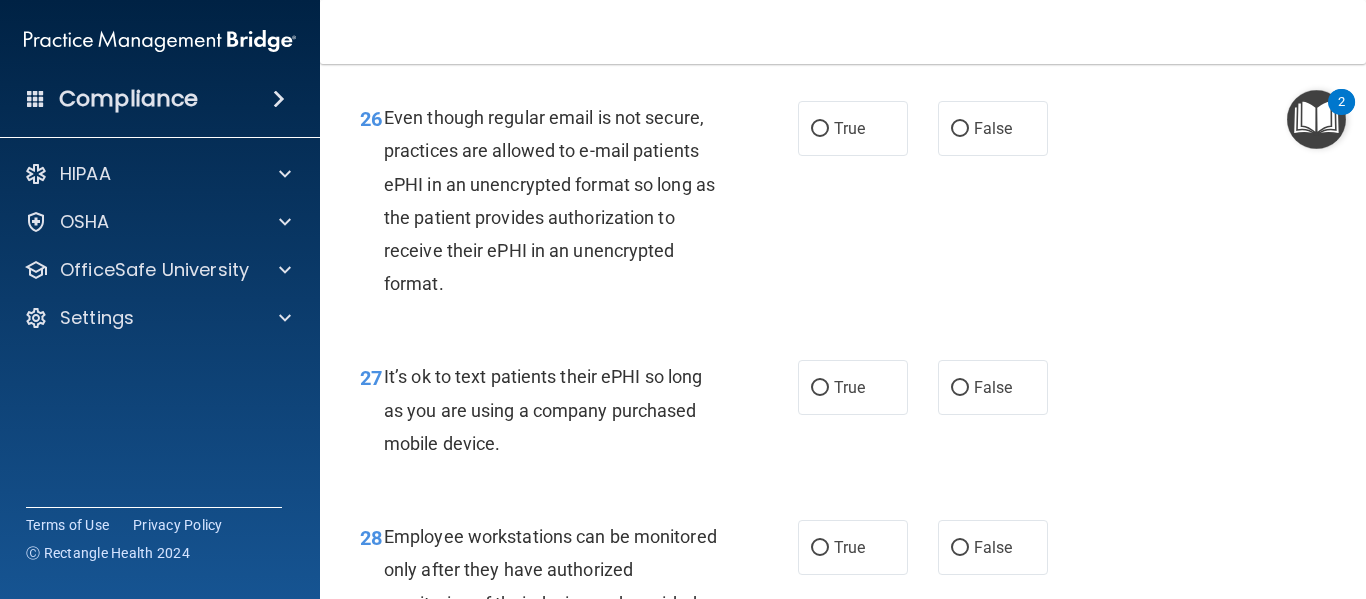 click on "True" at bounding box center [853, 128] 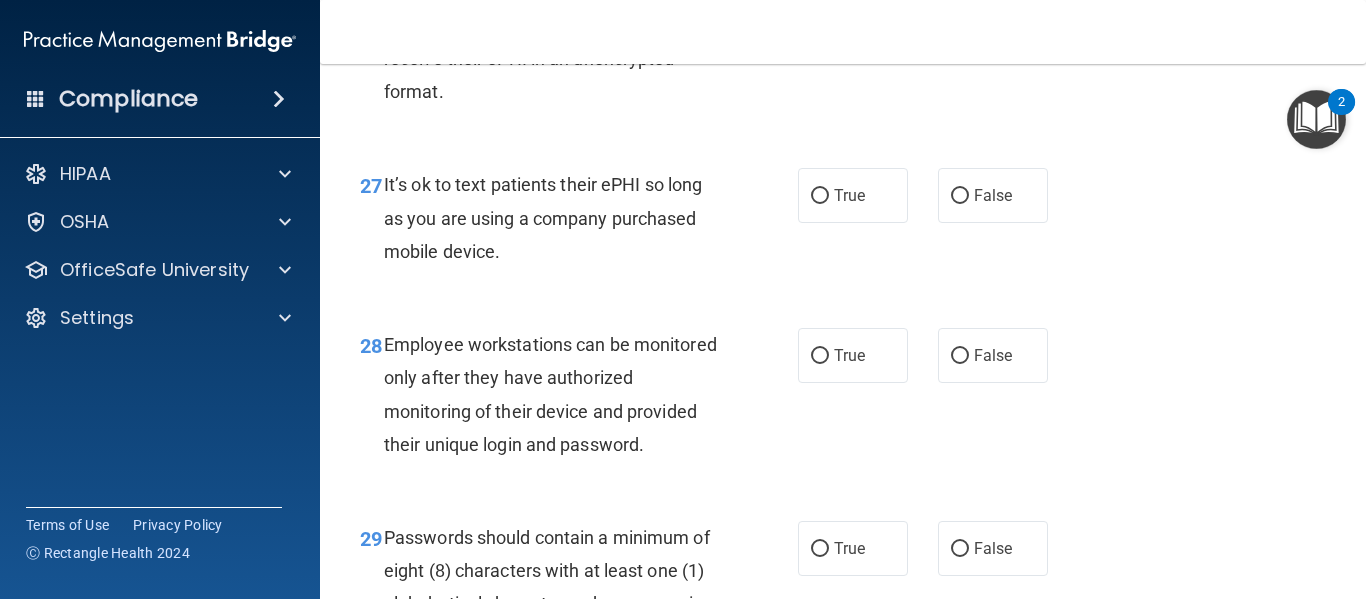 scroll, scrollTop: 5513, scrollLeft: 0, axis: vertical 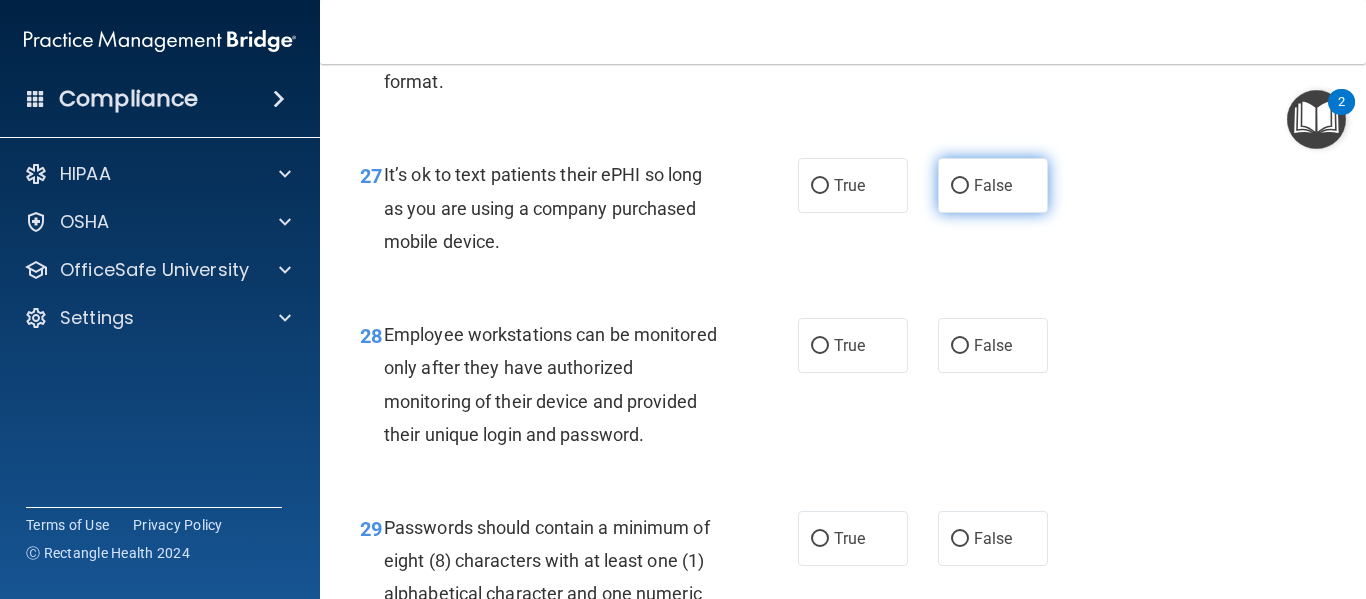 click on "False" at bounding box center [993, 185] 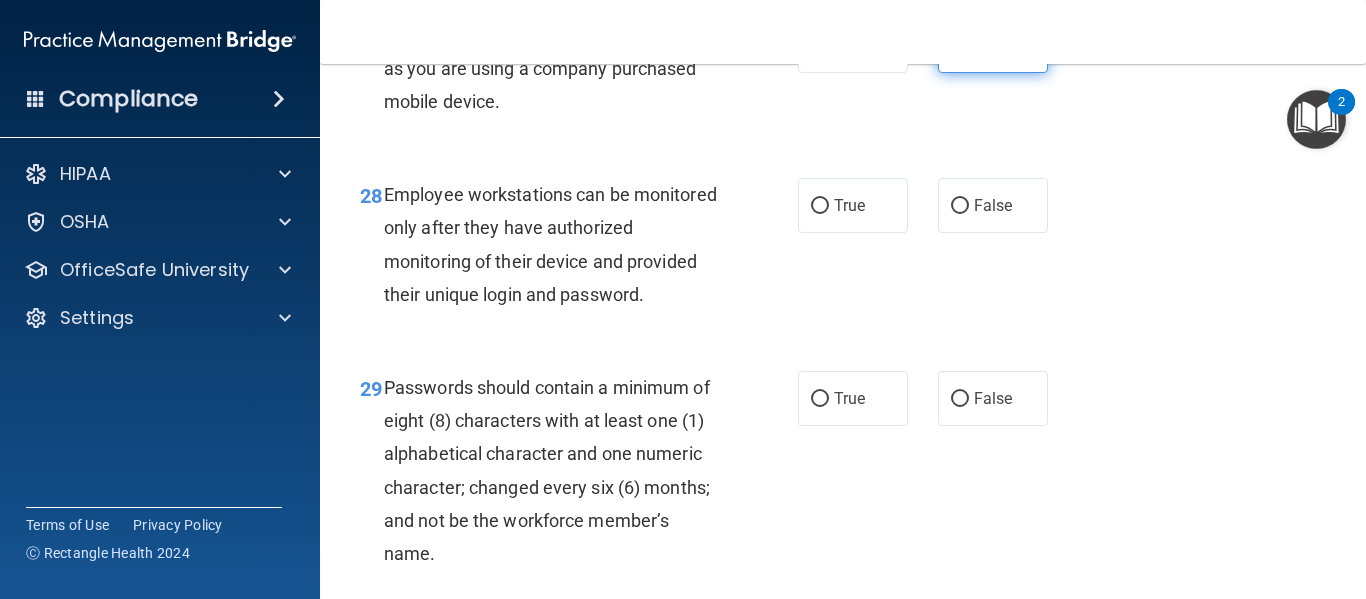 scroll, scrollTop: 5679, scrollLeft: 0, axis: vertical 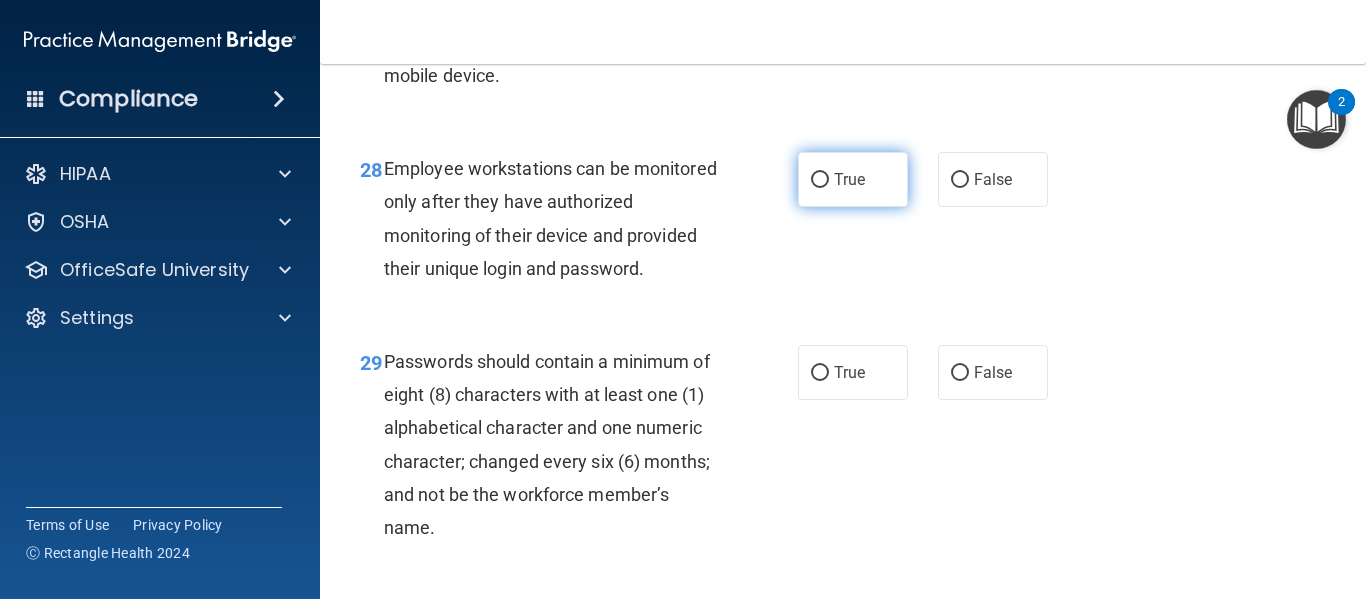 click on "True" at bounding box center [853, 179] 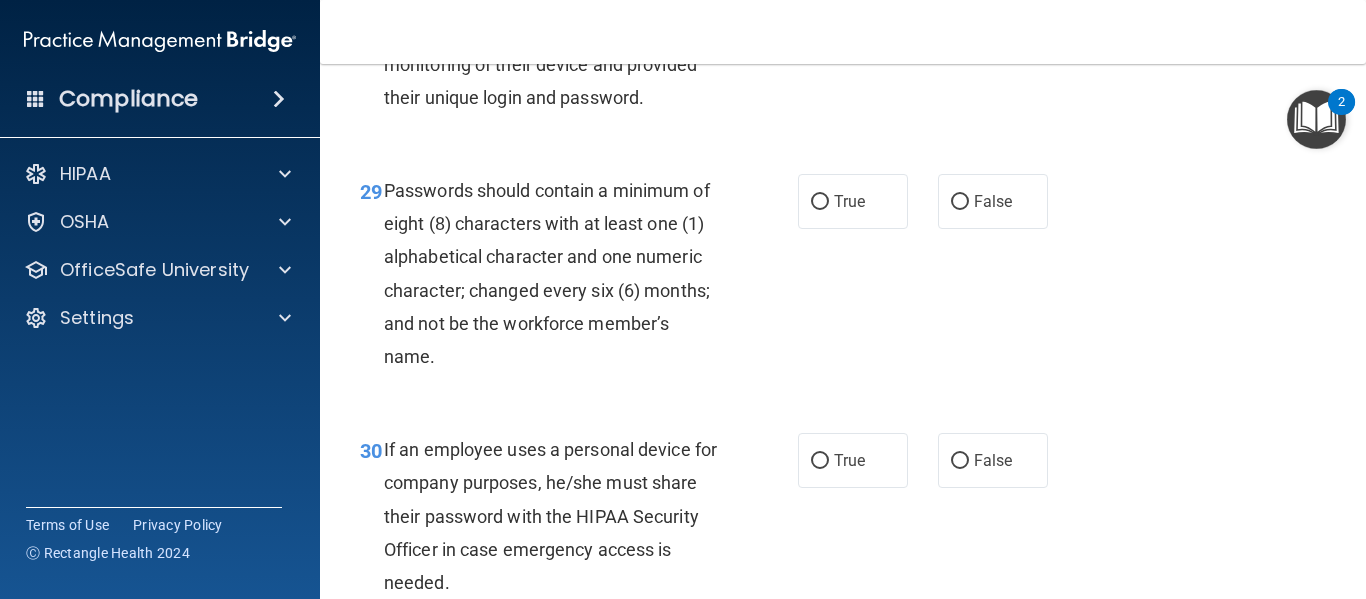 scroll, scrollTop: 5861, scrollLeft: 0, axis: vertical 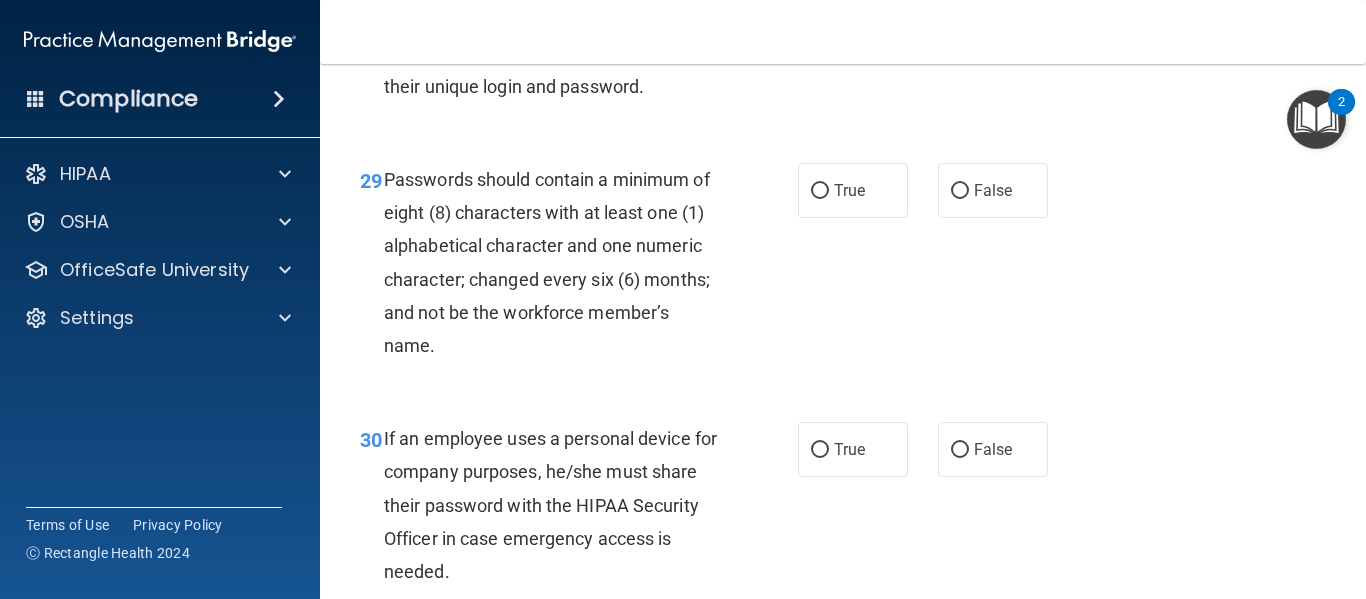 click on "True" at bounding box center (853, 190) 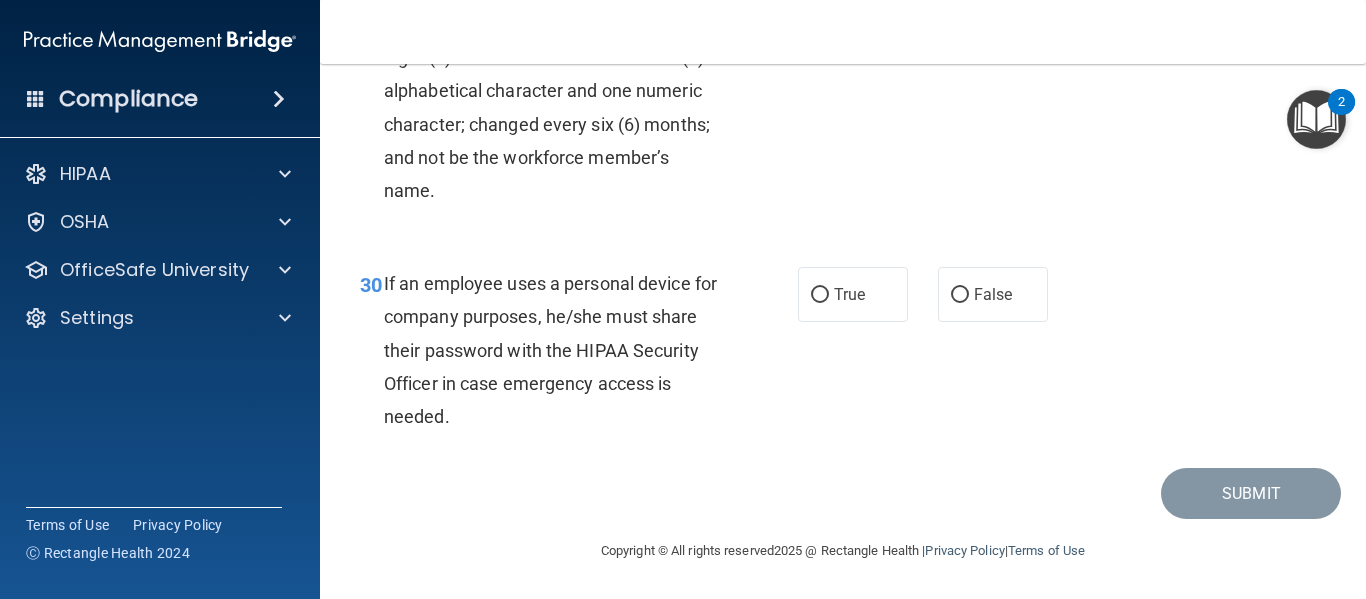 scroll, scrollTop: 6049, scrollLeft: 0, axis: vertical 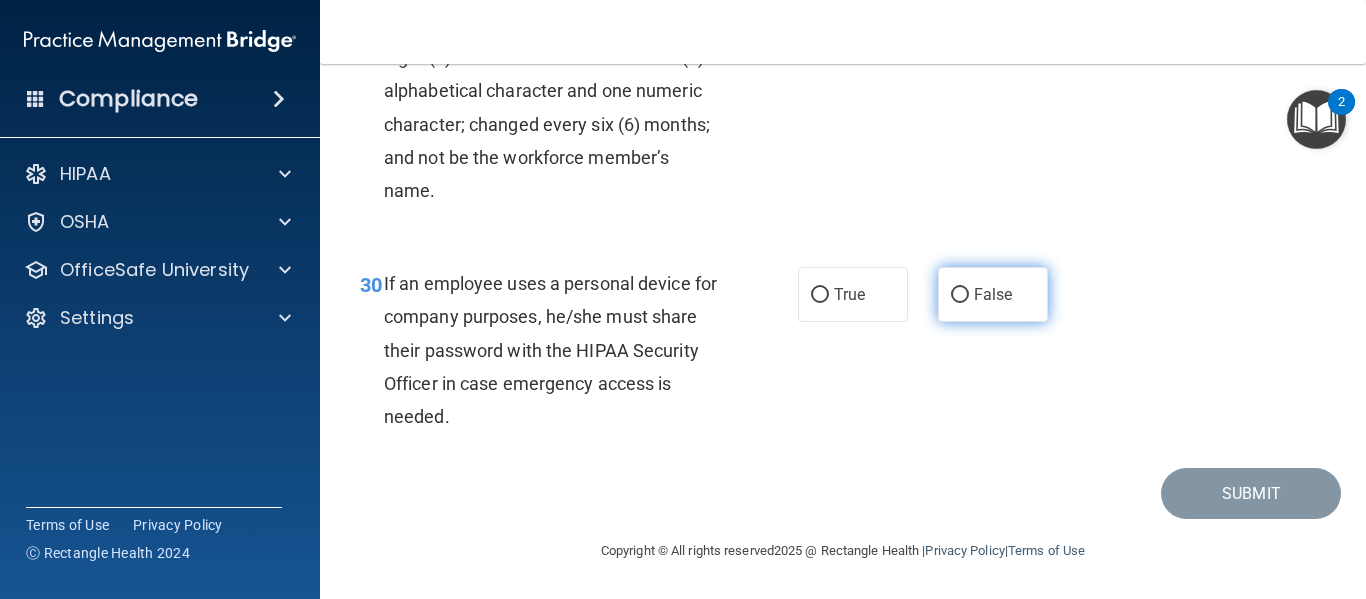 click on "False" at bounding box center [993, 294] 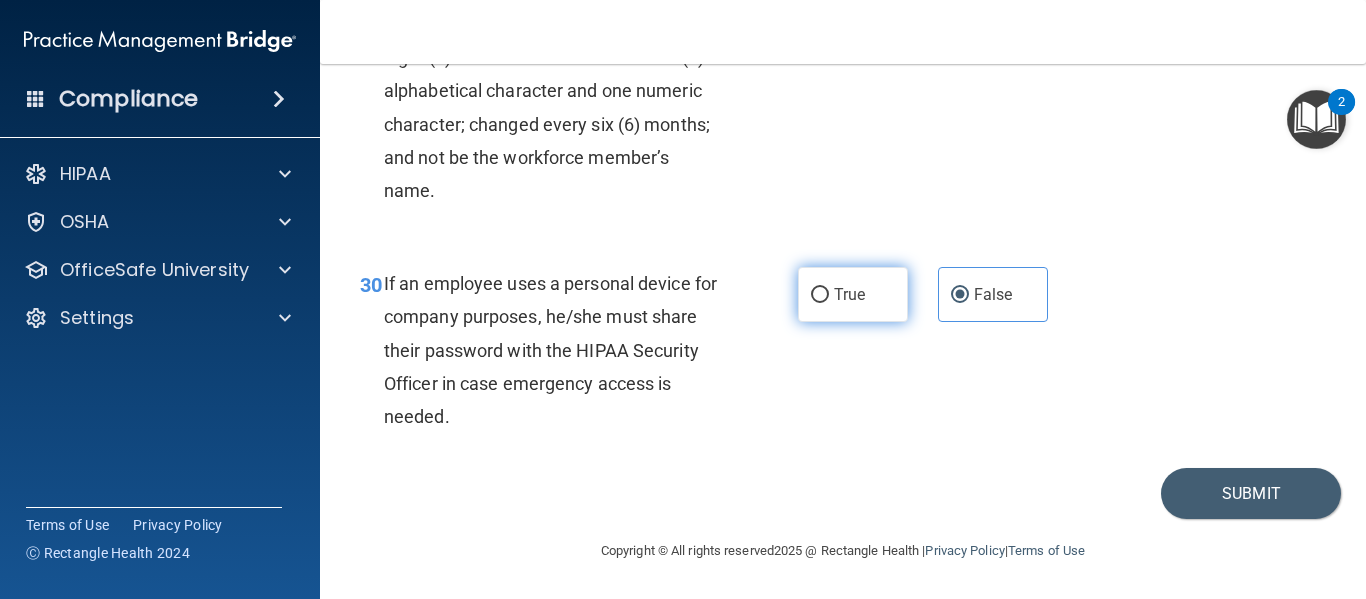 click on "True" at bounding box center [849, 294] 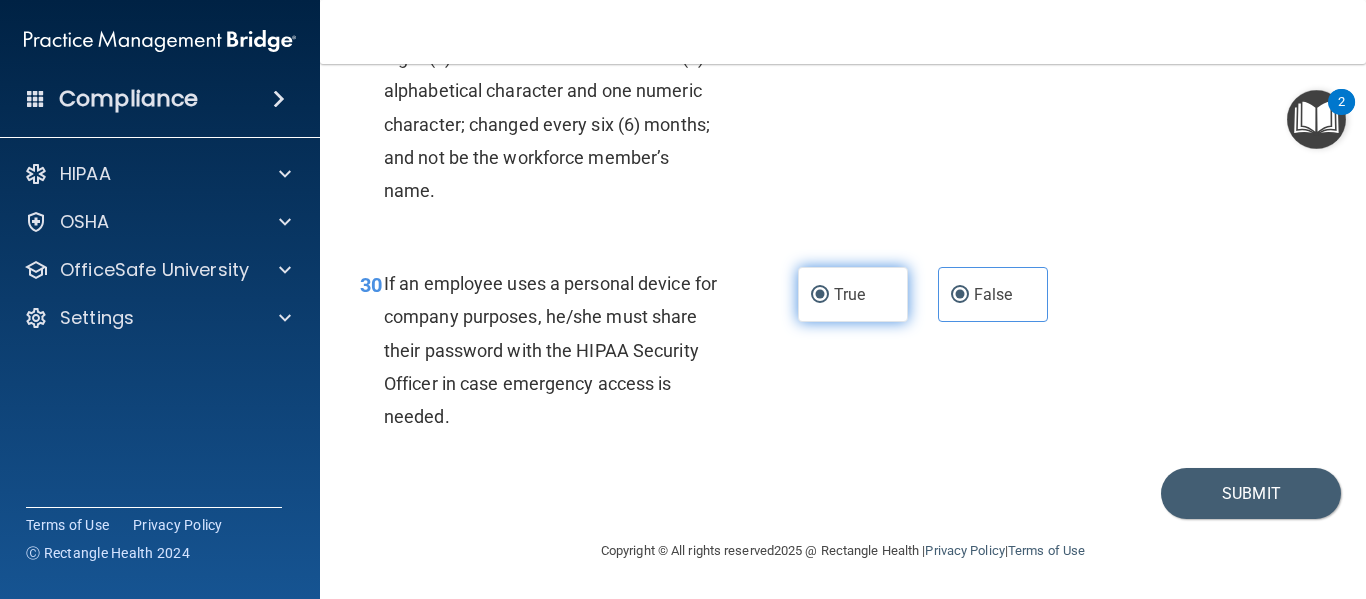 radio on "false" 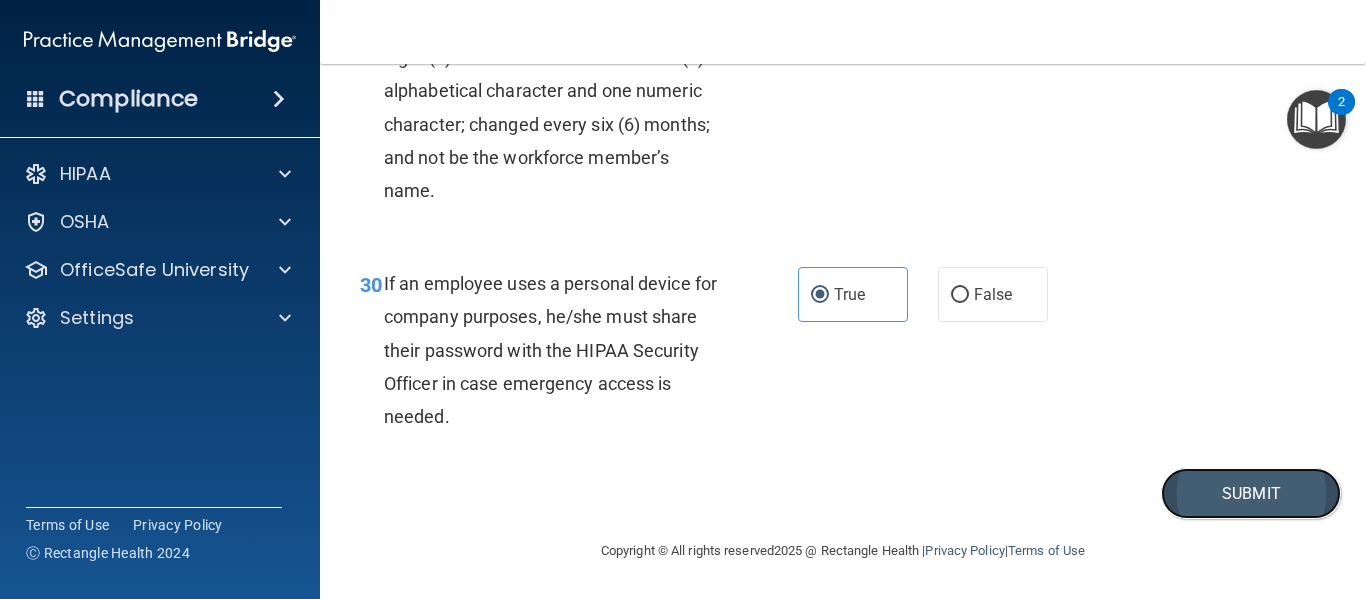 click on "Submit" at bounding box center (1251, 493) 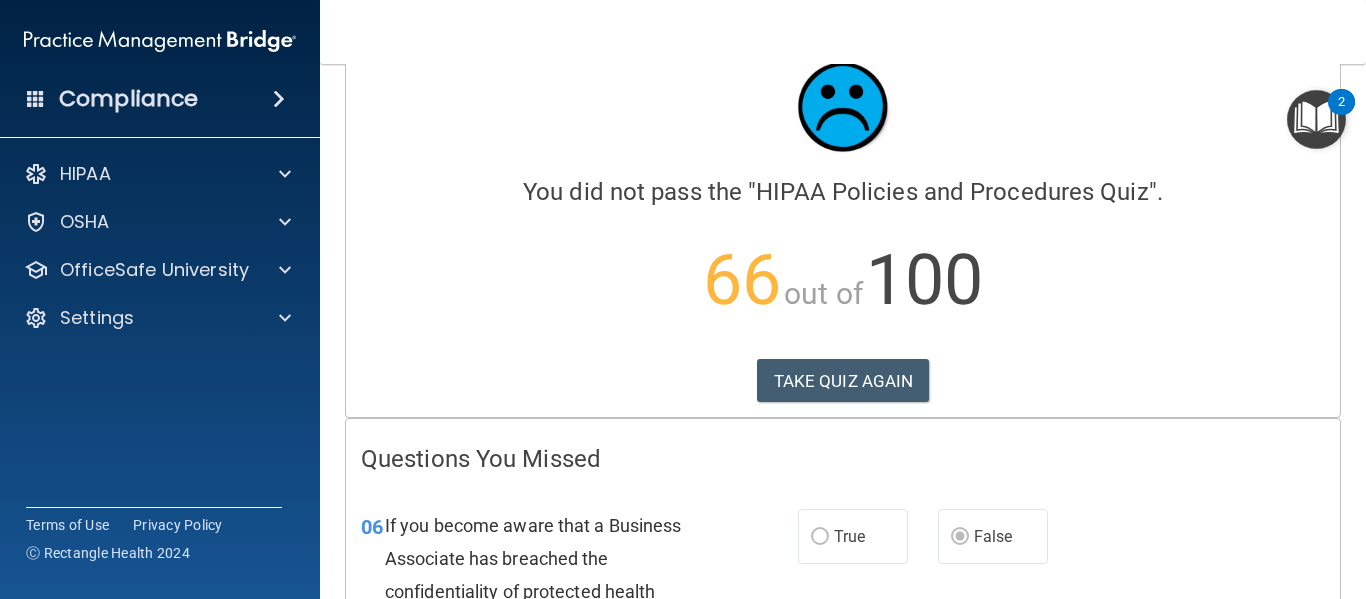 scroll, scrollTop: 54, scrollLeft: 0, axis: vertical 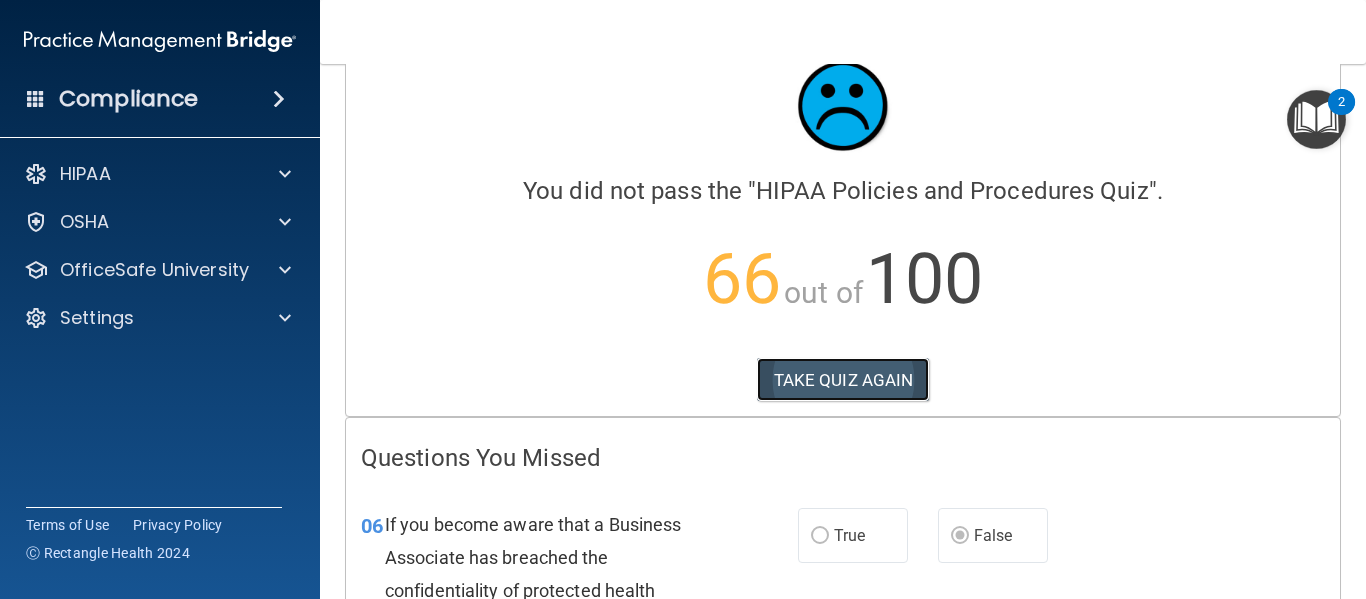 click on "TAKE QUIZ AGAIN" at bounding box center (843, 380) 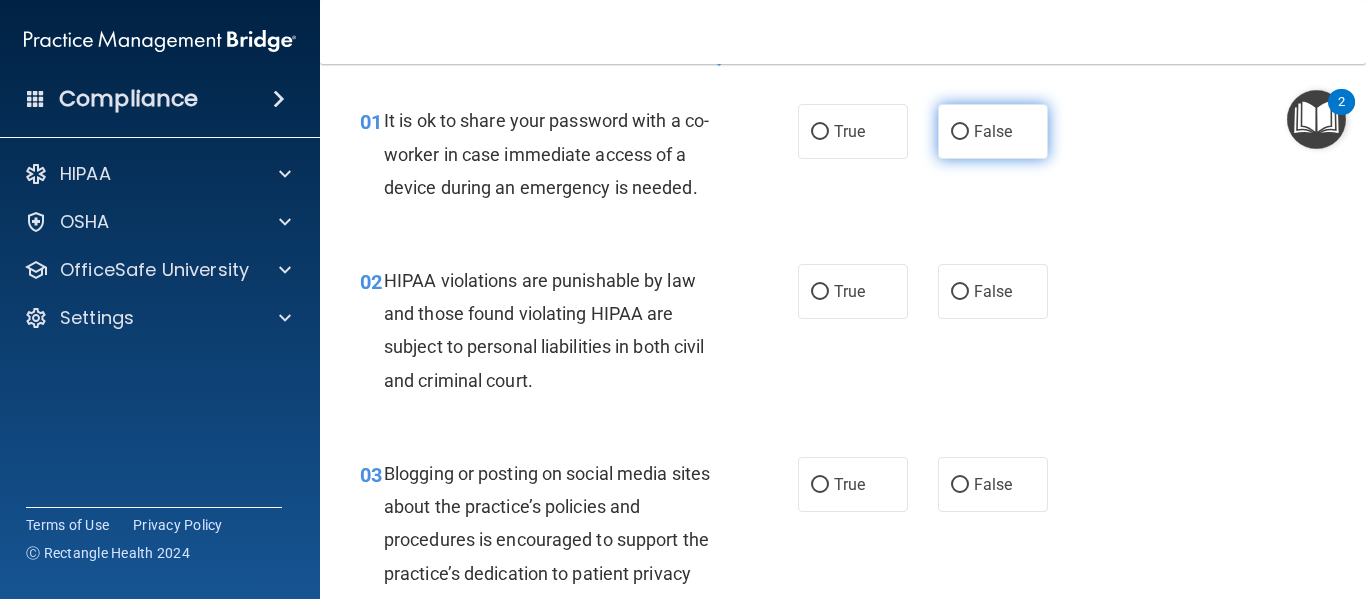 click on "False" at bounding box center [993, 131] 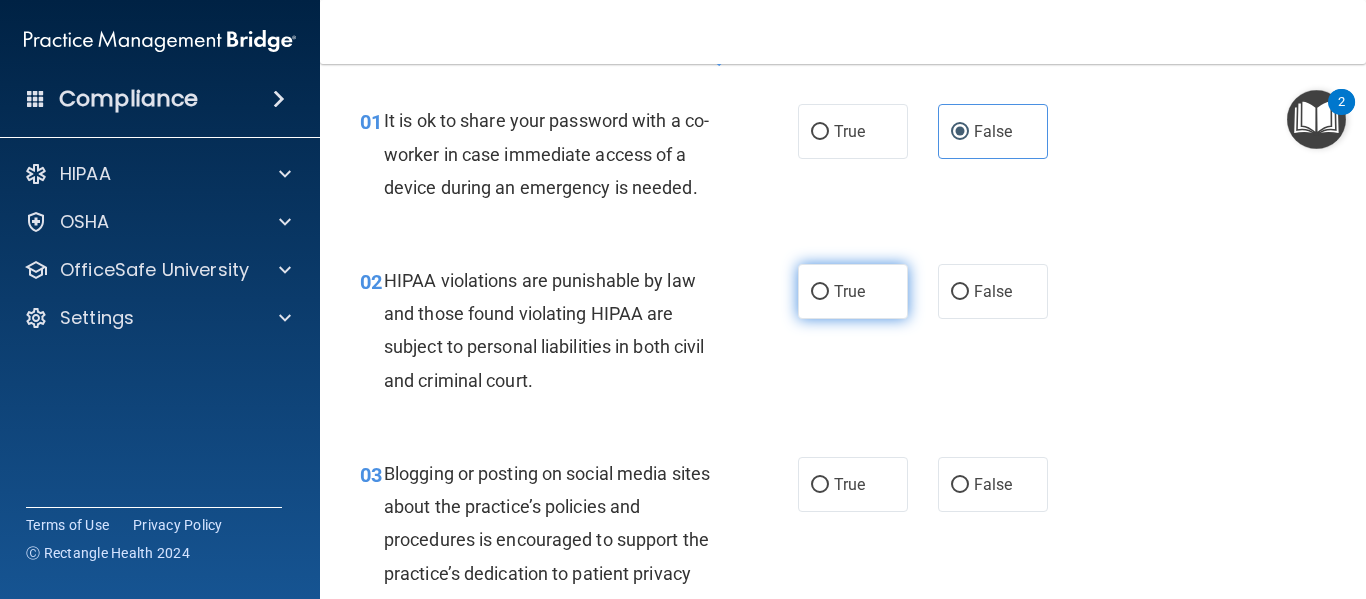 click on "True" at bounding box center [820, 292] 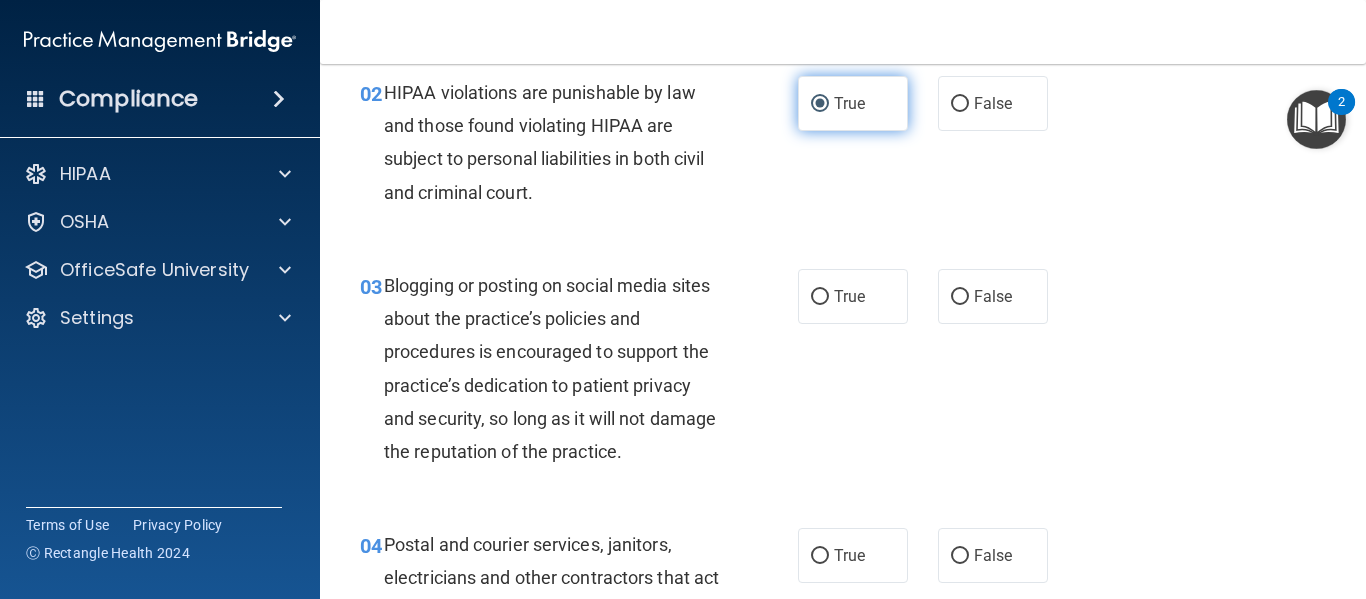 scroll, scrollTop: 245, scrollLeft: 0, axis: vertical 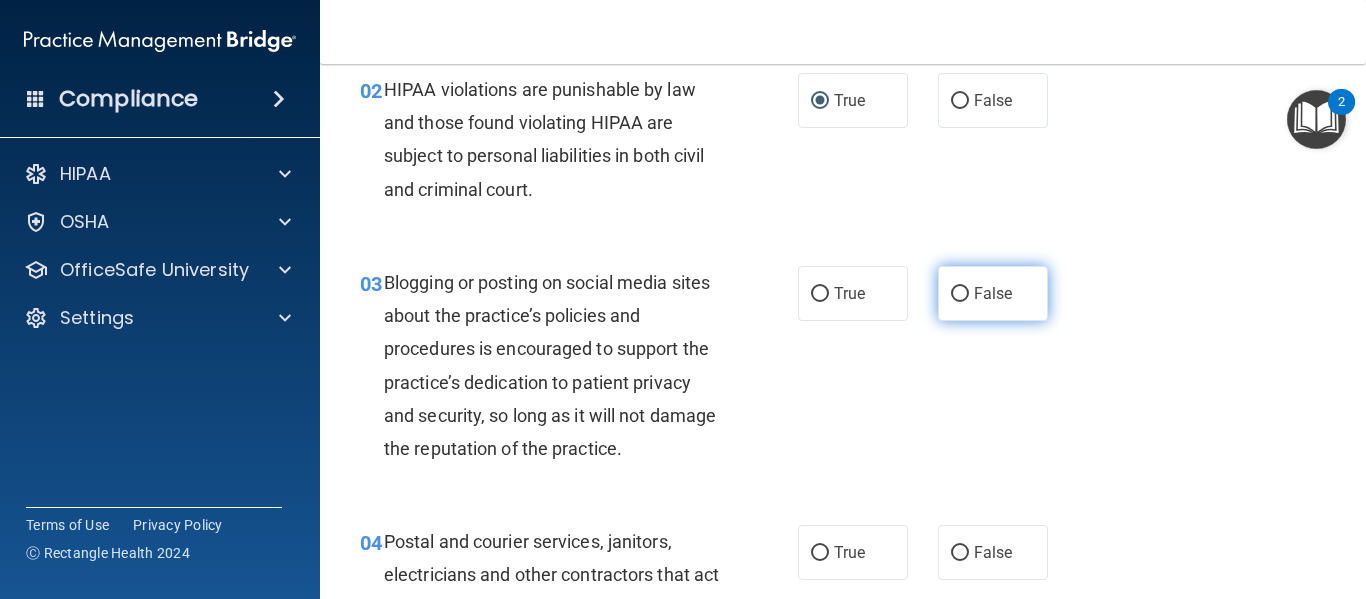 click on "False" at bounding box center [993, 293] 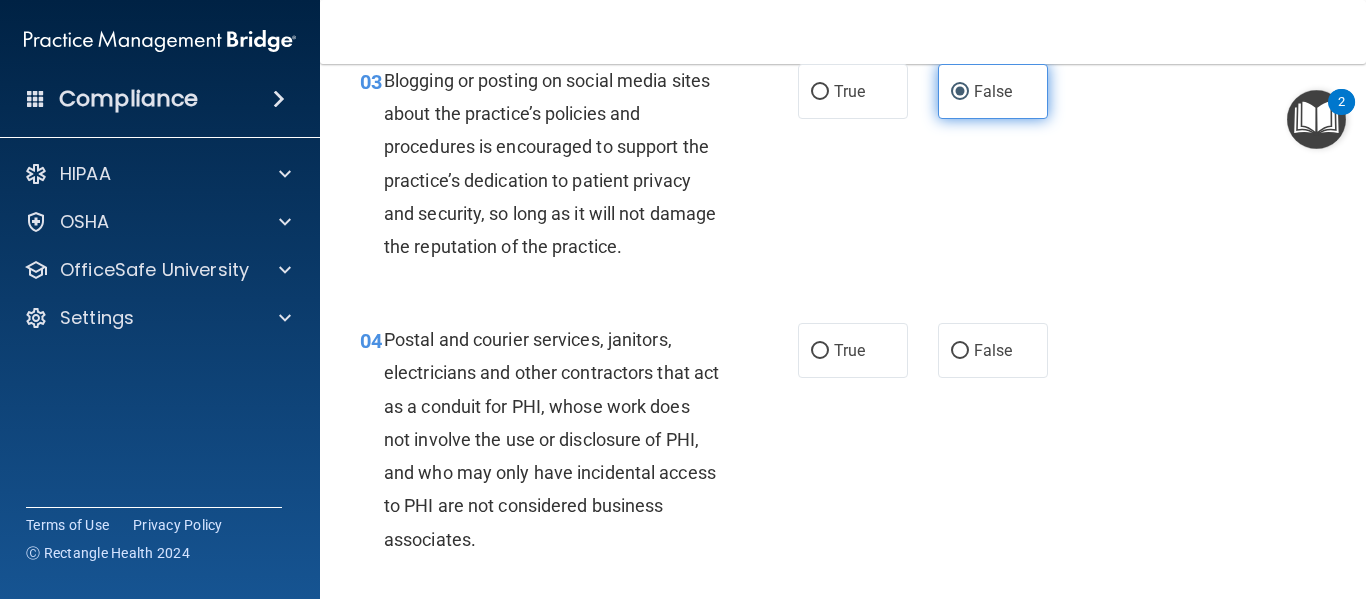 scroll, scrollTop: 448, scrollLeft: 0, axis: vertical 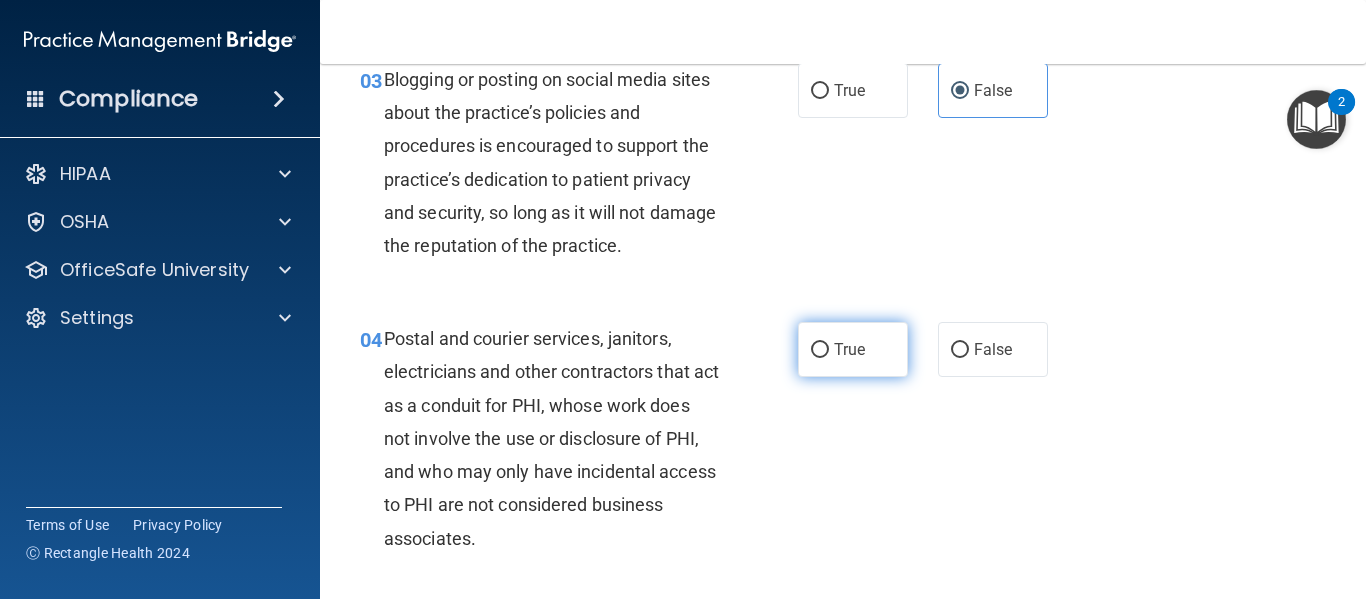 click on "True" at bounding box center (853, 349) 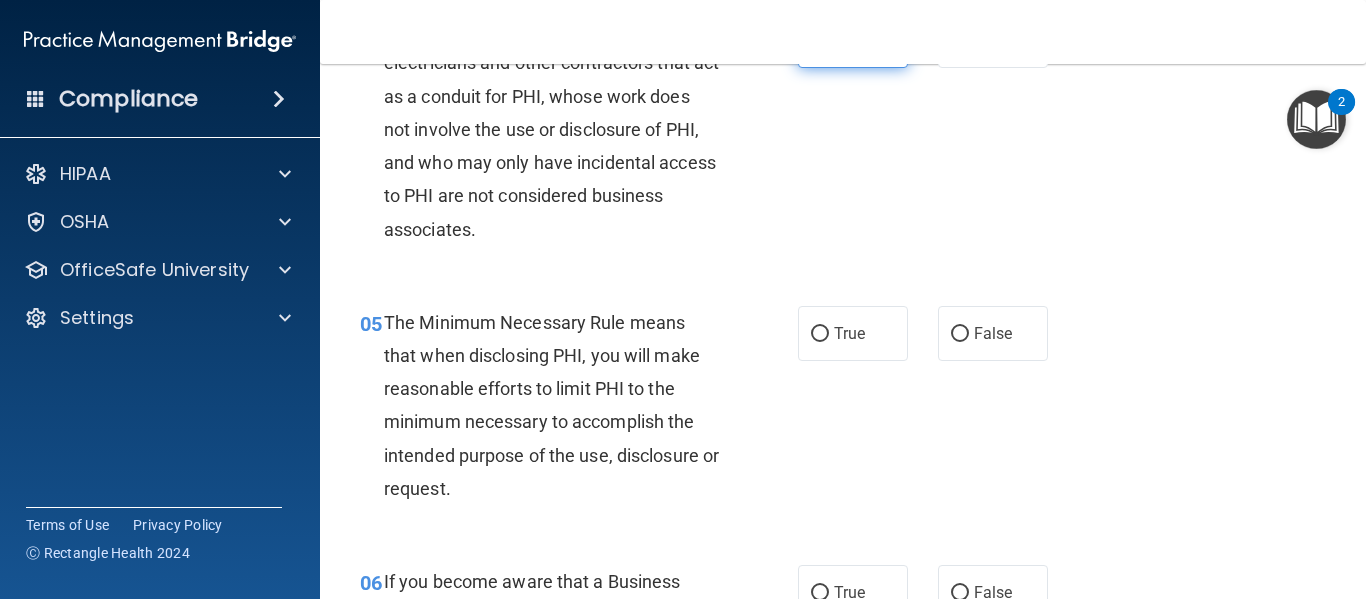 scroll, scrollTop: 759, scrollLeft: 0, axis: vertical 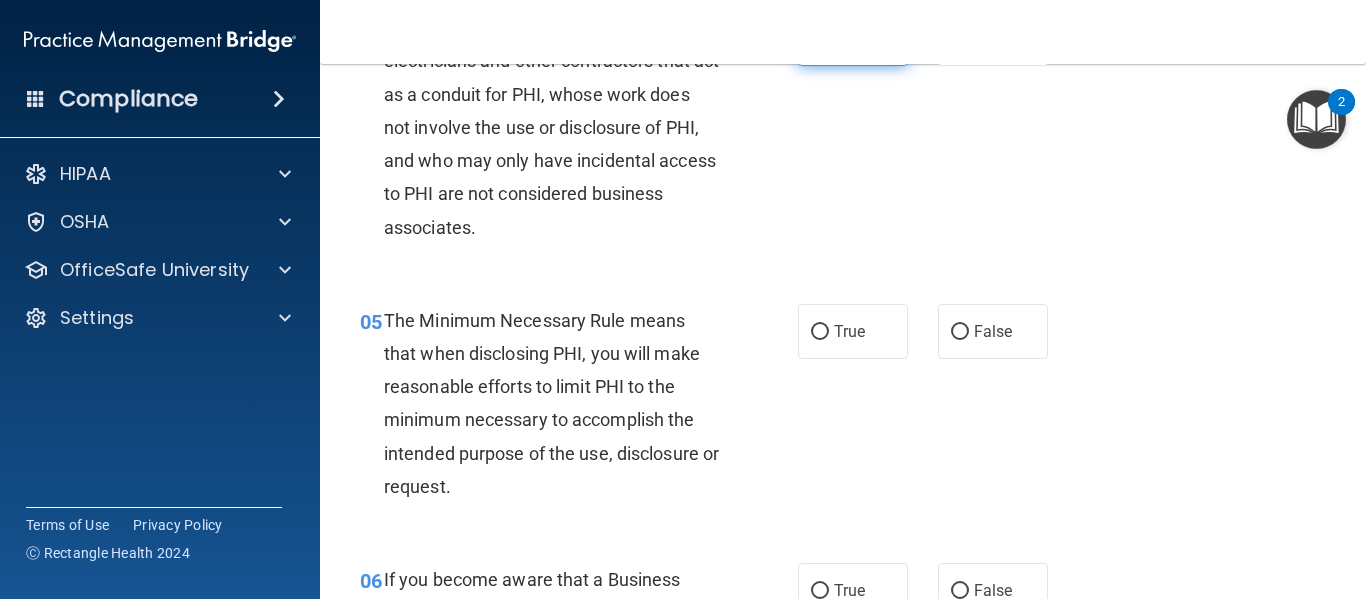 click on "True" at bounding box center [853, 331] 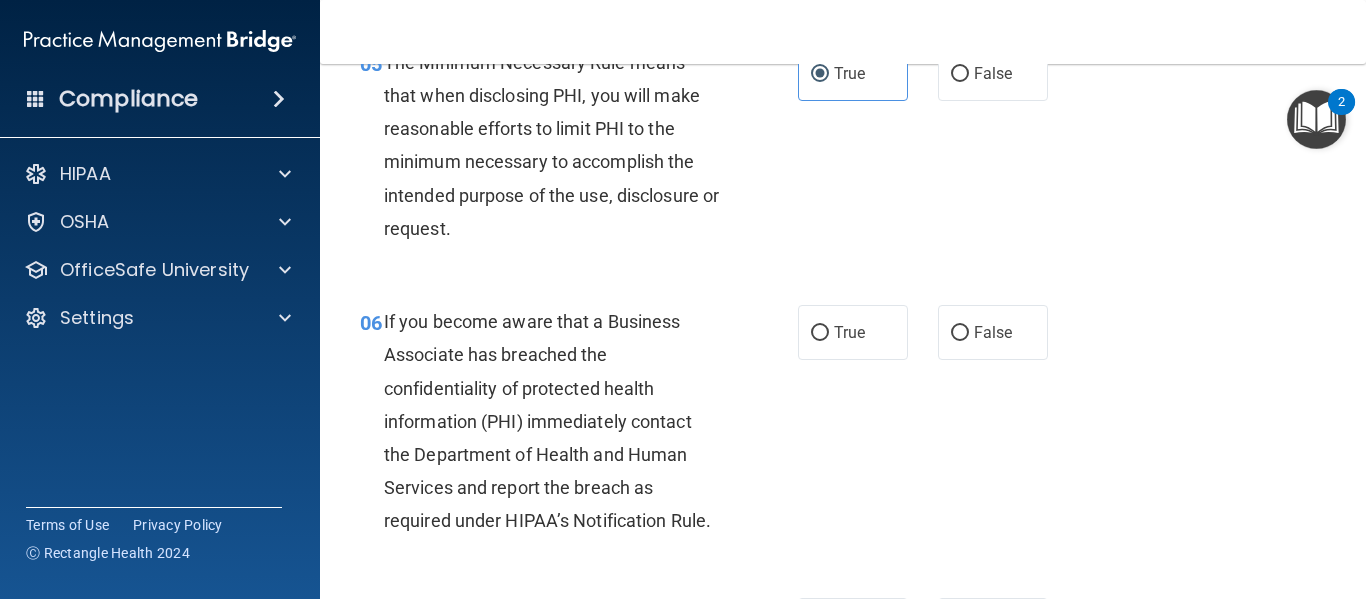 scroll, scrollTop: 1023, scrollLeft: 0, axis: vertical 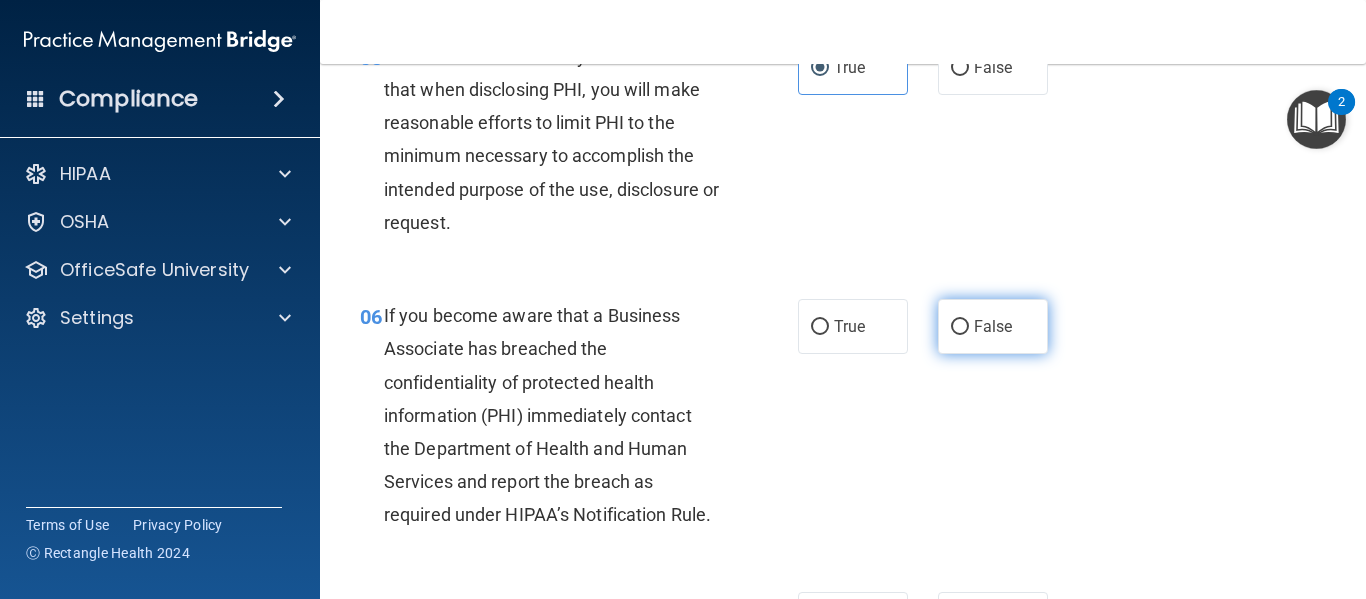 click on "False" at bounding box center (993, 326) 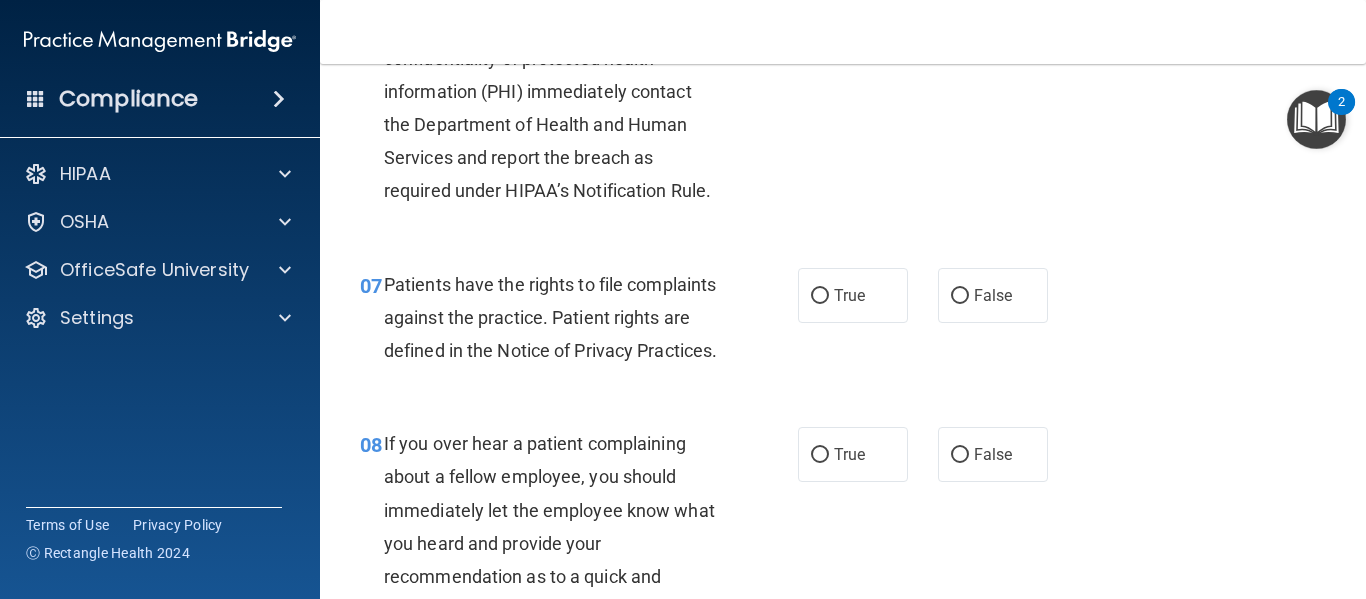scroll, scrollTop: 1348, scrollLeft: 0, axis: vertical 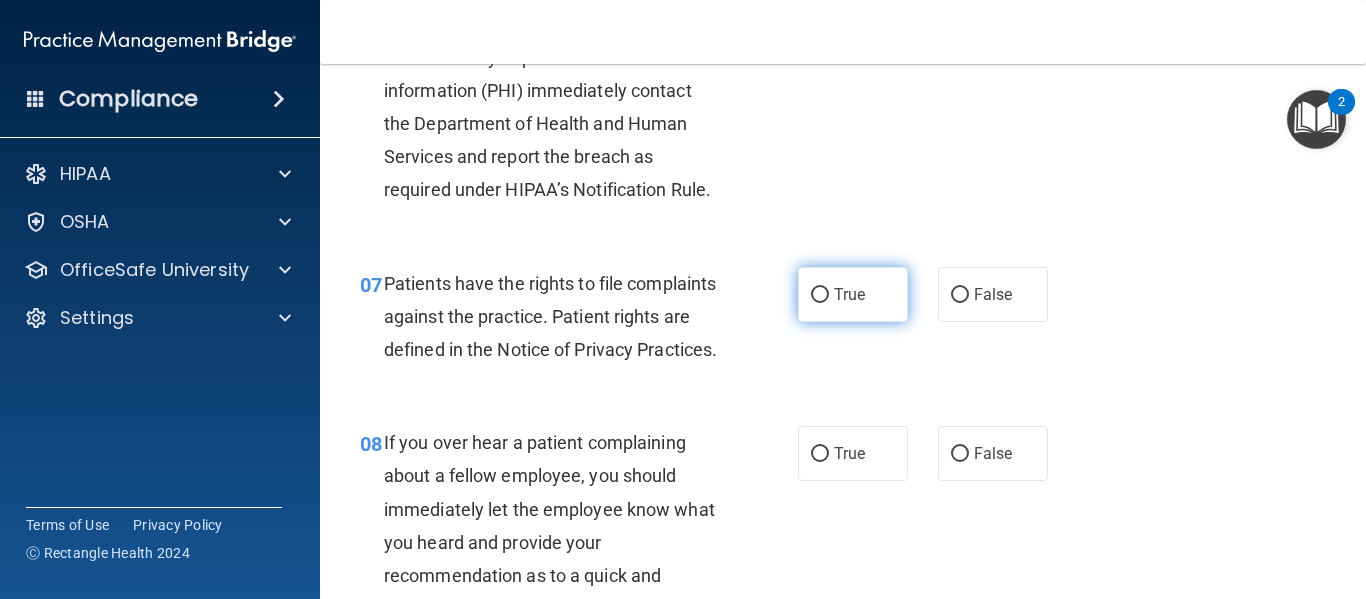 click on "True" at bounding box center [820, 295] 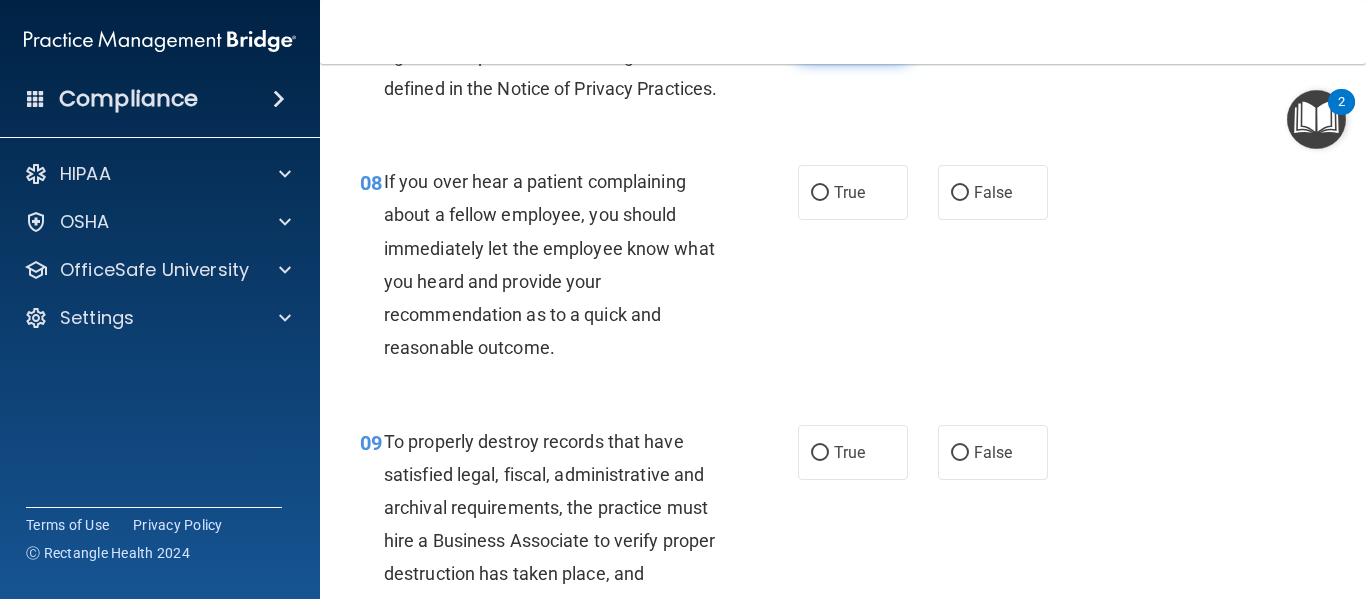 scroll, scrollTop: 1613, scrollLeft: 0, axis: vertical 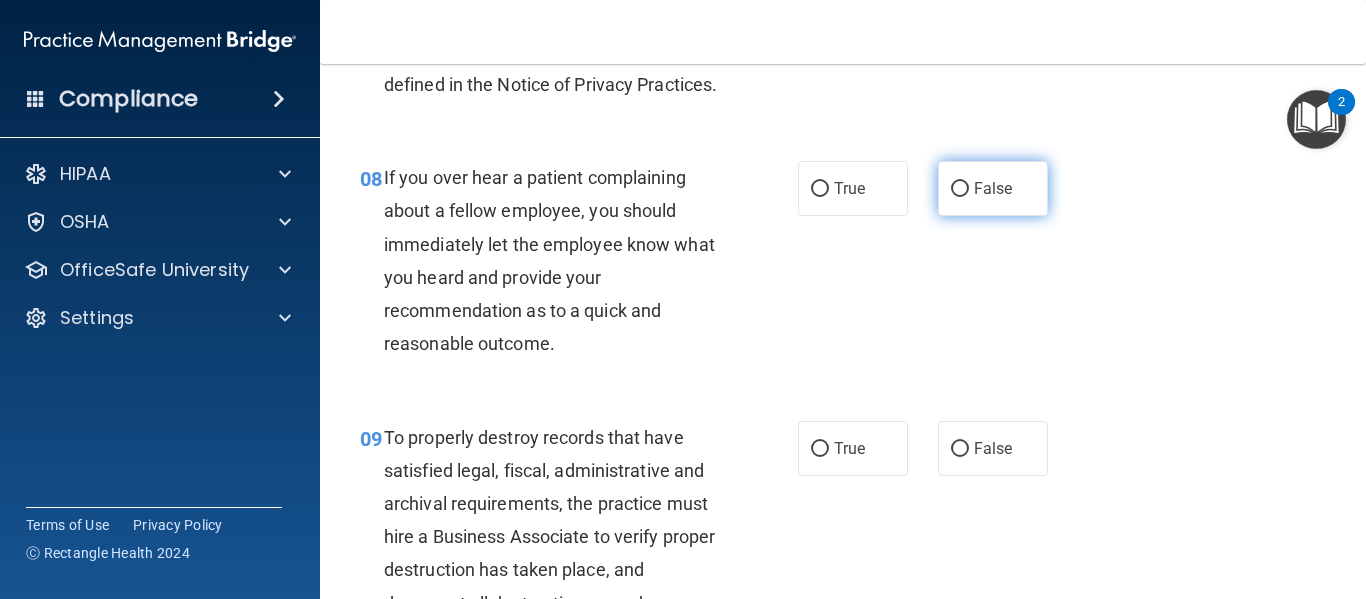 click on "False" at bounding box center [993, 188] 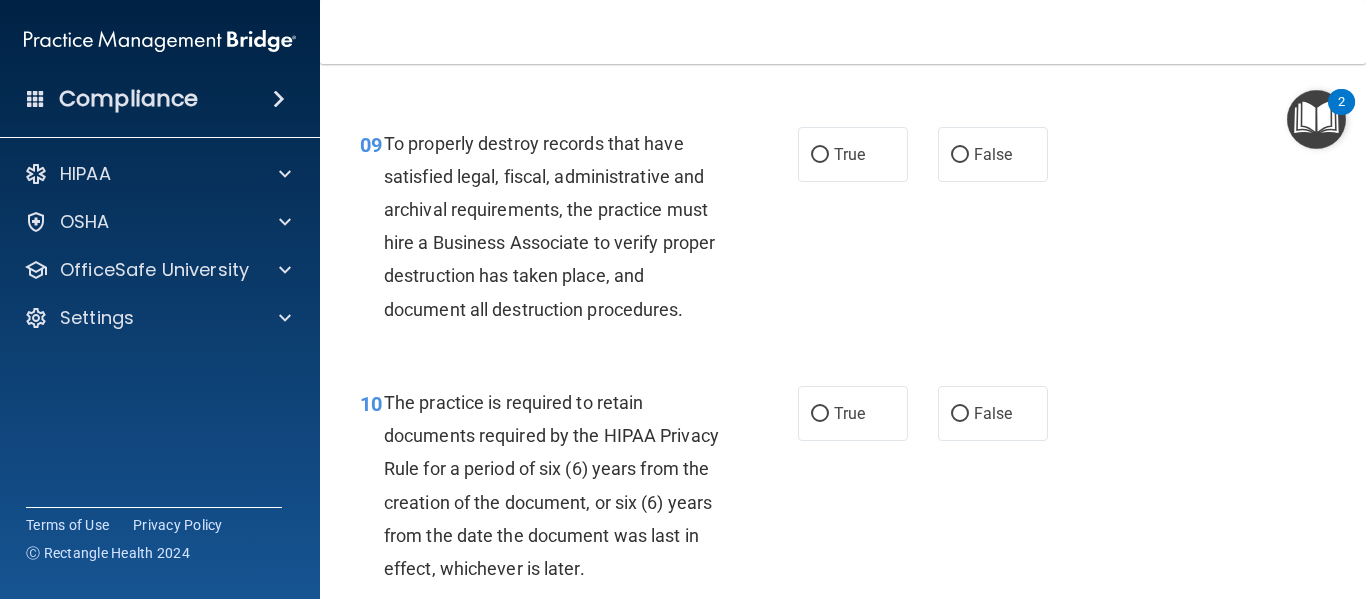scroll, scrollTop: 1913, scrollLeft: 0, axis: vertical 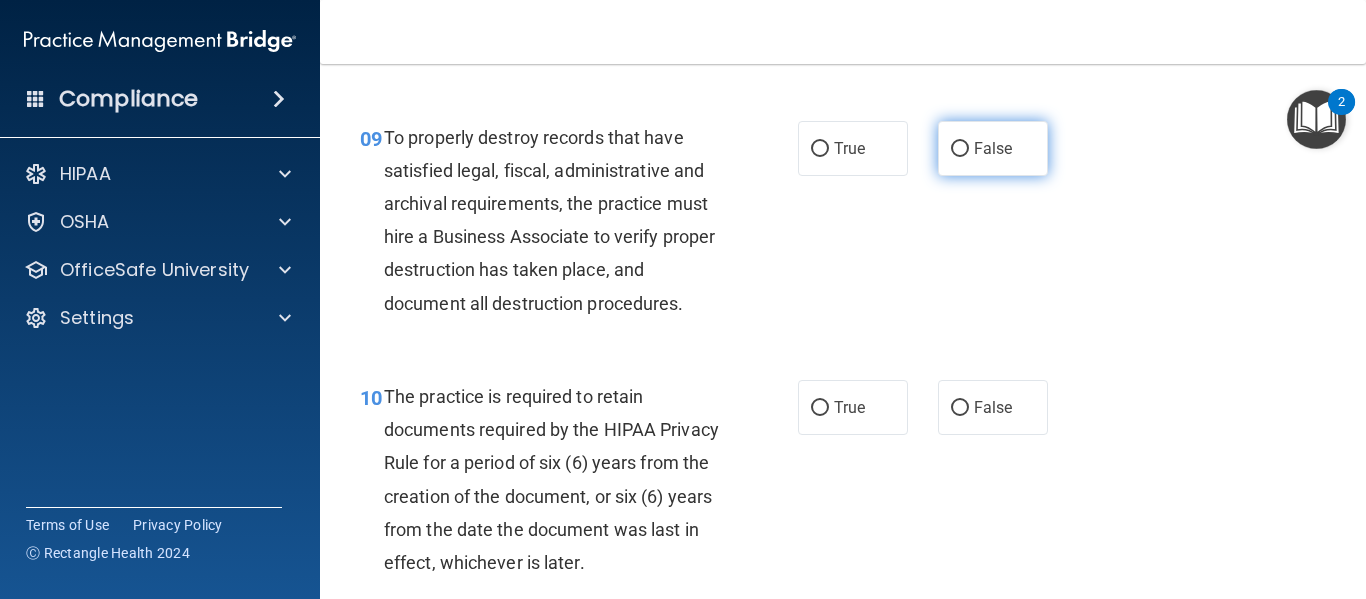 click on "False" at bounding box center [993, 148] 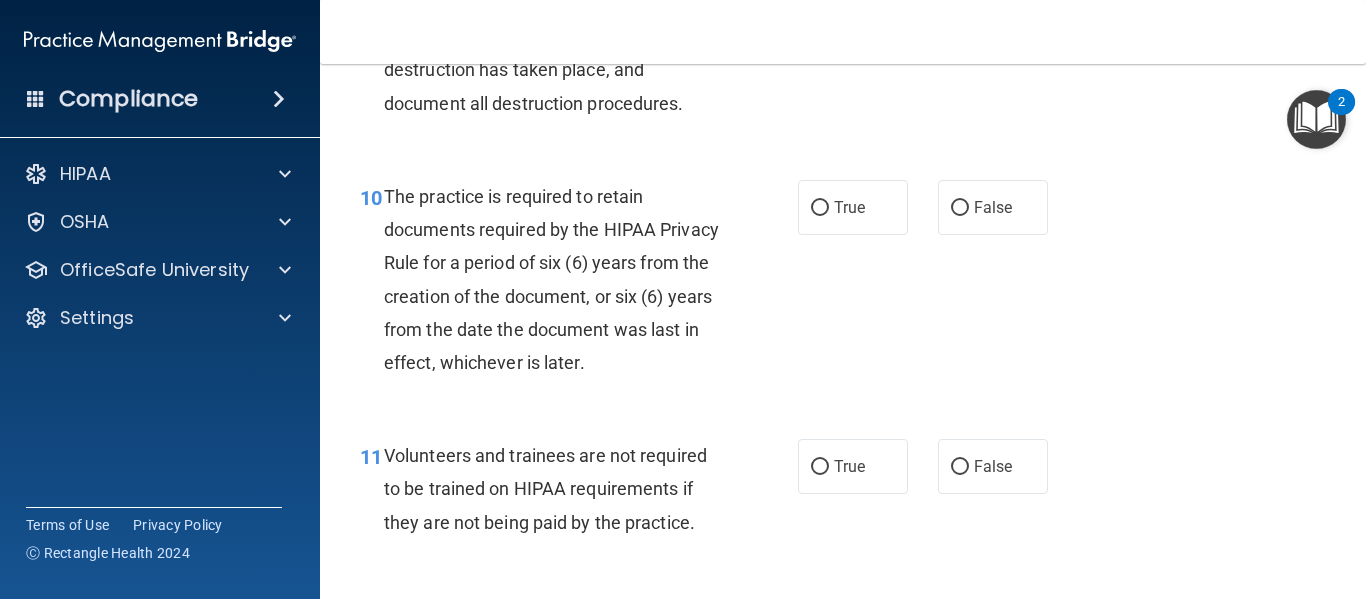 scroll, scrollTop: 2133, scrollLeft: 0, axis: vertical 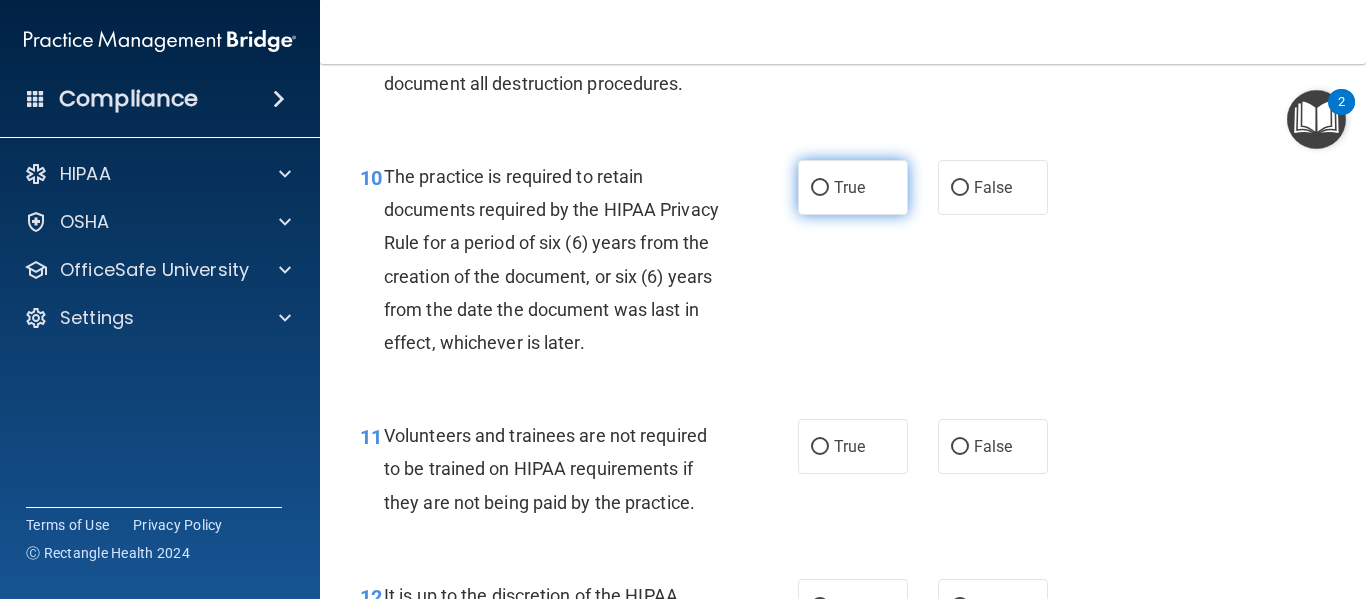 click on "True" at bounding box center [853, 187] 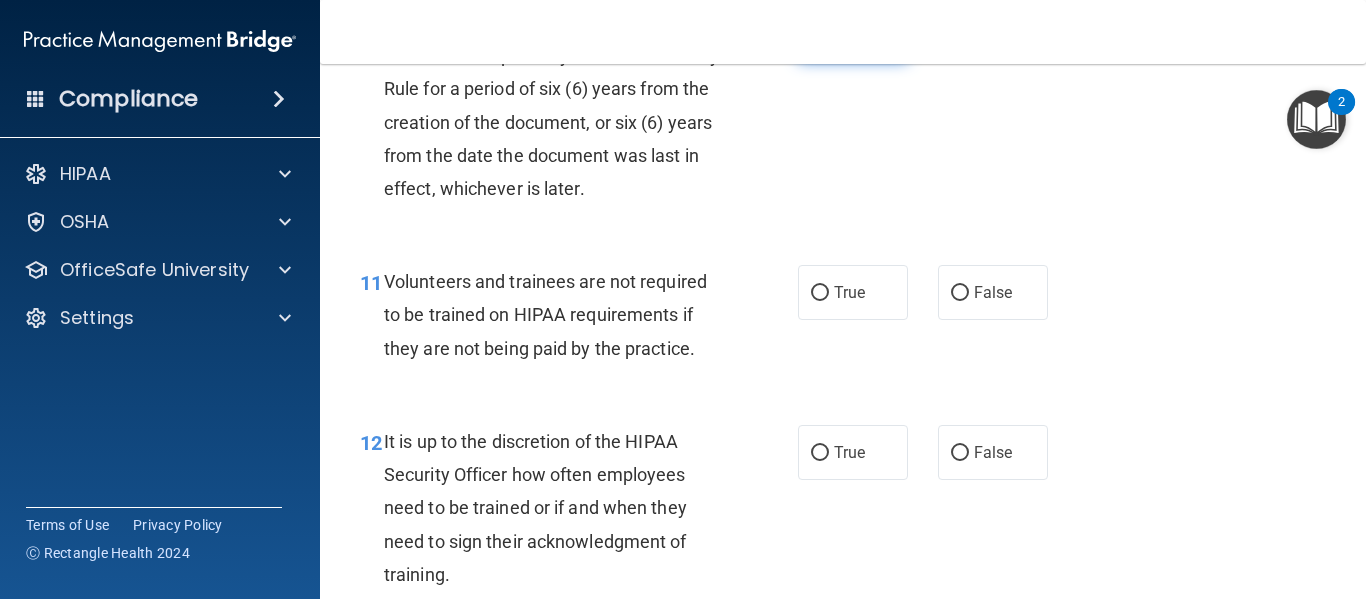 scroll, scrollTop: 2290, scrollLeft: 0, axis: vertical 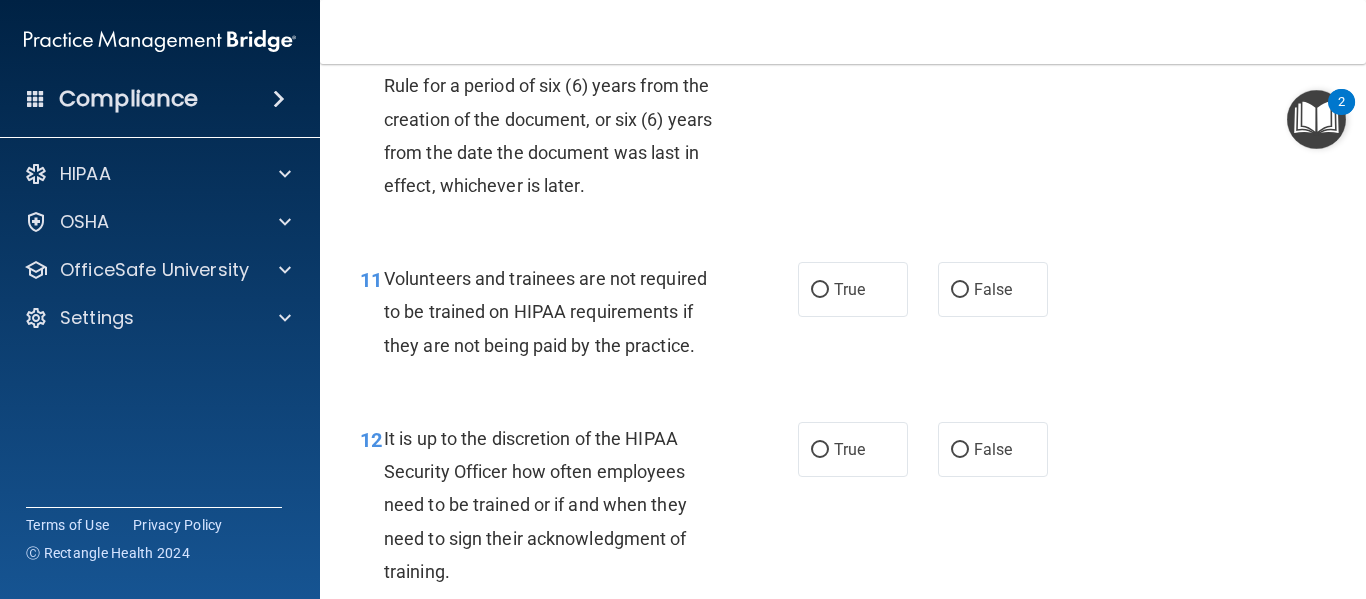 click on "True           False" at bounding box center [930, 289] 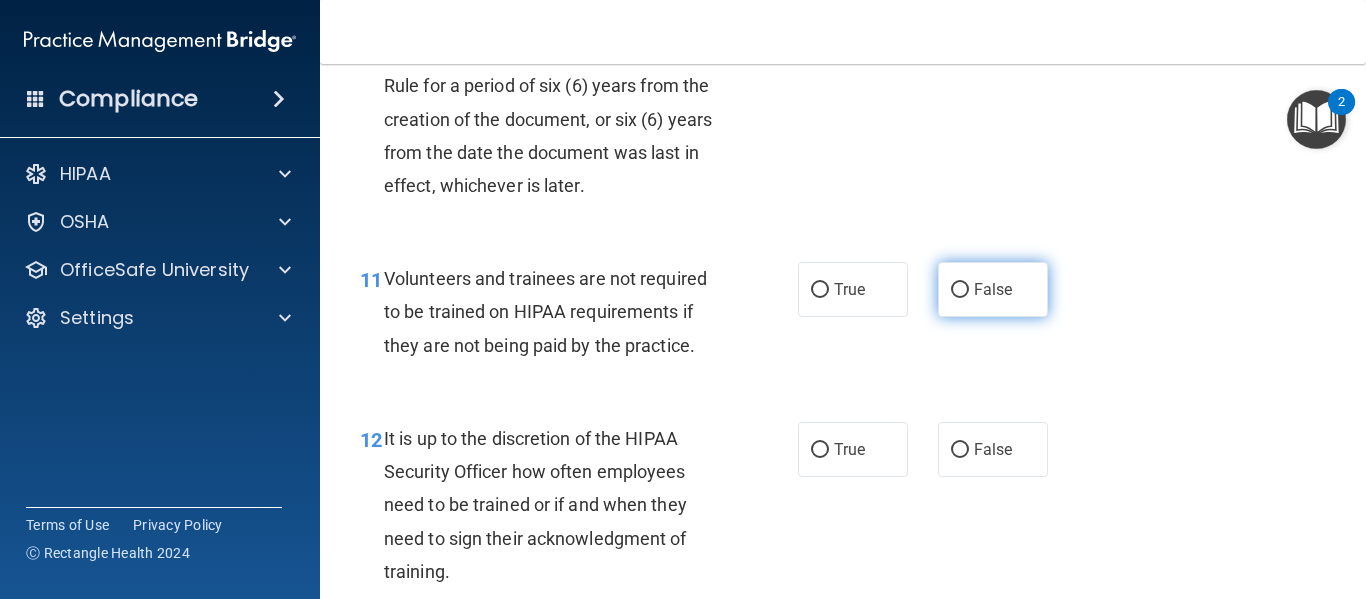 click on "False" at bounding box center (993, 289) 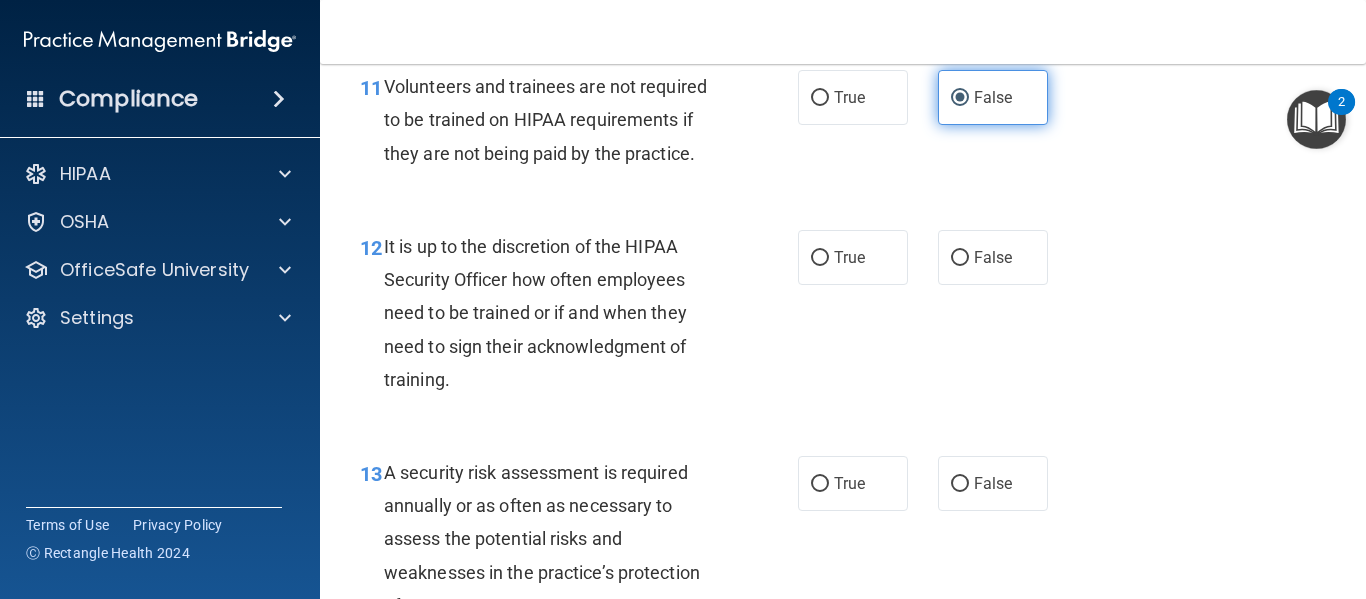 scroll, scrollTop: 2483, scrollLeft: 0, axis: vertical 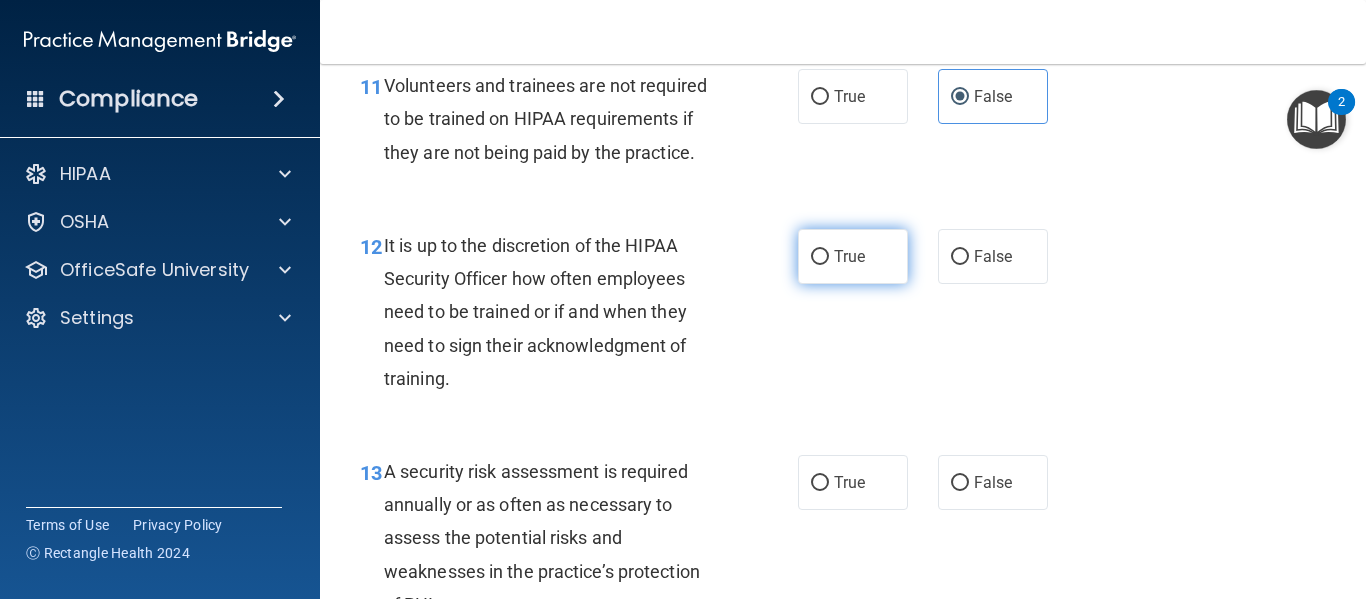 click on "True" at bounding box center (820, 257) 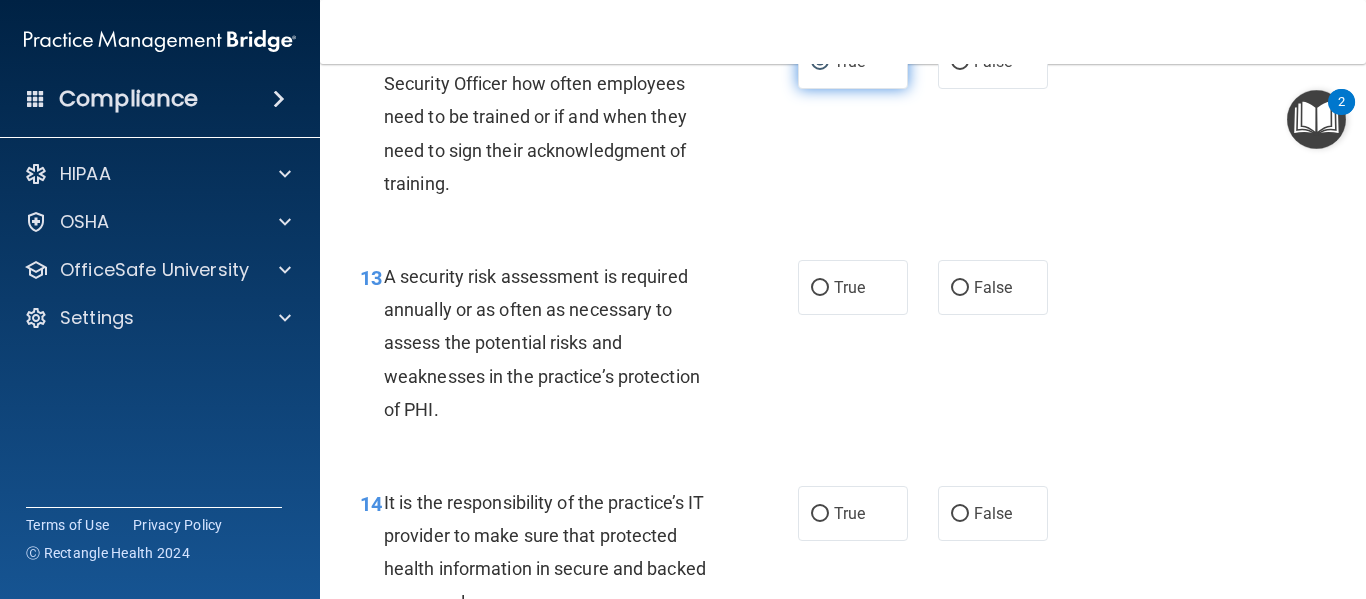 scroll, scrollTop: 2680, scrollLeft: 0, axis: vertical 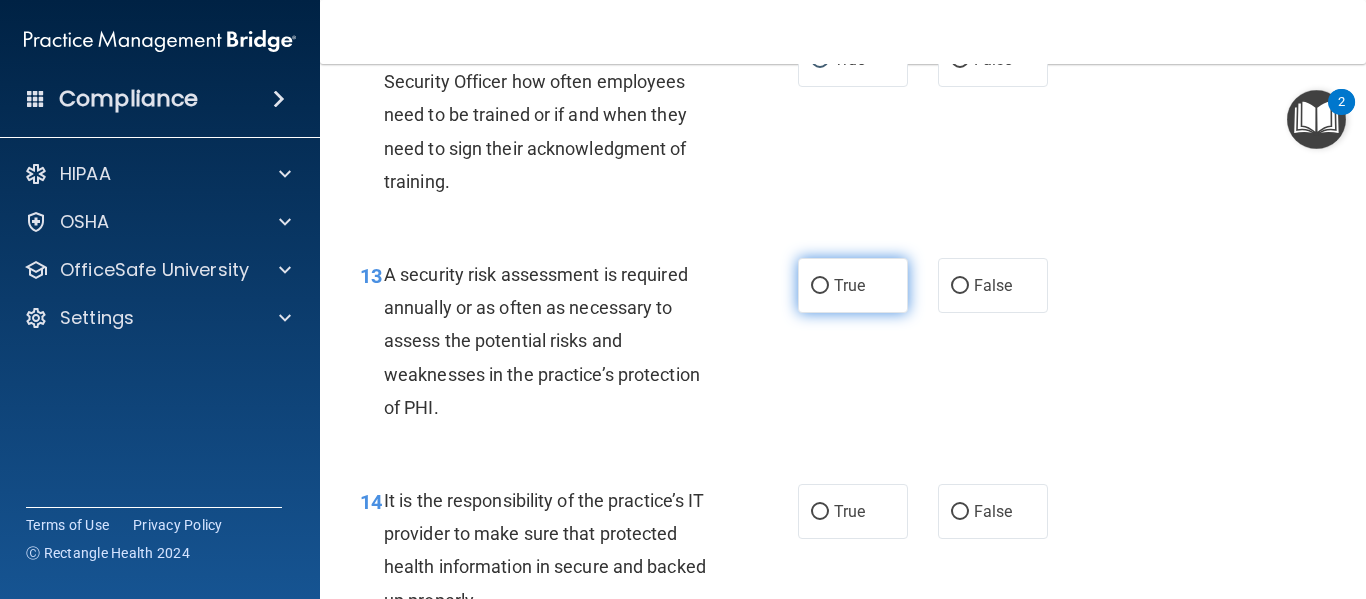 click on "True" at bounding box center [849, 285] 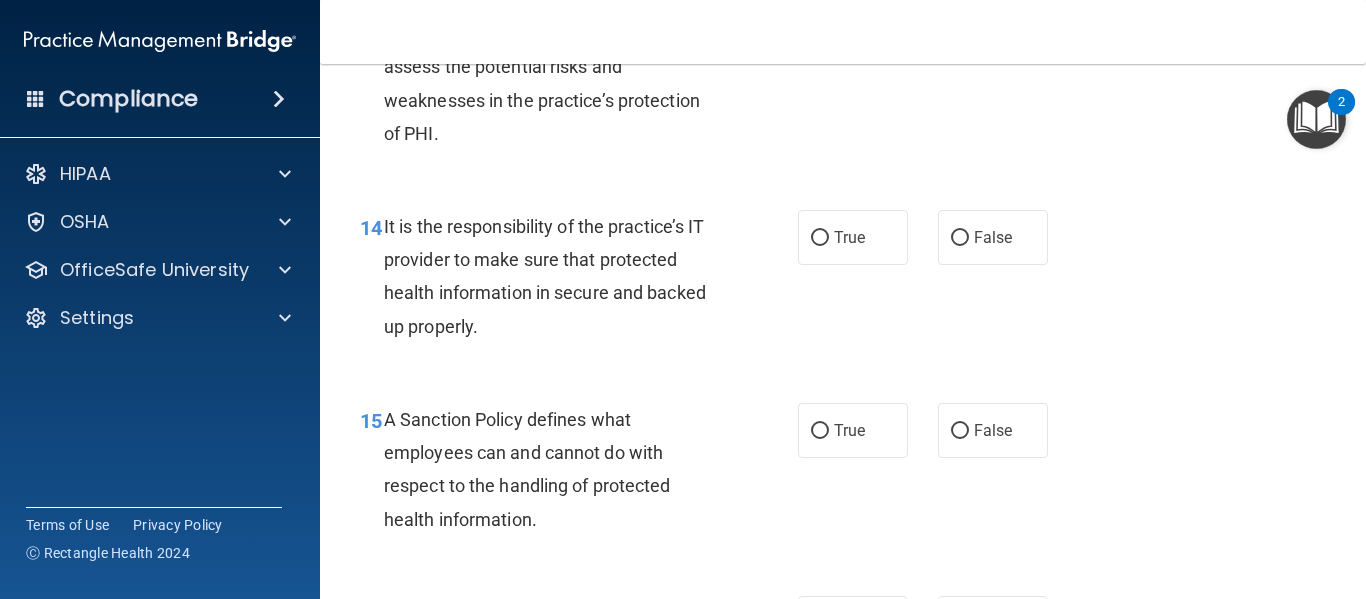 scroll, scrollTop: 2955, scrollLeft: 0, axis: vertical 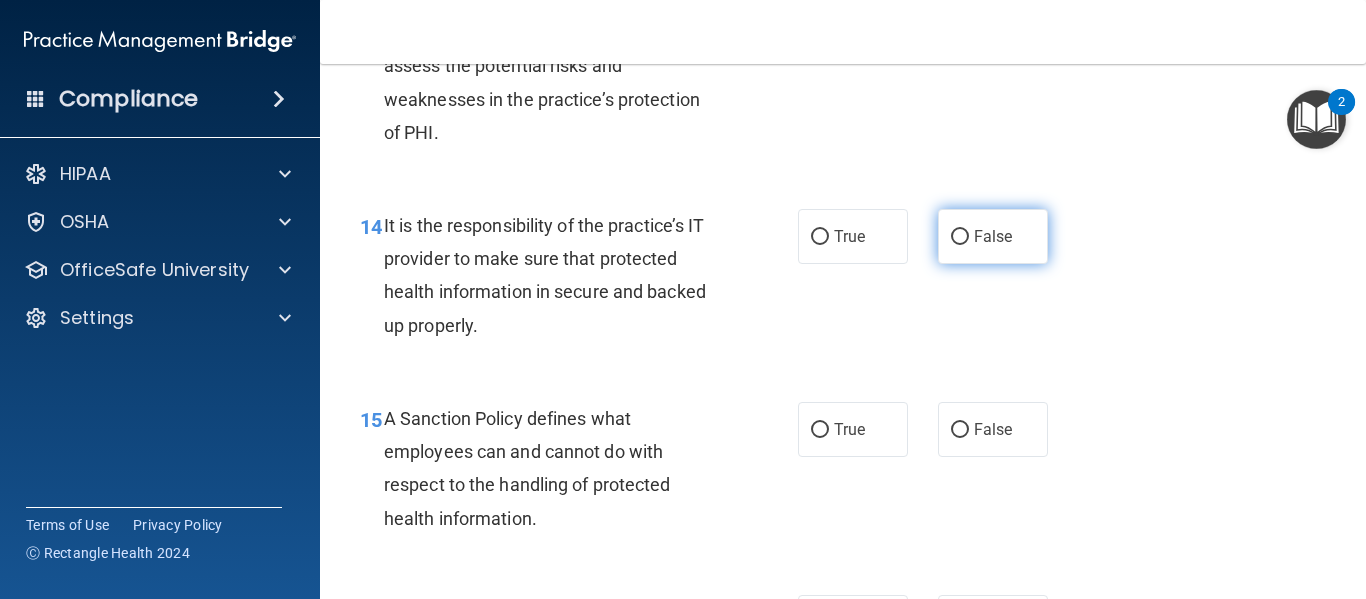 click on "False" at bounding box center (960, 237) 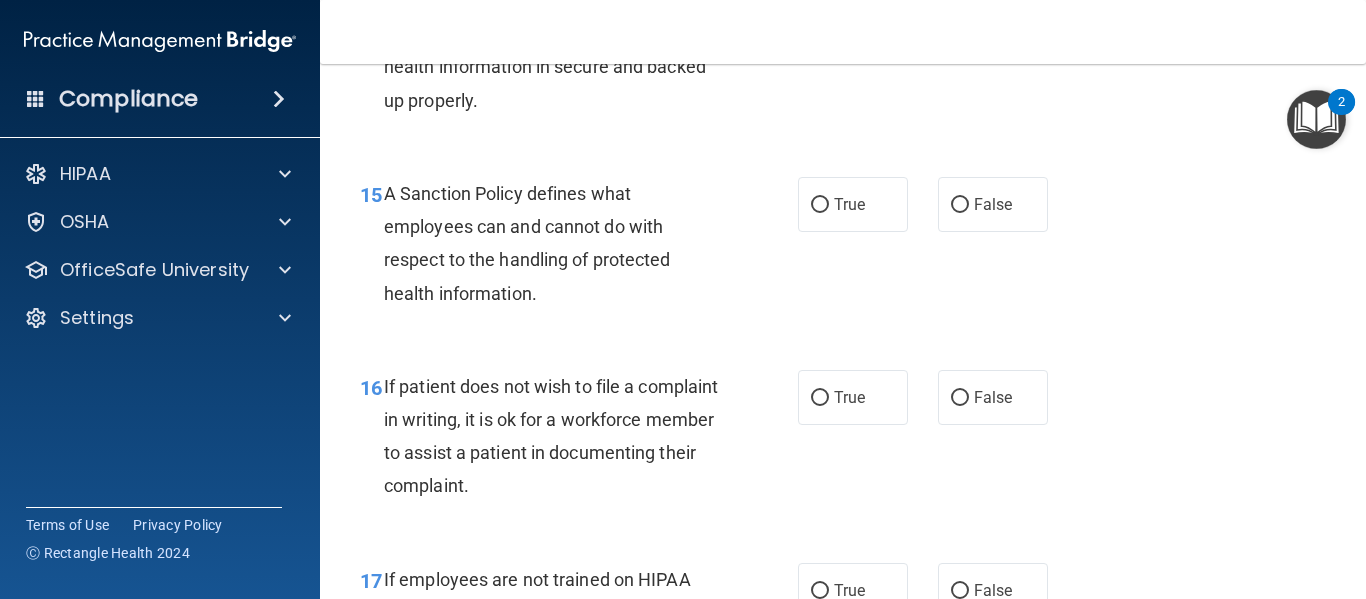 scroll, scrollTop: 3181, scrollLeft: 0, axis: vertical 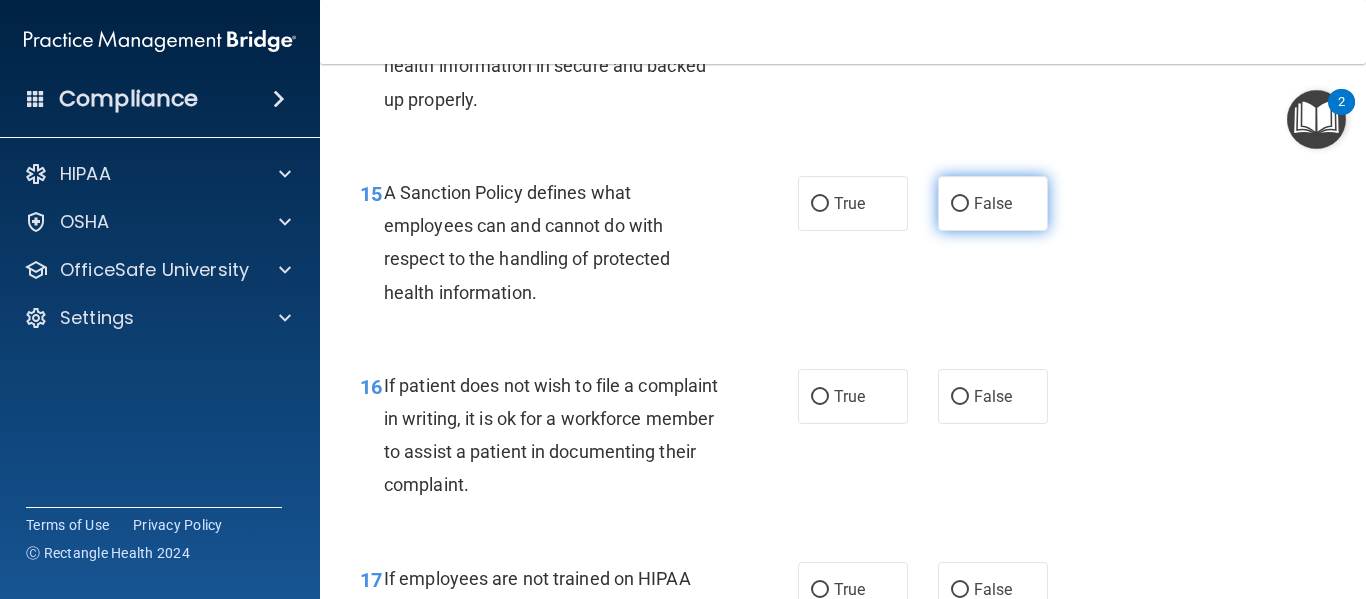 click on "False" at bounding box center (993, 203) 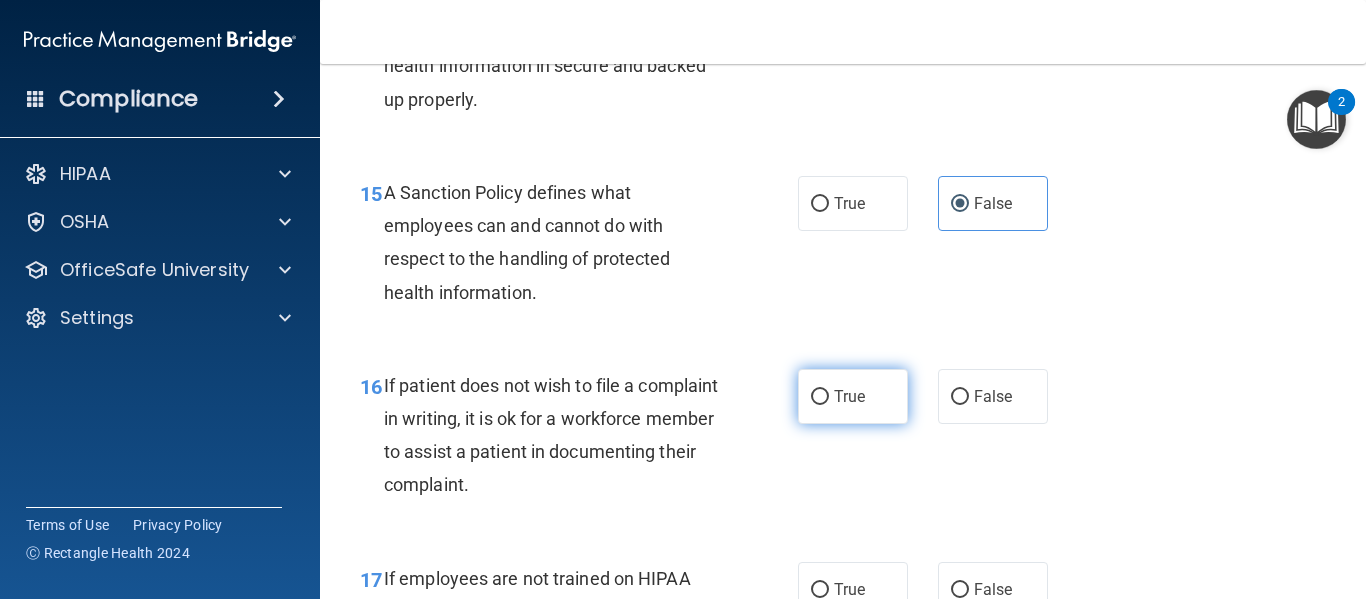 click on "True" at bounding box center (853, 396) 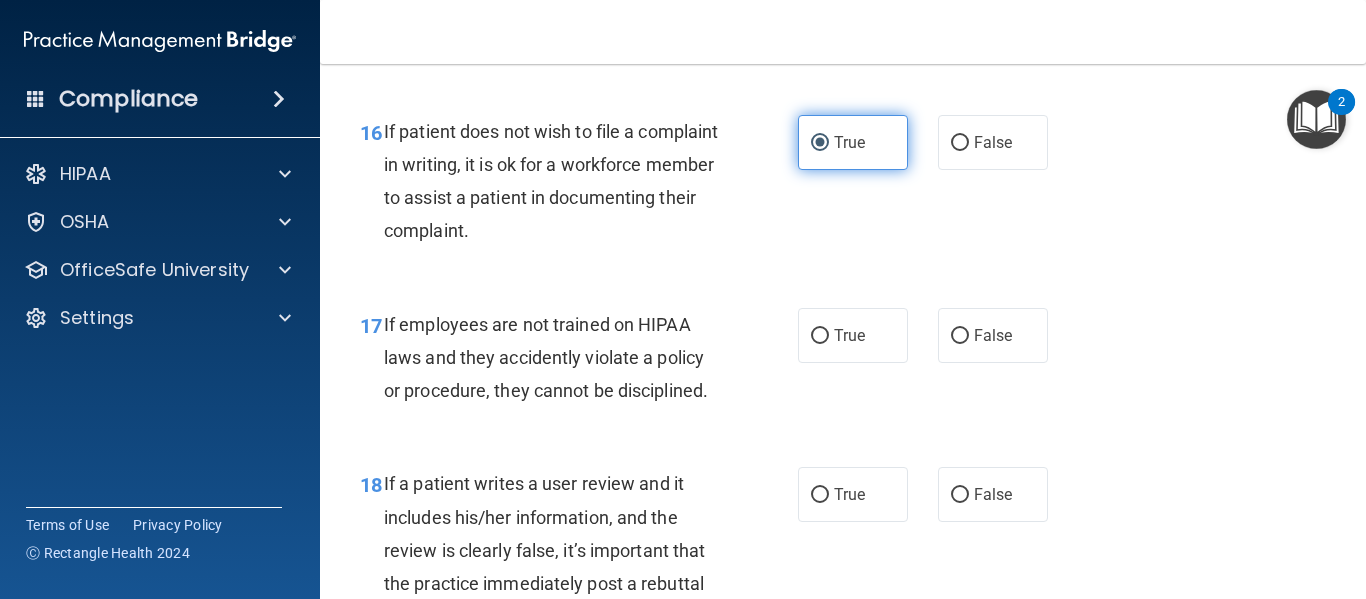 scroll, scrollTop: 3459, scrollLeft: 0, axis: vertical 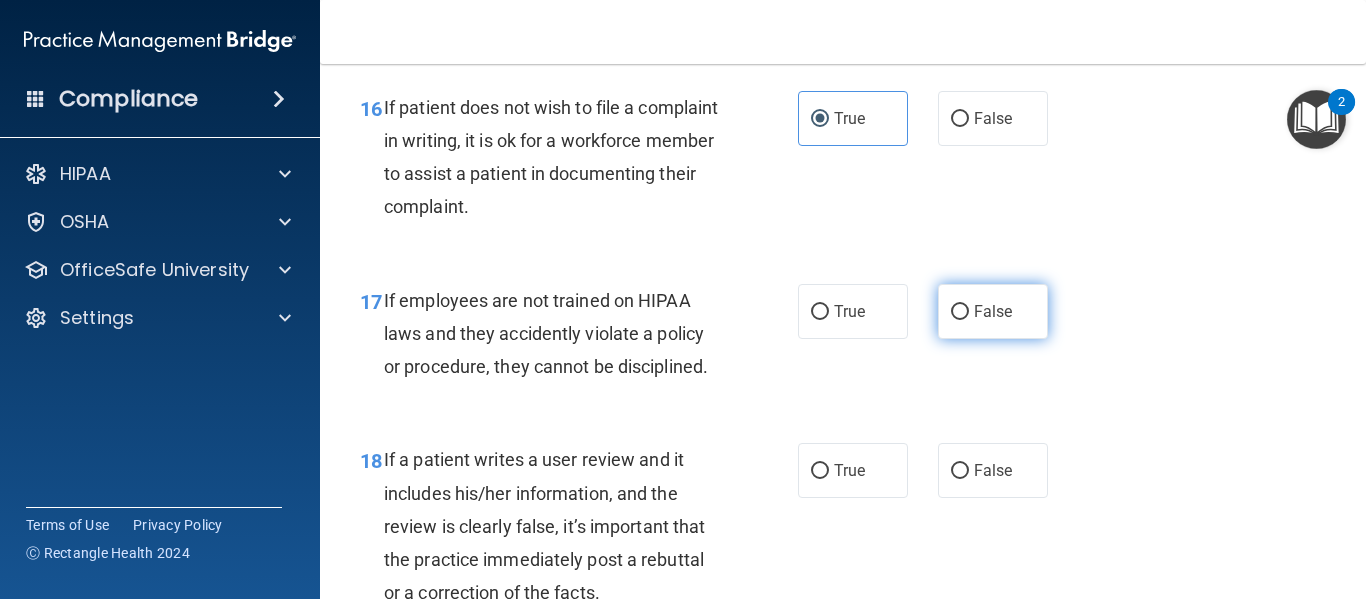 click on "False" at bounding box center [993, 311] 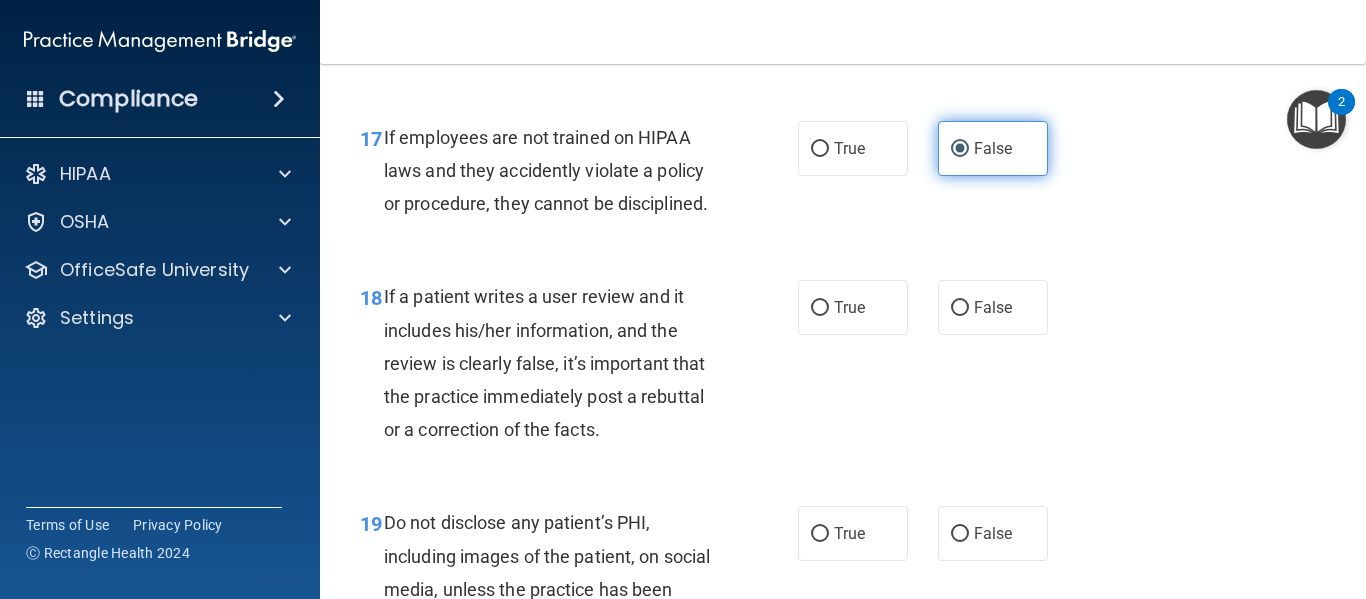 scroll, scrollTop: 3649, scrollLeft: 0, axis: vertical 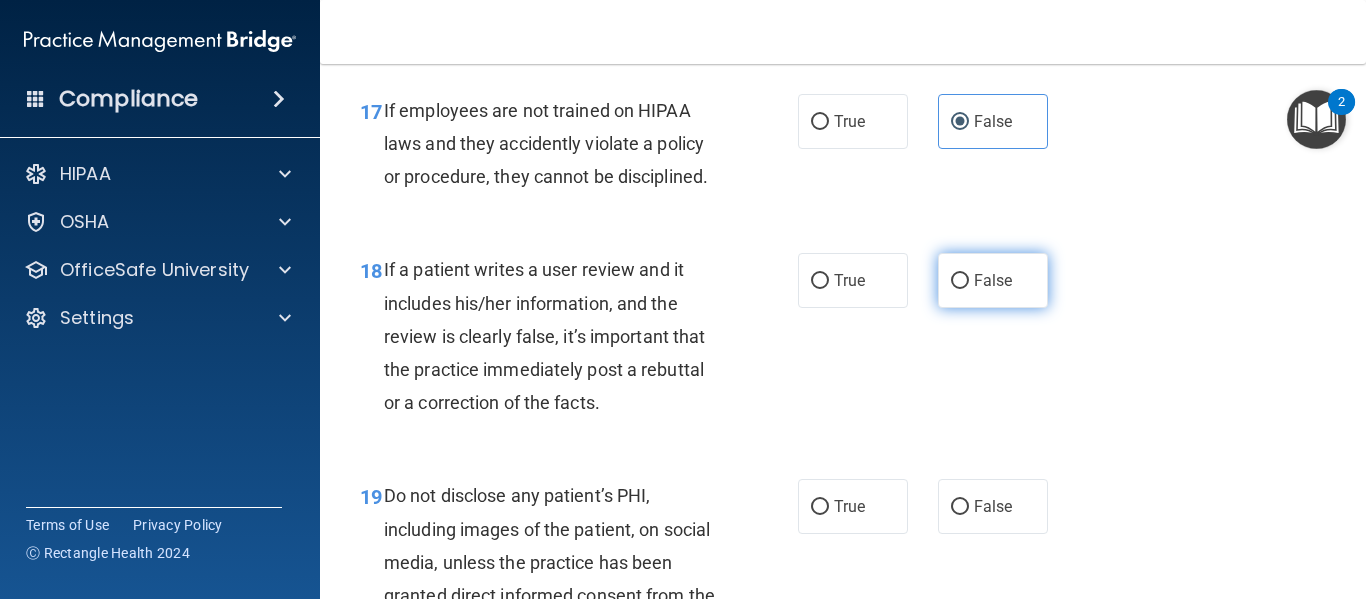 click on "False" at bounding box center (993, 280) 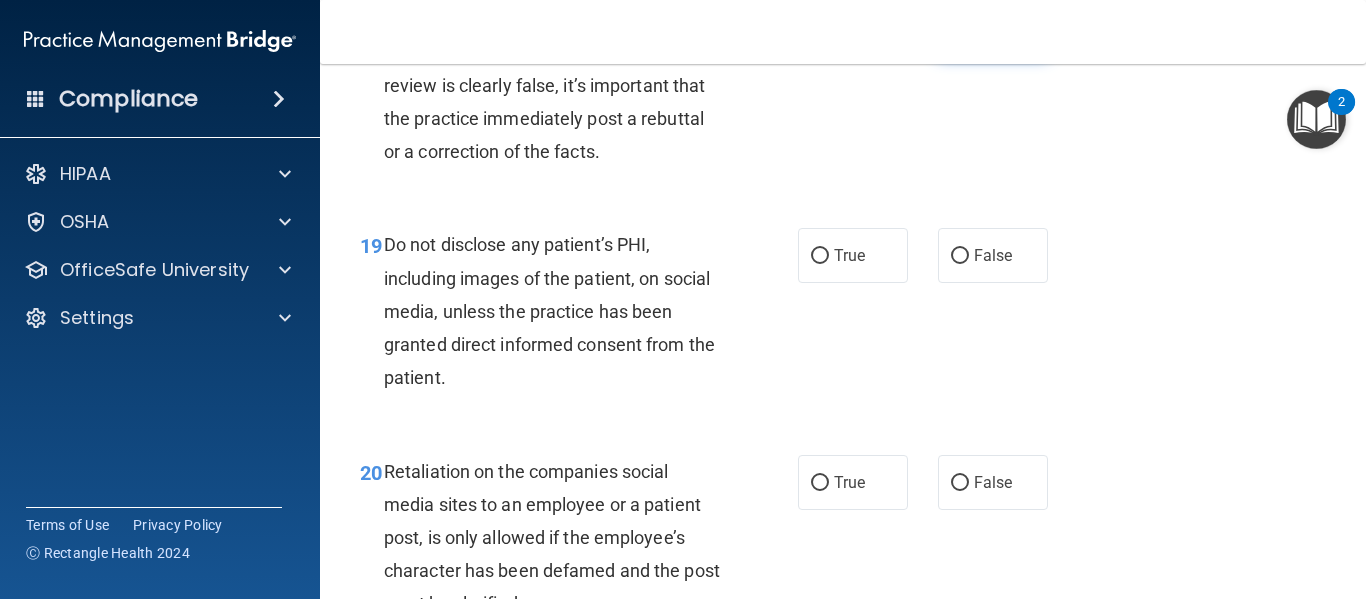 scroll, scrollTop: 3901, scrollLeft: 0, axis: vertical 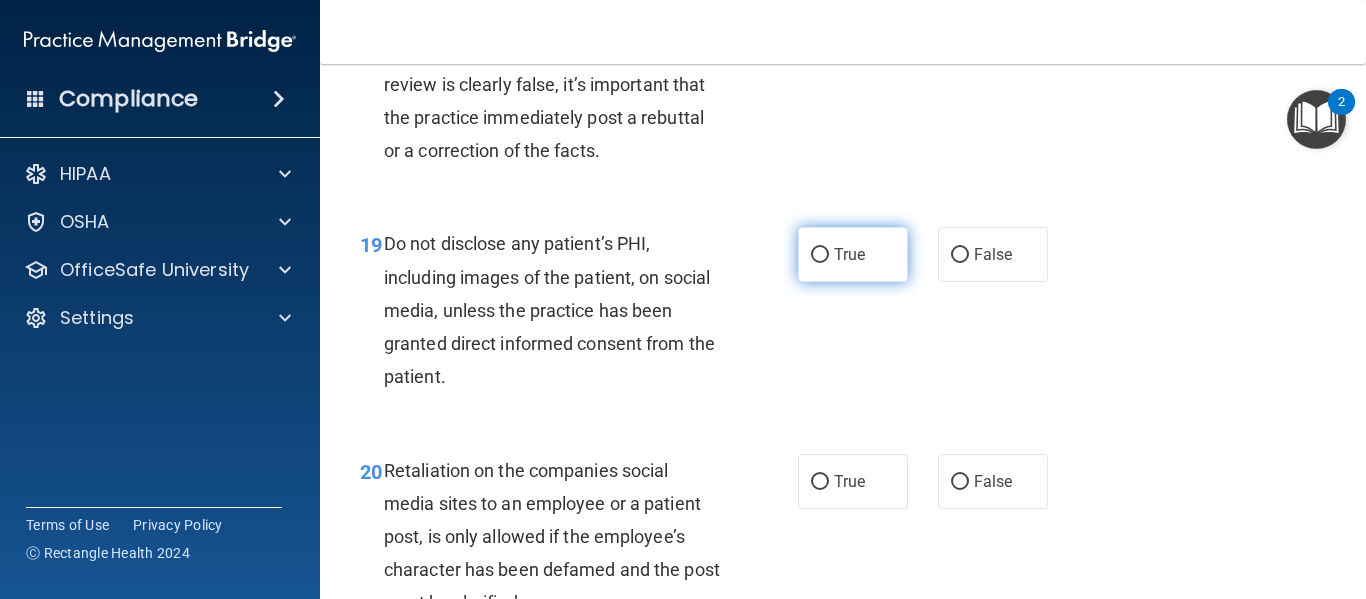 click on "True" at bounding box center (853, 254) 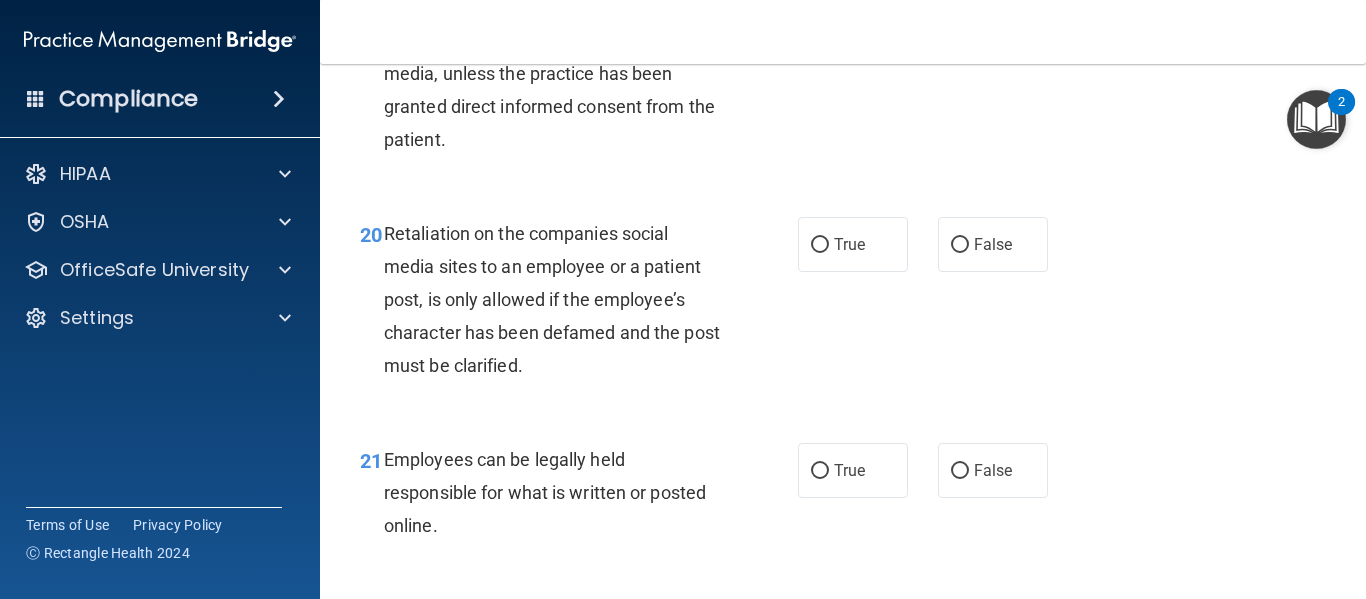 scroll, scrollTop: 4141, scrollLeft: 0, axis: vertical 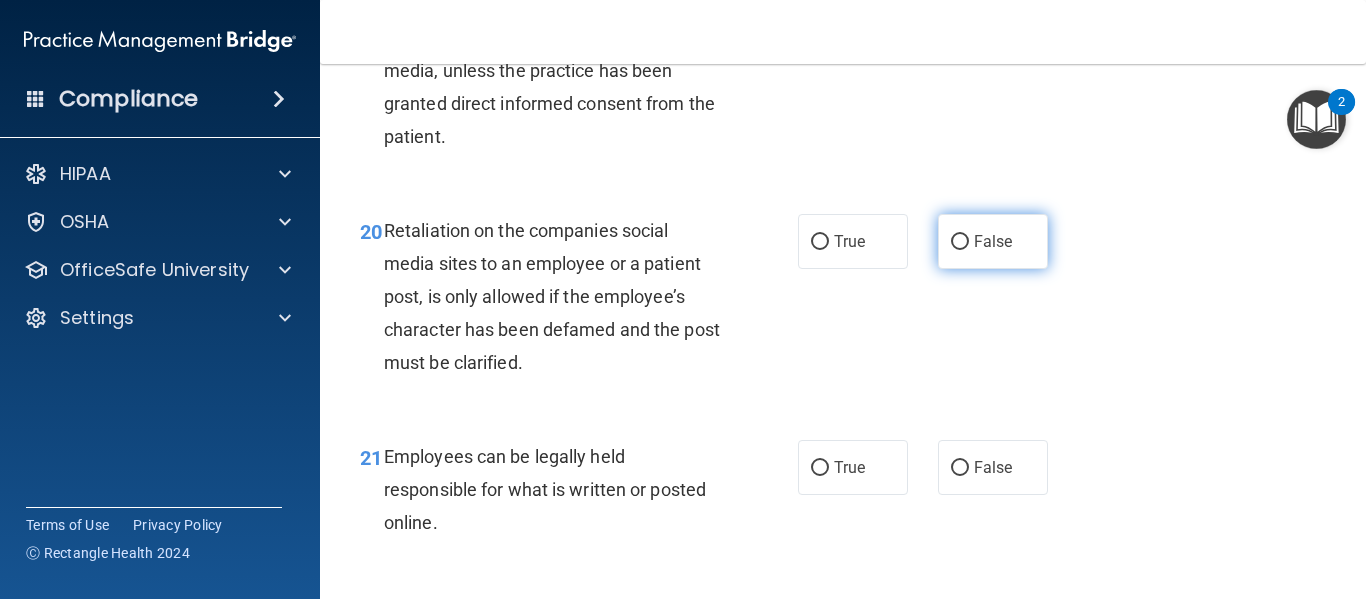 click on "False" at bounding box center [960, 242] 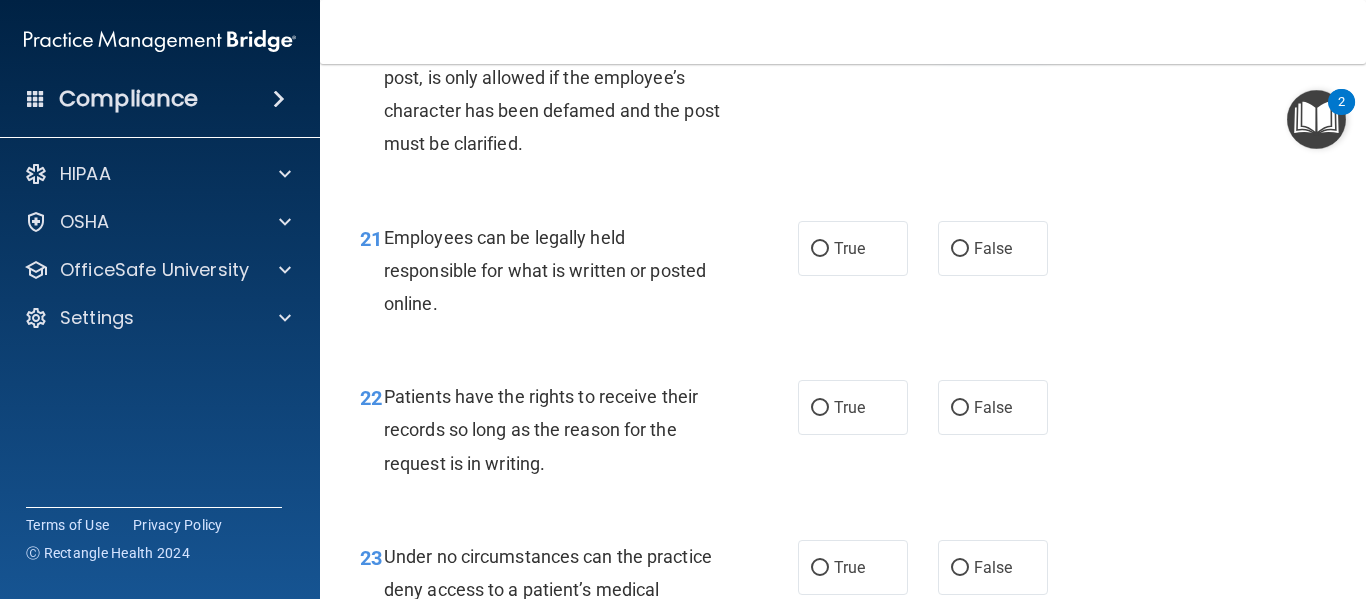 scroll, scrollTop: 4361, scrollLeft: 0, axis: vertical 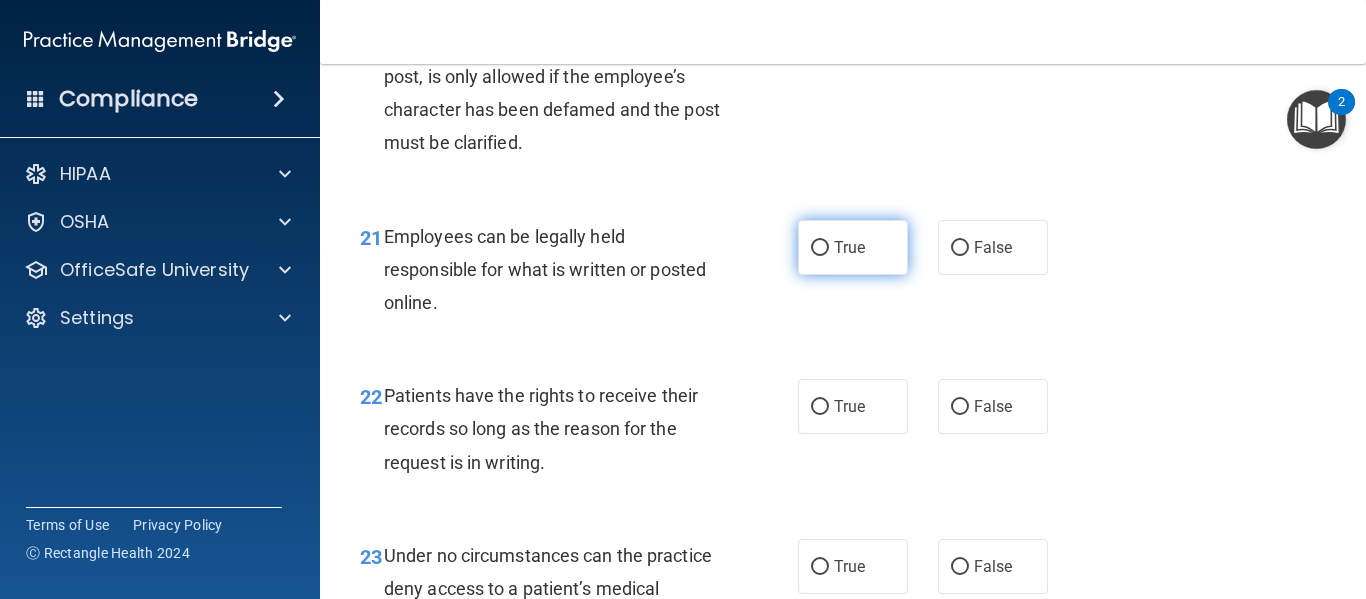 click on "True" at bounding box center (853, 247) 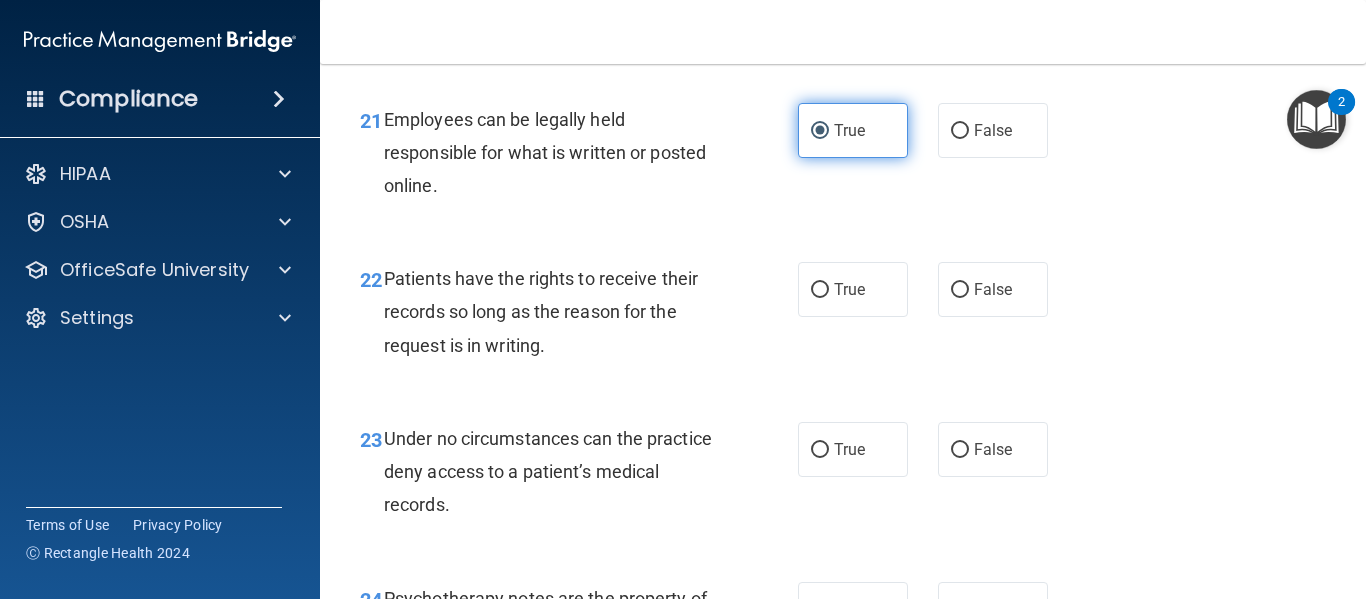 scroll, scrollTop: 4484, scrollLeft: 0, axis: vertical 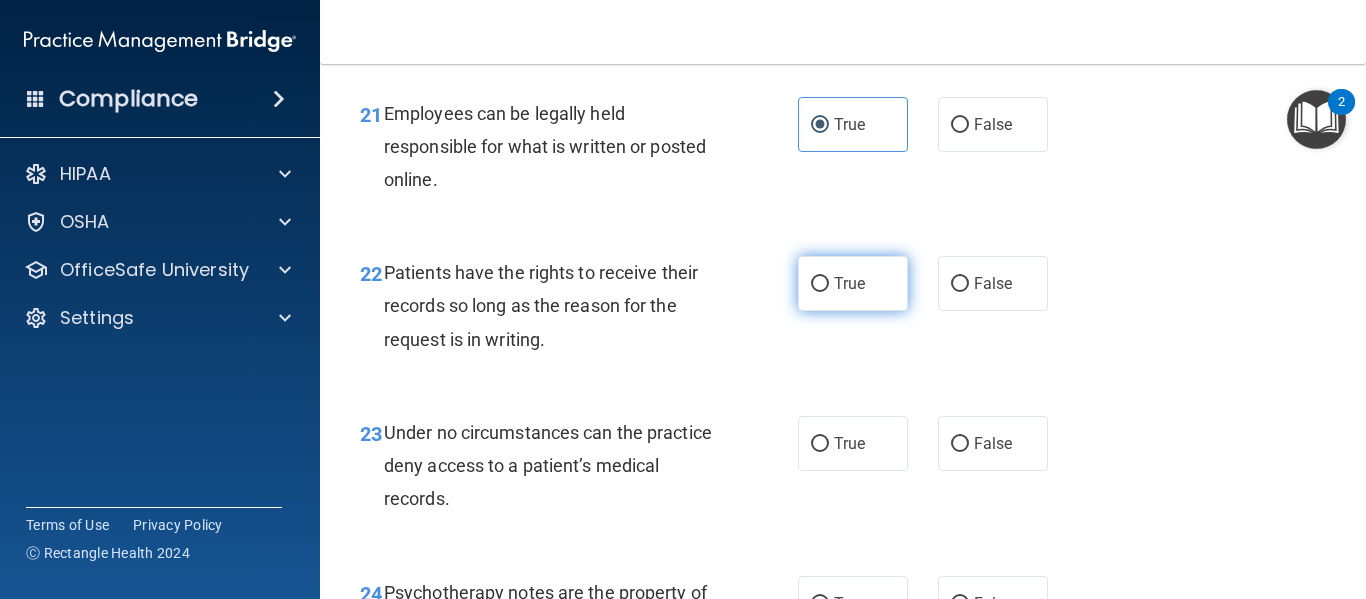 click on "True" at bounding box center [853, 283] 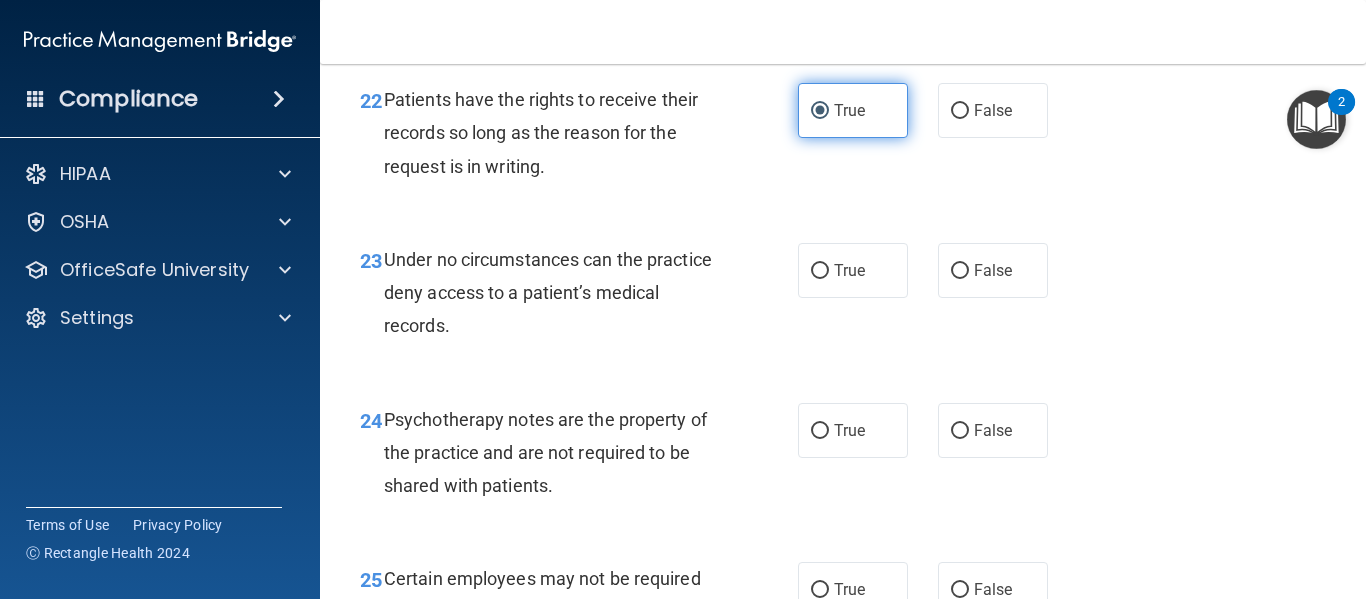 scroll, scrollTop: 4657, scrollLeft: 0, axis: vertical 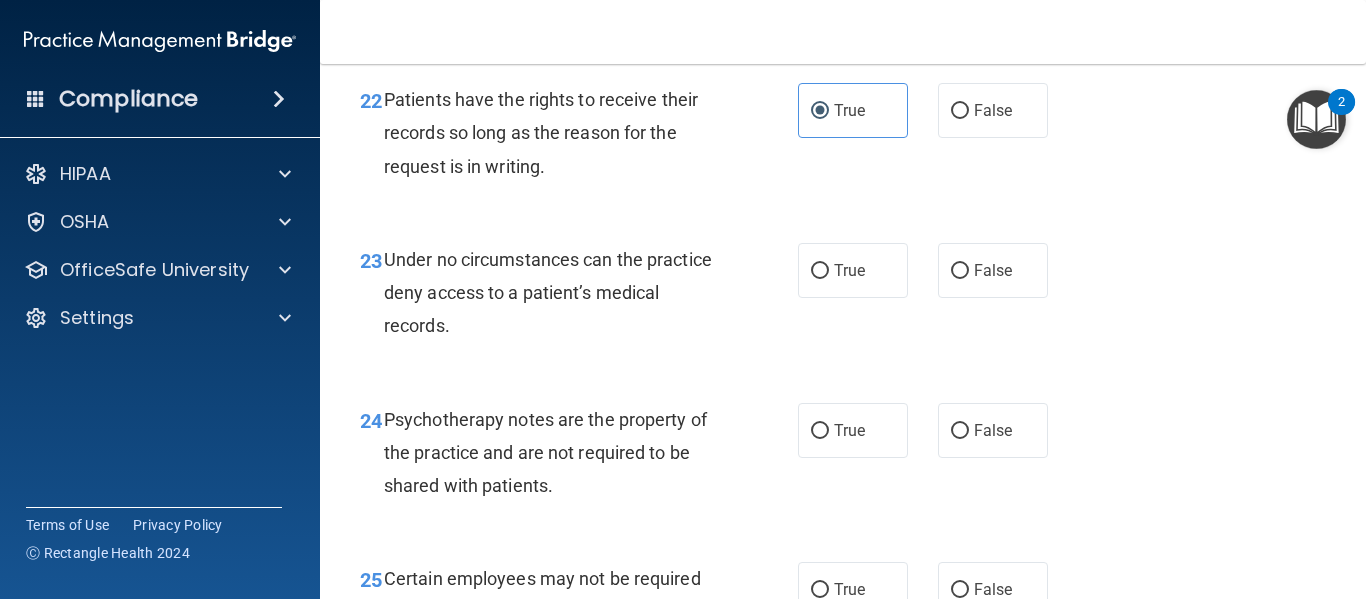 click on "True           False" at bounding box center (930, 270) 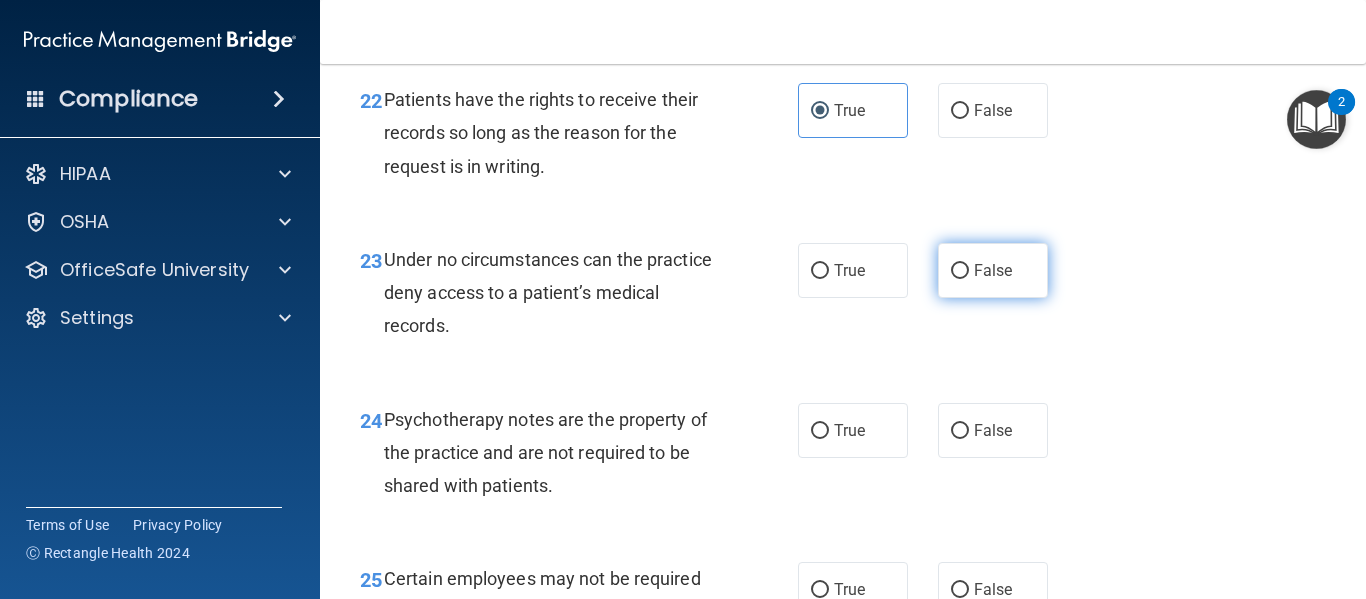 click on "False" at bounding box center (960, 271) 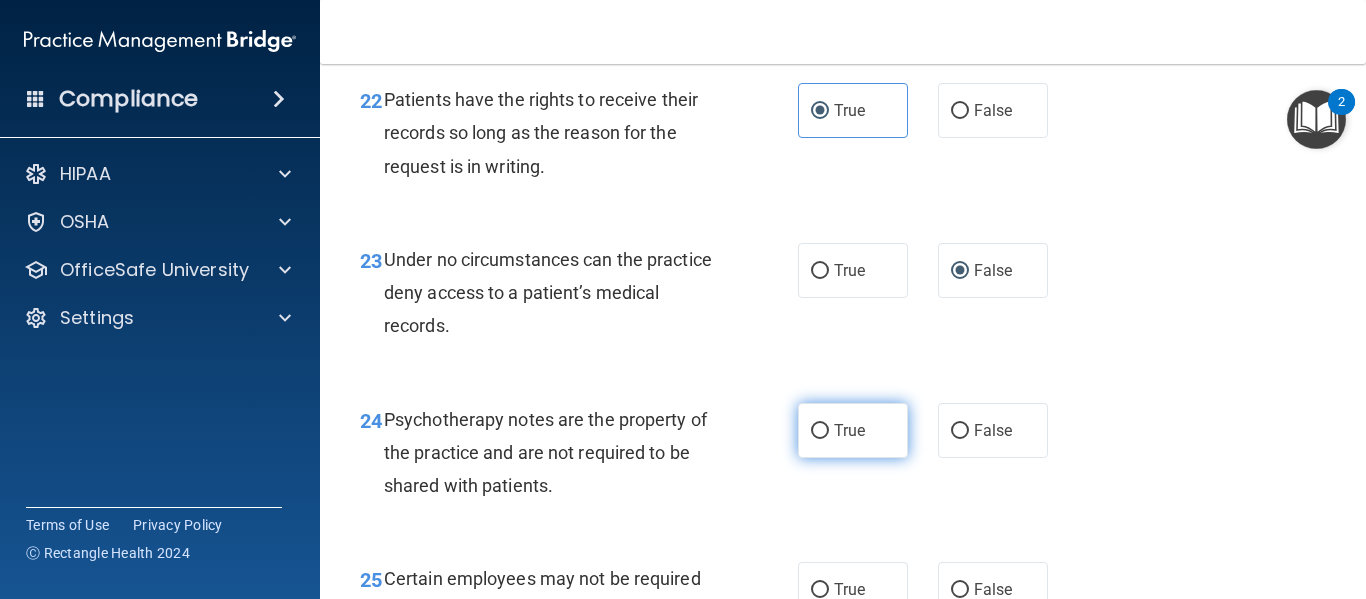 click on "True" at bounding box center [853, 430] 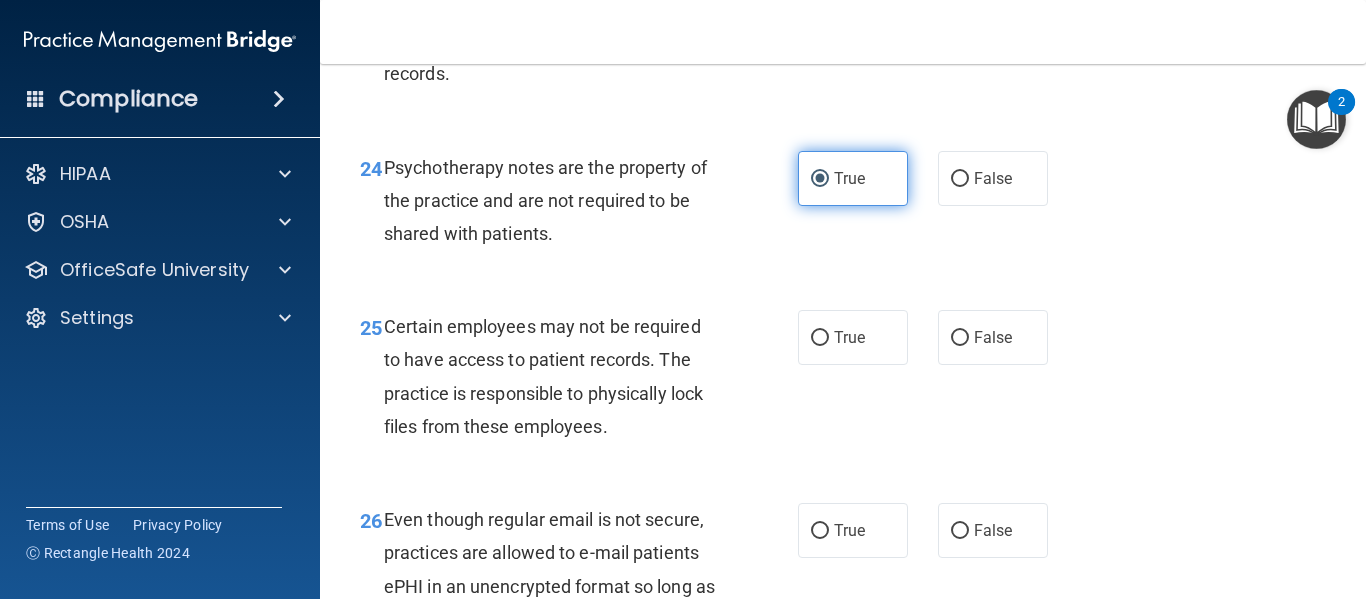 scroll, scrollTop: 4906, scrollLeft: 0, axis: vertical 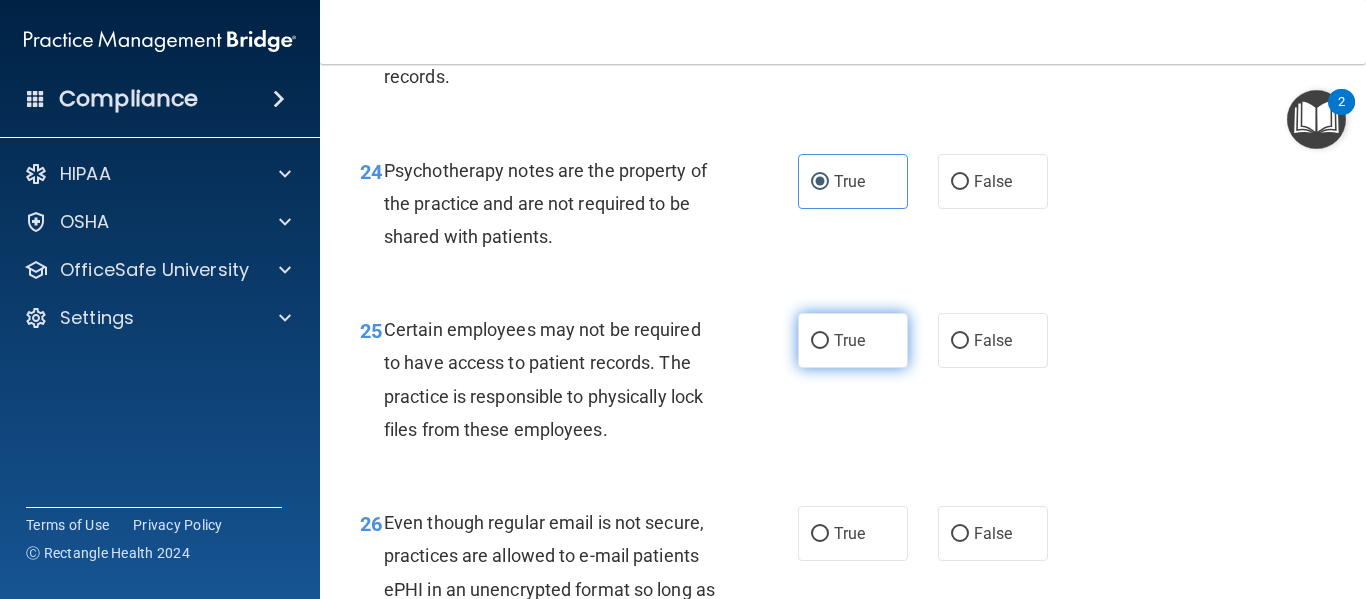 click on "True" at bounding box center (853, 340) 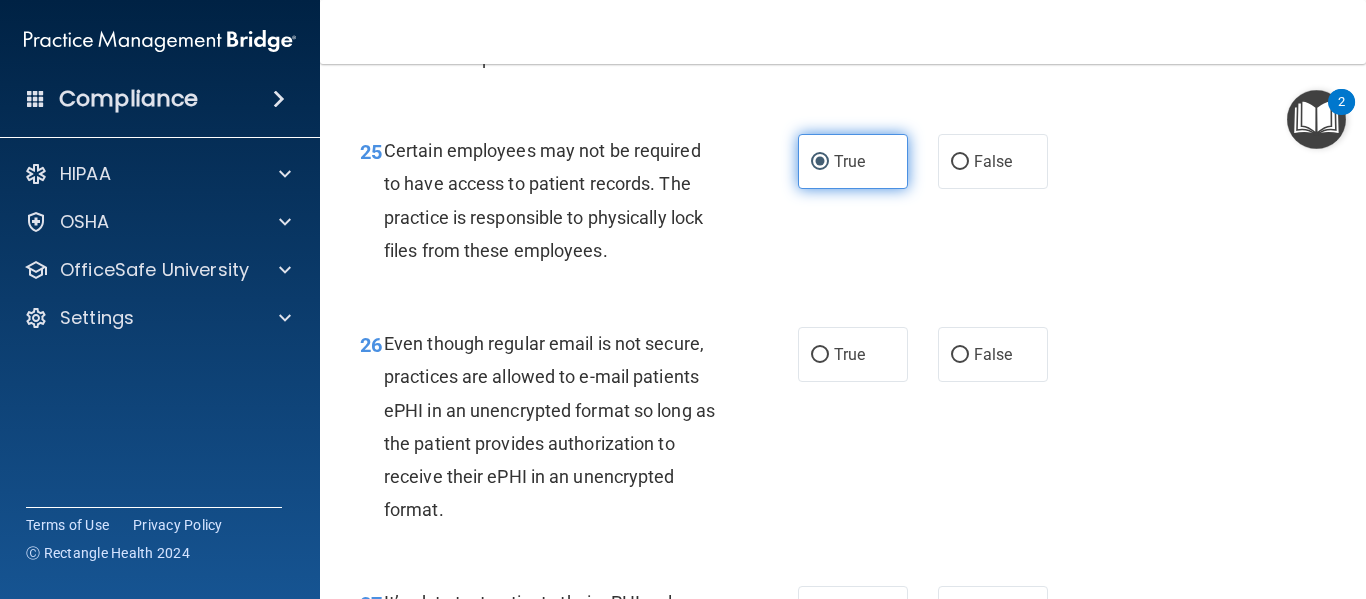 scroll, scrollTop: 5092, scrollLeft: 0, axis: vertical 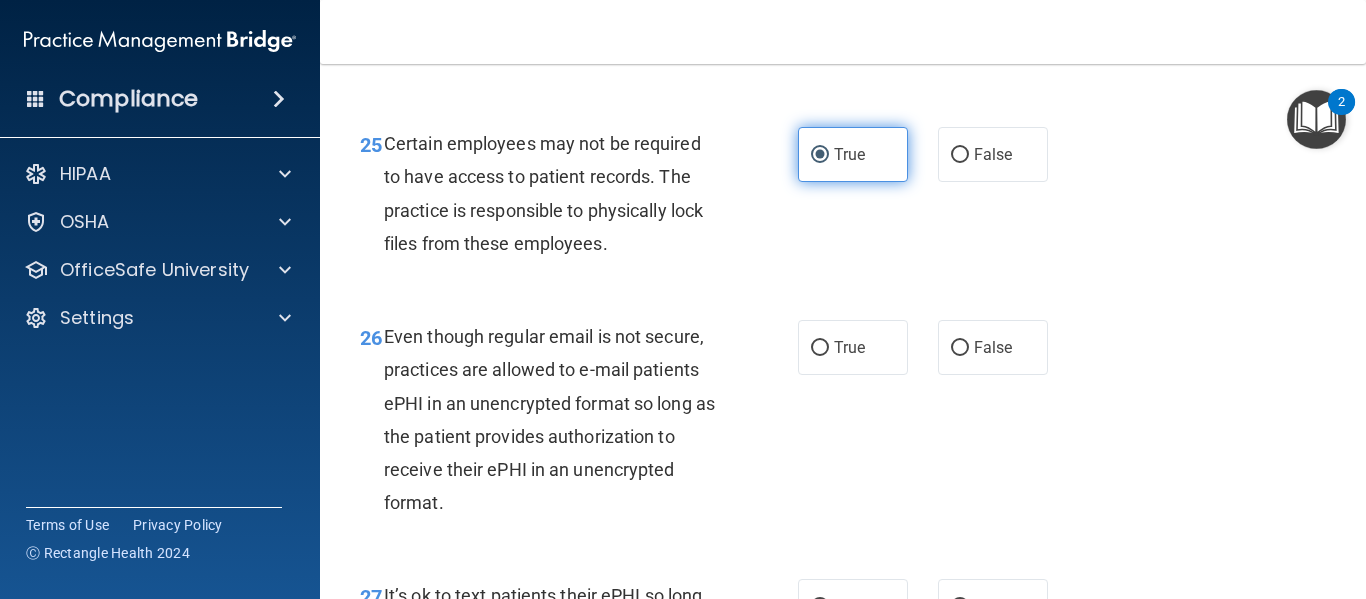 click on "True" at bounding box center [853, 347] 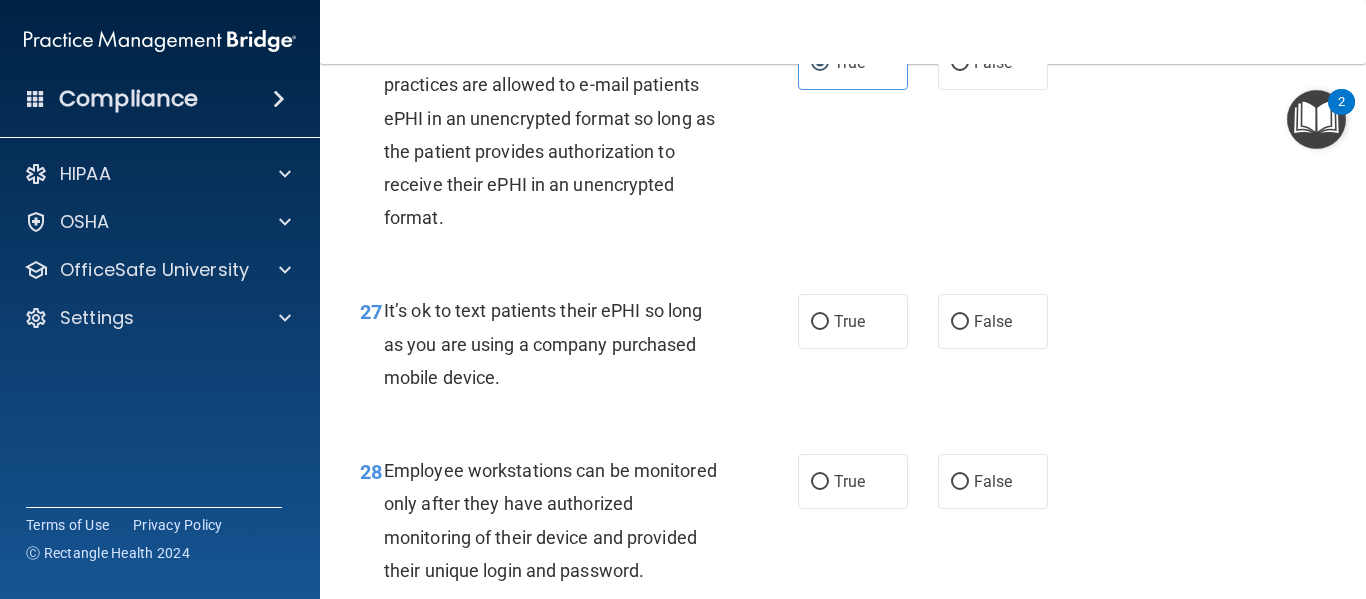 scroll, scrollTop: 5380, scrollLeft: 0, axis: vertical 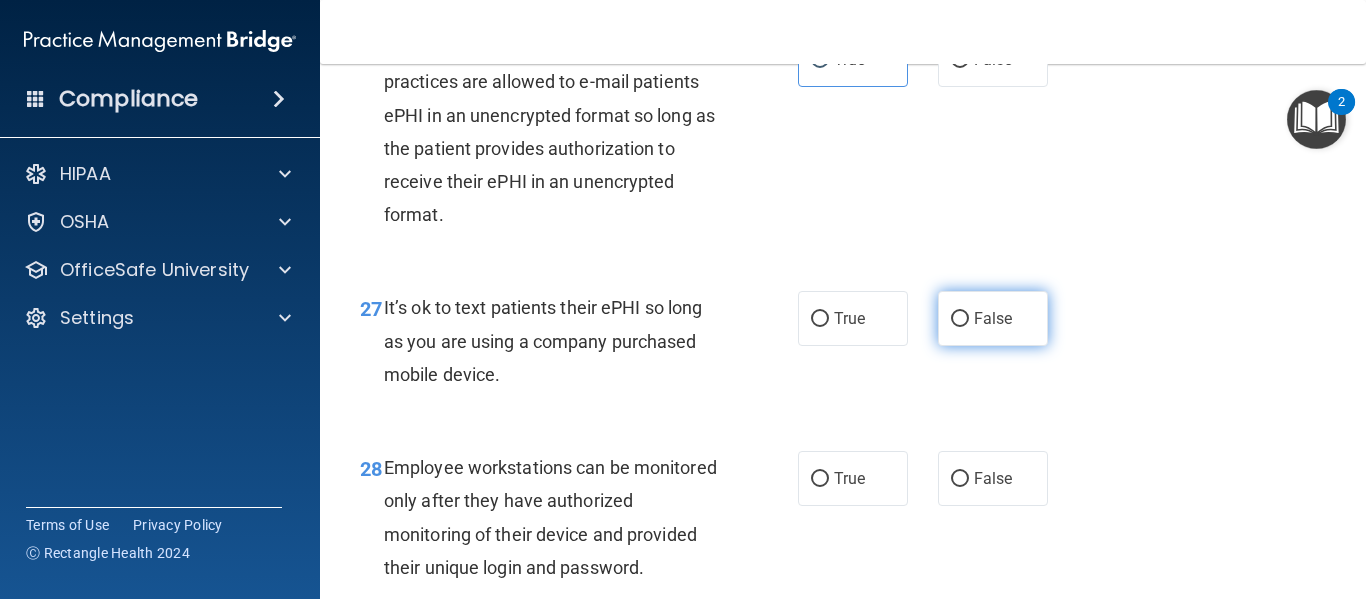 click on "False" at bounding box center (993, 318) 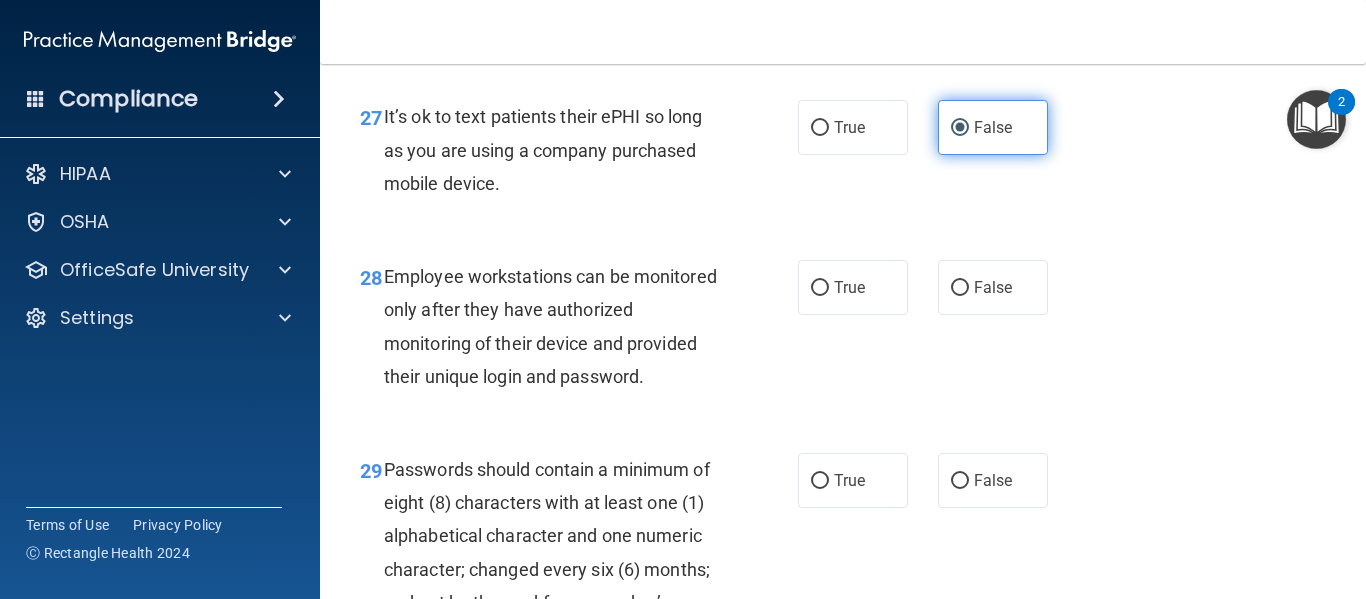 scroll, scrollTop: 5581, scrollLeft: 0, axis: vertical 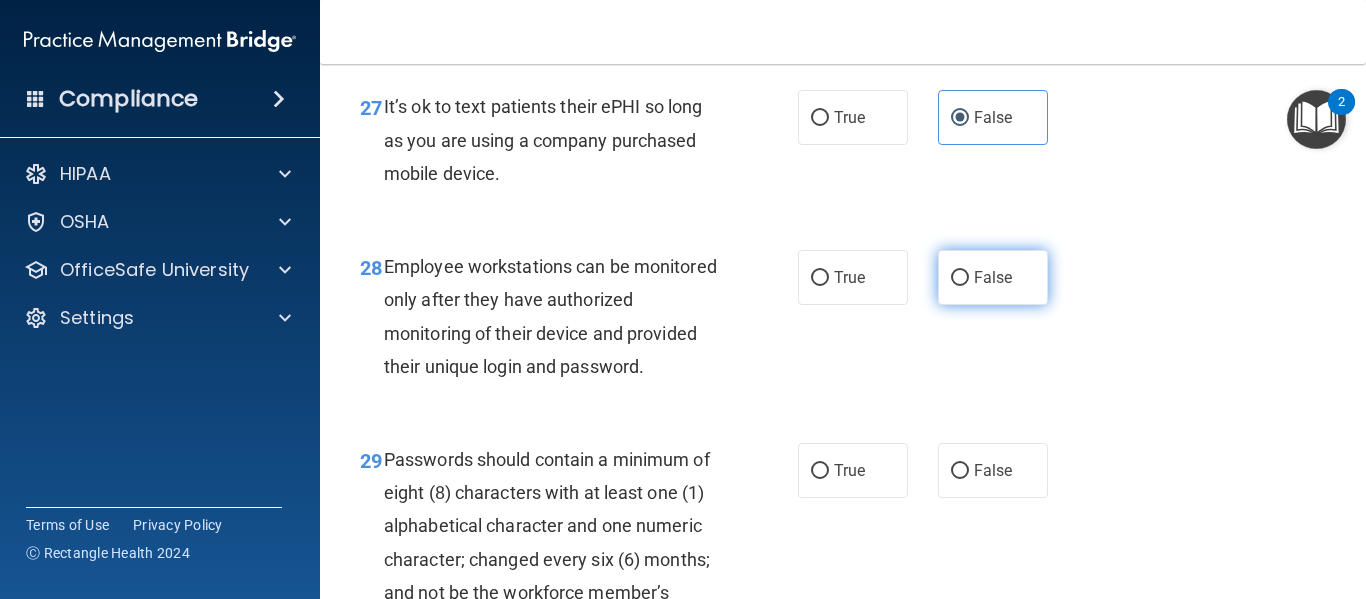 click on "False" at bounding box center (993, 277) 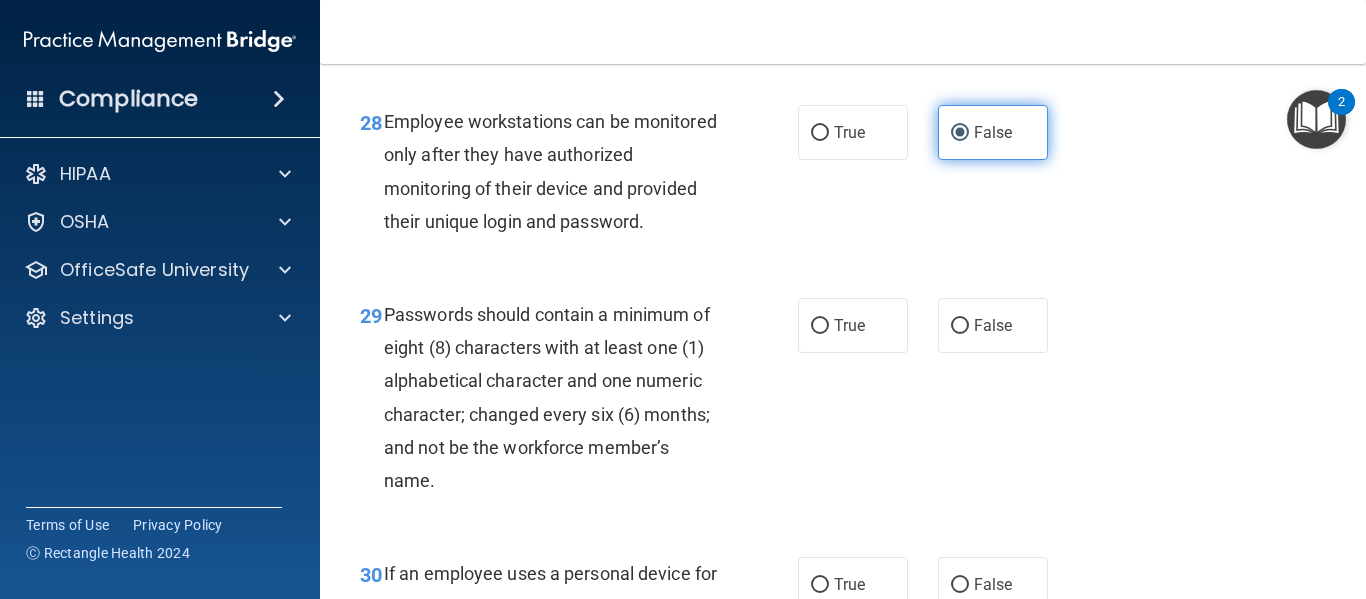 scroll, scrollTop: 5727, scrollLeft: 0, axis: vertical 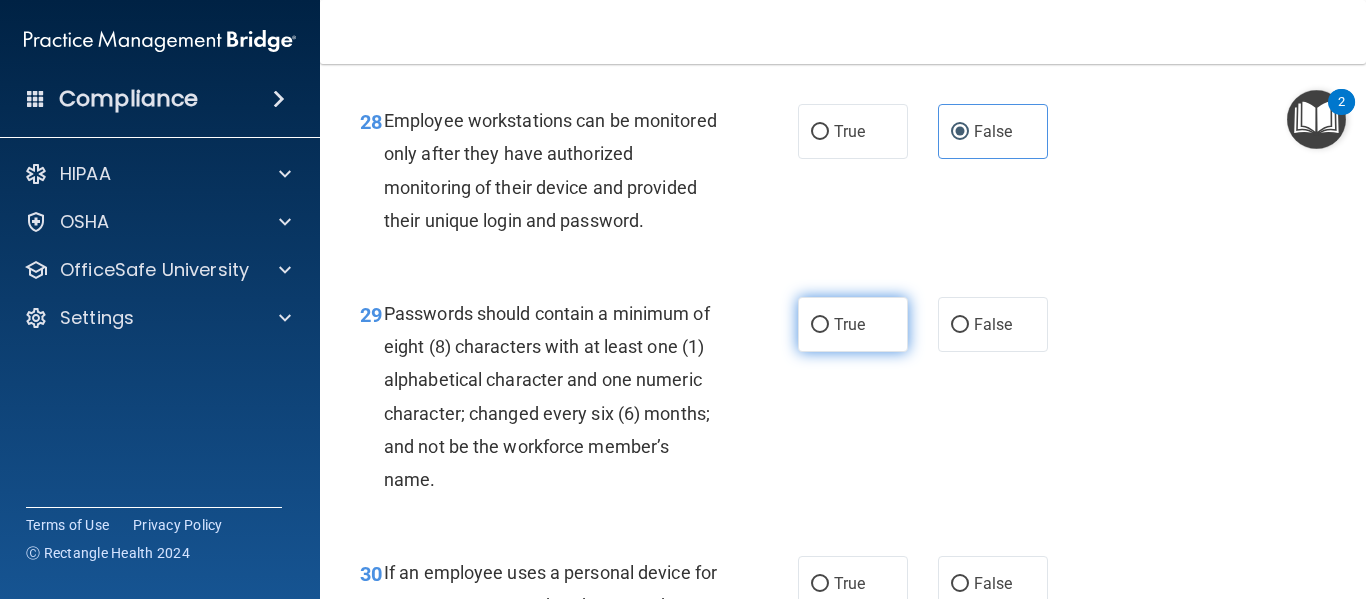 click on "True" at bounding box center [853, 324] 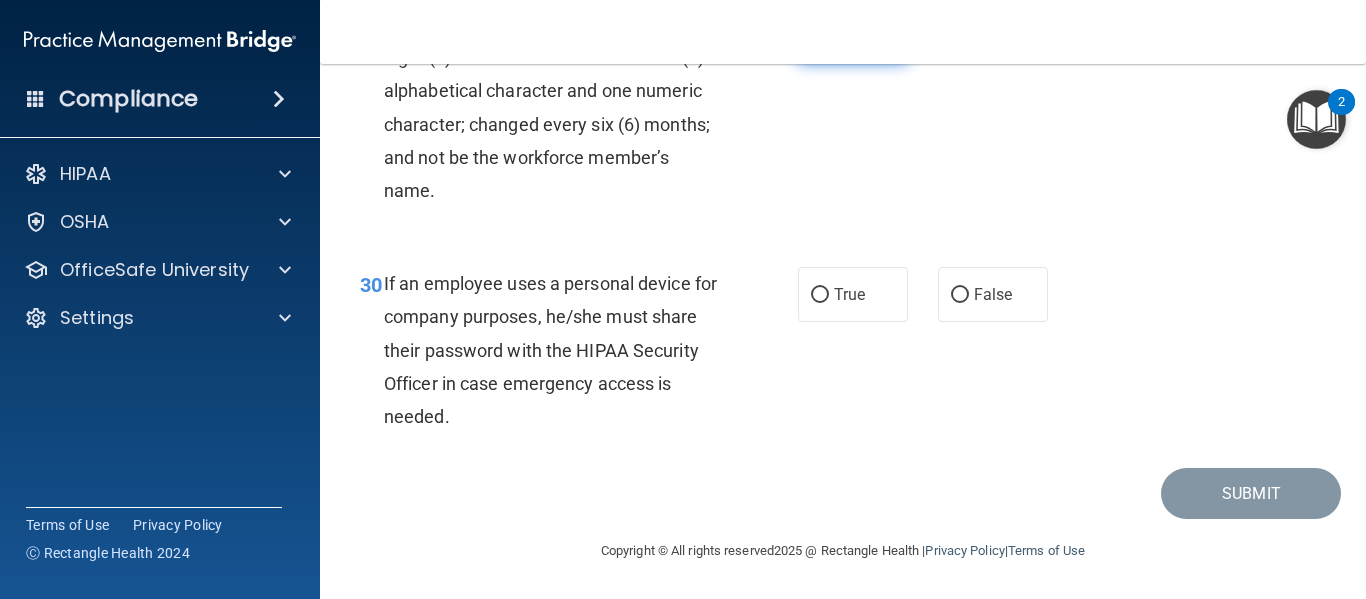 scroll, scrollTop: 6049, scrollLeft: 0, axis: vertical 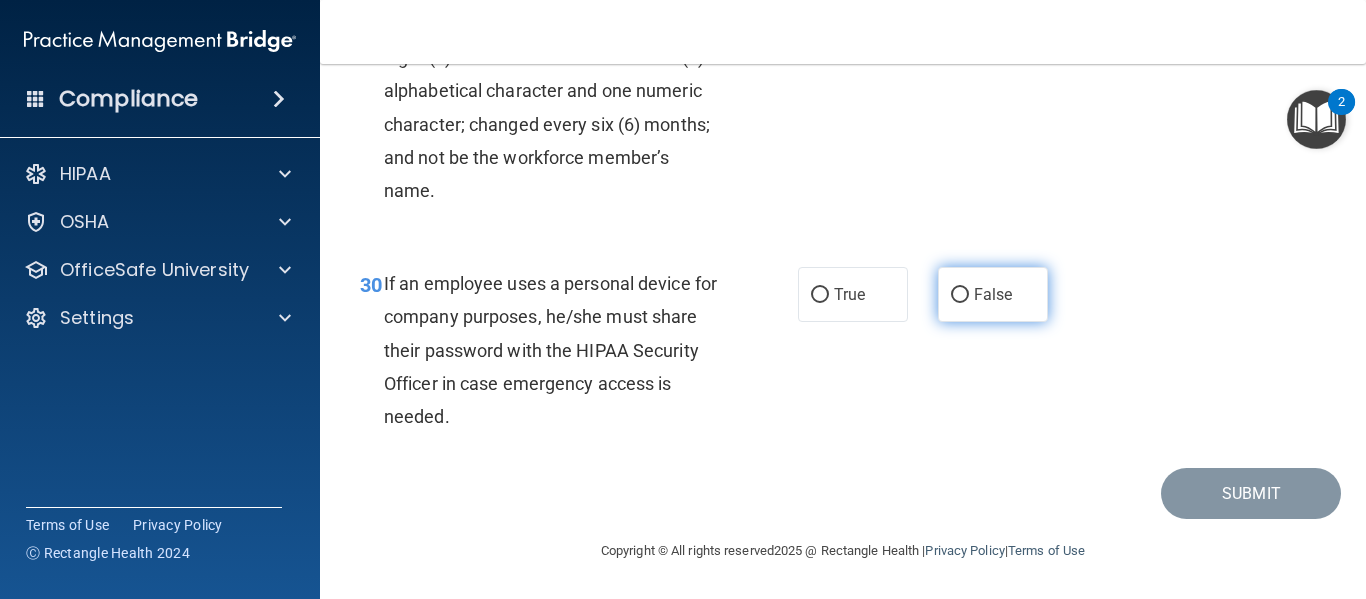 click on "False" at bounding box center [993, 294] 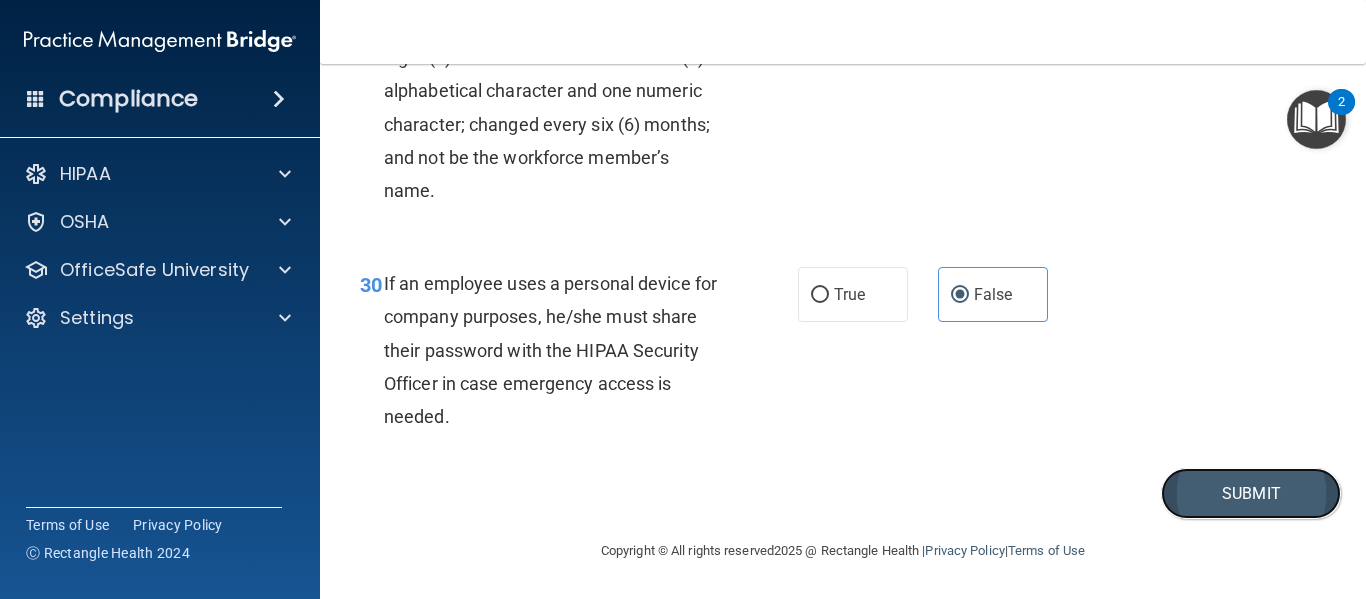 click on "Submit" at bounding box center (1251, 493) 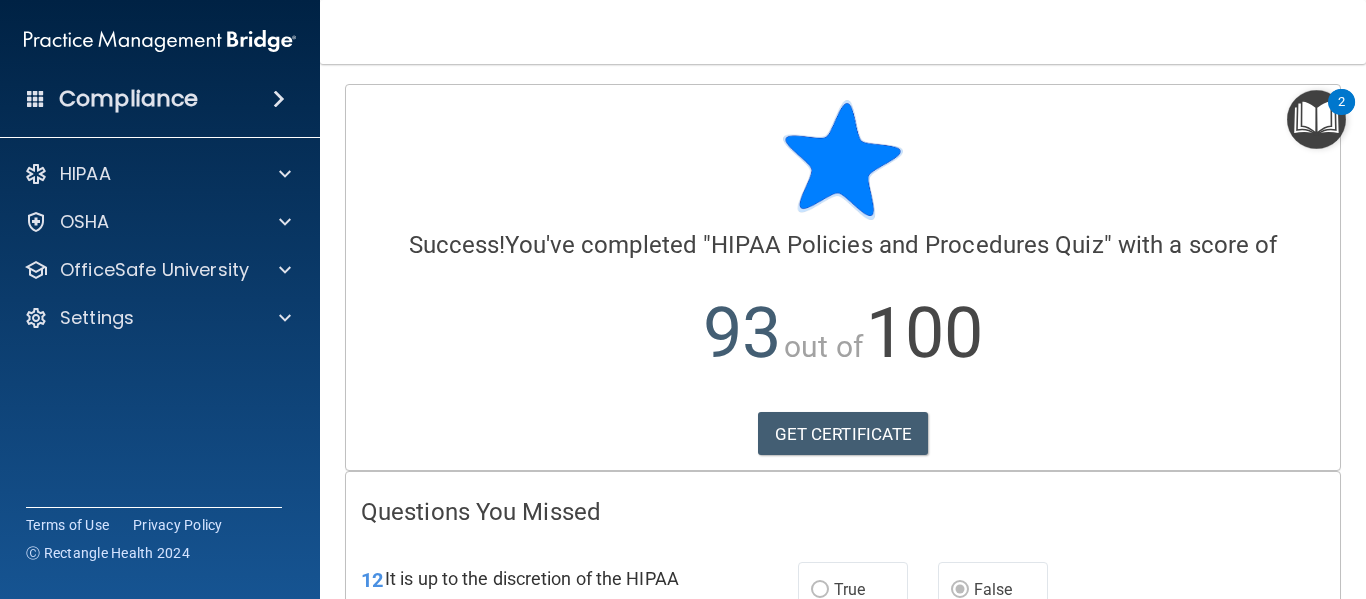 scroll, scrollTop: 573, scrollLeft: 0, axis: vertical 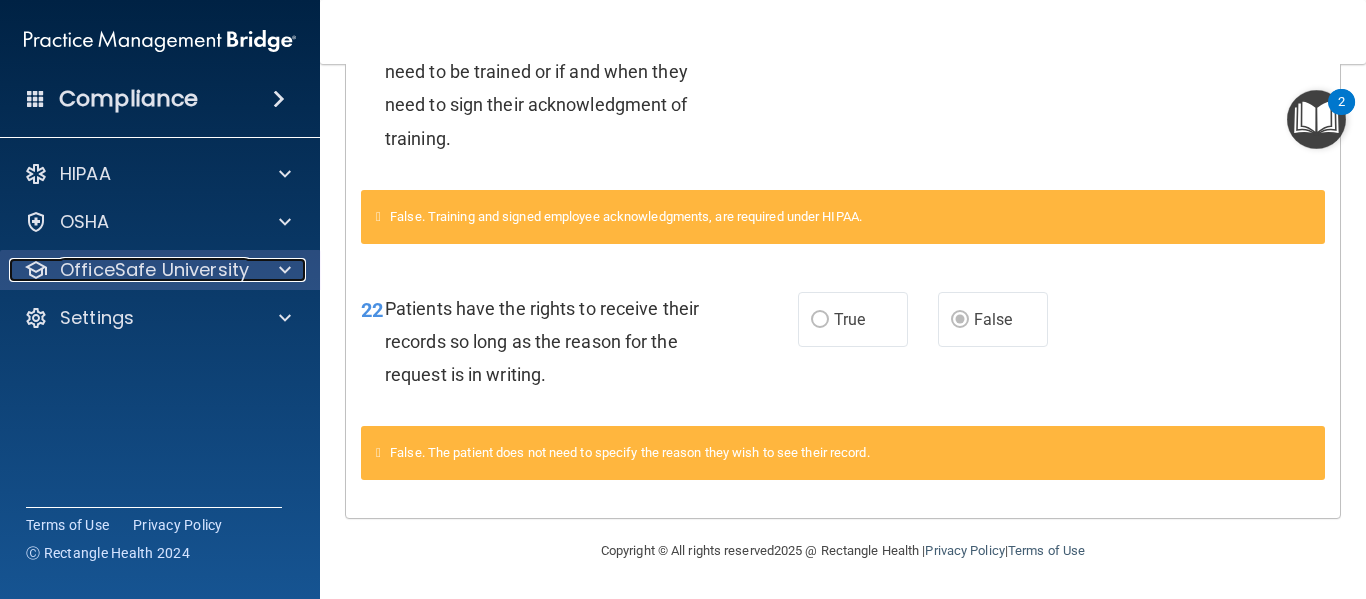 click on "OfficeSafe University" at bounding box center (154, 270) 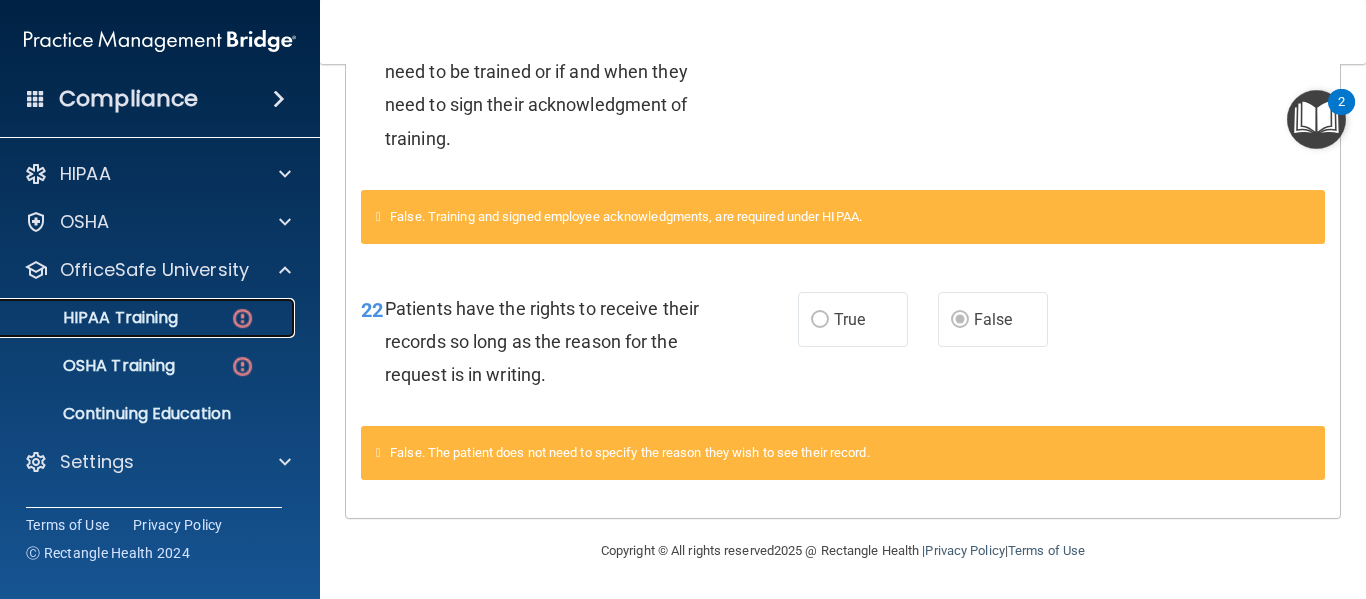 click on "HIPAA Training" at bounding box center [149, 318] 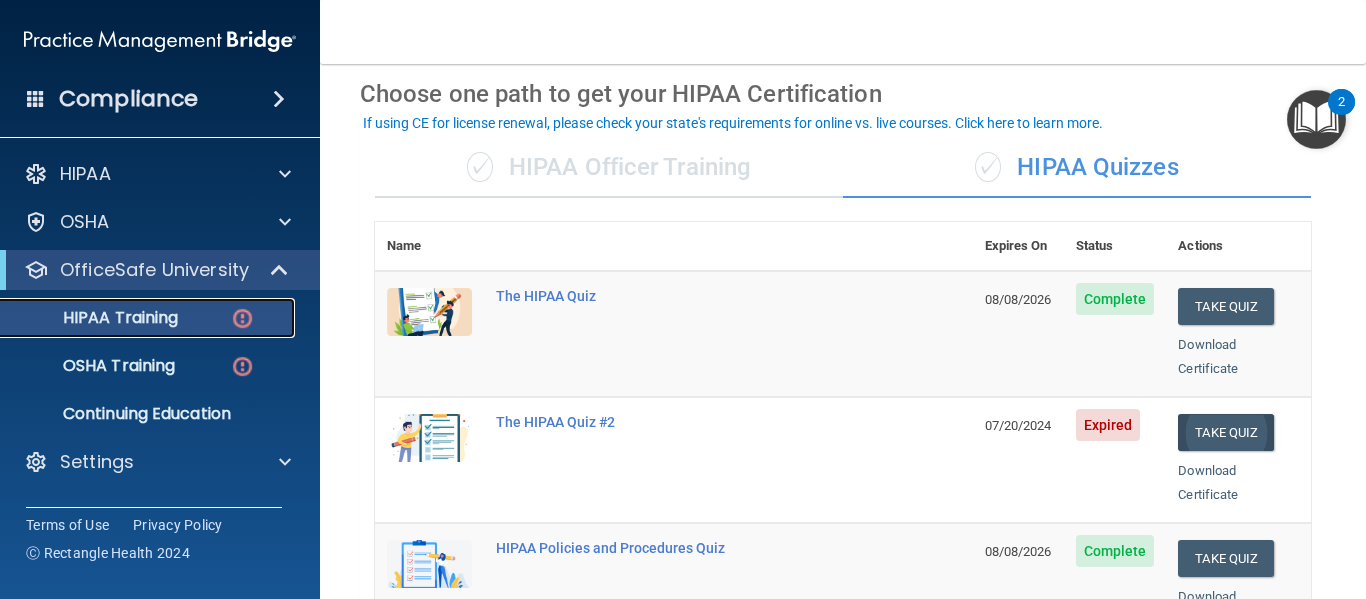 scroll, scrollTop: 78, scrollLeft: 0, axis: vertical 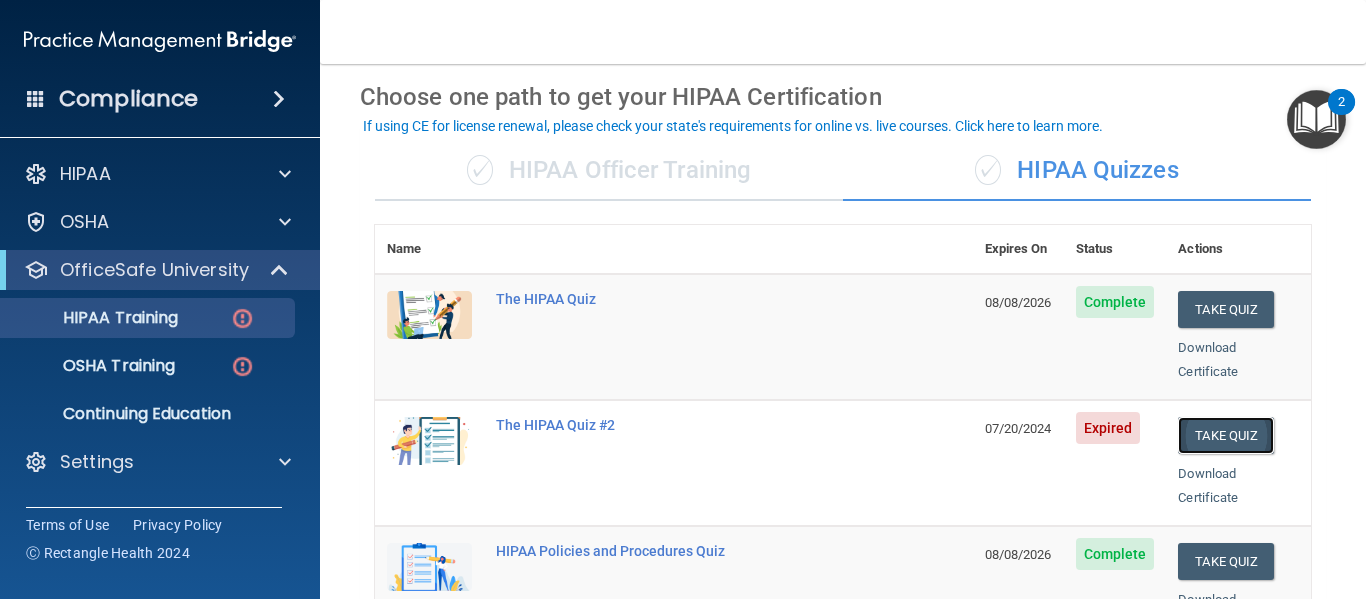 click on "Take Quiz" at bounding box center [1226, 435] 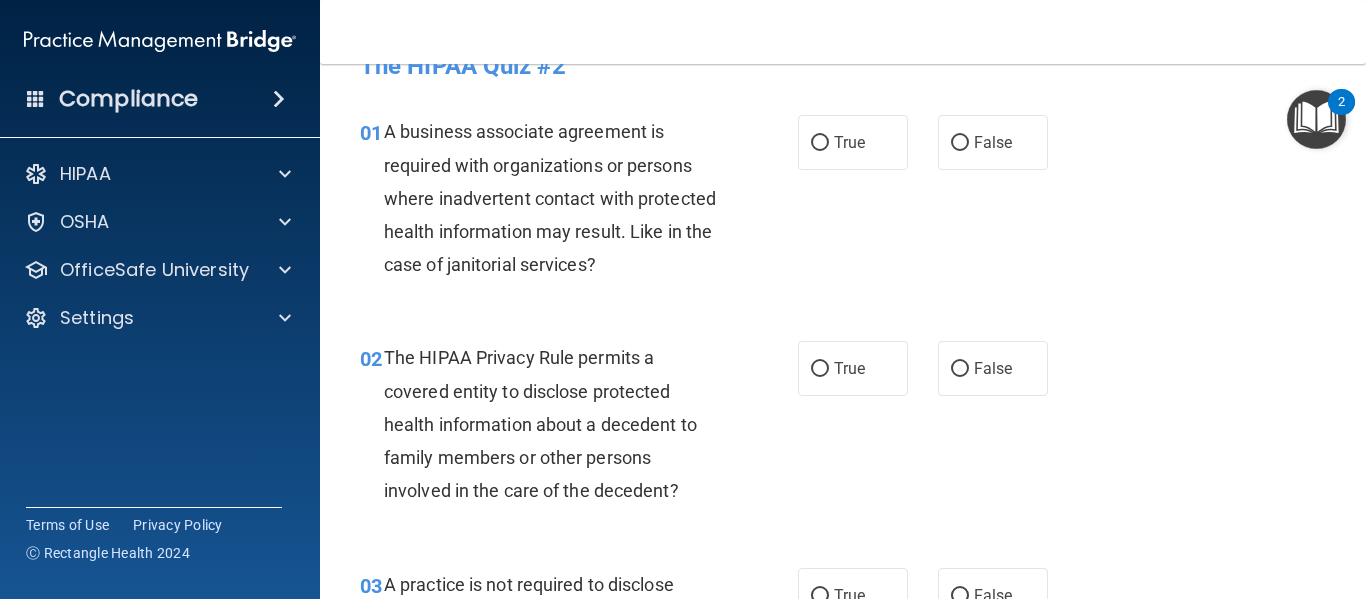 scroll, scrollTop: 0, scrollLeft: 0, axis: both 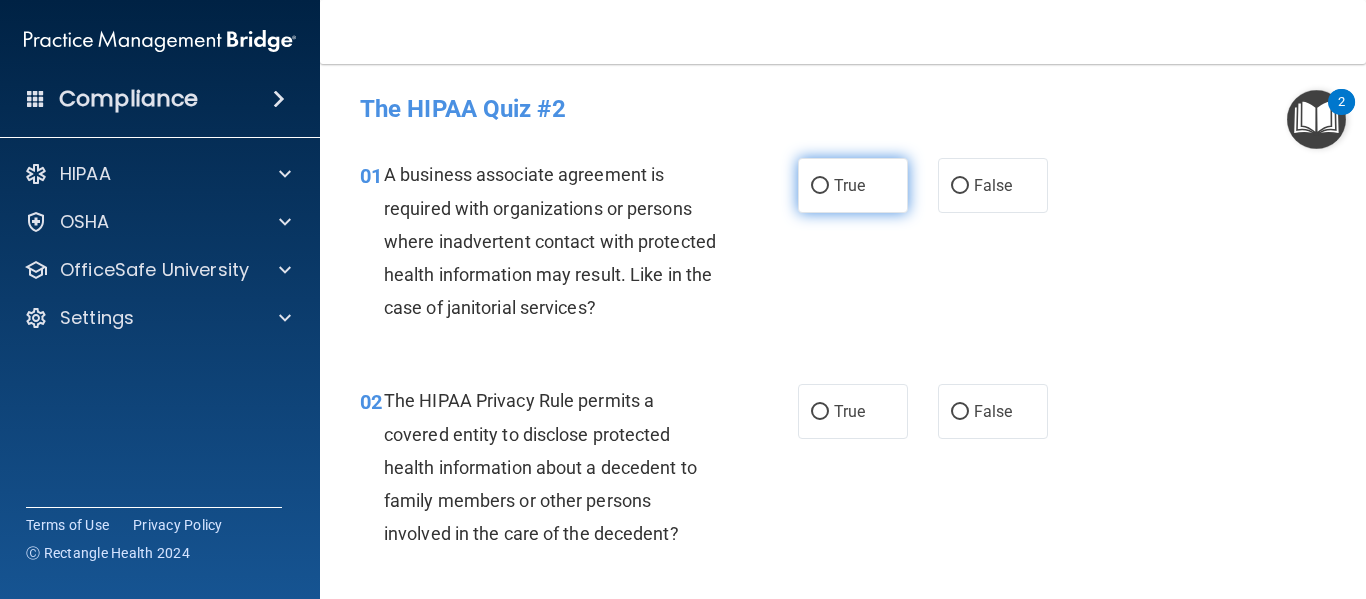 click on "True" at bounding box center (853, 185) 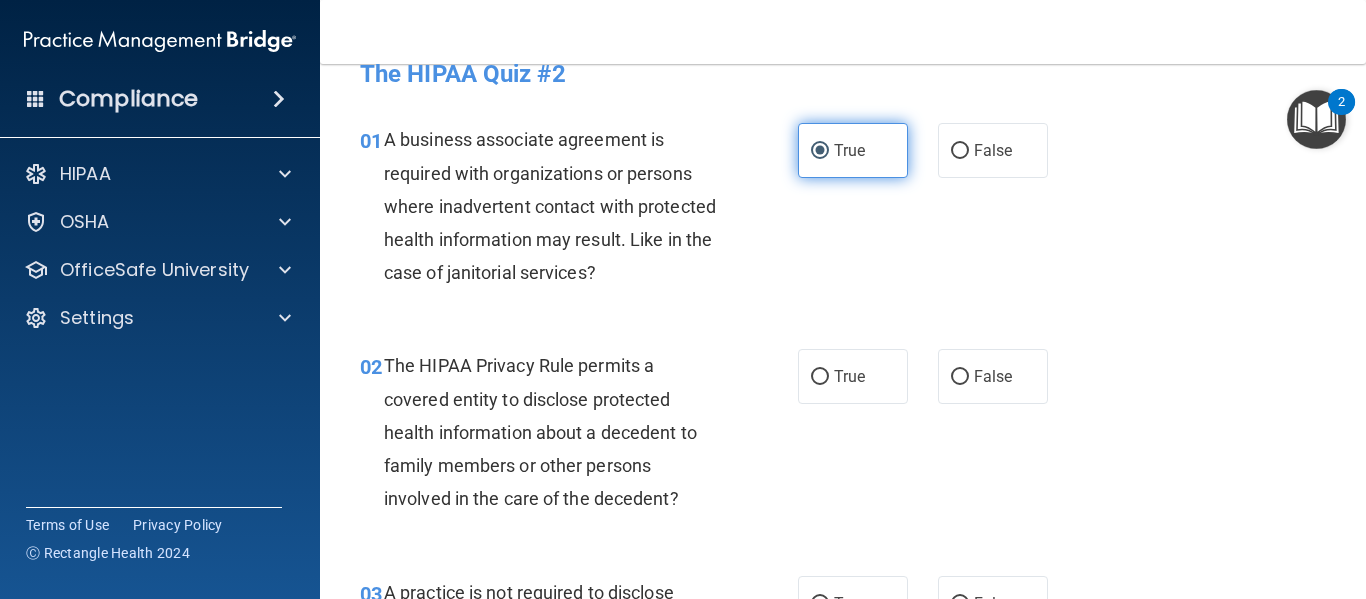 scroll, scrollTop: 47, scrollLeft: 0, axis: vertical 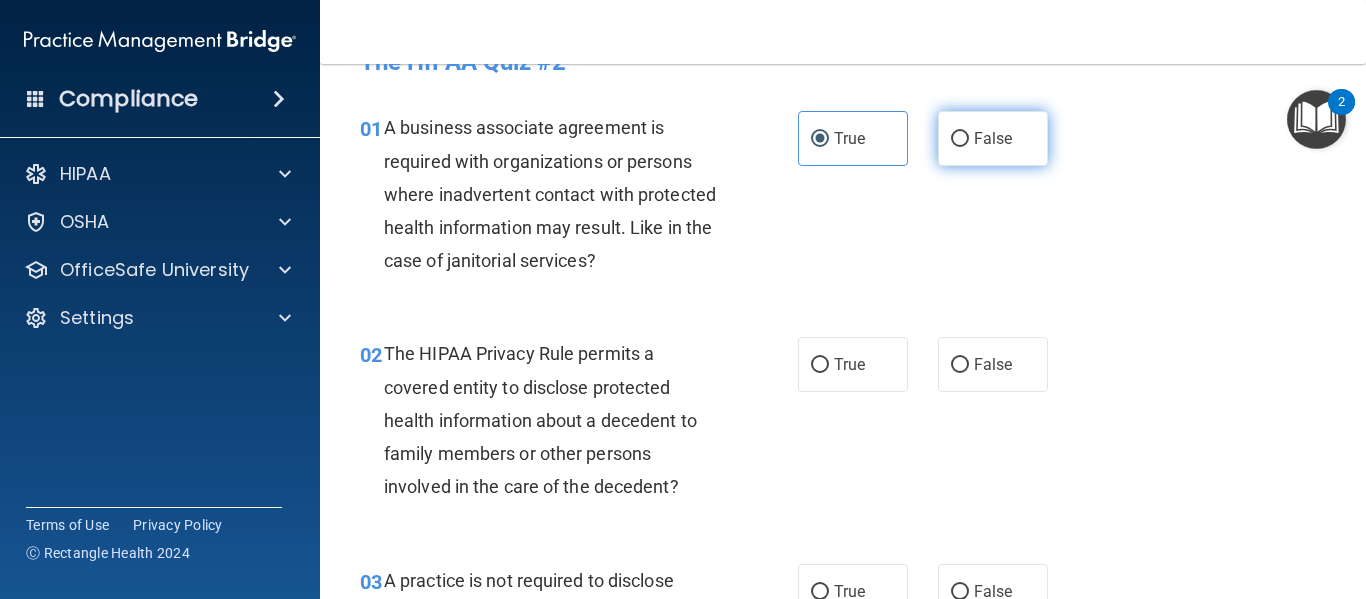 click on "False" at bounding box center (993, 138) 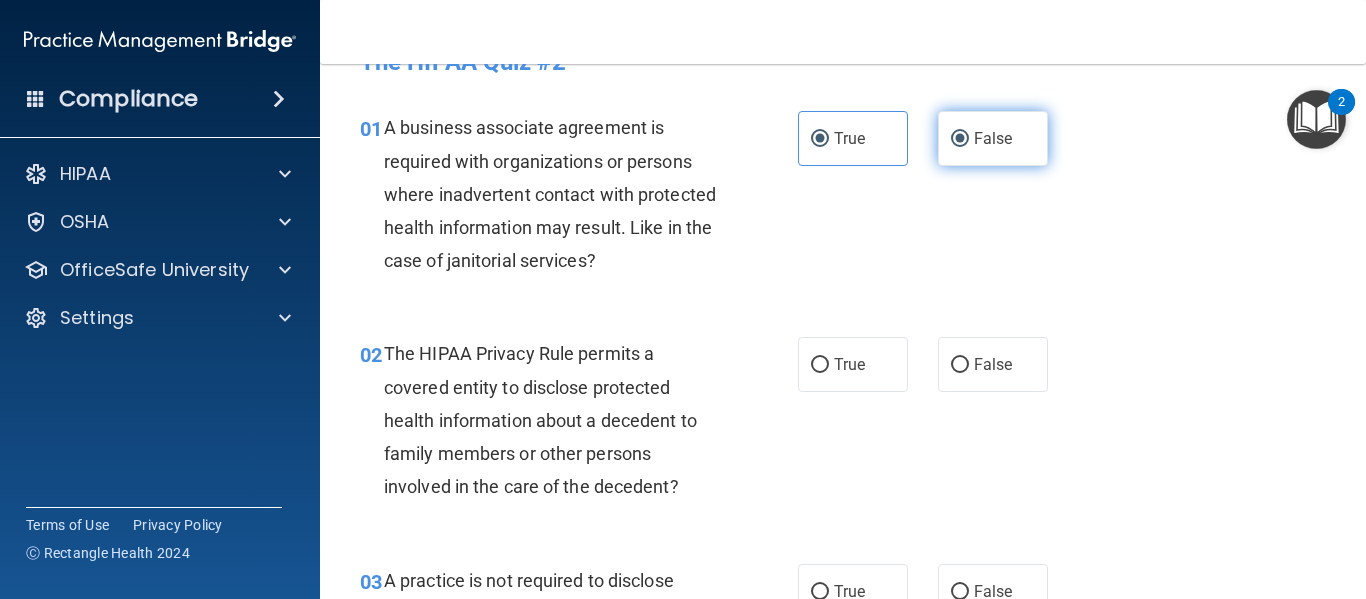 radio on "false" 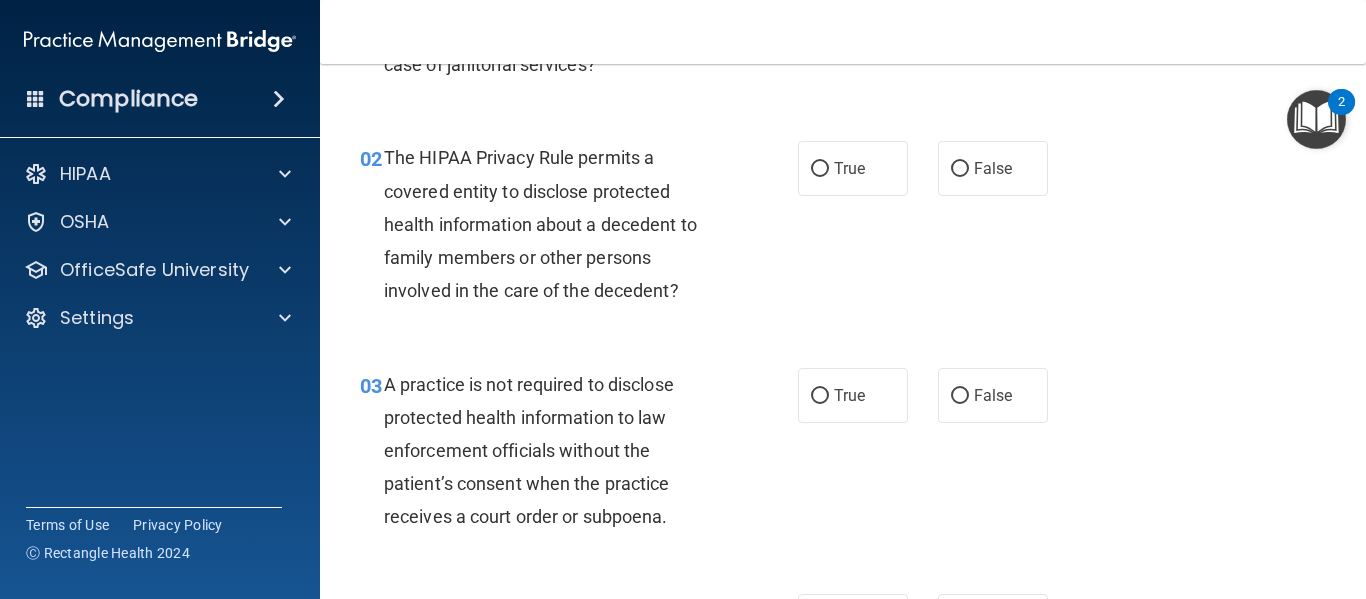 scroll, scrollTop: 249, scrollLeft: 0, axis: vertical 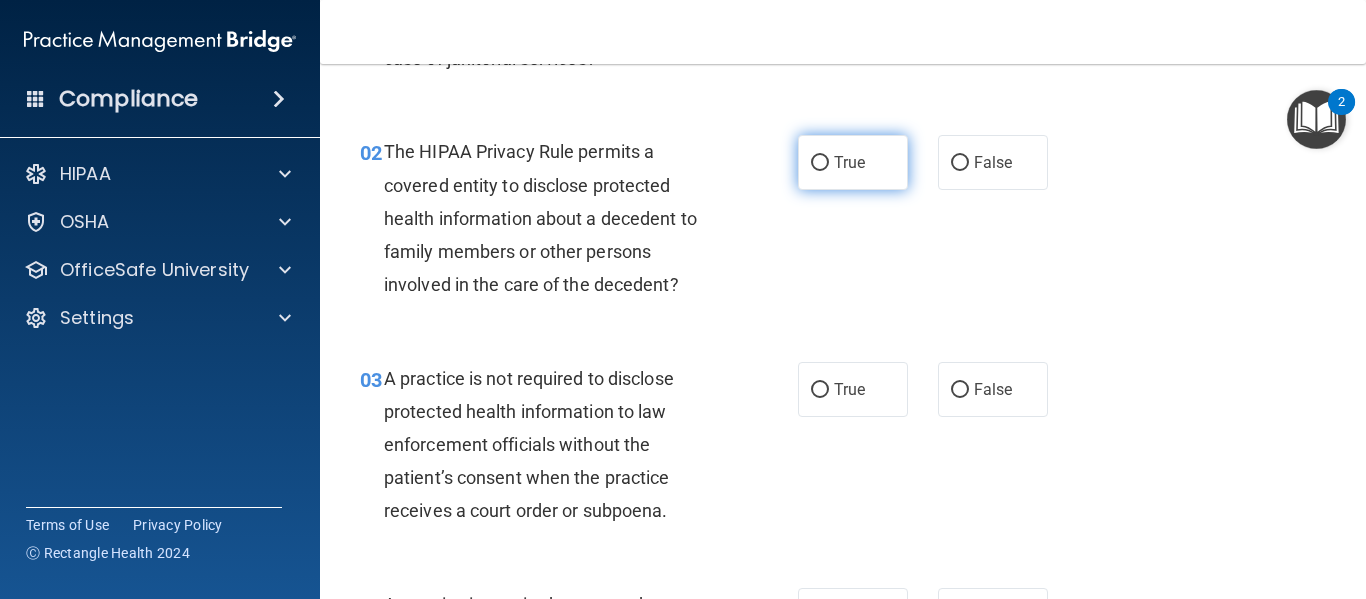click on "True" at bounding box center (853, 162) 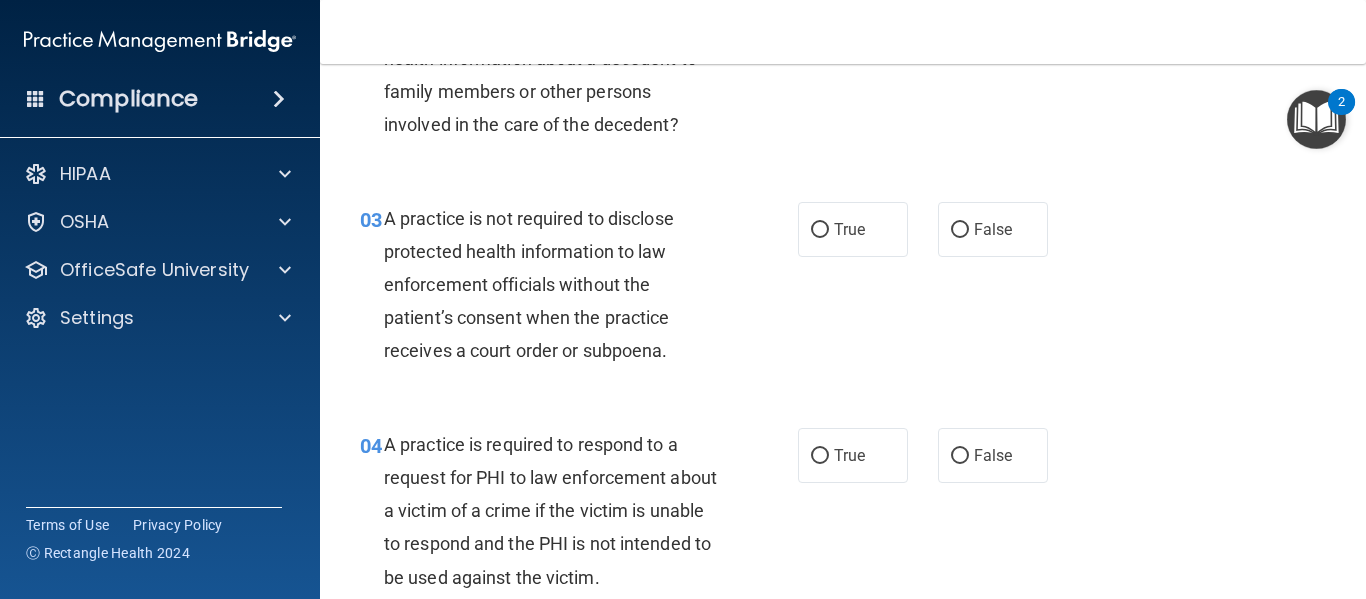 scroll, scrollTop: 430, scrollLeft: 0, axis: vertical 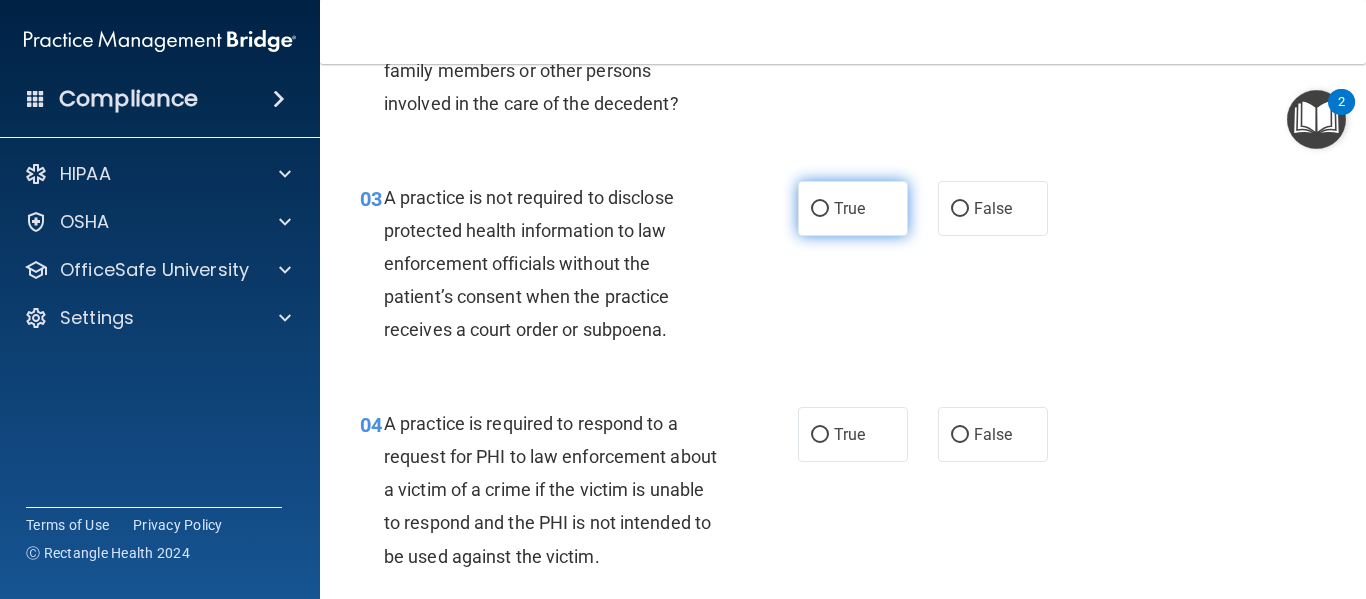click on "True" at bounding box center [853, 208] 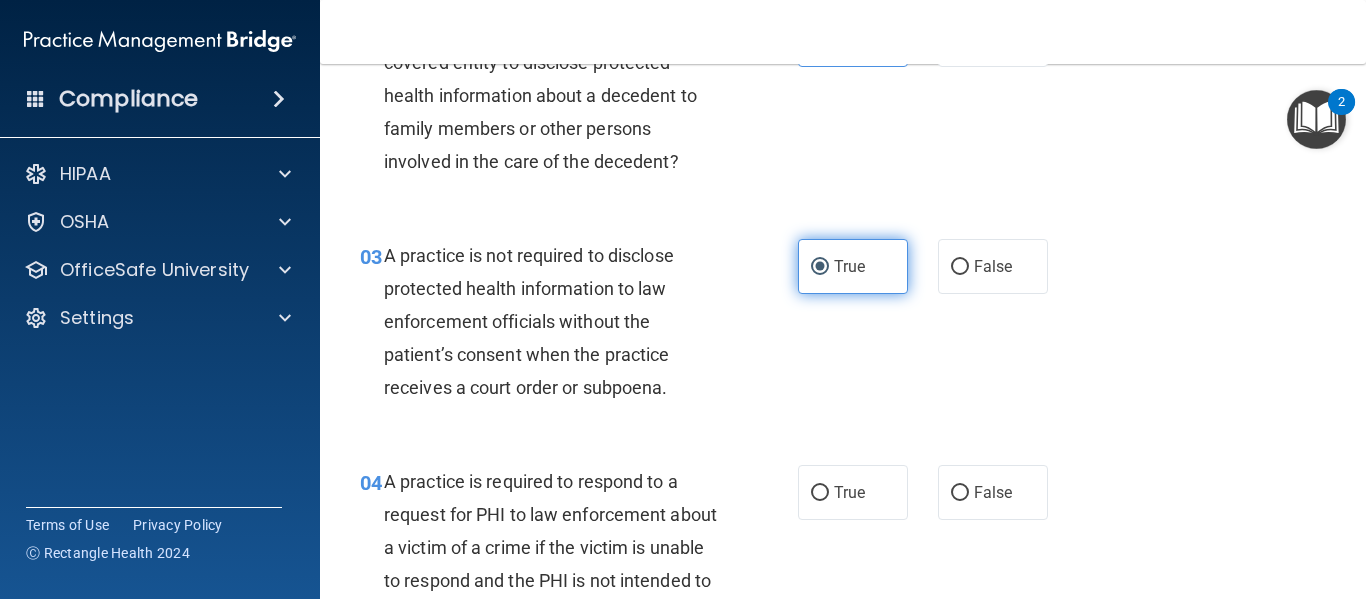 scroll, scrollTop: 379, scrollLeft: 0, axis: vertical 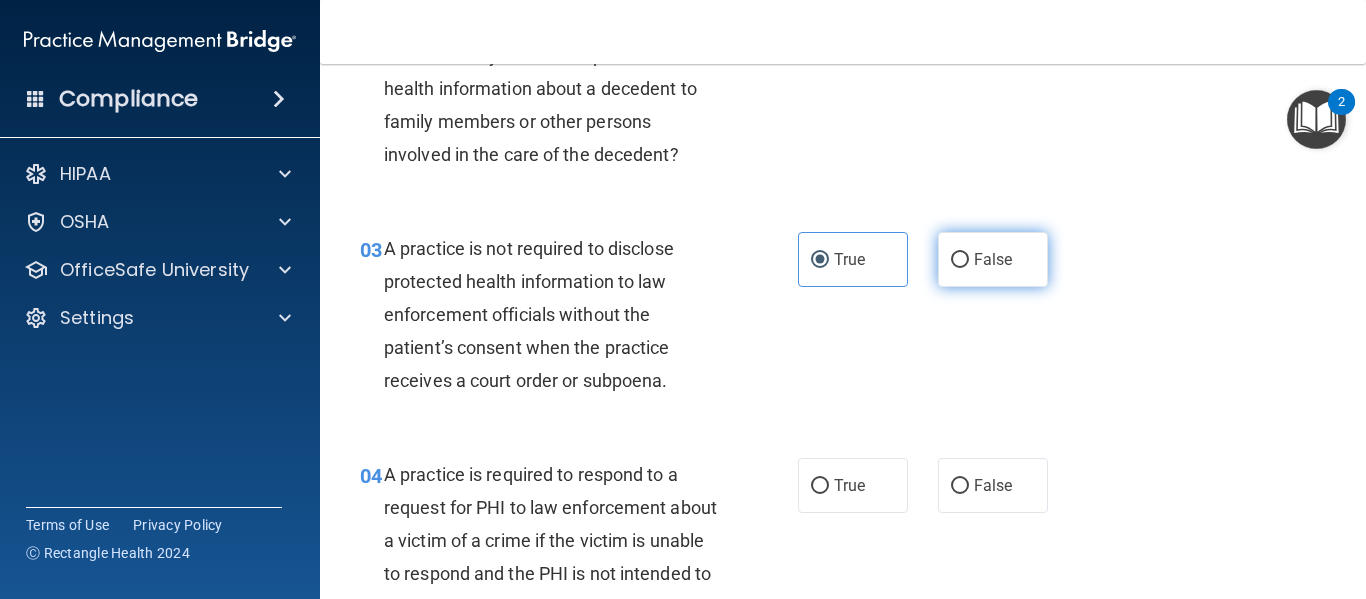 click on "False" at bounding box center (993, 259) 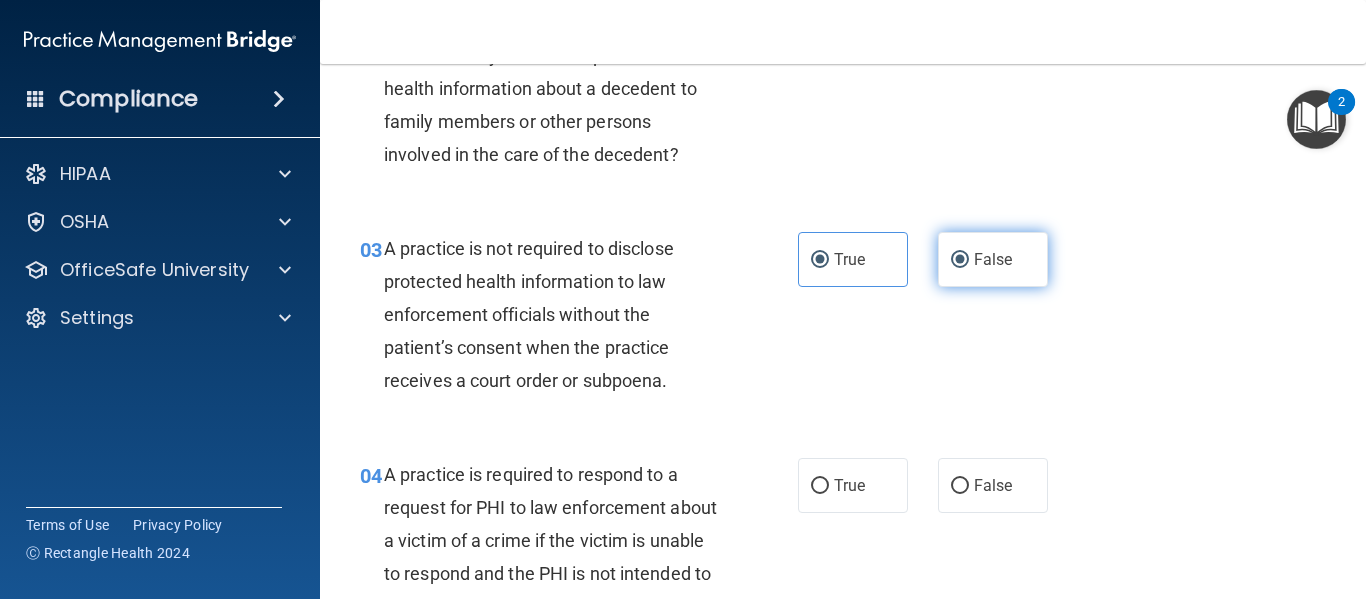 radio on "false" 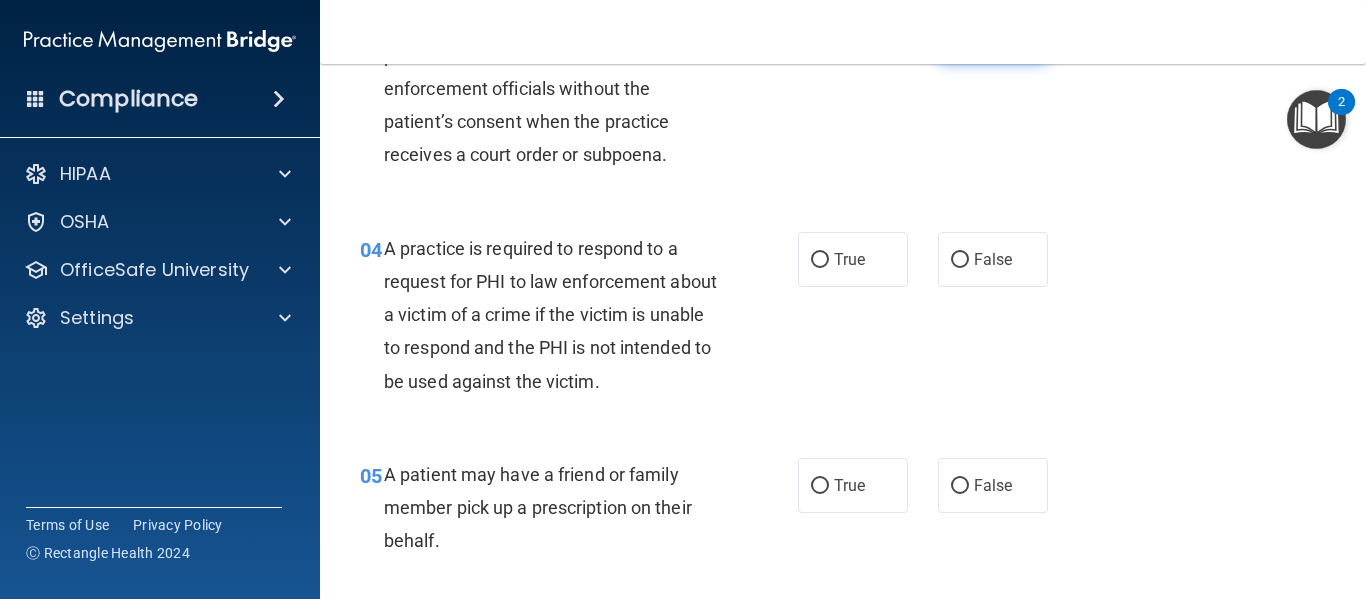 scroll, scrollTop: 606, scrollLeft: 0, axis: vertical 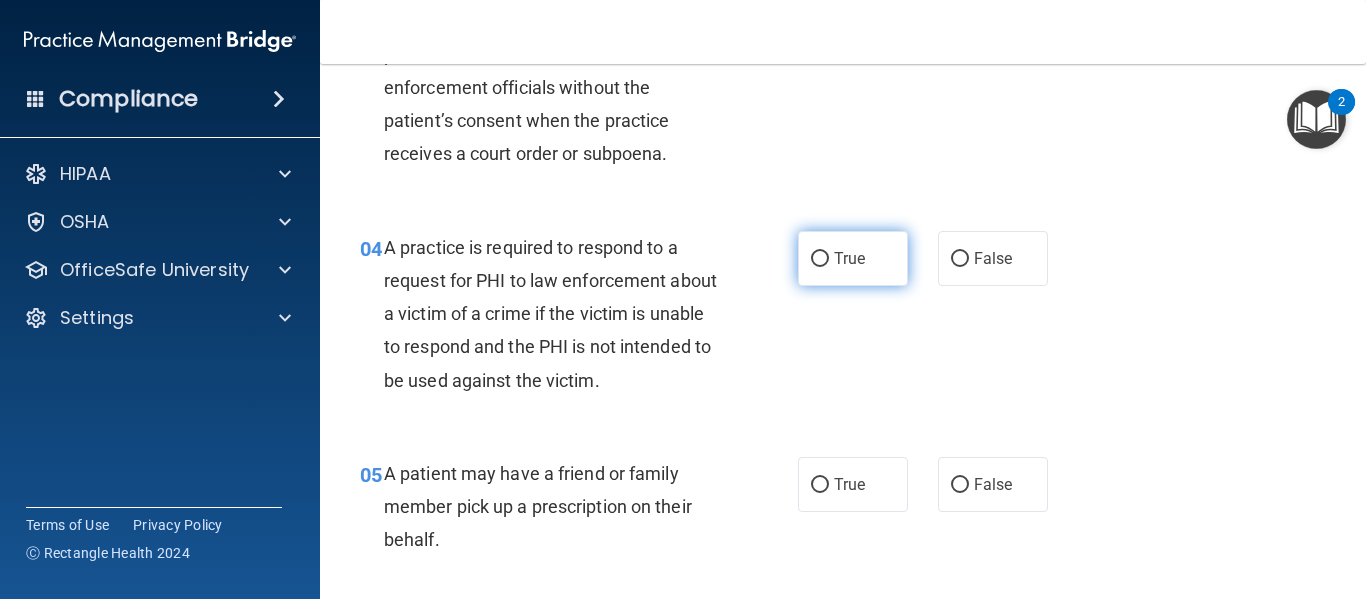 click on "True" at bounding box center (853, 258) 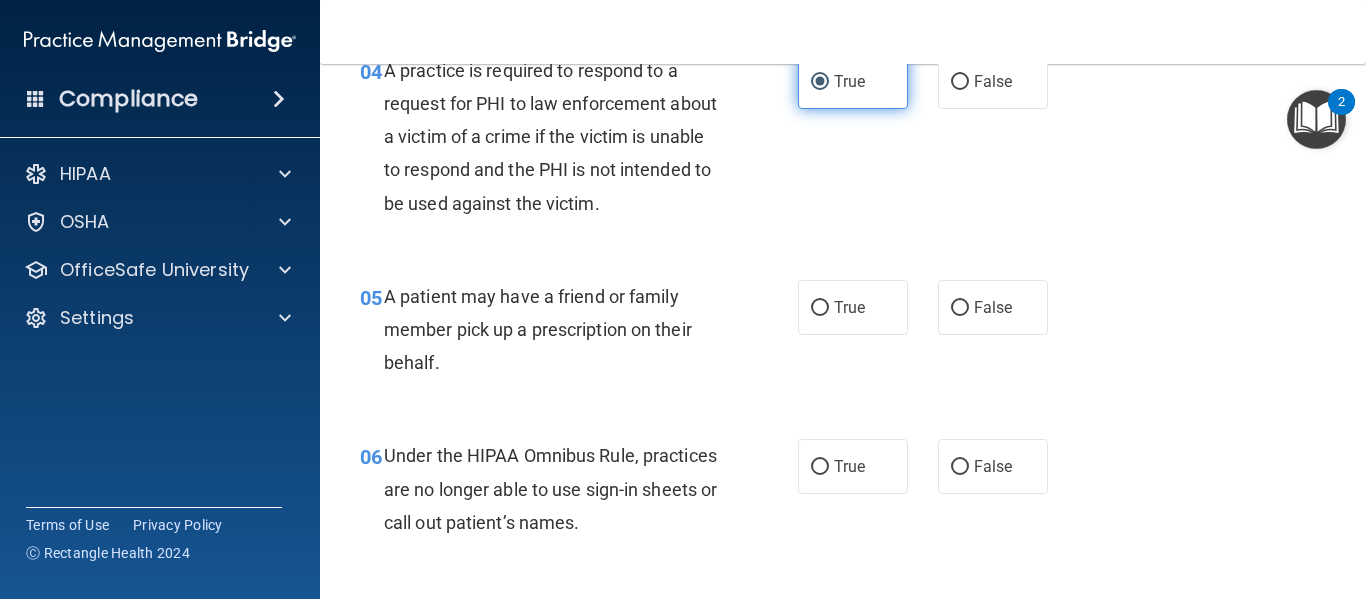 scroll, scrollTop: 784, scrollLeft: 0, axis: vertical 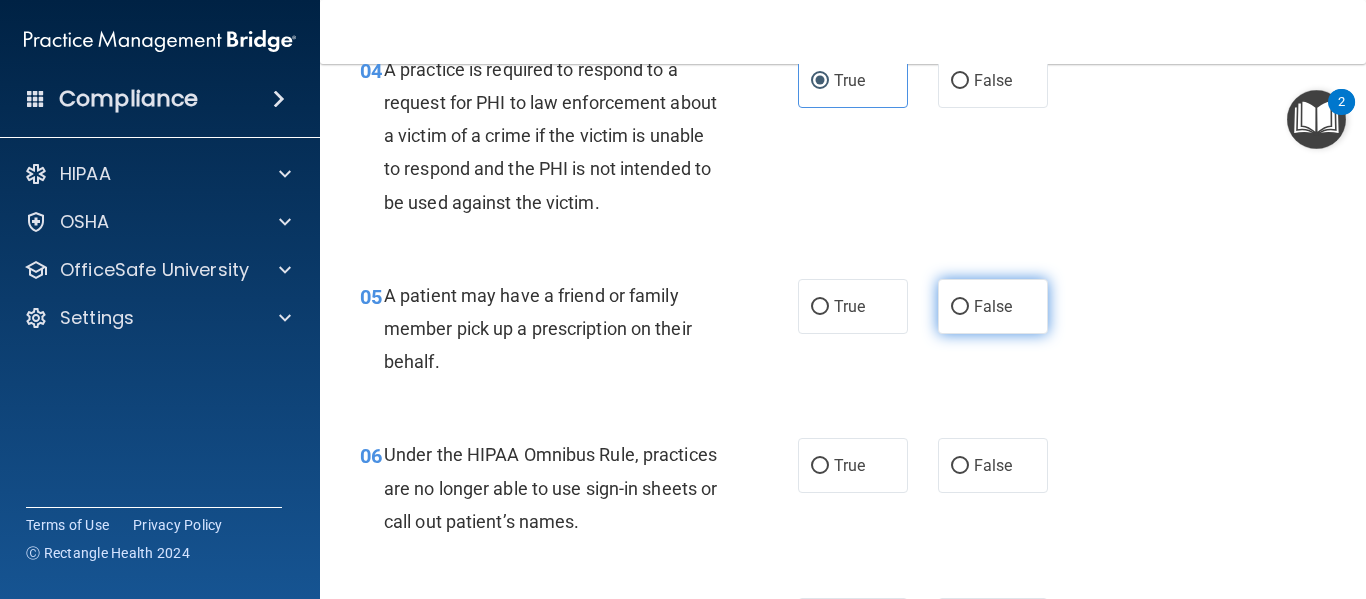 click on "False" at bounding box center (993, 306) 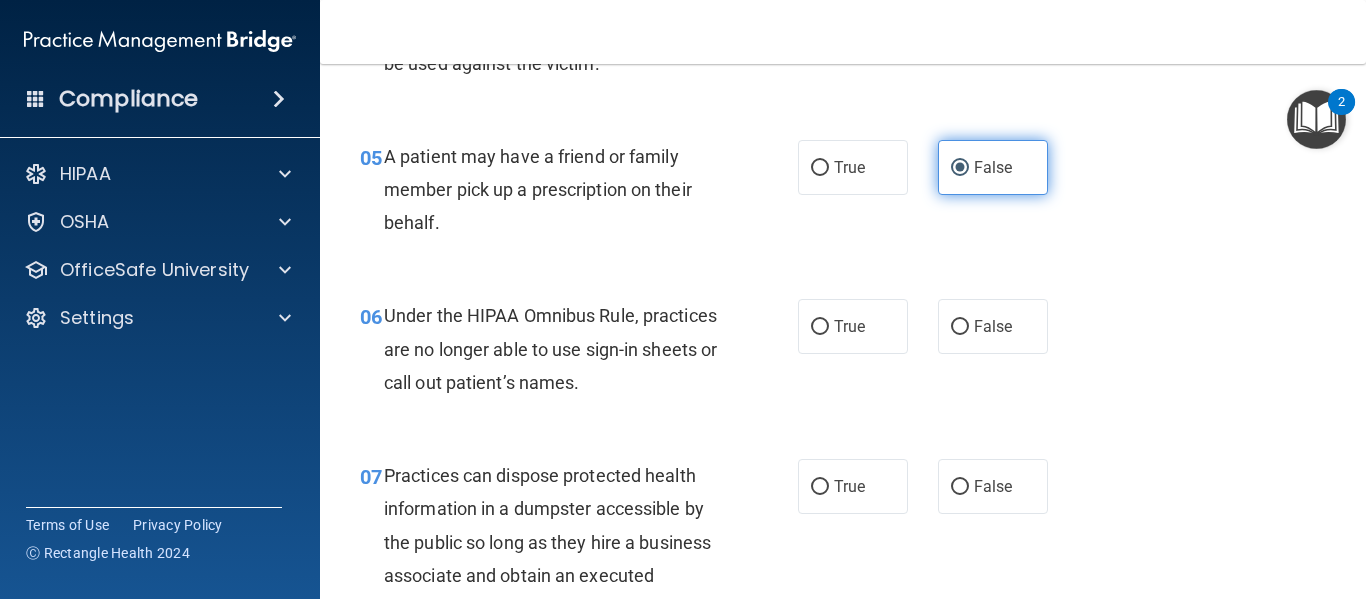 scroll, scrollTop: 920, scrollLeft: 0, axis: vertical 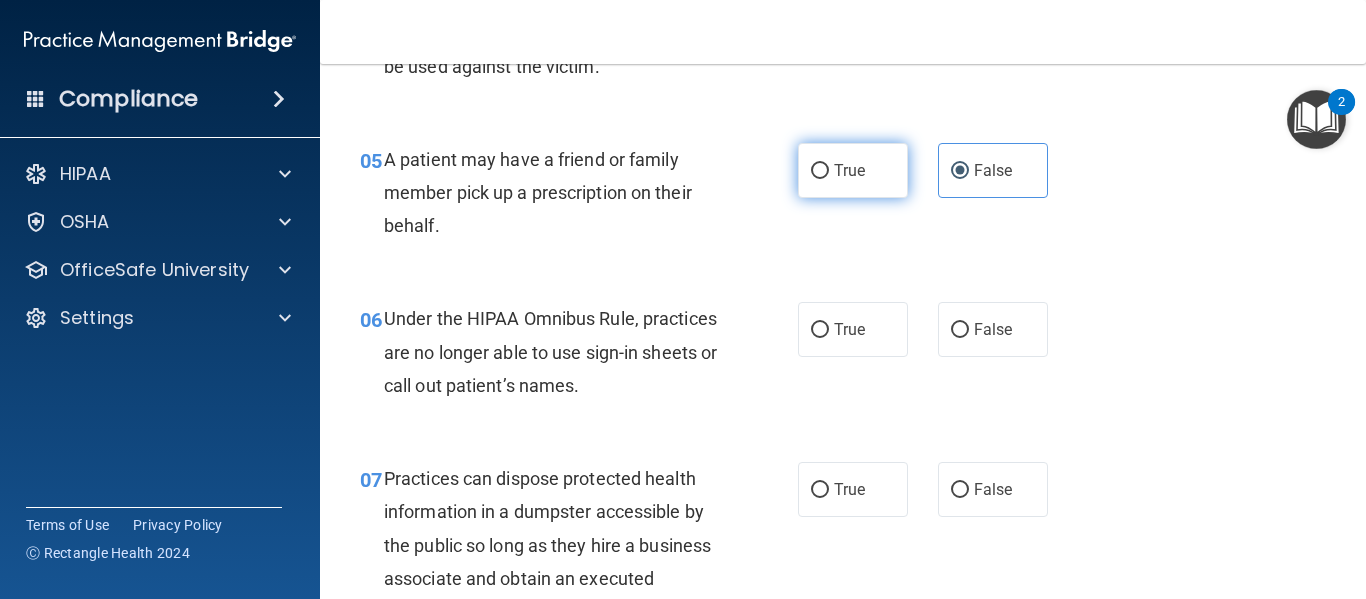 click on "True" at bounding box center [853, 170] 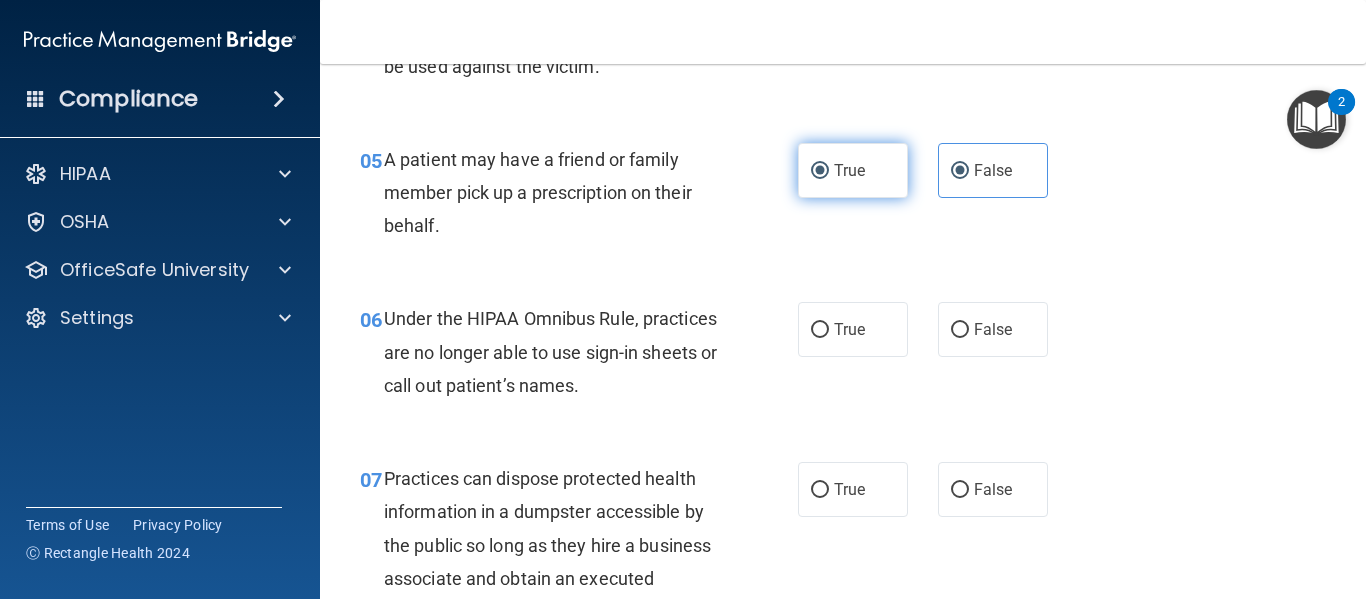 radio on "false" 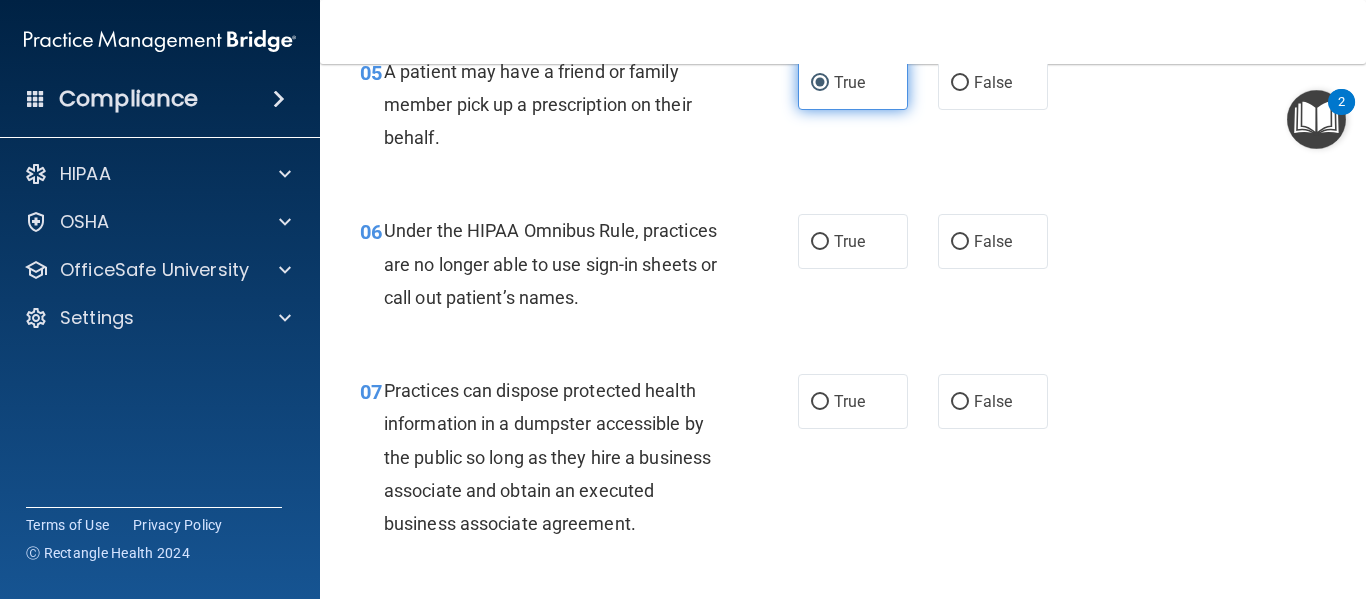 scroll, scrollTop: 1009, scrollLeft: 0, axis: vertical 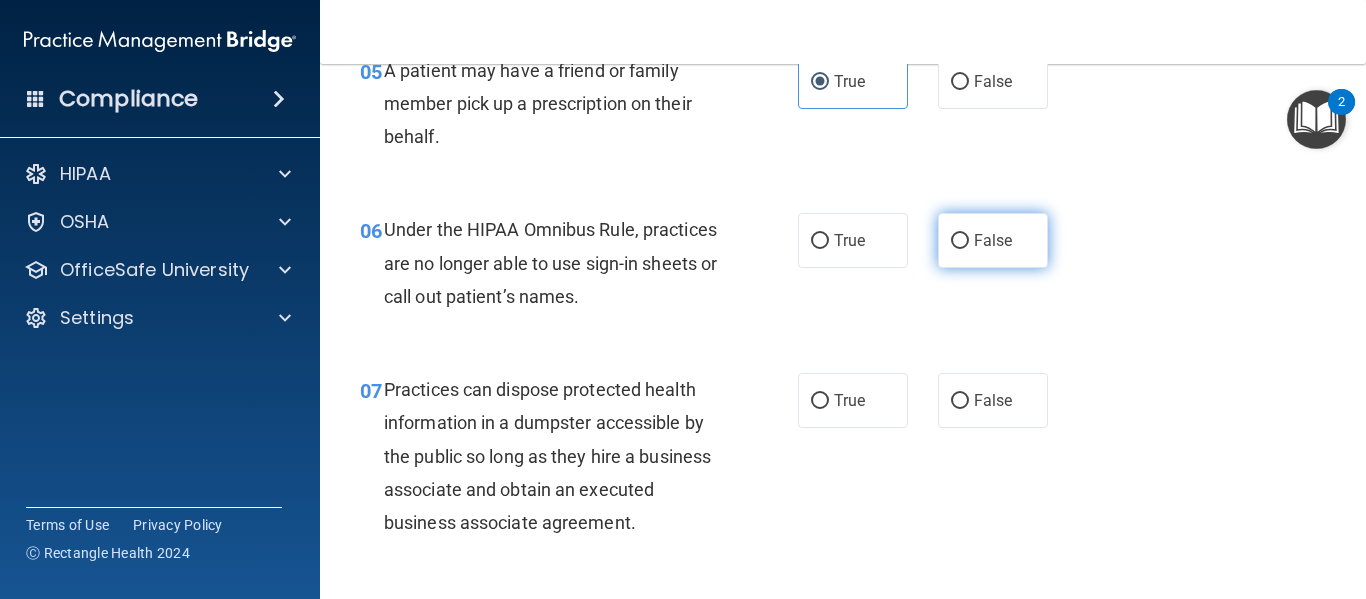 click on "False" at bounding box center (960, 241) 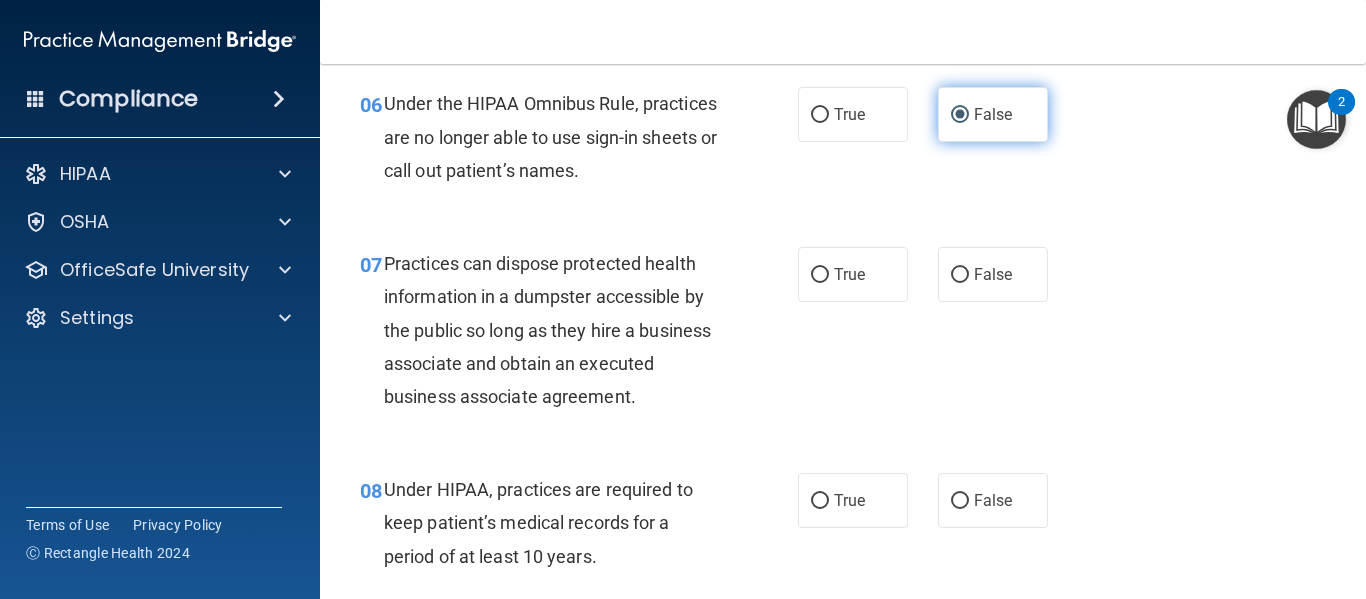 scroll, scrollTop: 1139, scrollLeft: 0, axis: vertical 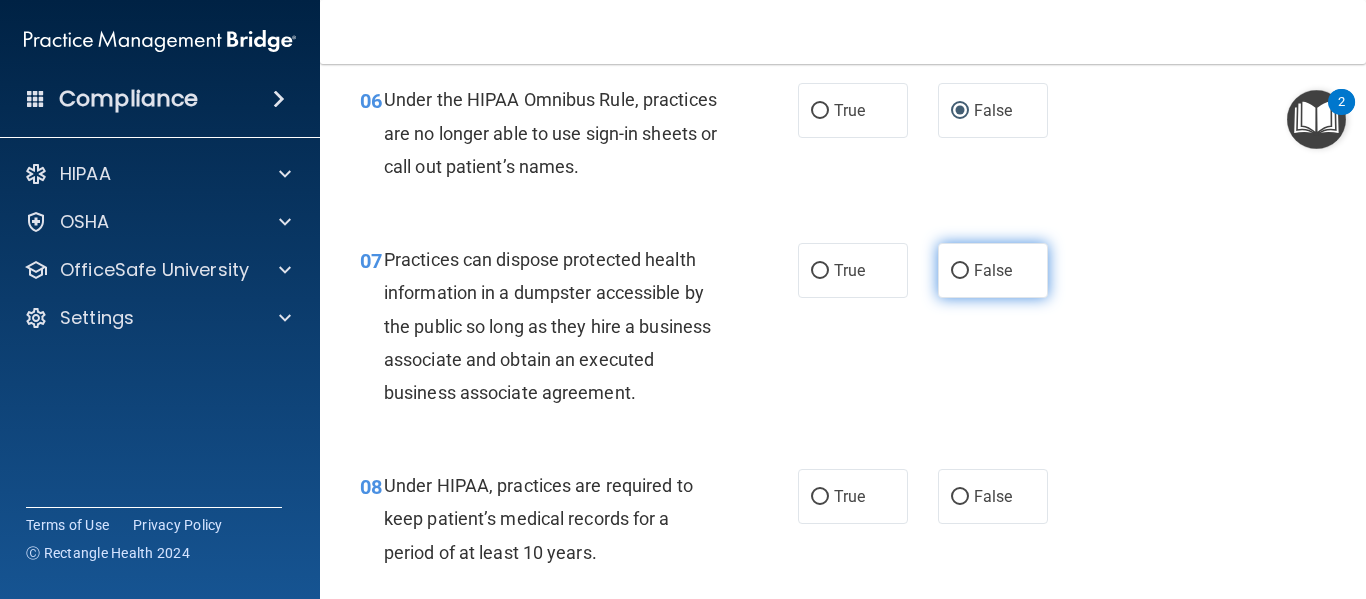 click on "False" at bounding box center [993, 270] 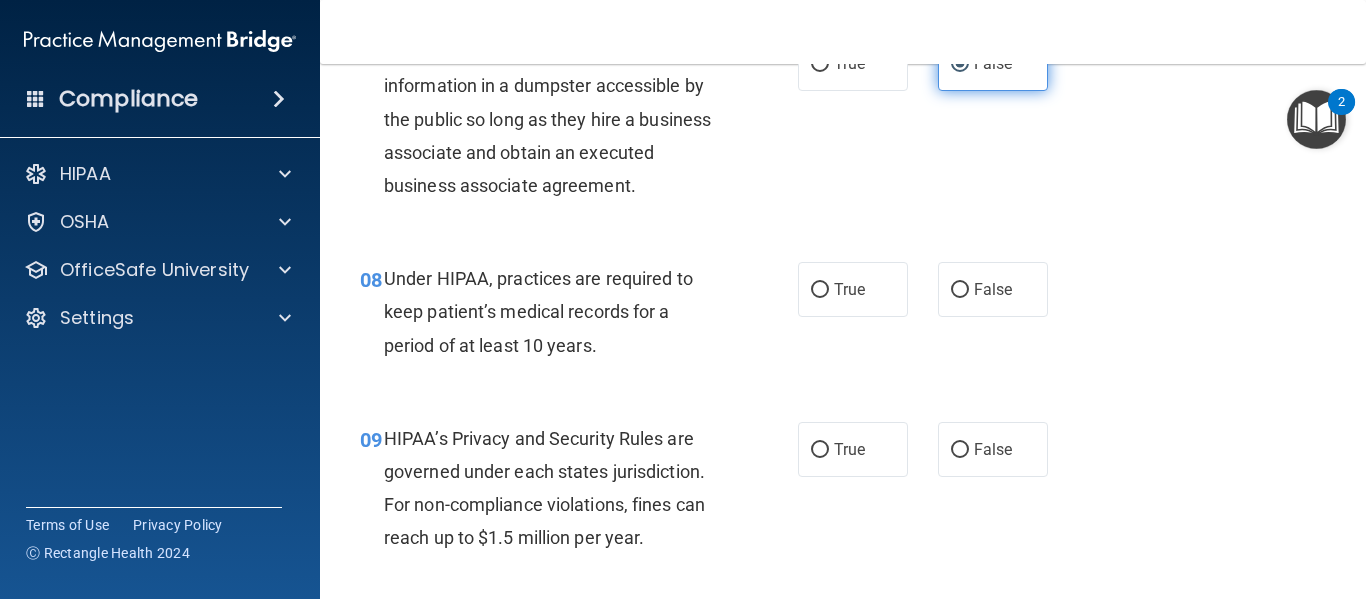 scroll, scrollTop: 1363, scrollLeft: 0, axis: vertical 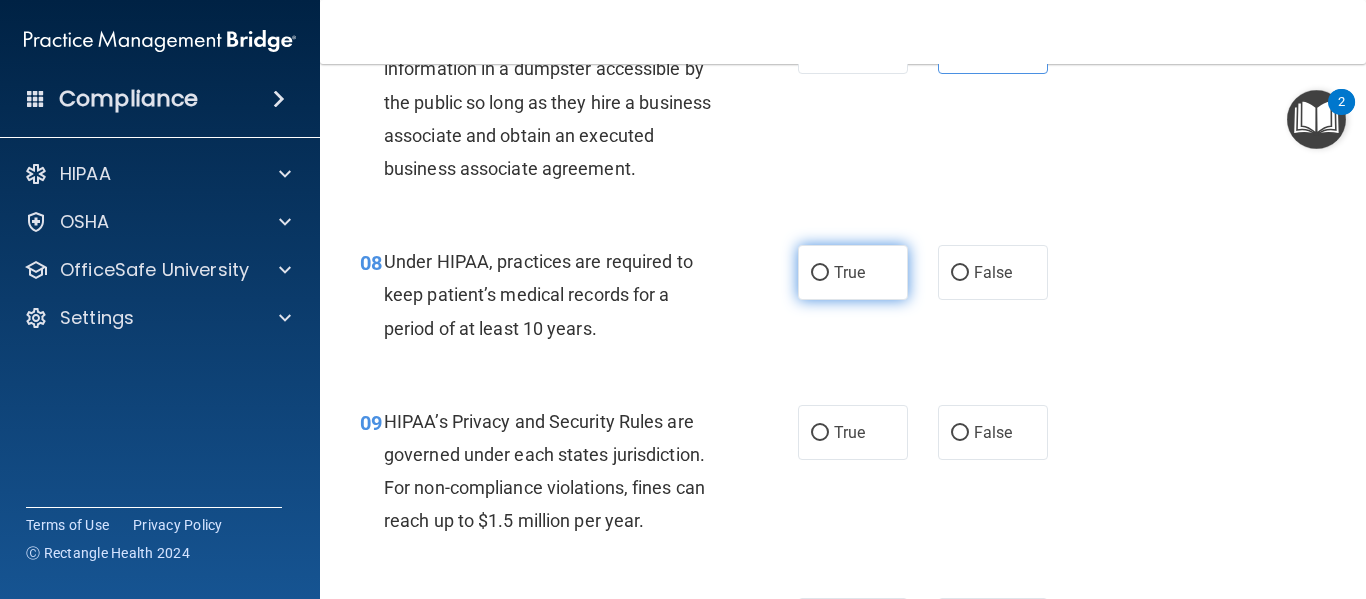 click on "True" at bounding box center (853, 272) 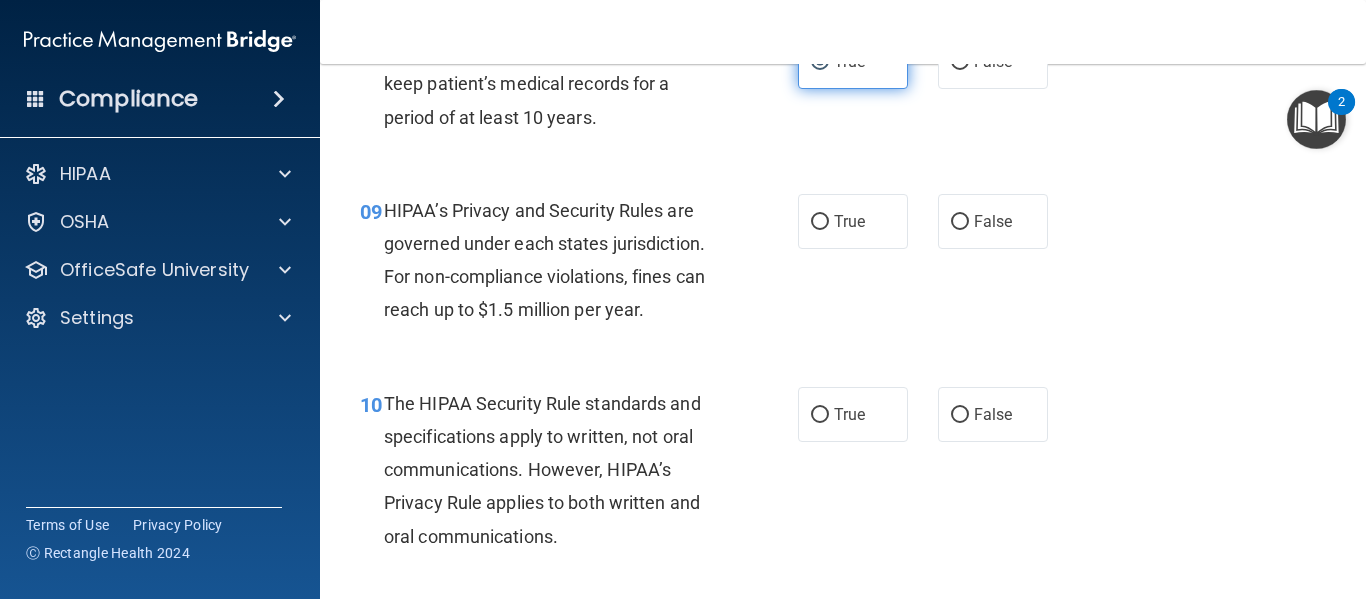 scroll, scrollTop: 1582, scrollLeft: 0, axis: vertical 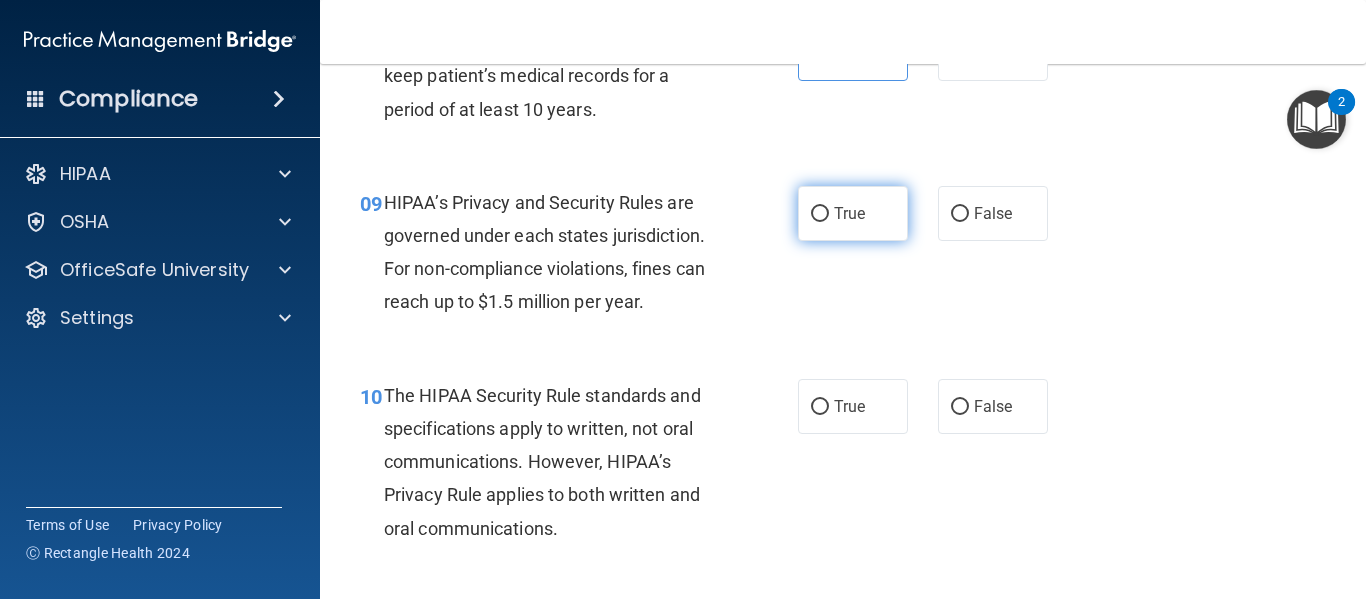 click on "True" at bounding box center [853, 213] 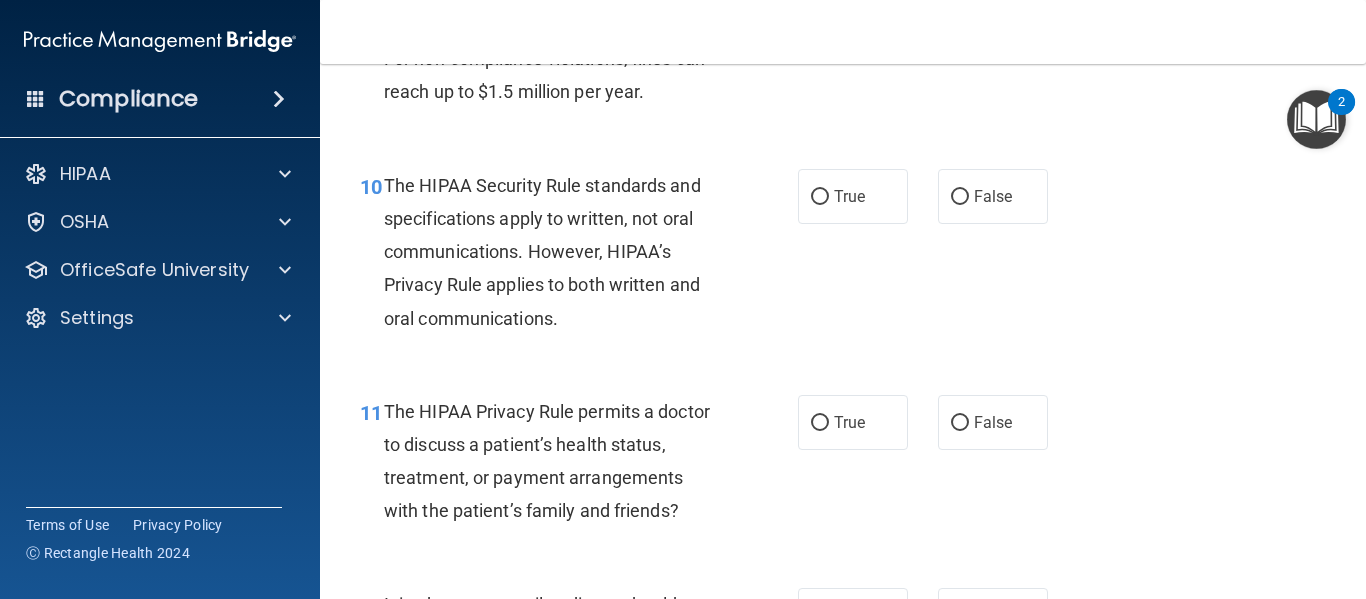 scroll, scrollTop: 1793, scrollLeft: 0, axis: vertical 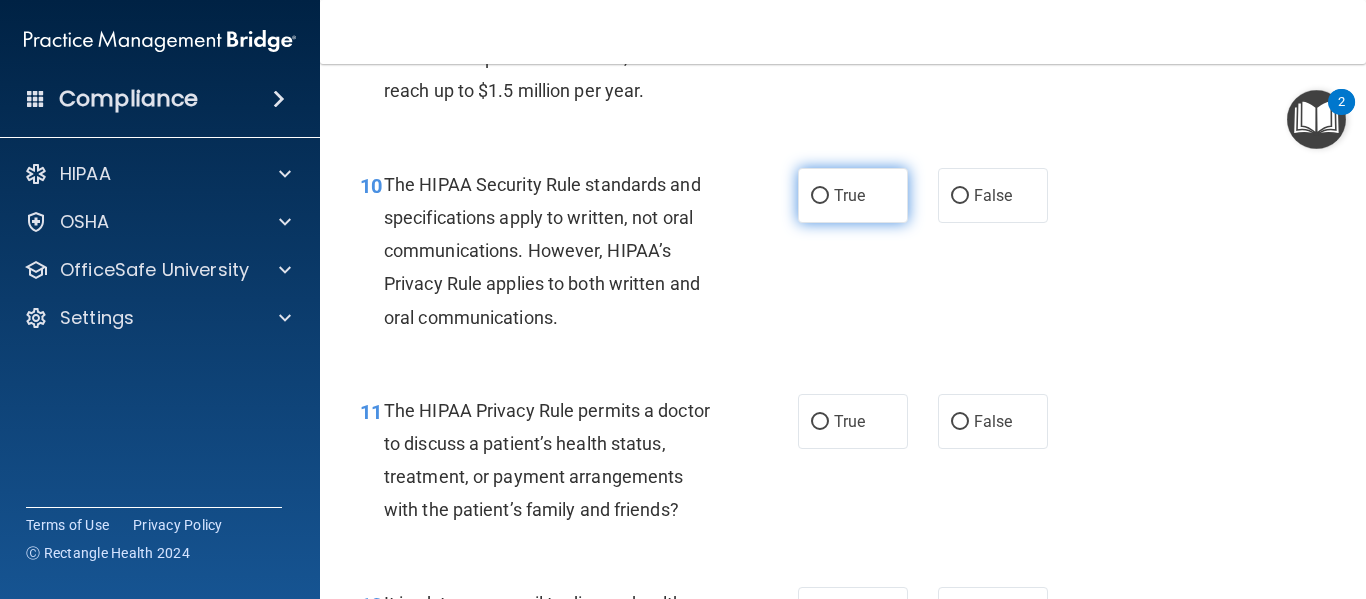 click on "True" at bounding box center [853, 195] 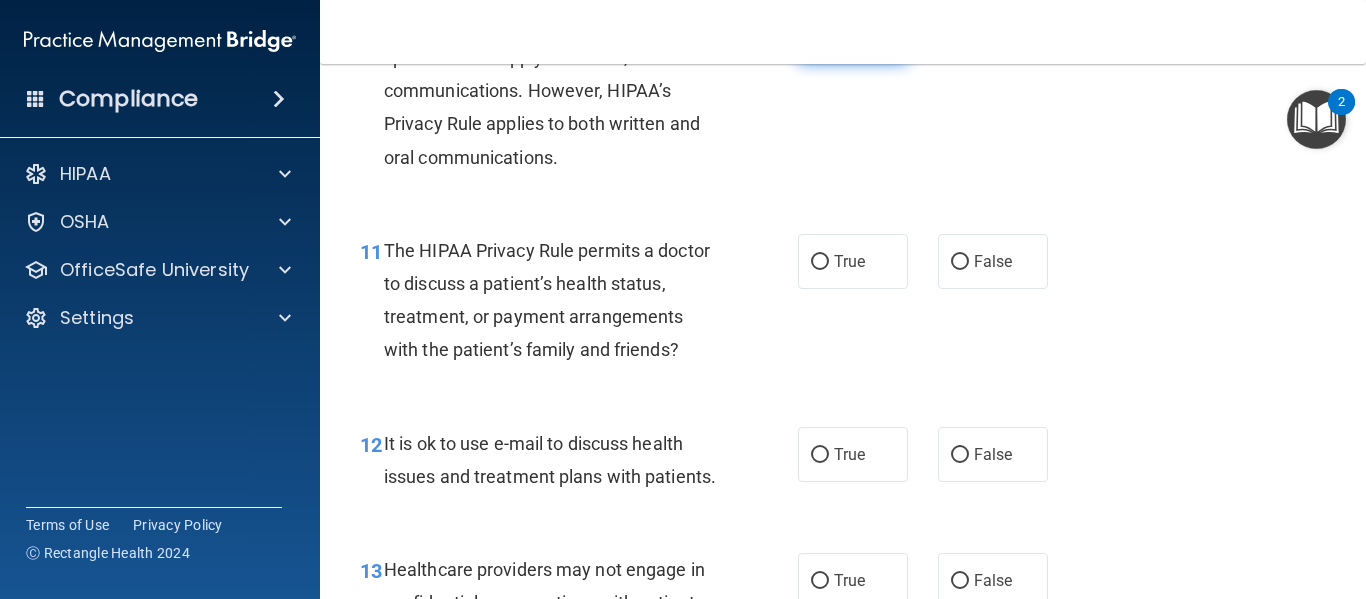 scroll, scrollTop: 1959, scrollLeft: 0, axis: vertical 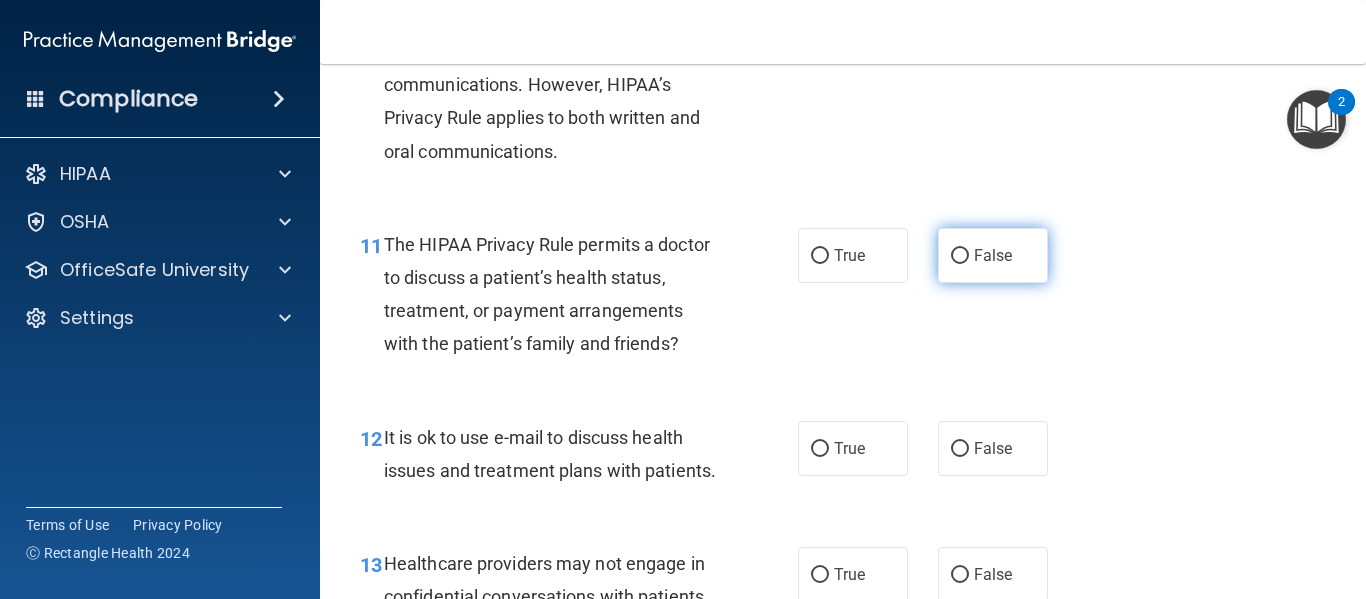 click on "False" at bounding box center (993, 255) 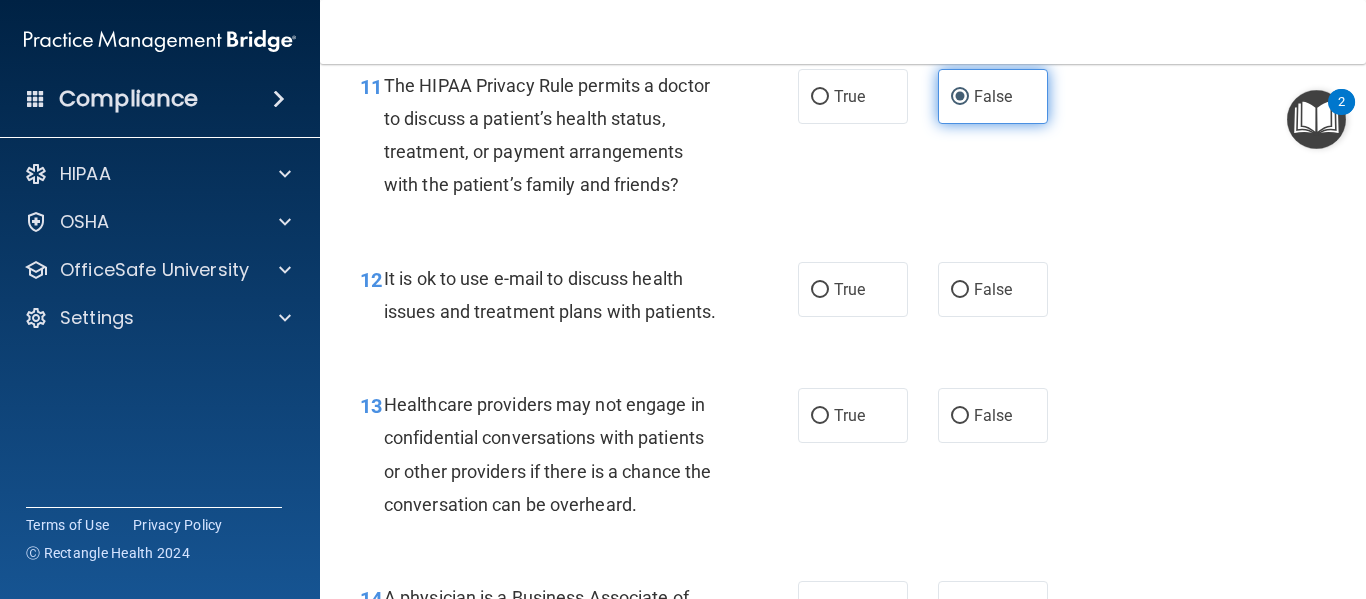 scroll, scrollTop: 2150, scrollLeft: 0, axis: vertical 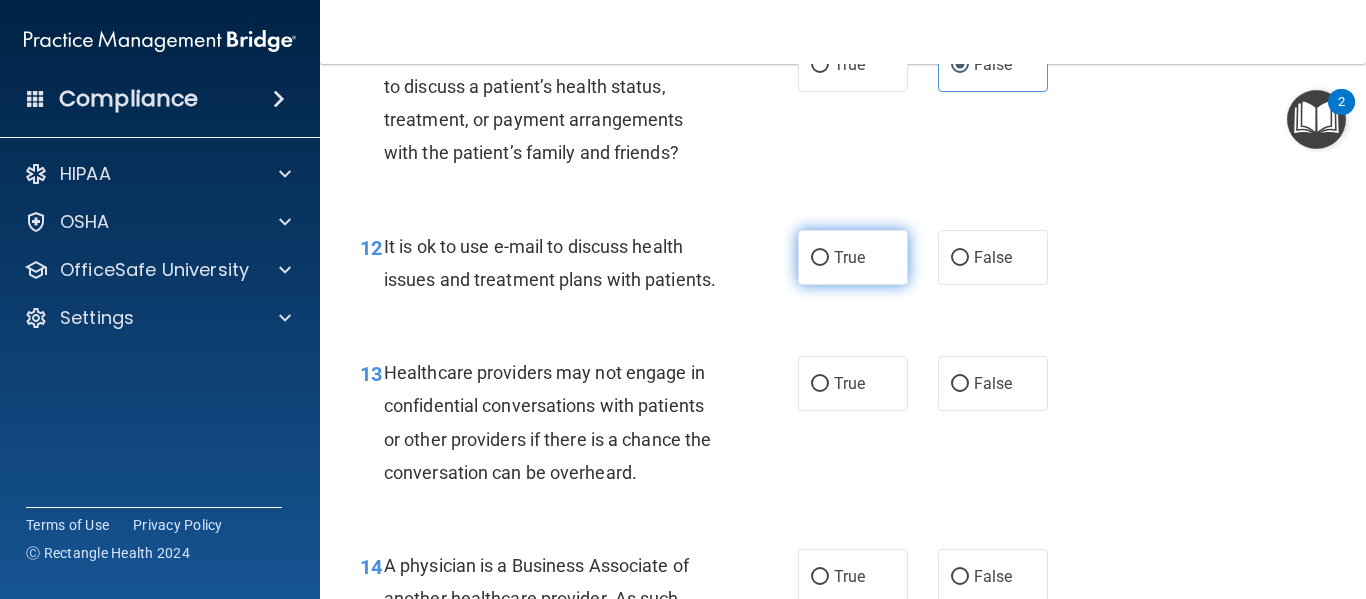 click on "True" at bounding box center (853, 257) 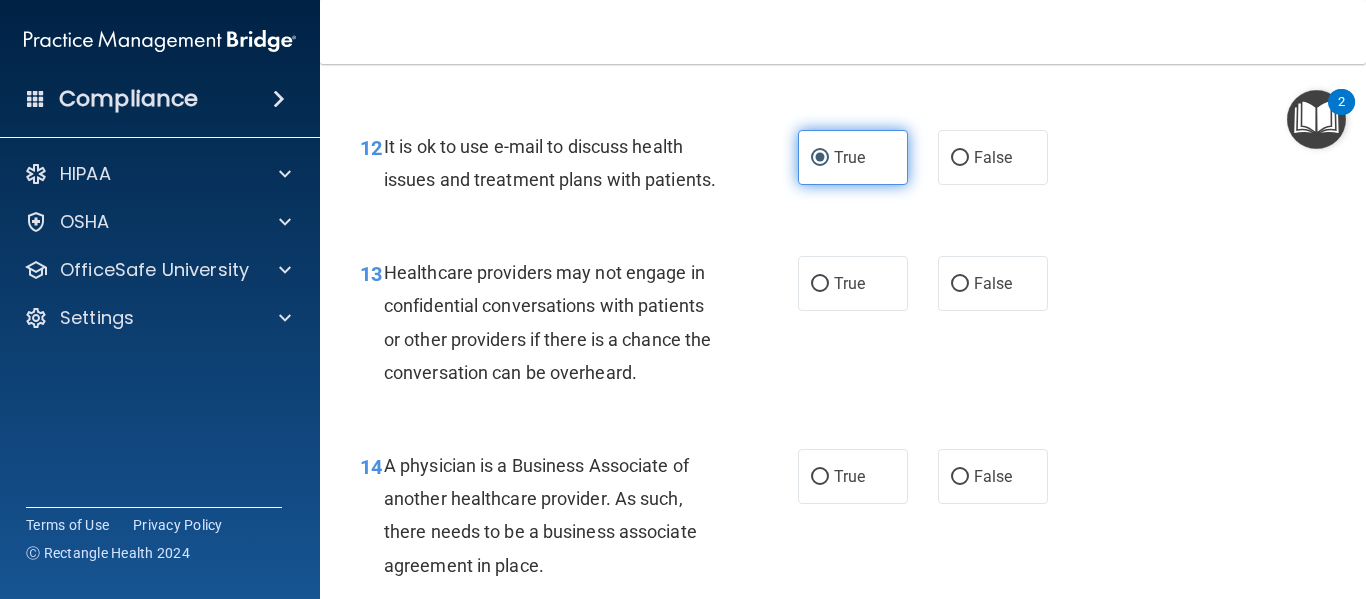 scroll, scrollTop: 2271, scrollLeft: 0, axis: vertical 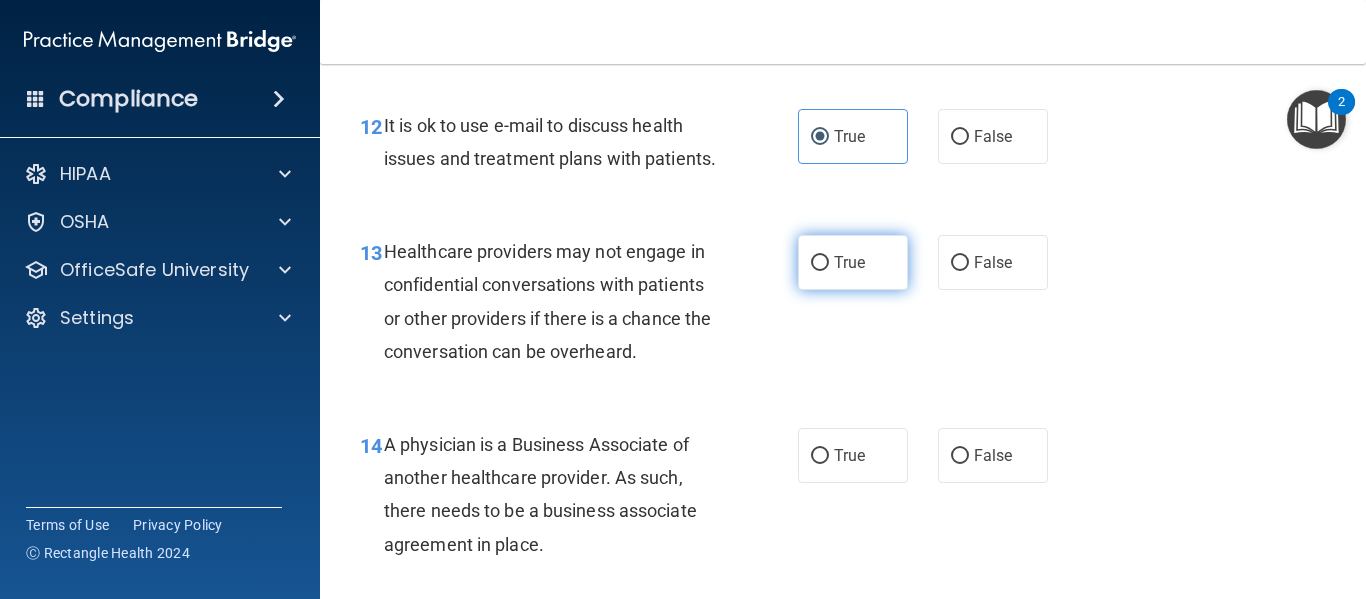 click on "True" at bounding box center [853, 262] 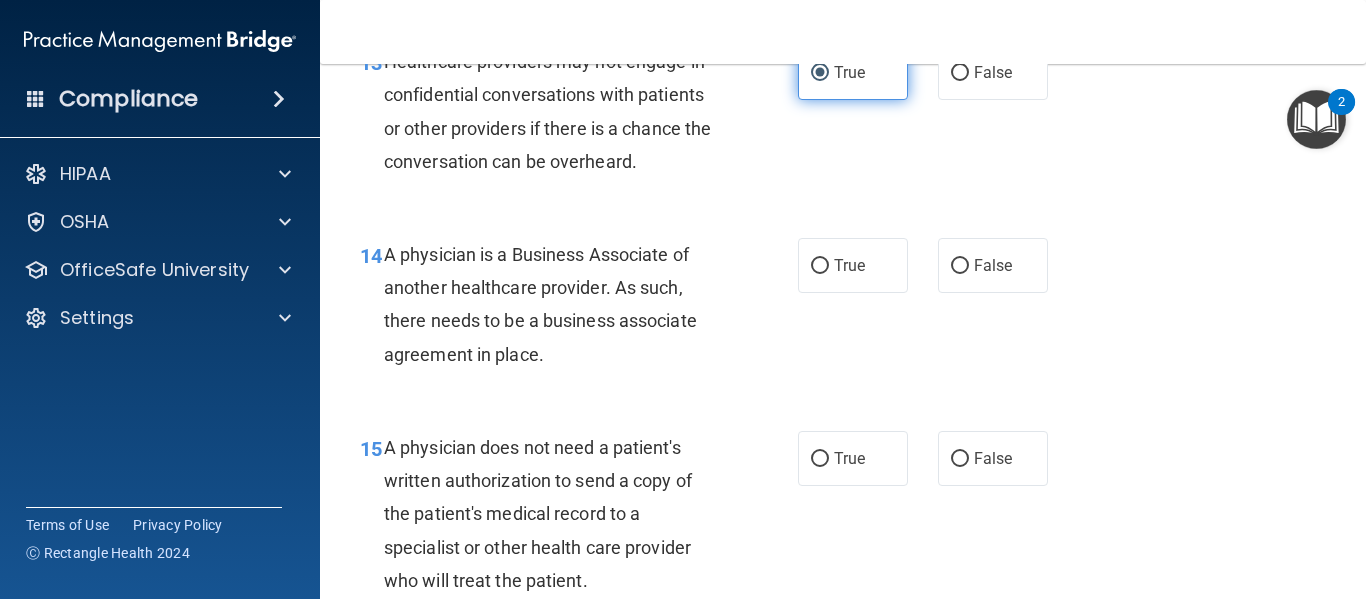 scroll, scrollTop: 2459, scrollLeft: 0, axis: vertical 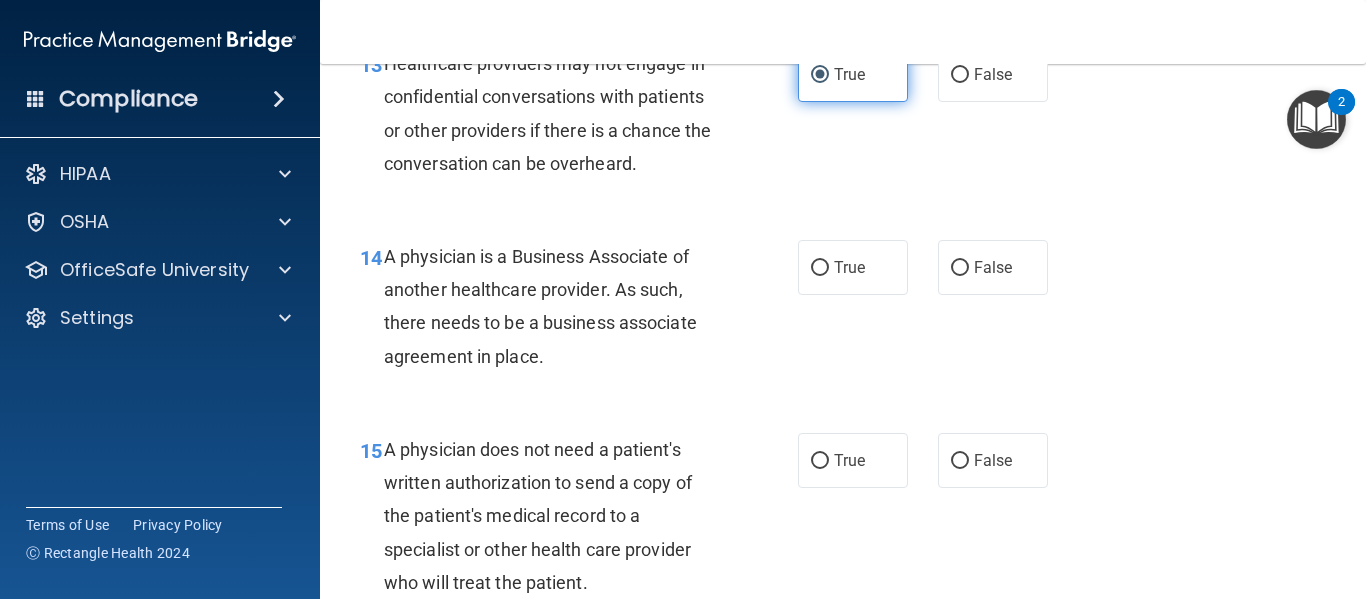 click on "True" at bounding box center [853, 267] 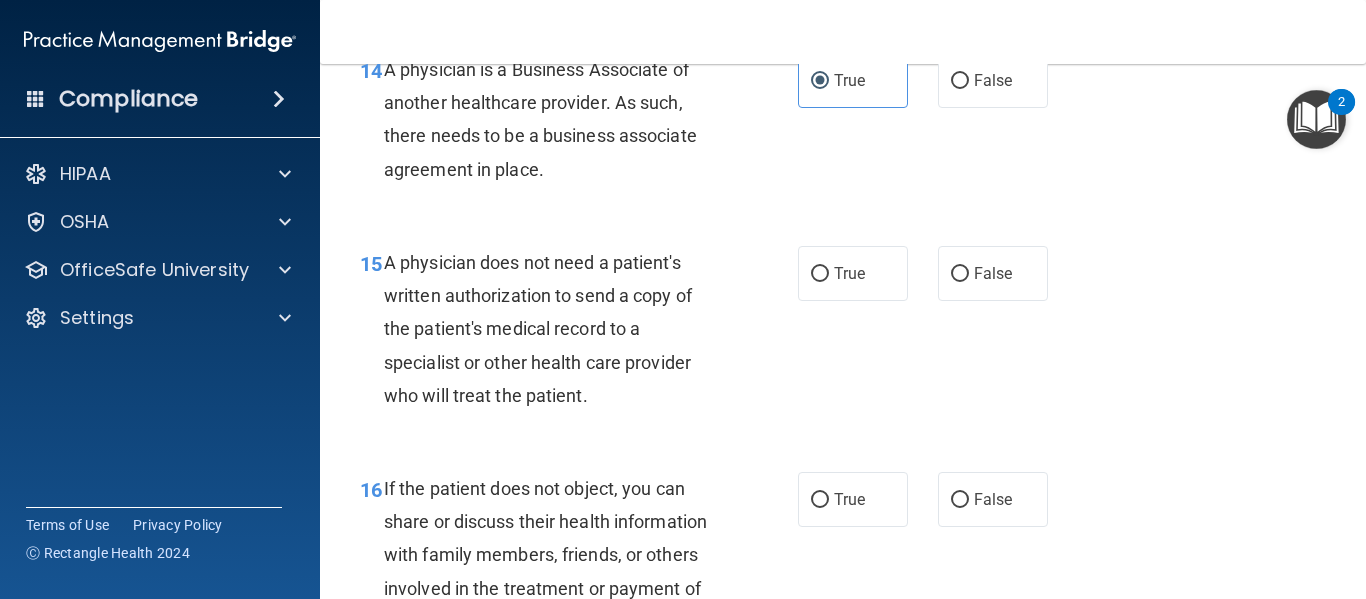 scroll, scrollTop: 2647, scrollLeft: 0, axis: vertical 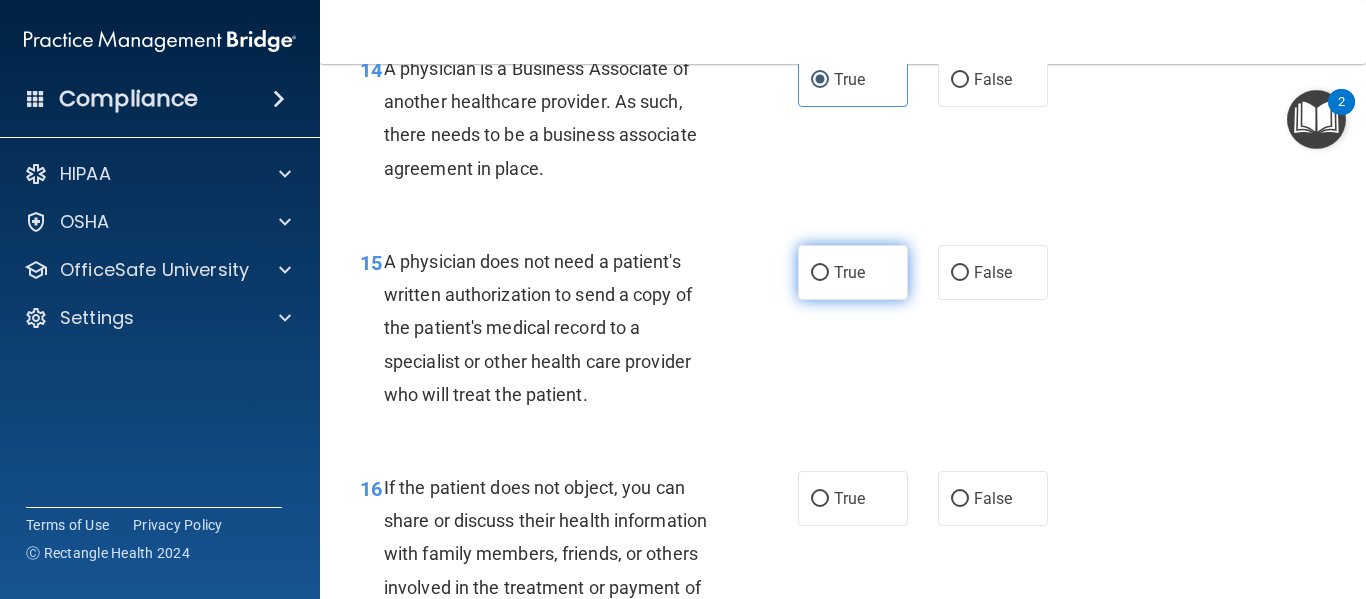 click on "True" at bounding box center [853, 272] 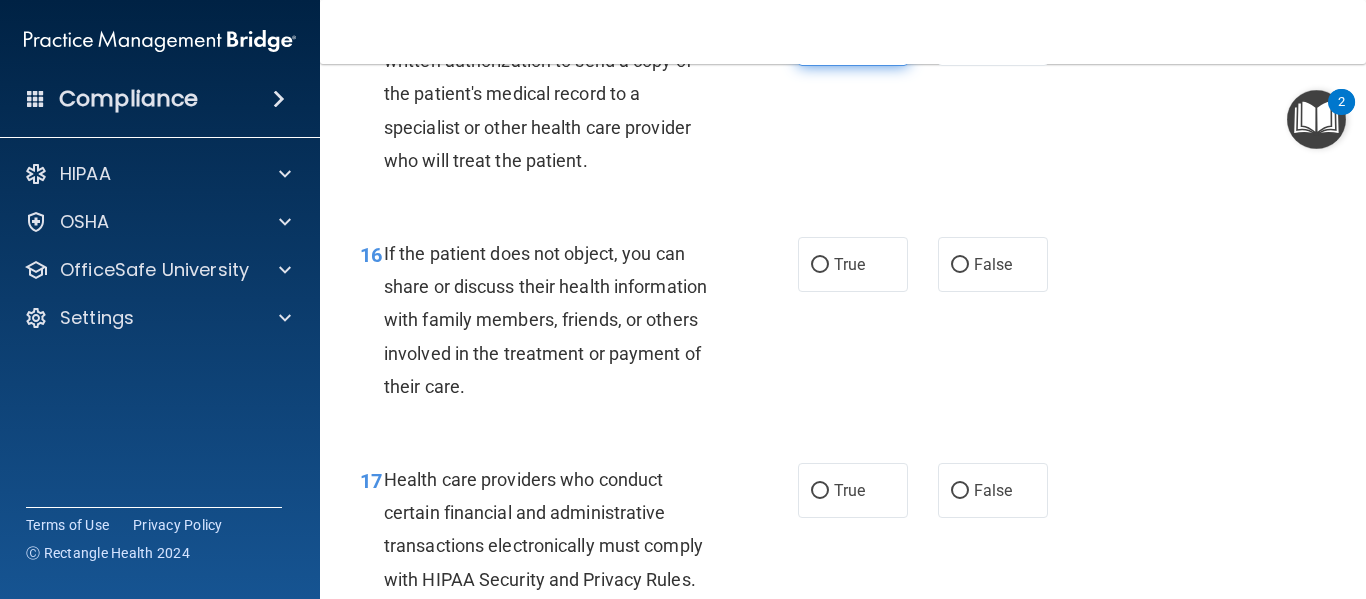scroll, scrollTop: 2884, scrollLeft: 0, axis: vertical 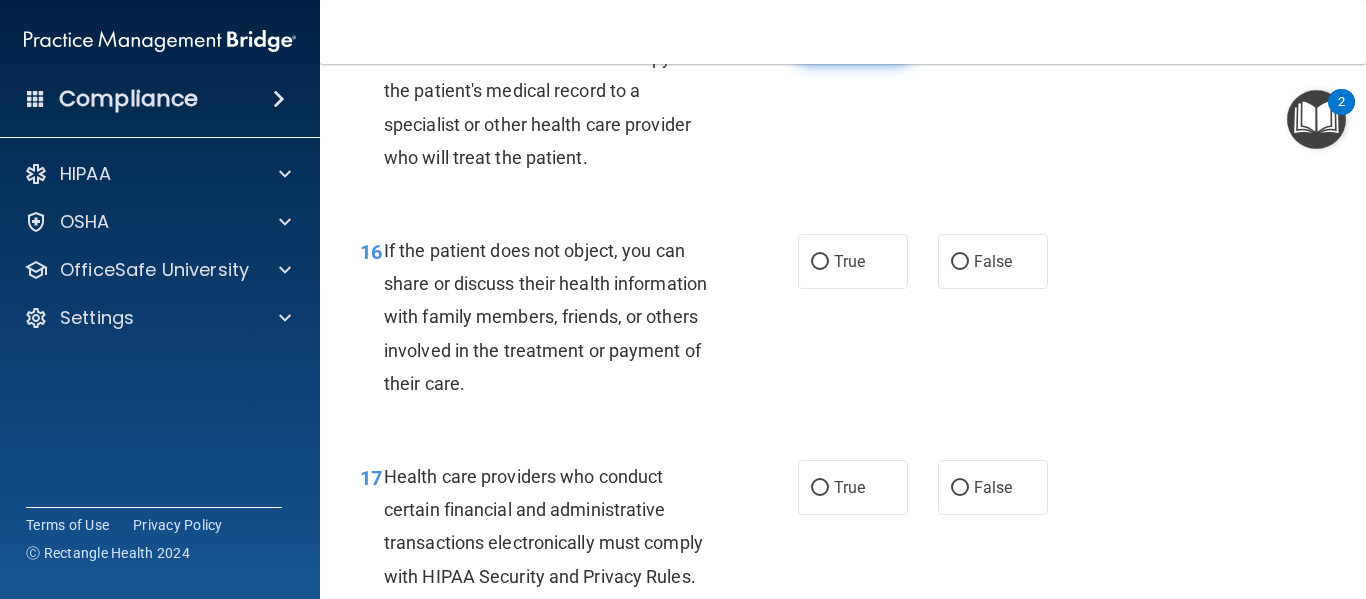 click on "True" at bounding box center (853, 261) 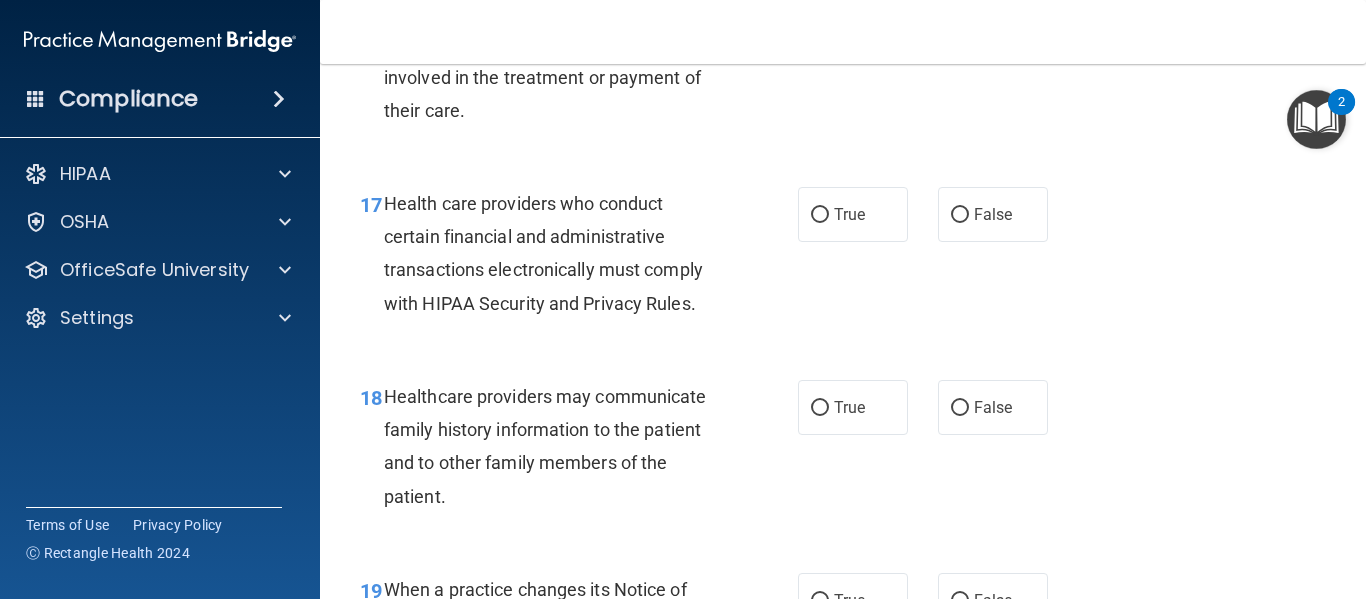 scroll, scrollTop: 3161, scrollLeft: 0, axis: vertical 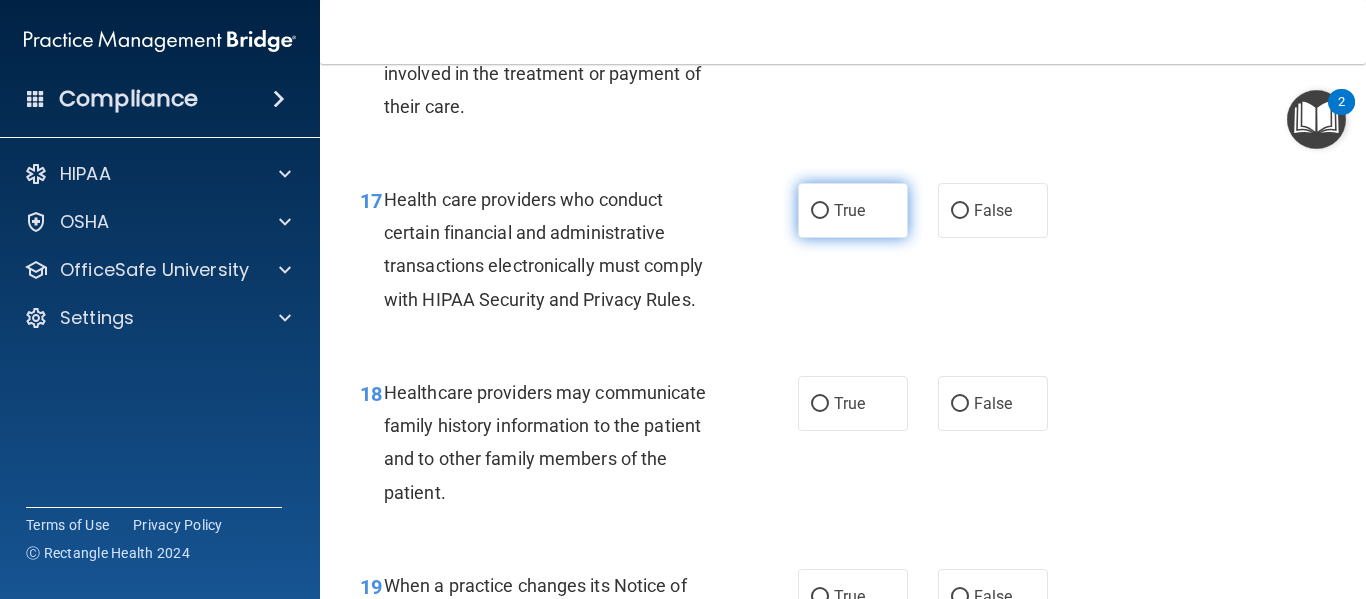 click on "True" at bounding box center [853, 210] 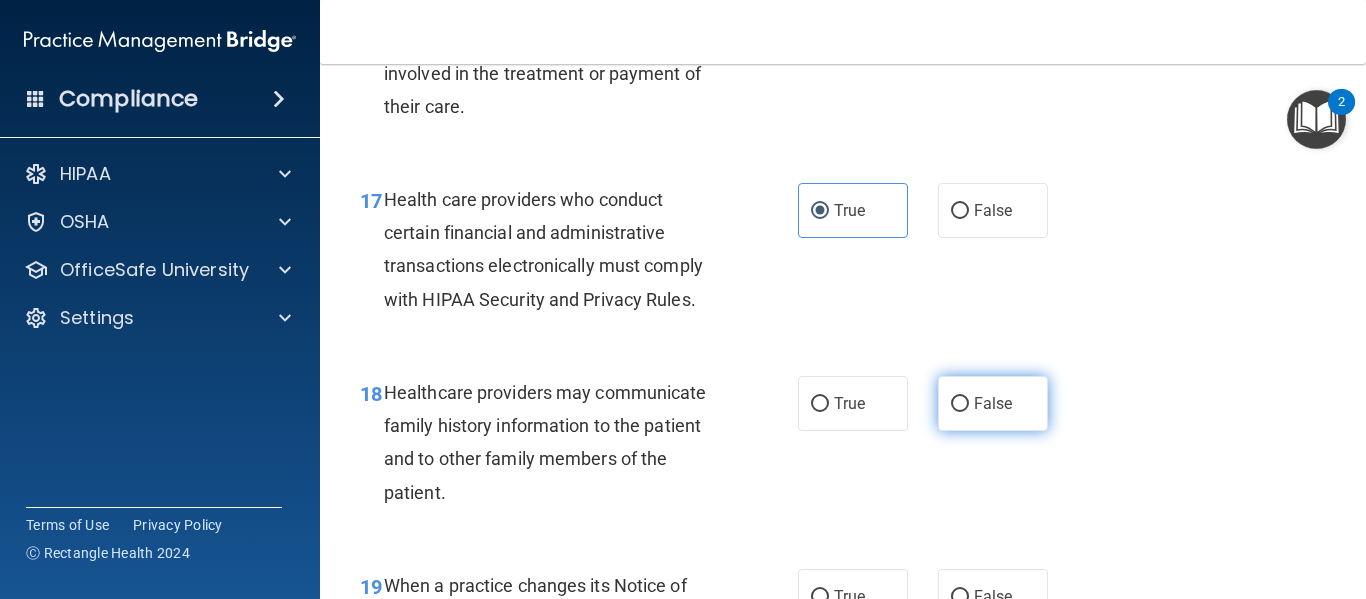 click on "False" at bounding box center [993, 403] 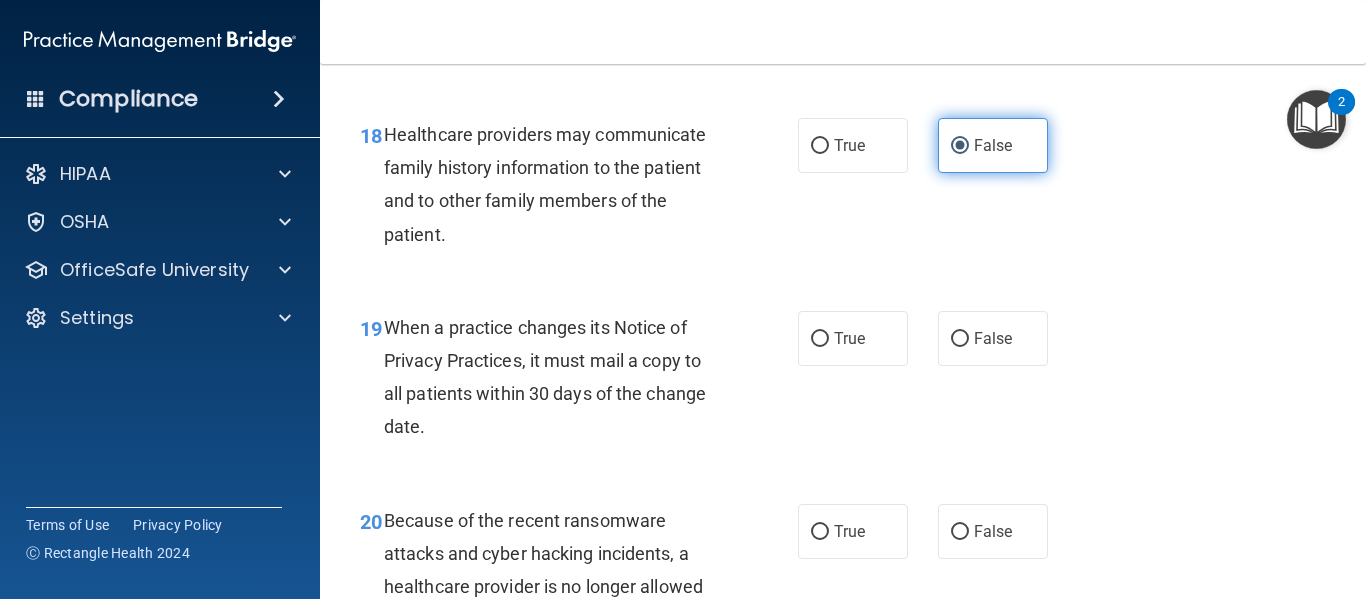 scroll, scrollTop: 3423, scrollLeft: 0, axis: vertical 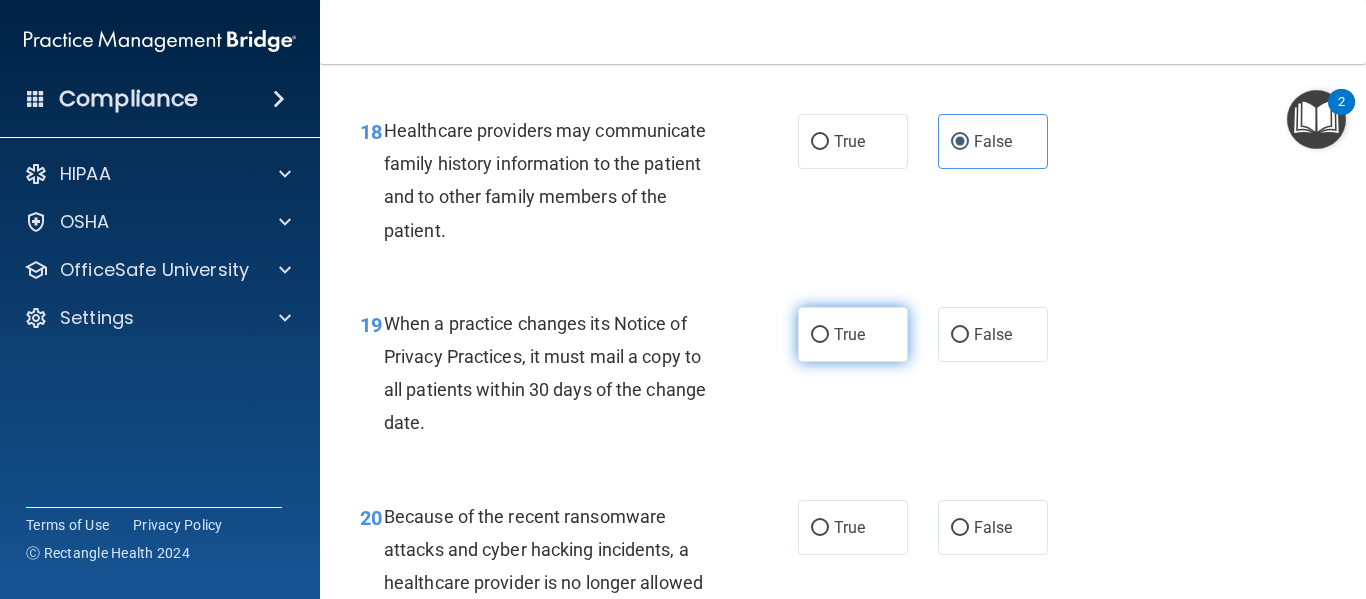click on "True" at bounding box center (853, 334) 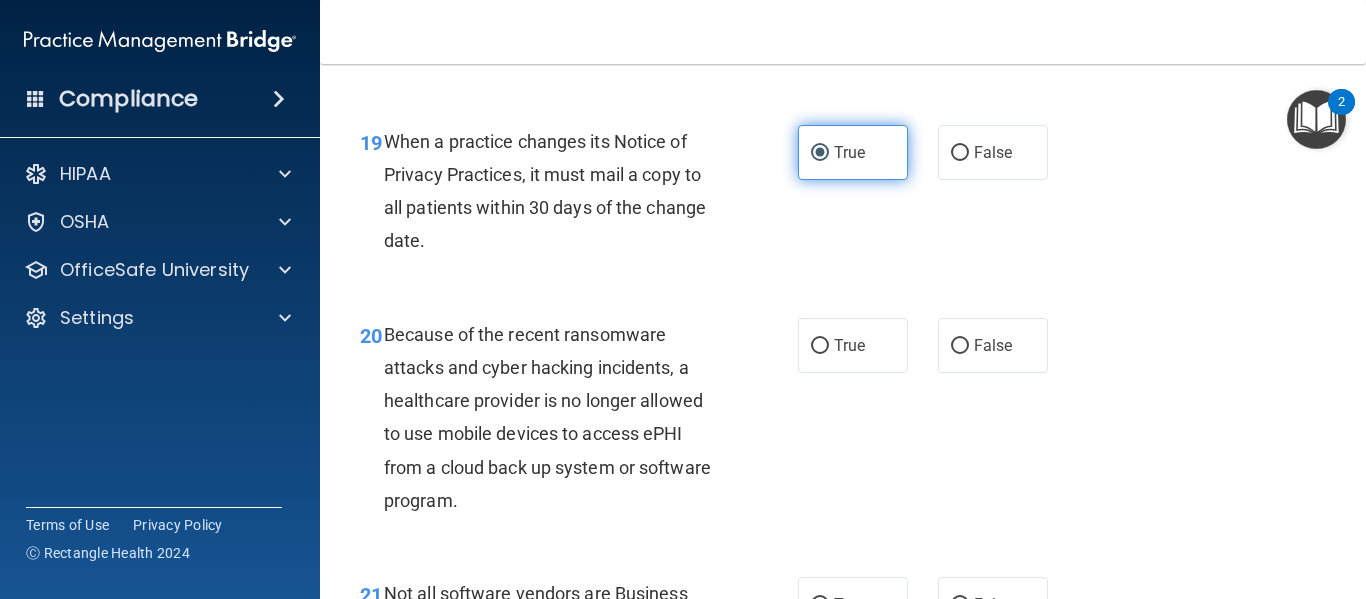 scroll, scrollTop: 3638, scrollLeft: 0, axis: vertical 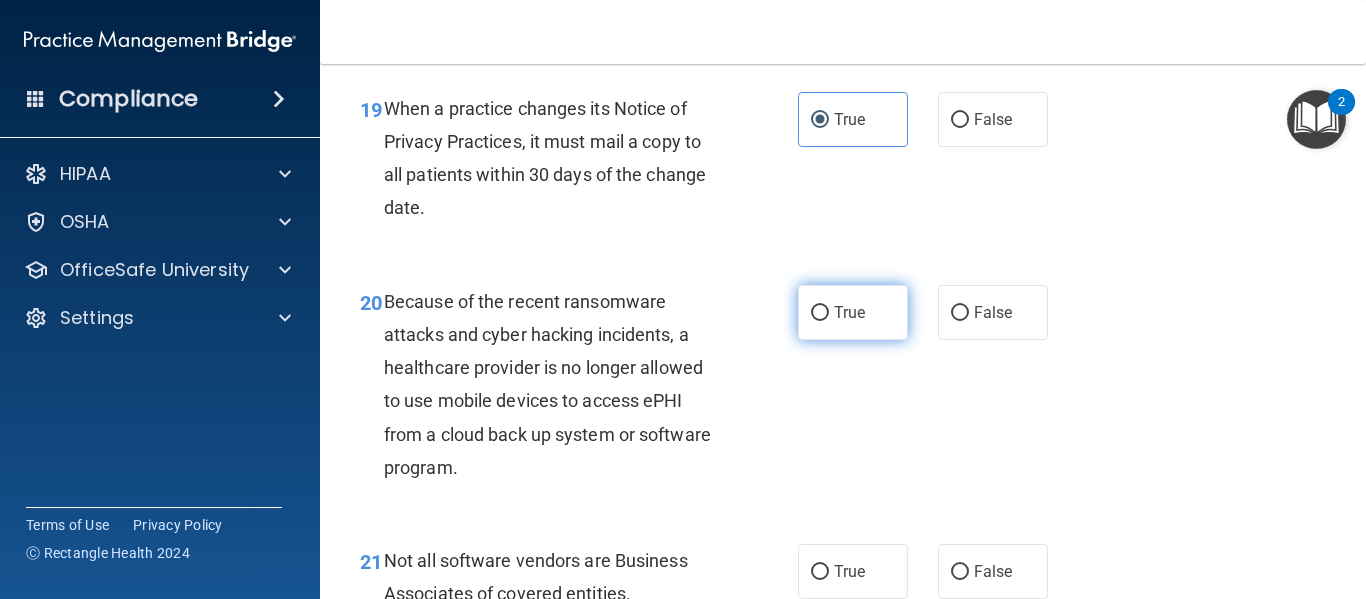 click on "True" at bounding box center (853, 312) 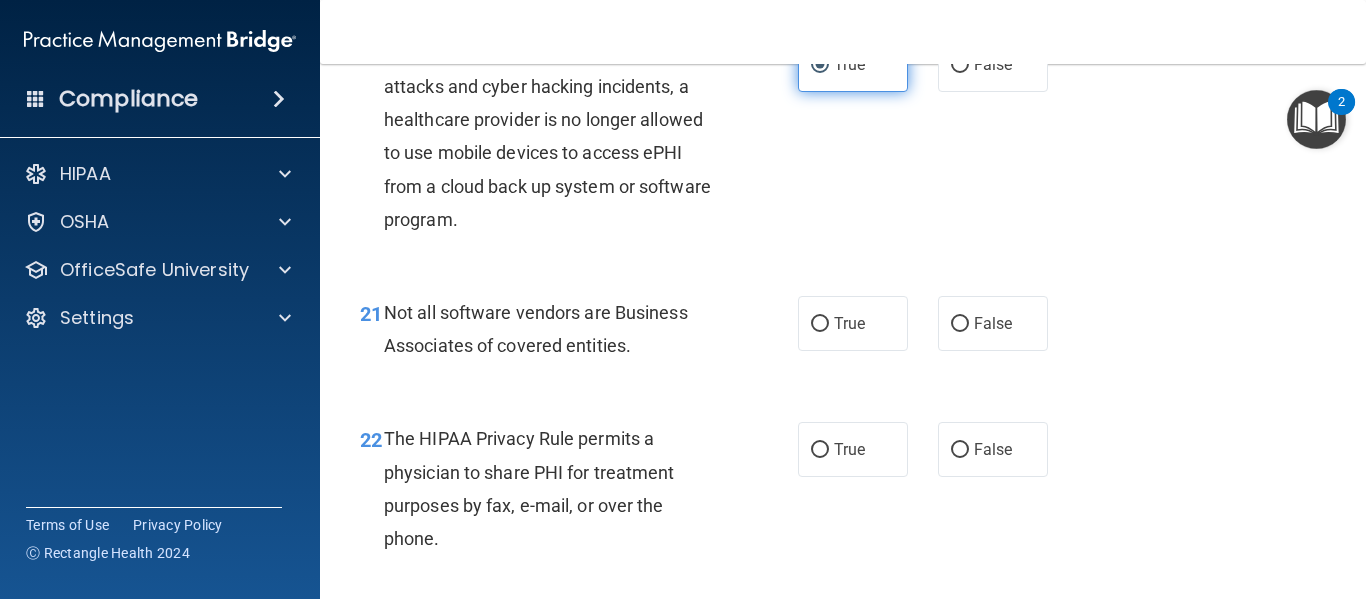 scroll, scrollTop: 3888, scrollLeft: 0, axis: vertical 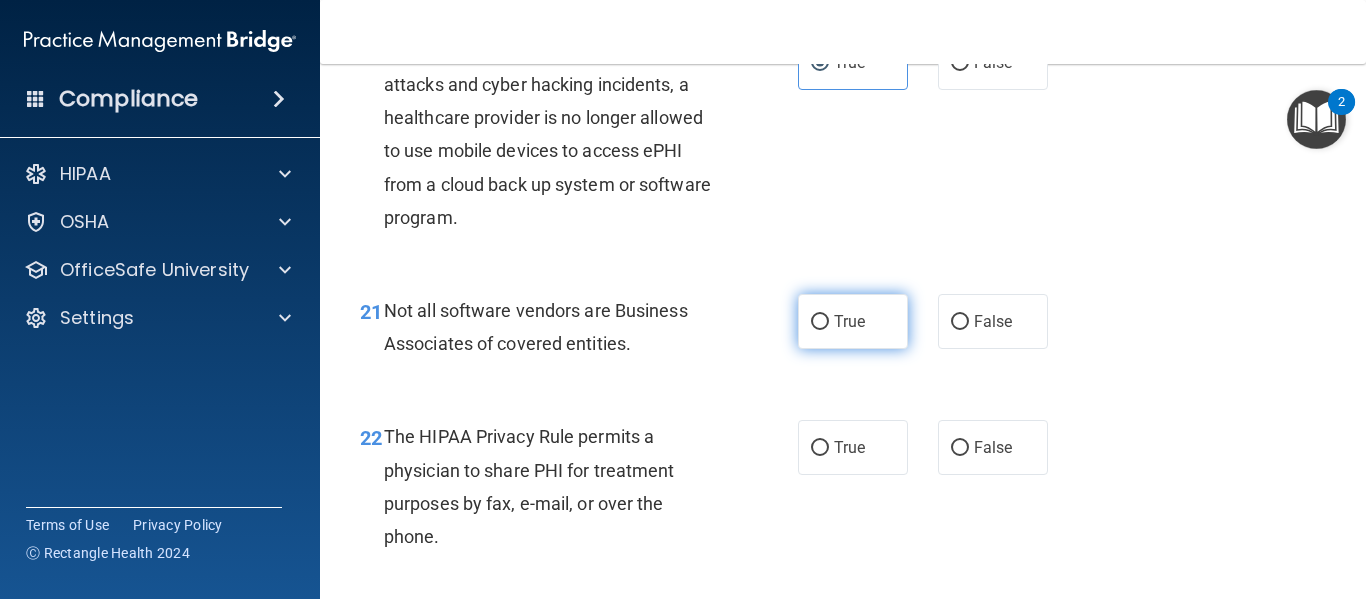 click on "True" at bounding box center (853, 321) 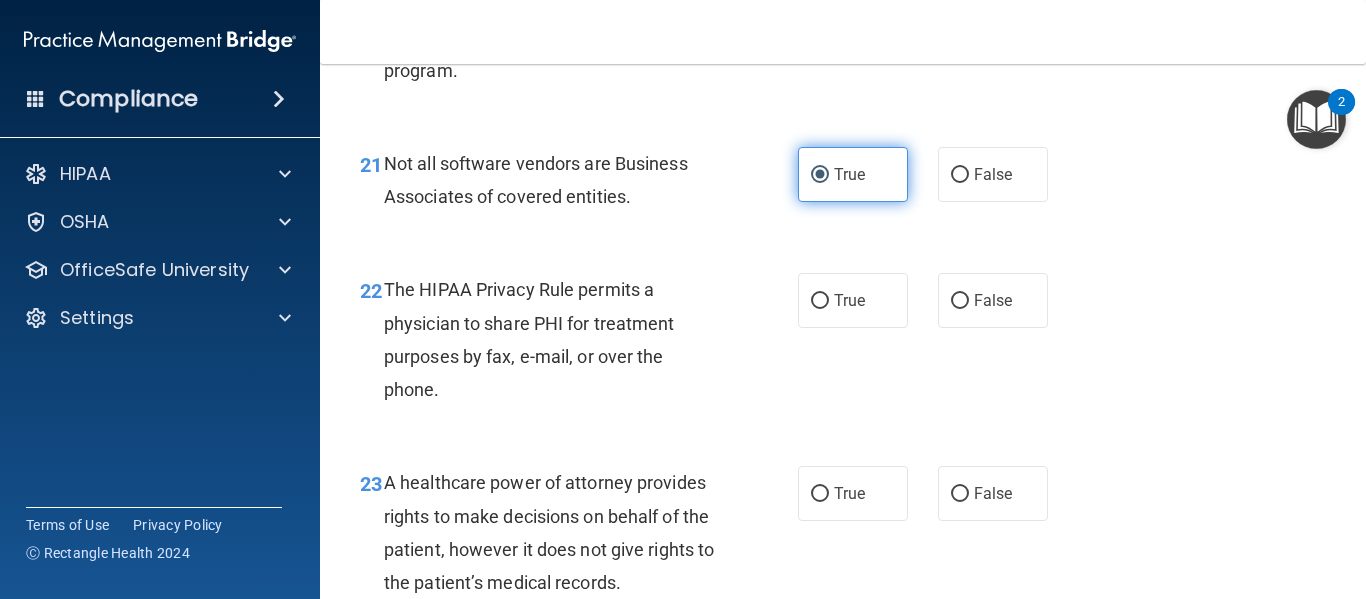 scroll, scrollTop: 4036, scrollLeft: 0, axis: vertical 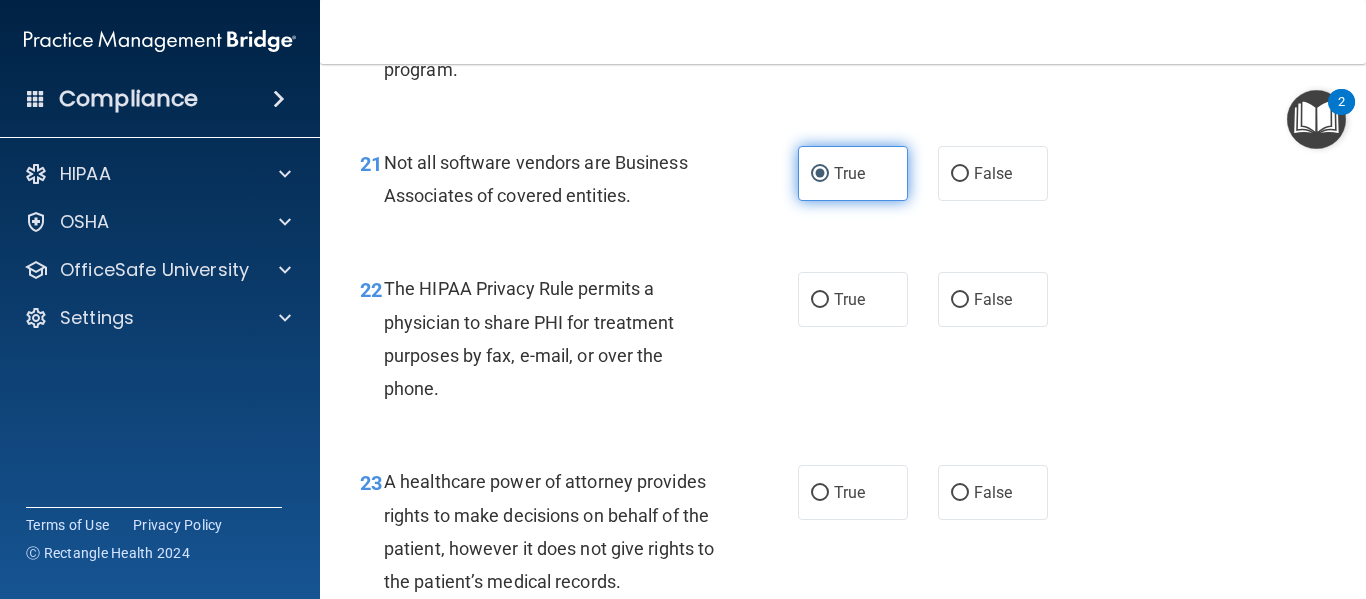 click on "True" at bounding box center [853, 299] 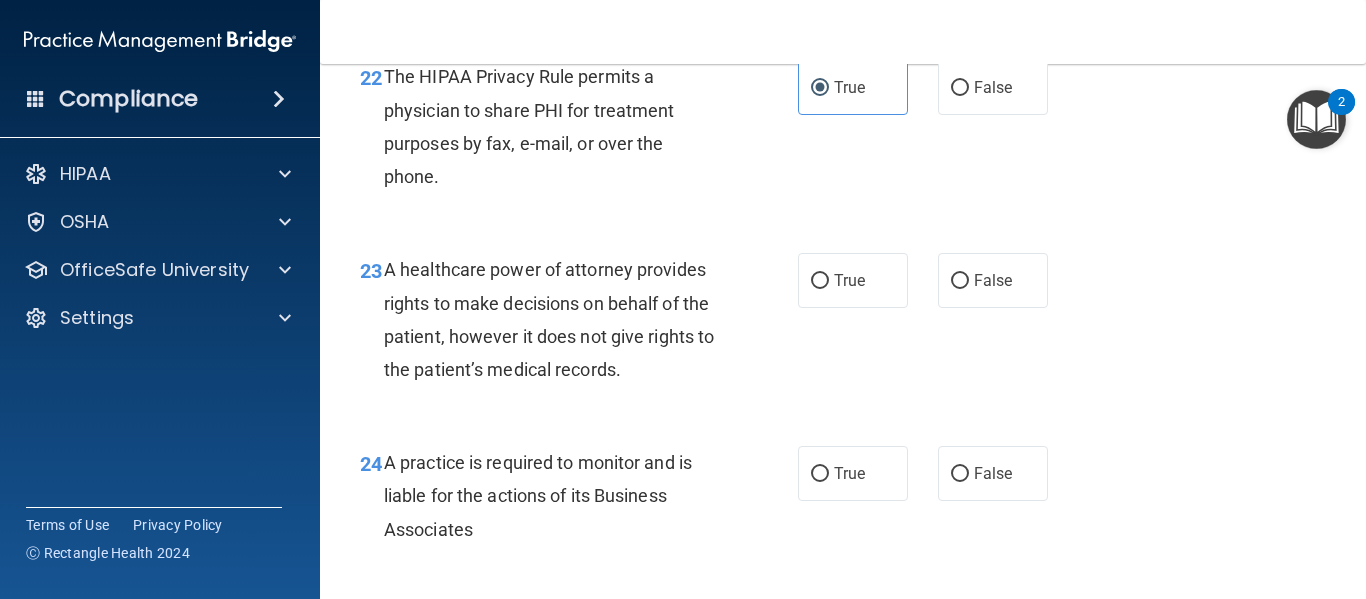 scroll, scrollTop: 4251, scrollLeft: 0, axis: vertical 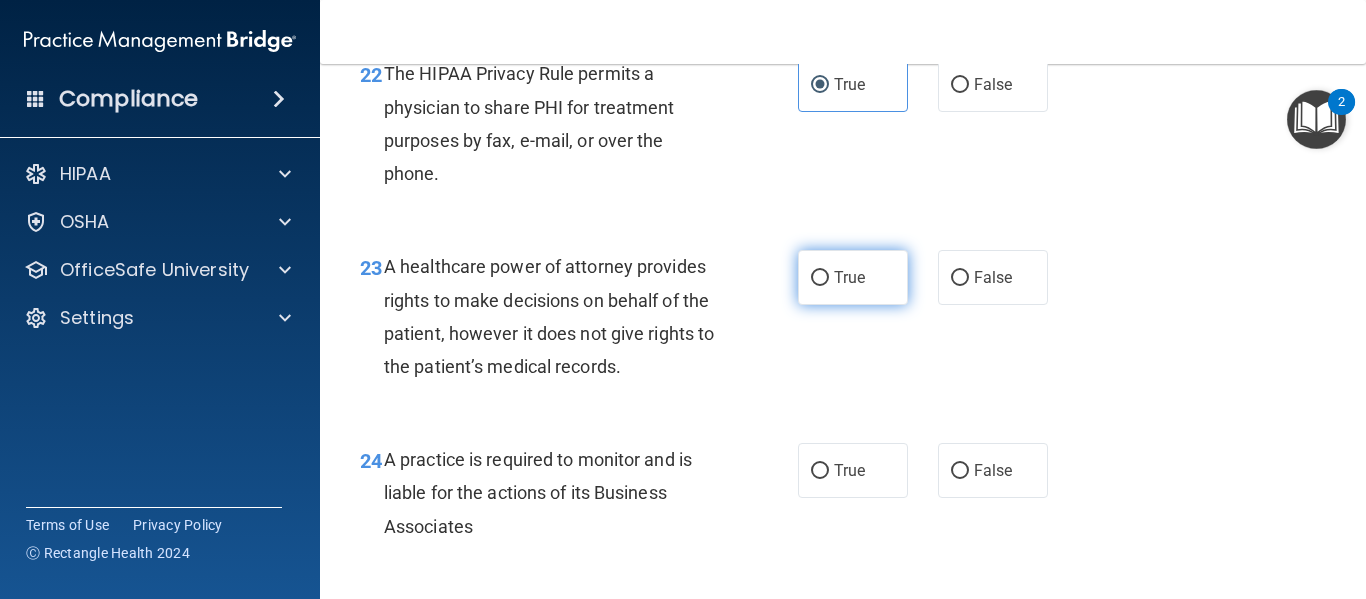 click on "True" at bounding box center [849, 277] 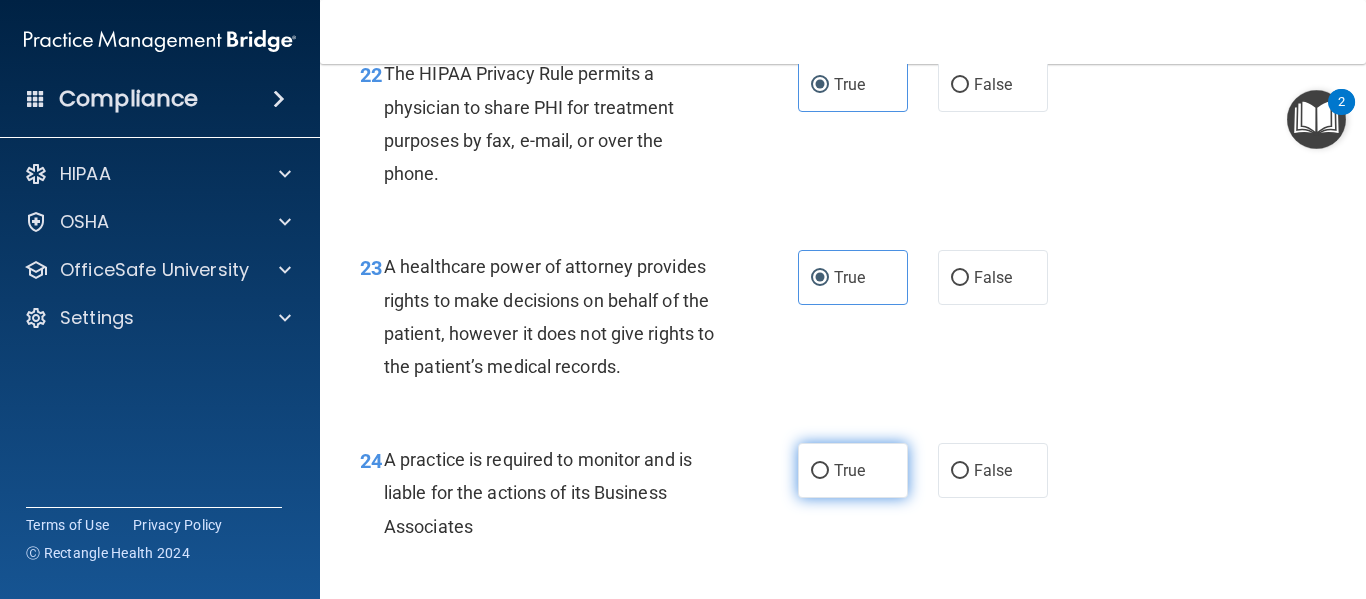 click on "True" at bounding box center (853, 470) 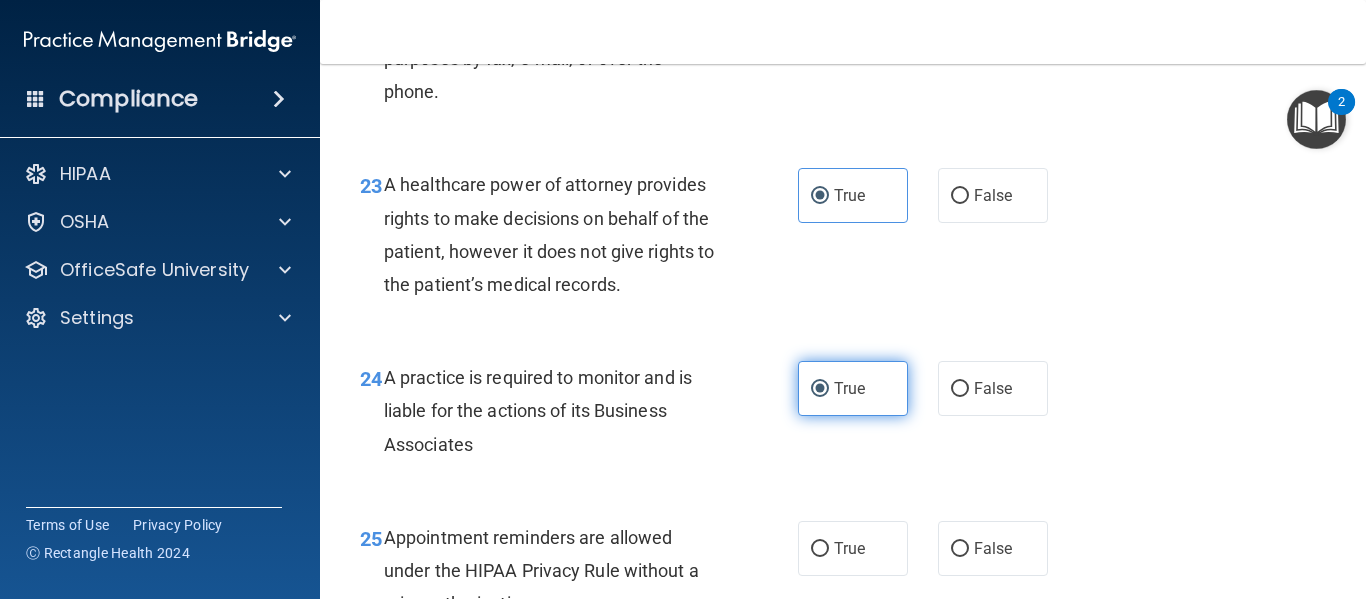 scroll, scrollTop: 4336, scrollLeft: 0, axis: vertical 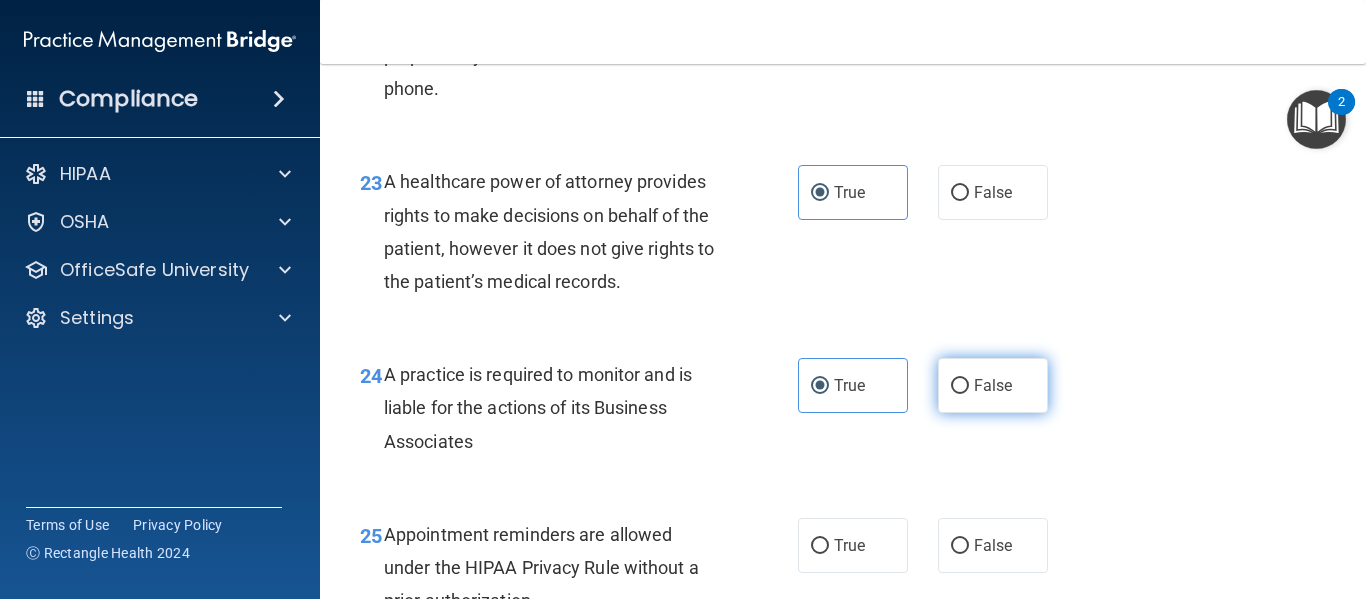 click on "False" at bounding box center (993, 385) 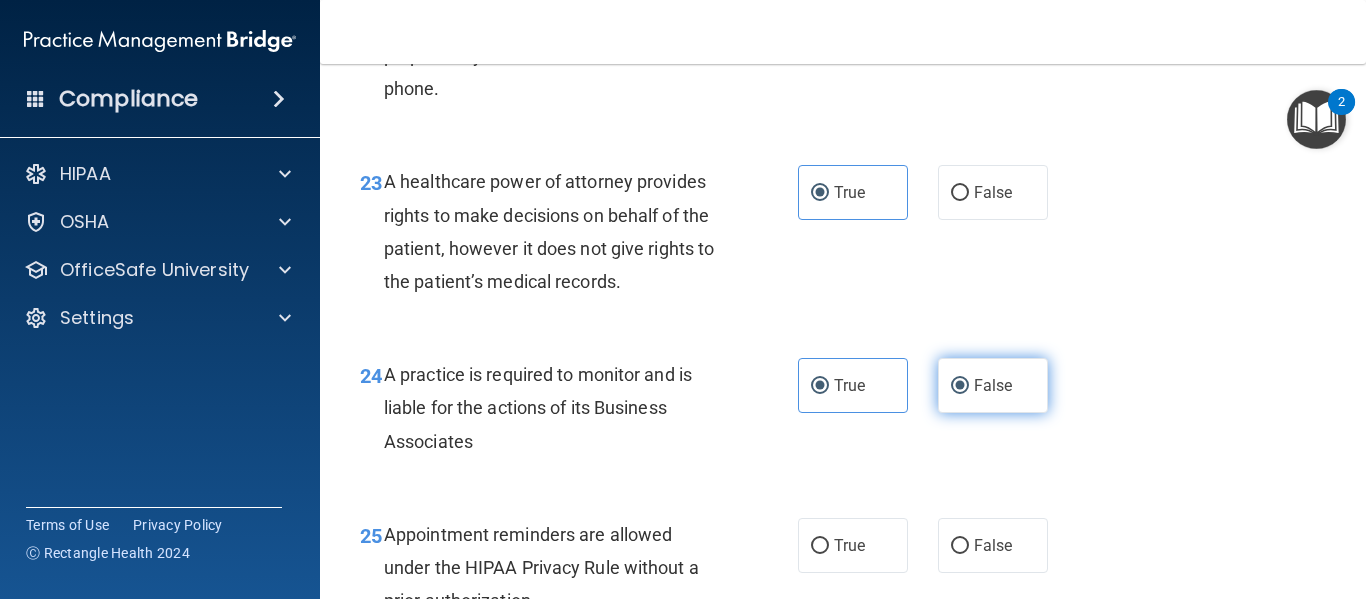 radio on "false" 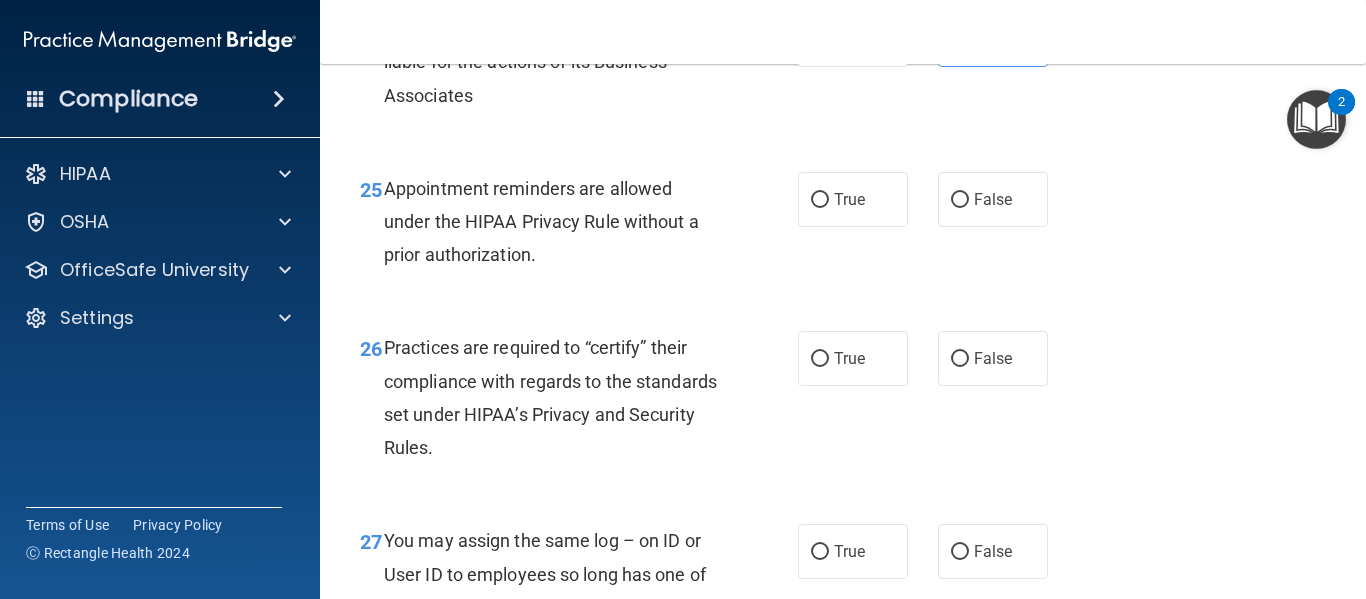 scroll, scrollTop: 4683, scrollLeft: 0, axis: vertical 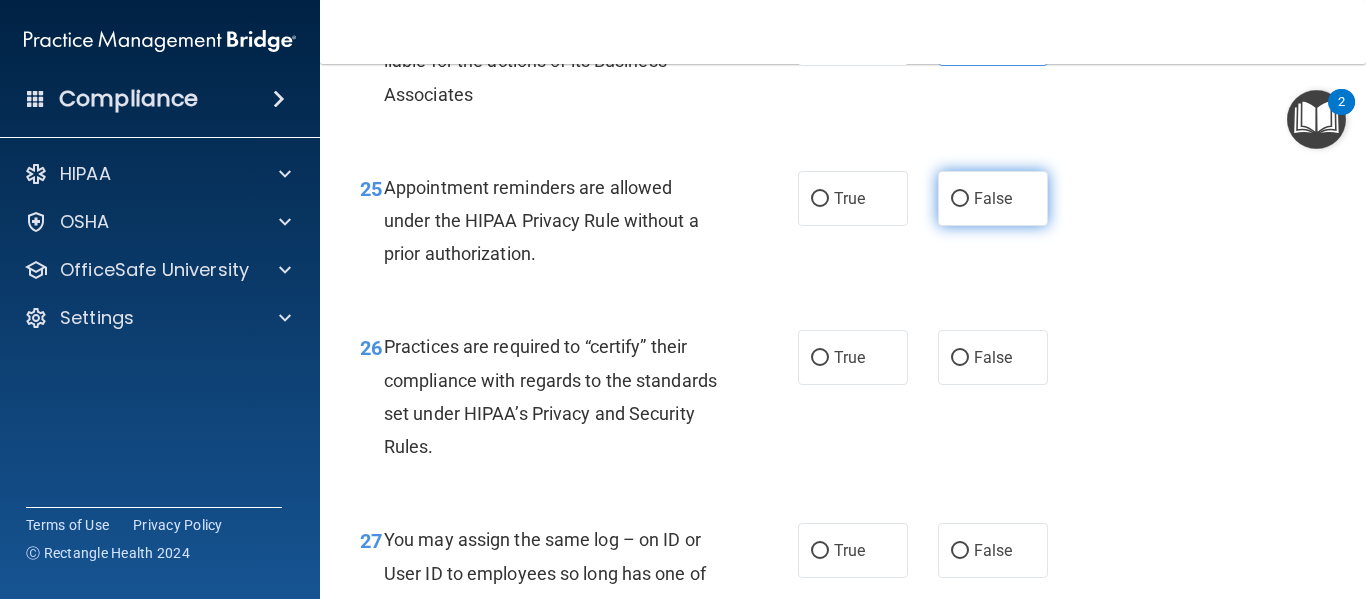 click on "False" at bounding box center [993, 198] 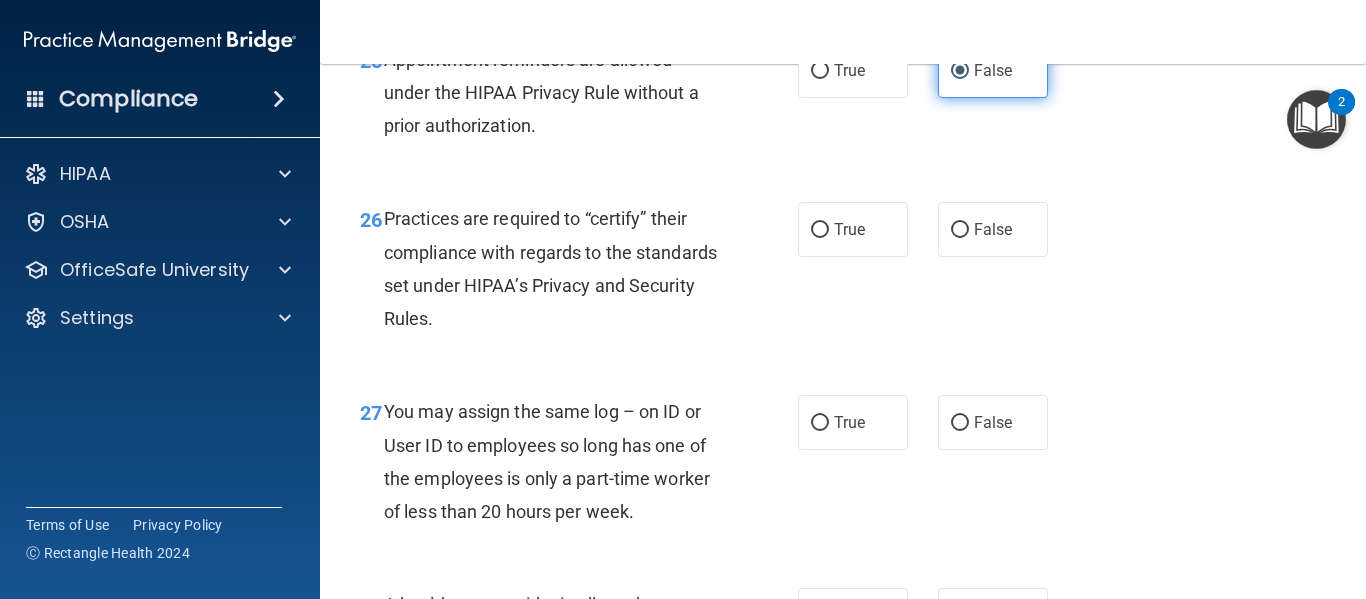 scroll, scrollTop: 4818, scrollLeft: 0, axis: vertical 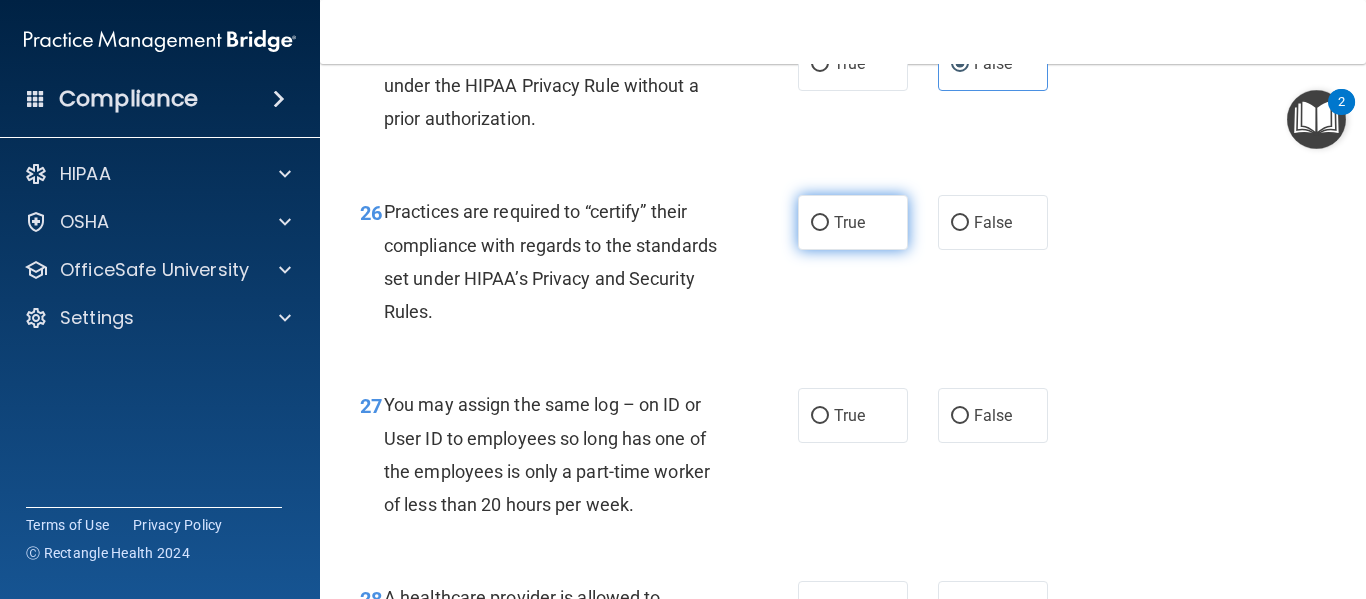 click on "True" at bounding box center [849, 222] 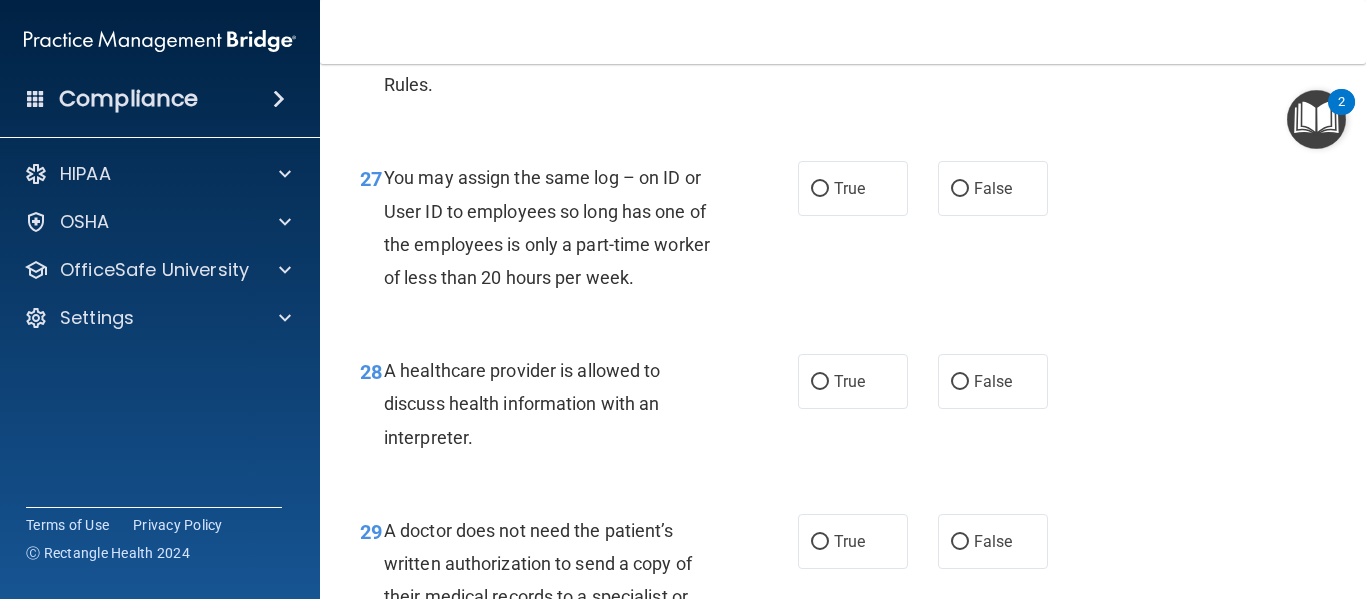 scroll, scrollTop: 5048, scrollLeft: 0, axis: vertical 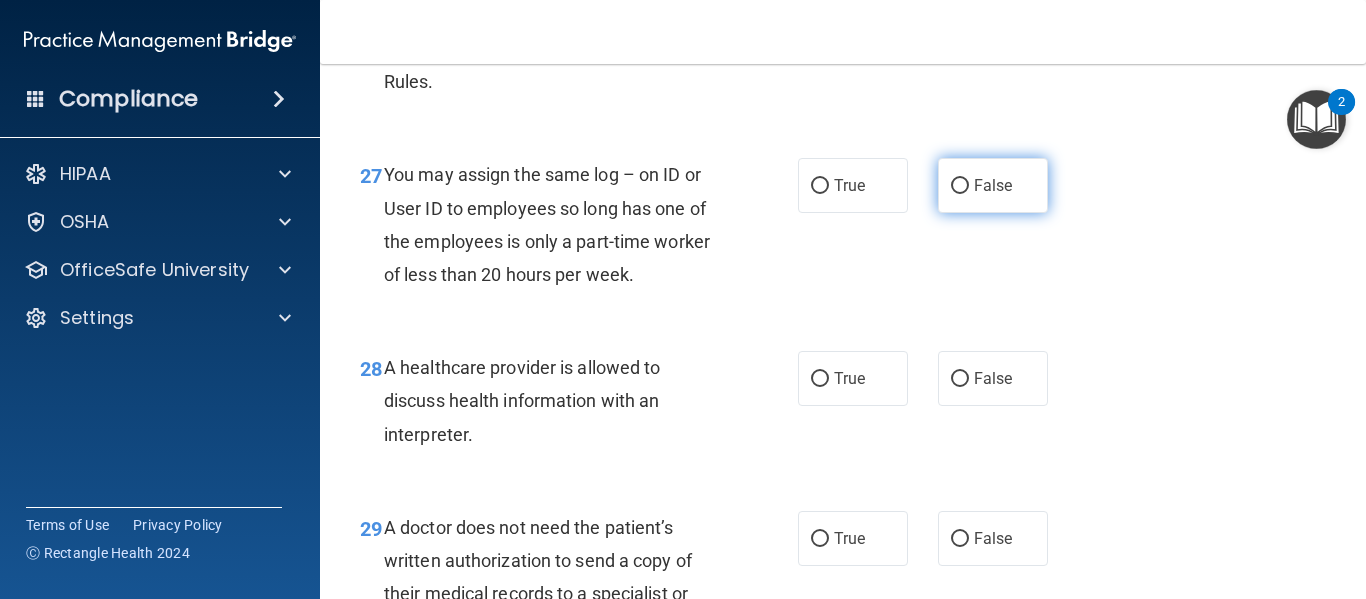 click on "False" at bounding box center [993, 185] 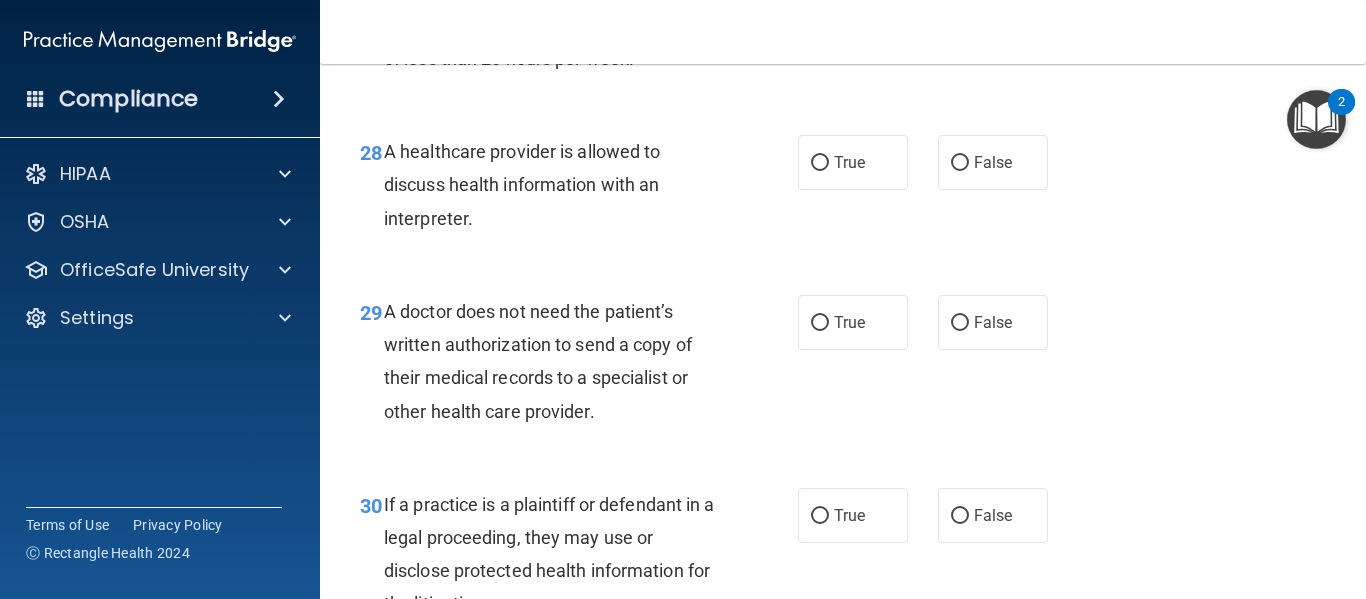 scroll, scrollTop: 5266, scrollLeft: 0, axis: vertical 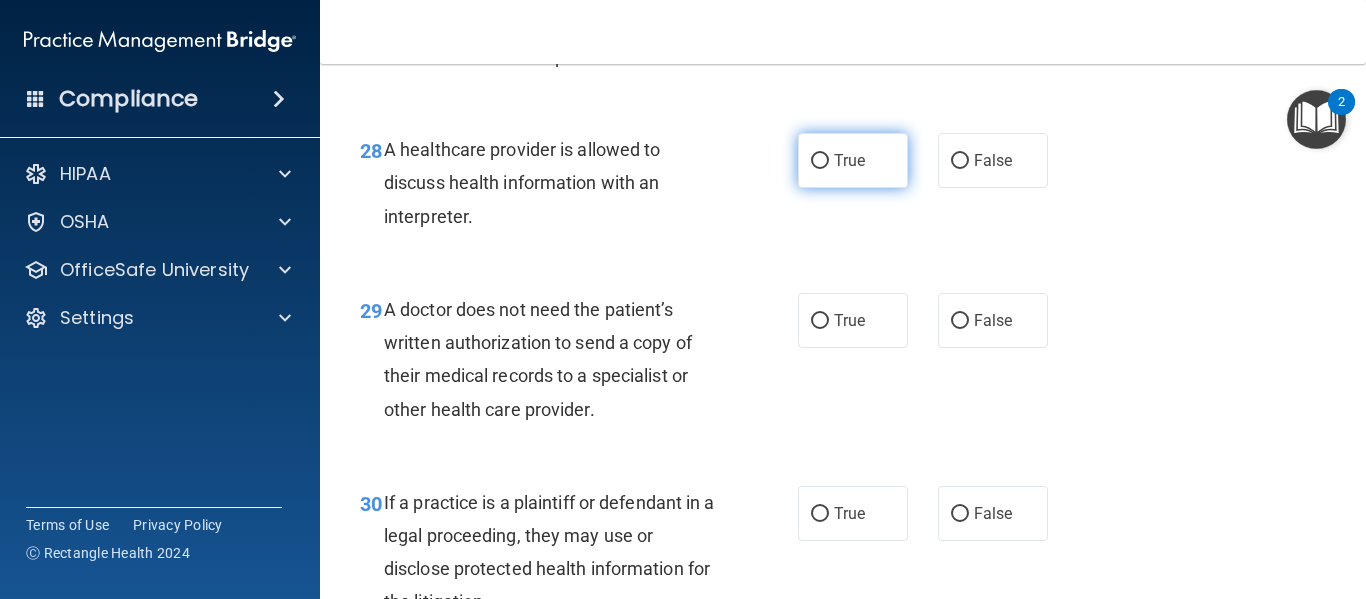 click on "True" at bounding box center (853, 160) 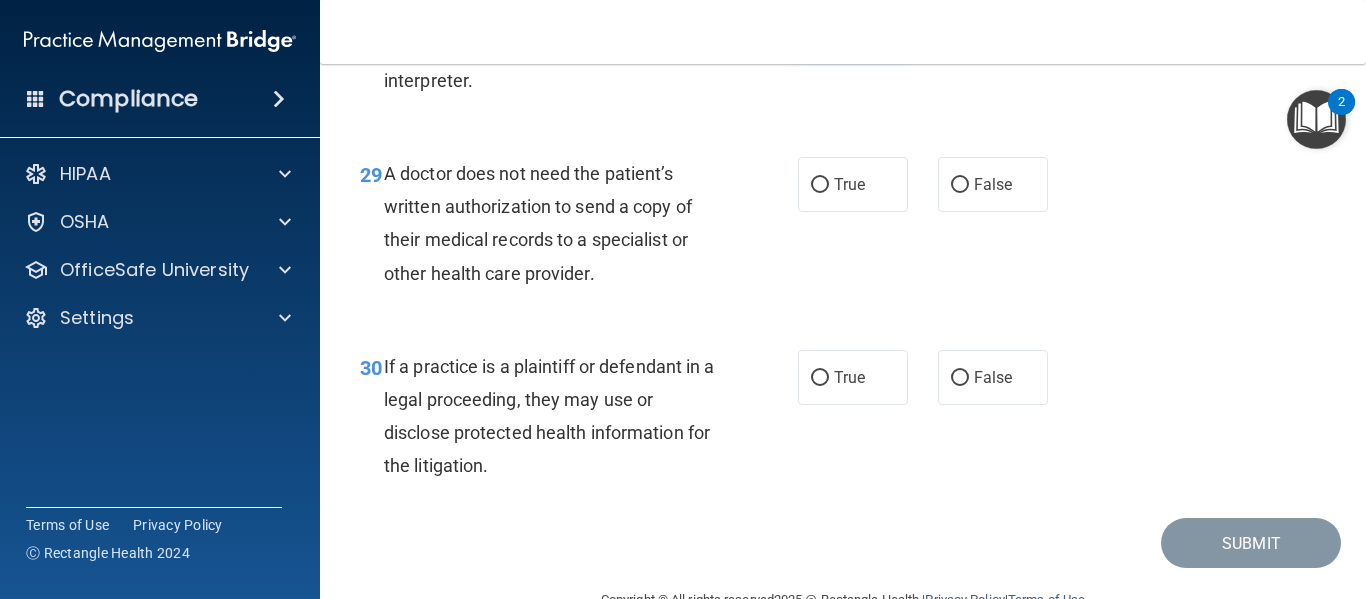 scroll, scrollTop: 5406, scrollLeft: 0, axis: vertical 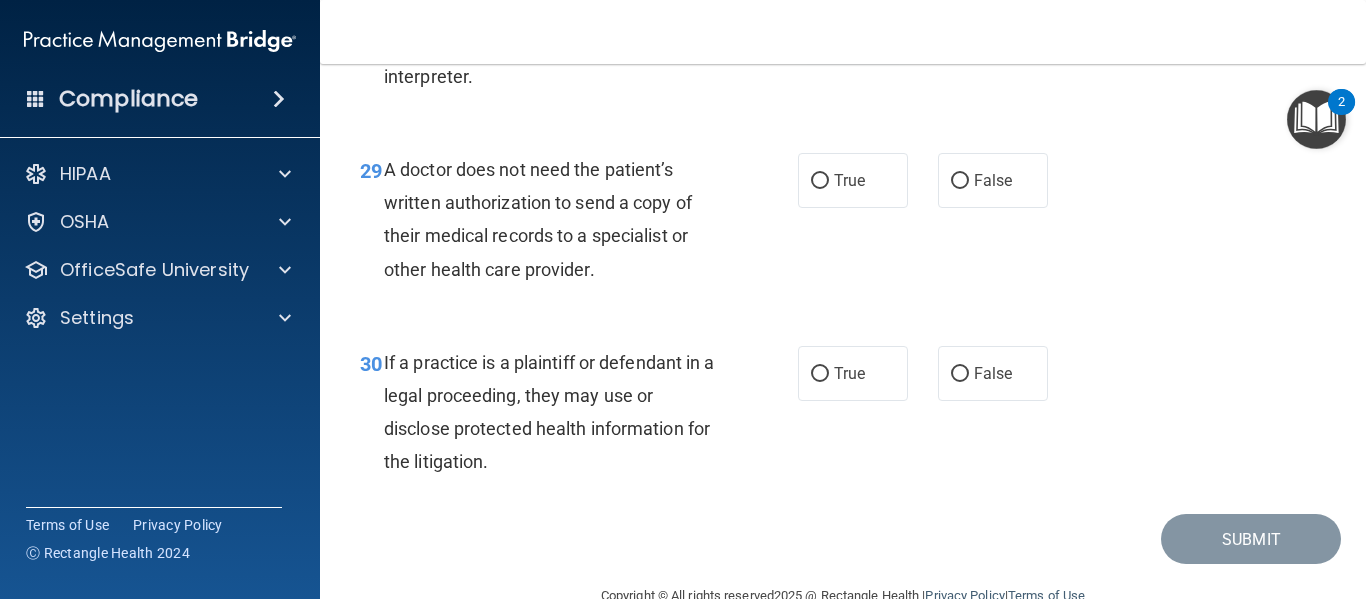 click on "True" at bounding box center (853, 180) 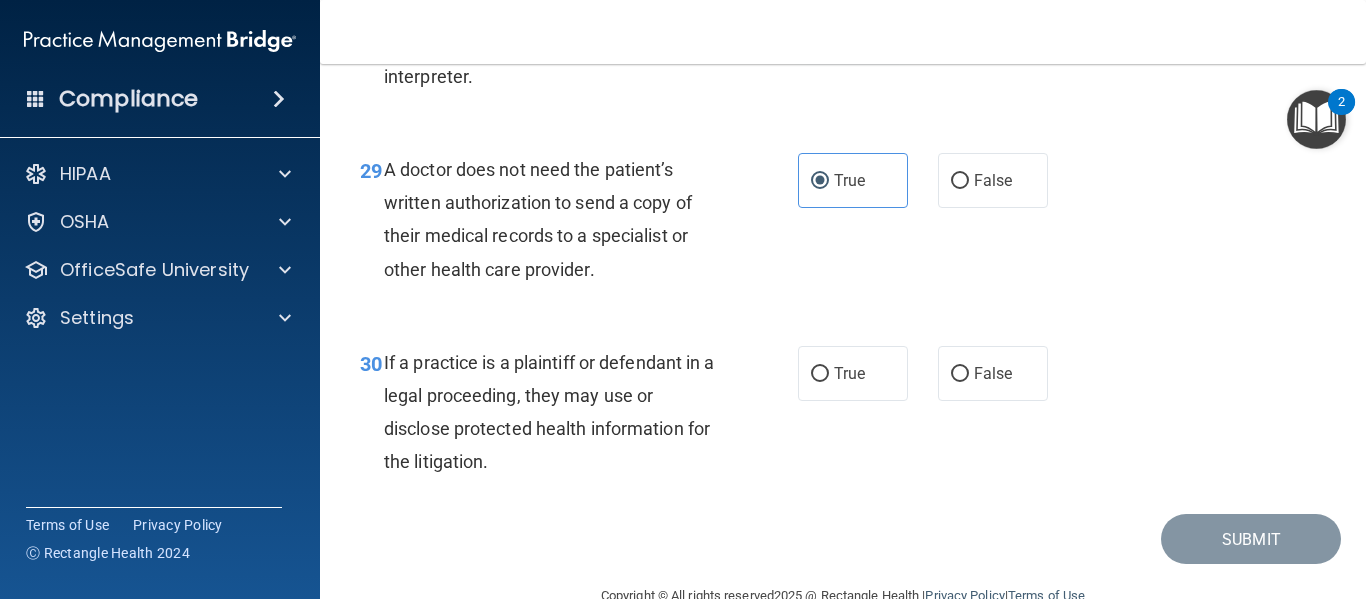 scroll, scrollTop: 5451, scrollLeft: 0, axis: vertical 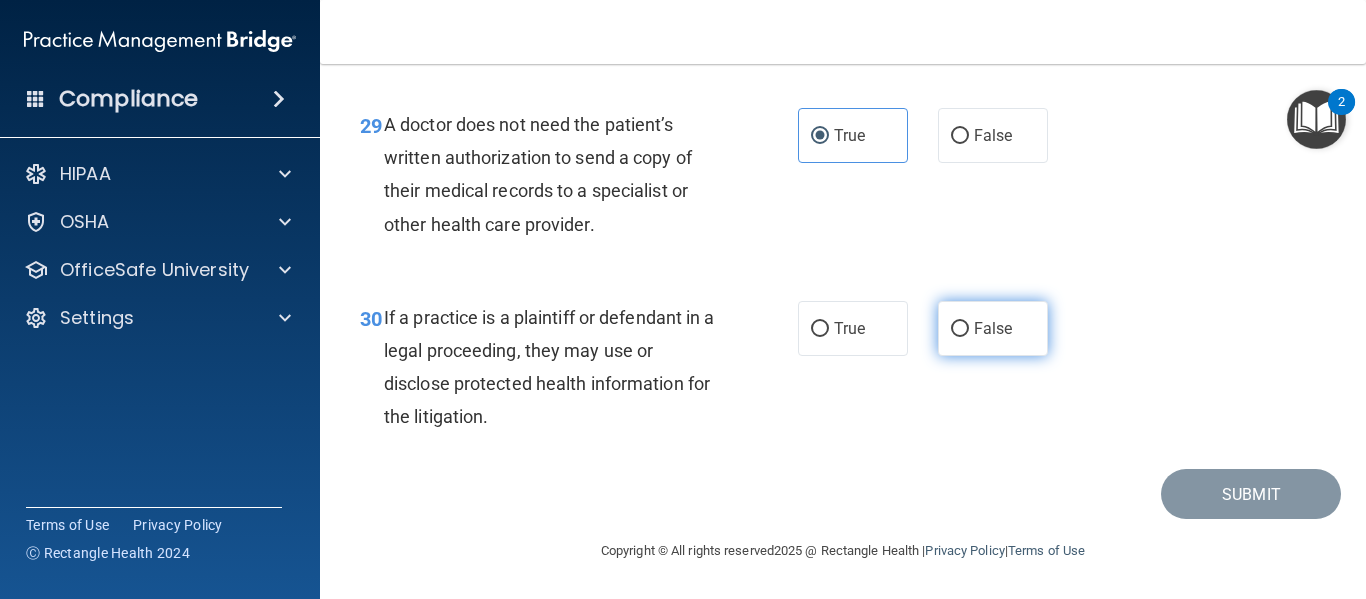 click on "False" at bounding box center [960, 329] 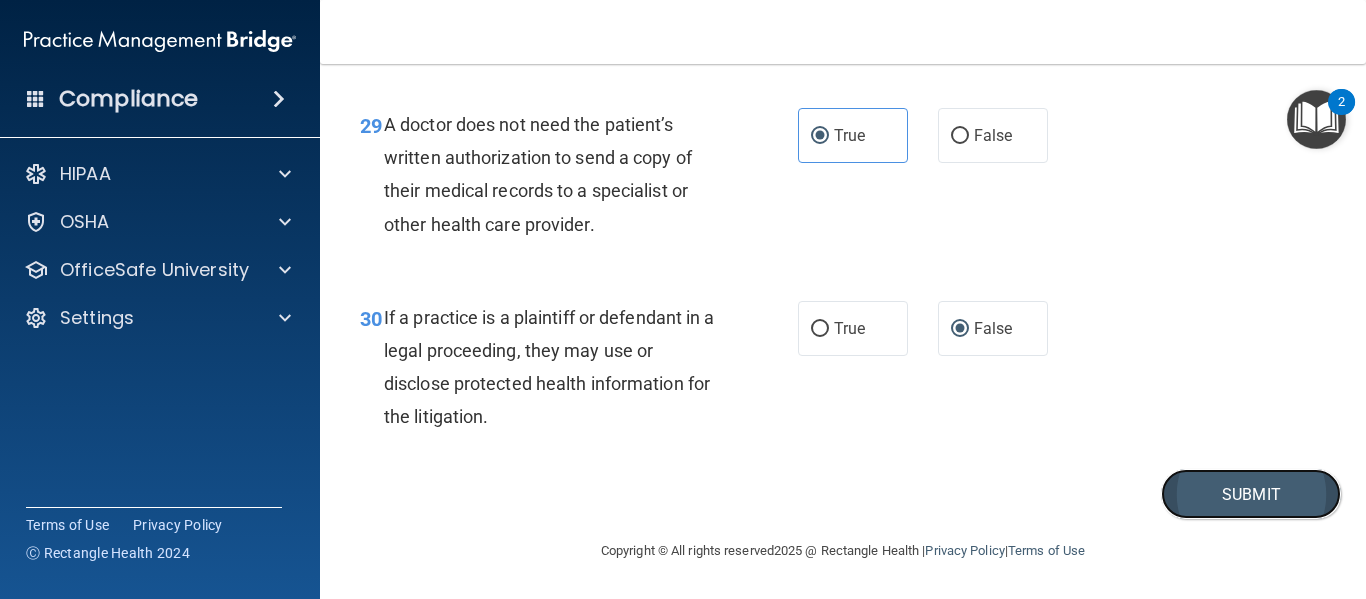 click on "Submit" at bounding box center [1251, 494] 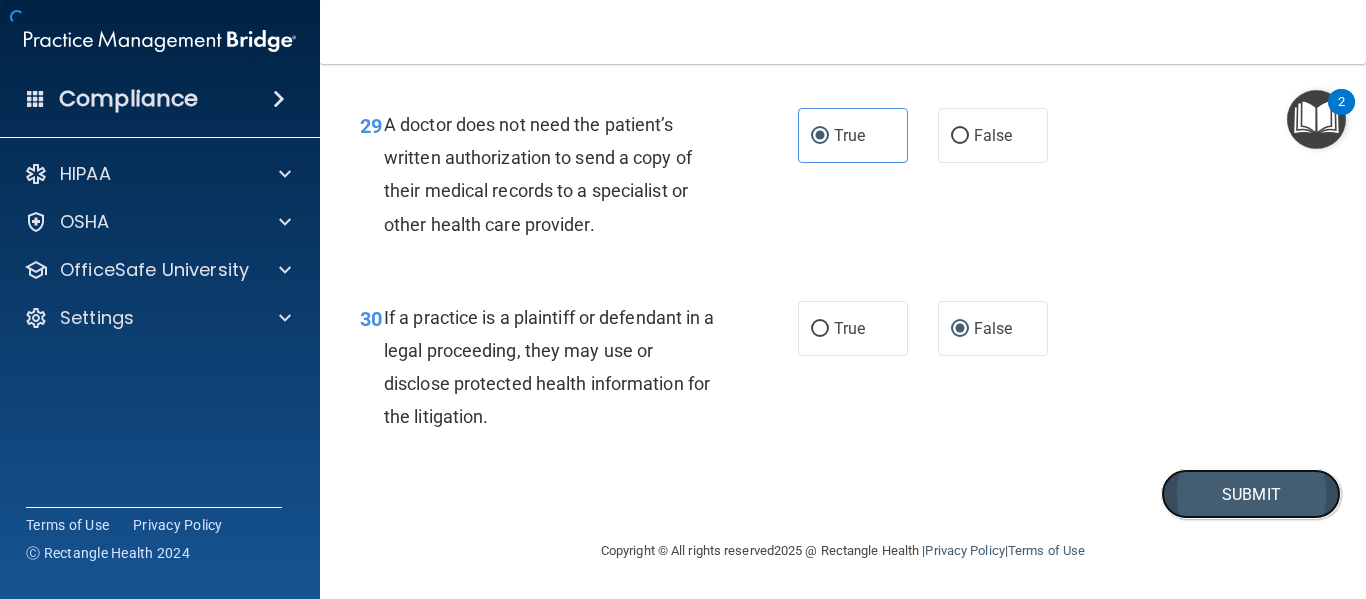 click on "Submit" at bounding box center (1251, 494) 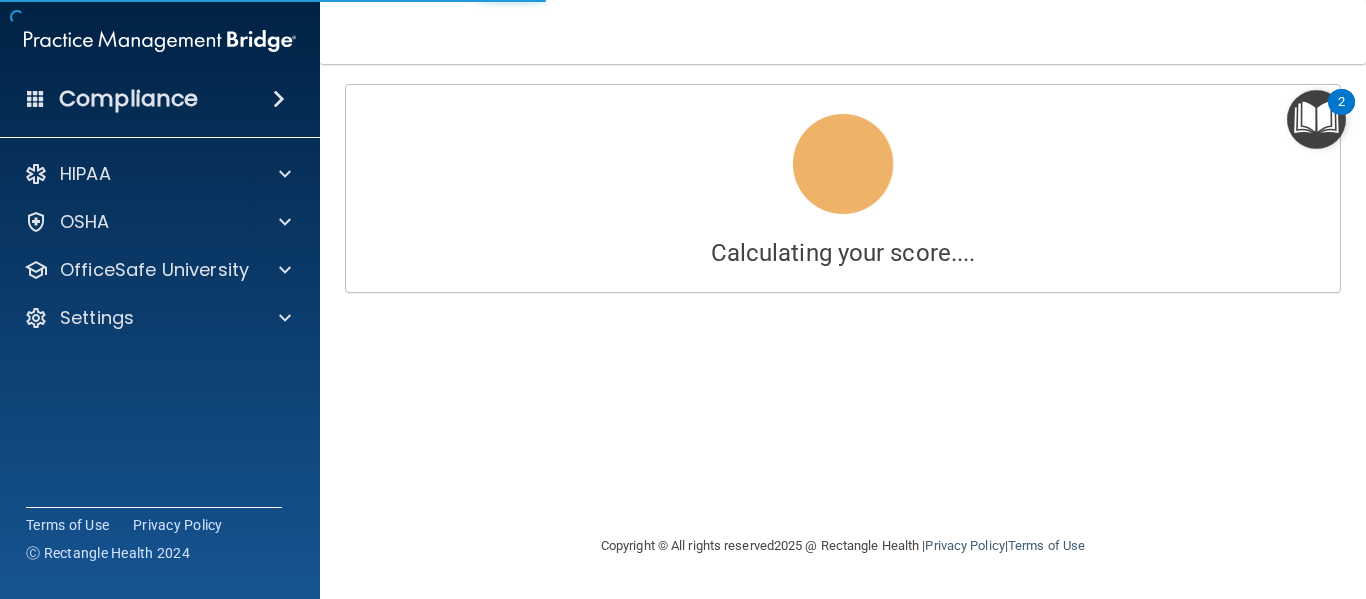 scroll, scrollTop: 0, scrollLeft: 0, axis: both 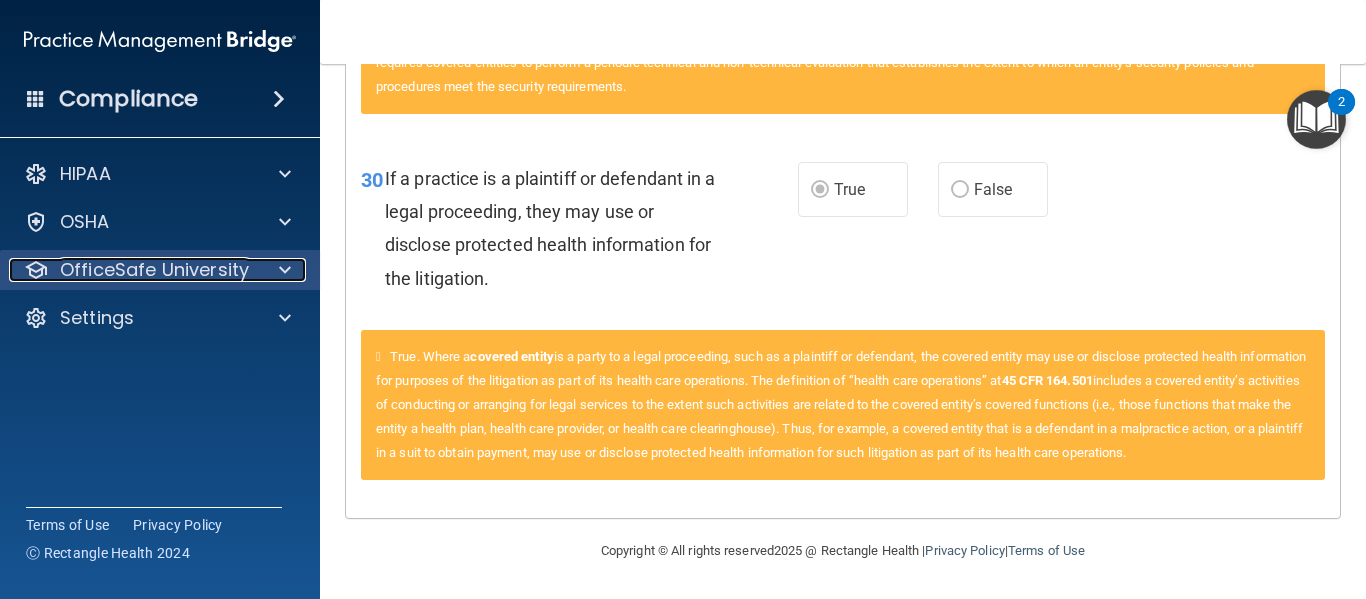 click at bounding box center [282, 270] 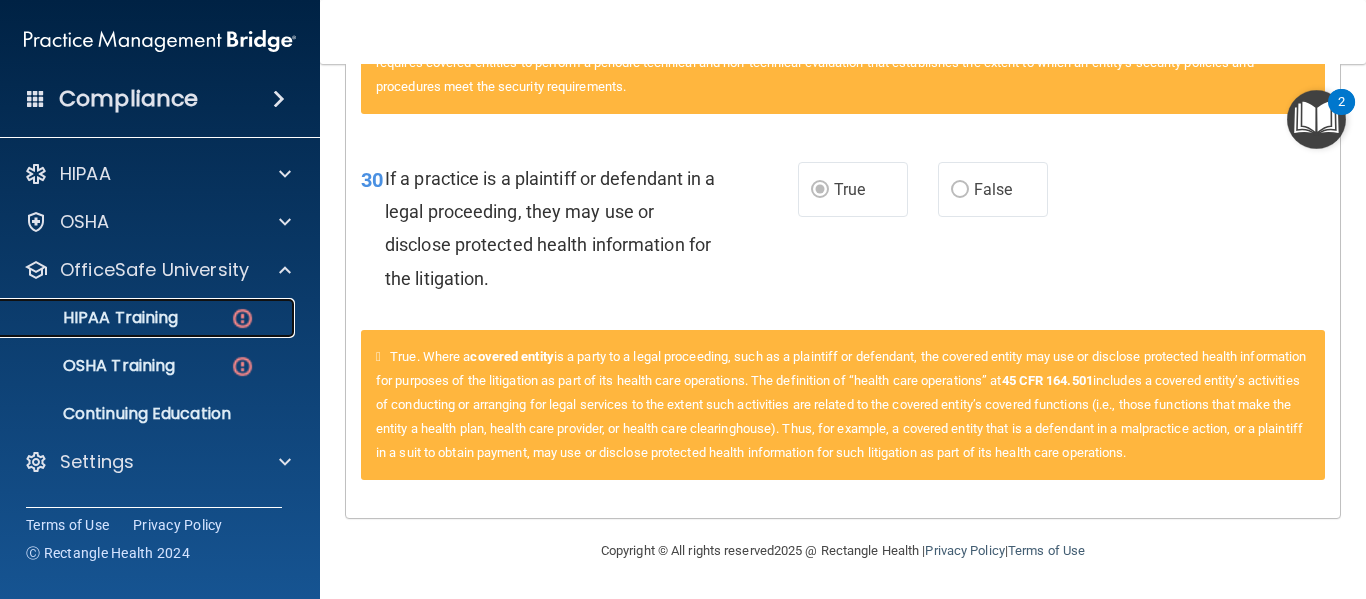 click on "HIPAA Training" at bounding box center (137, 318) 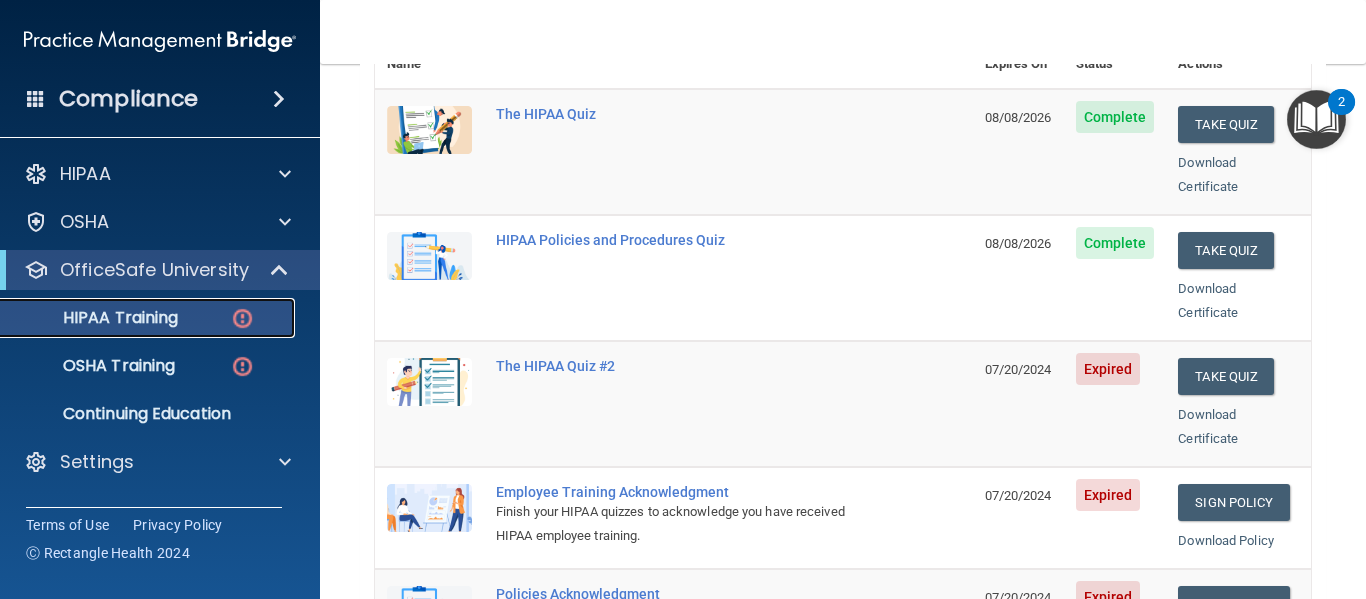 scroll, scrollTop: 262, scrollLeft: 0, axis: vertical 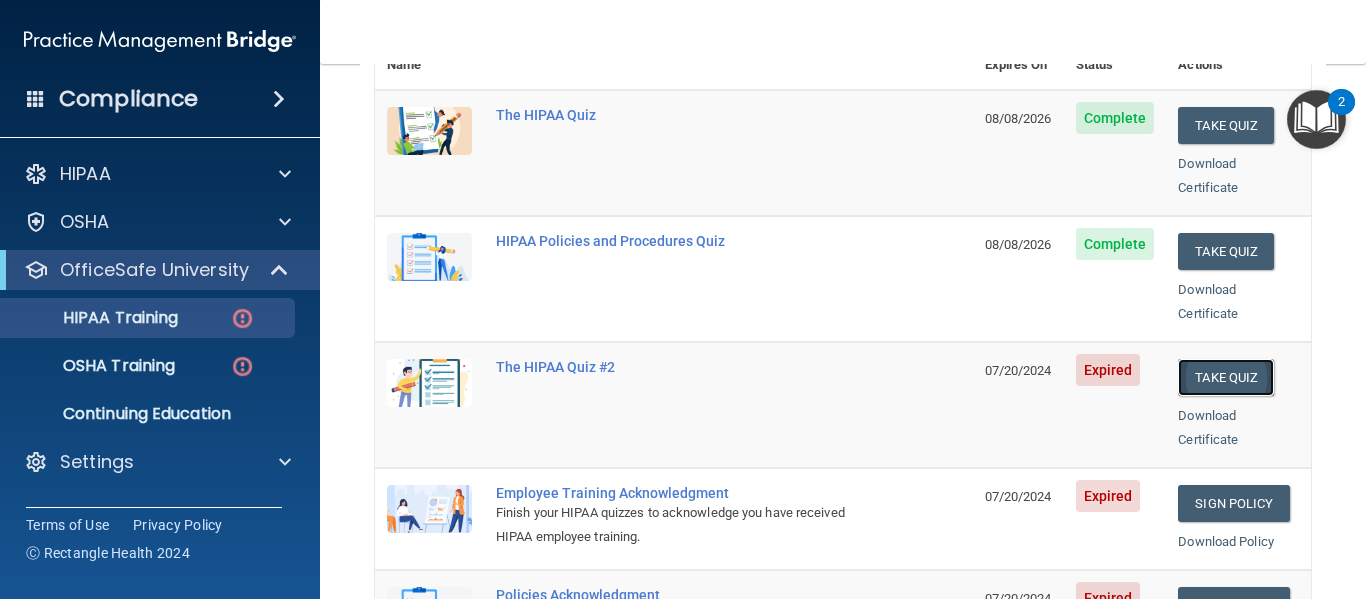 click on "Take Quiz" at bounding box center (1226, 377) 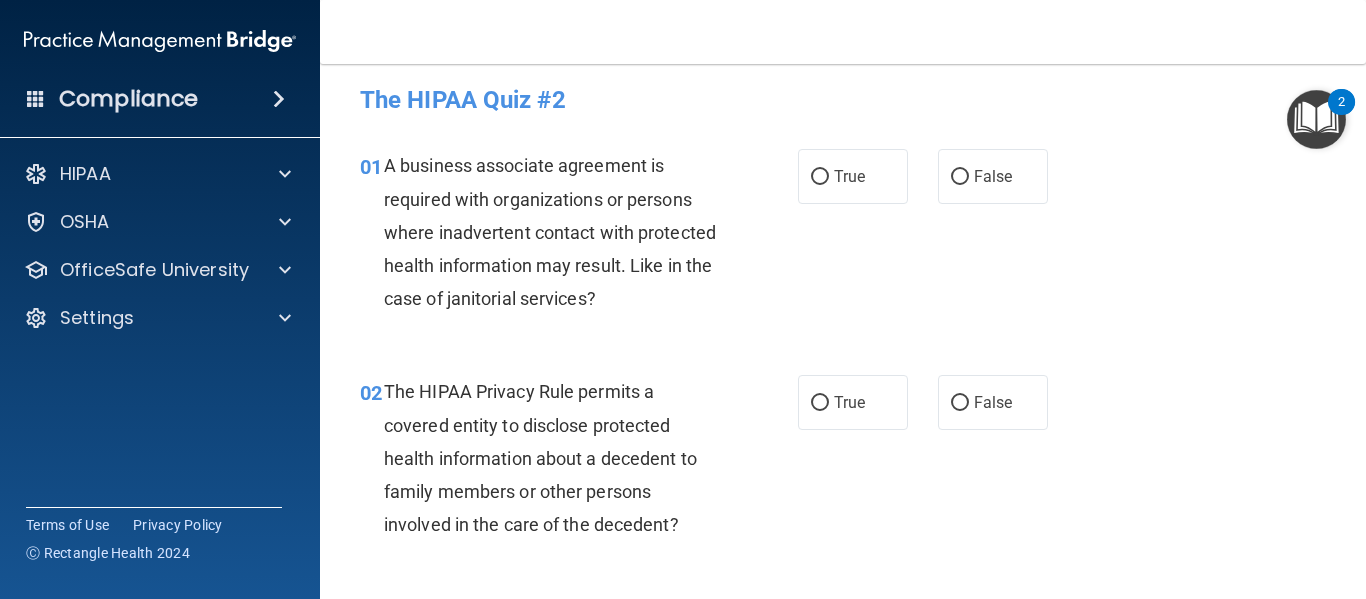 scroll, scrollTop: 0, scrollLeft: 0, axis: both 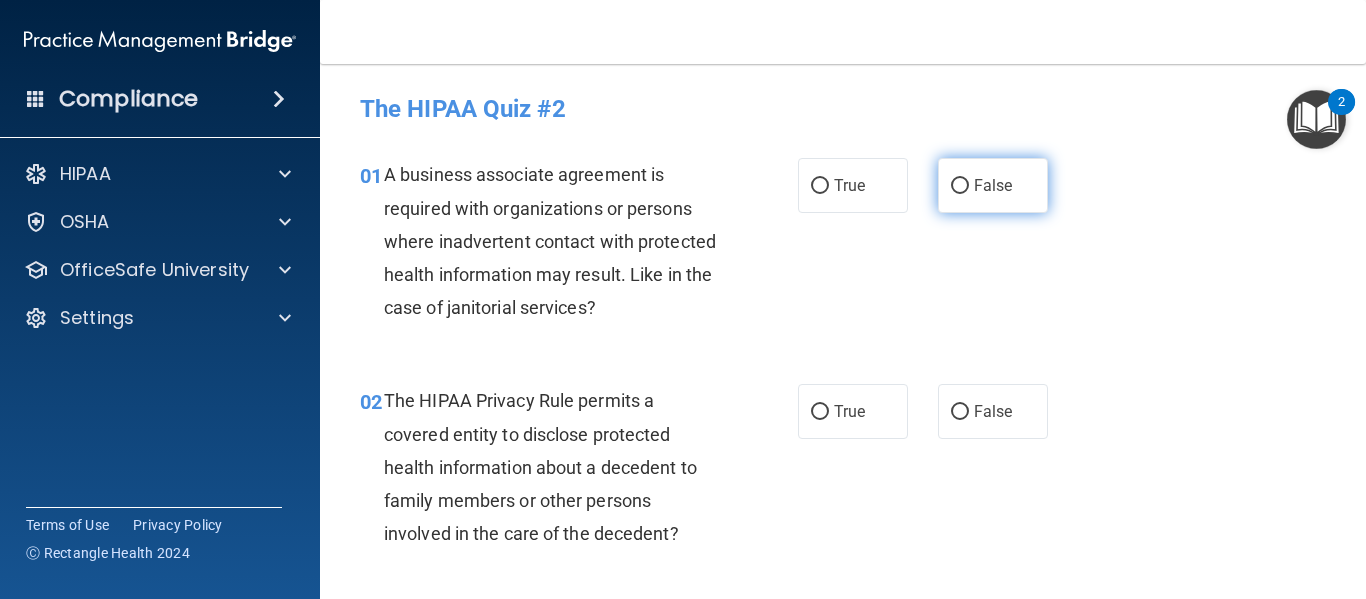 click on "False" at bounding box center [993, 185] 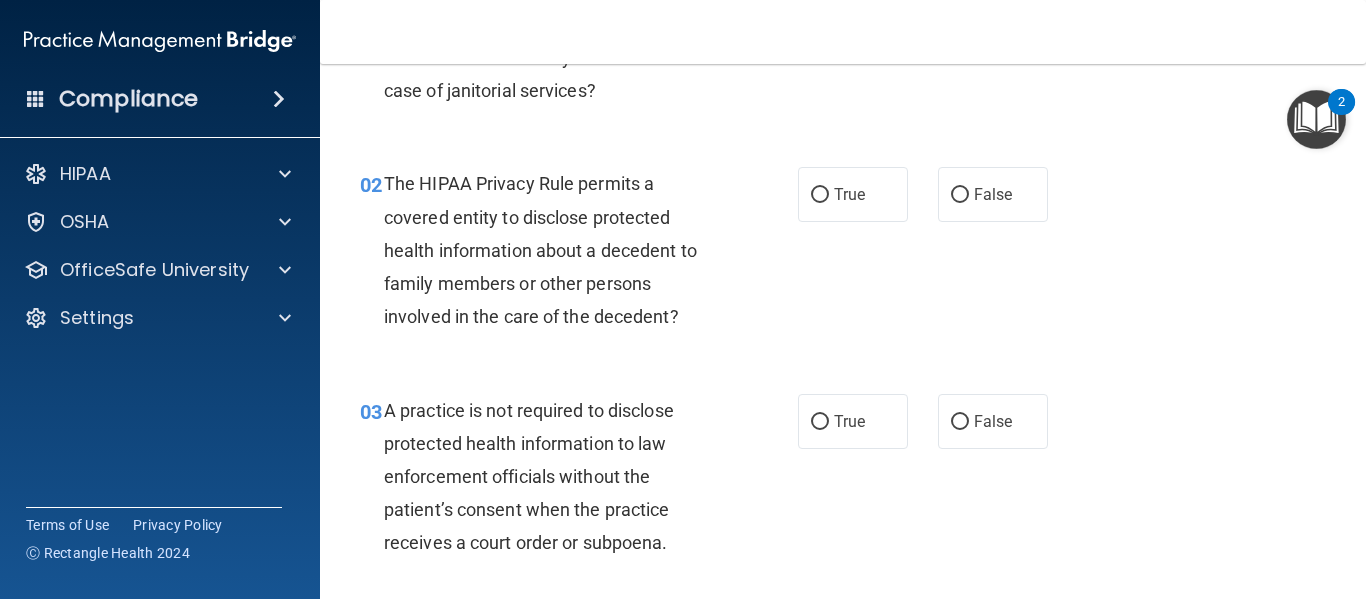scroll, scrollTop: 219, scrollLeft: 0, axis: vertical 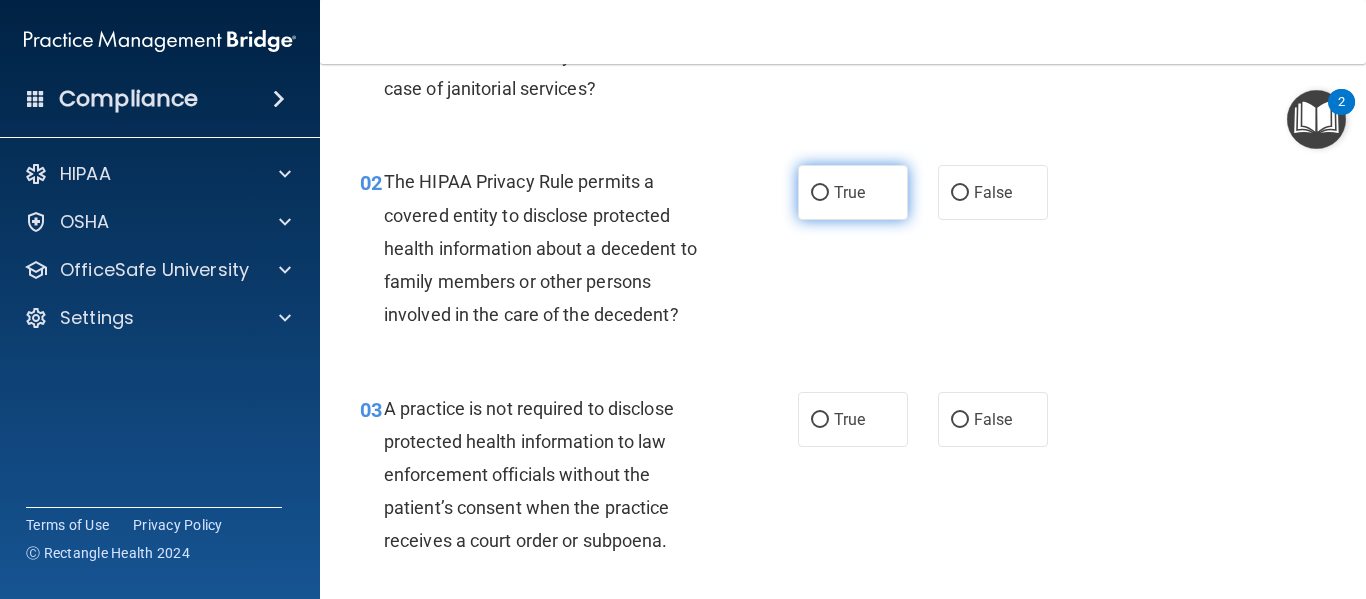 click on "True" at bounding box center (849, 192) 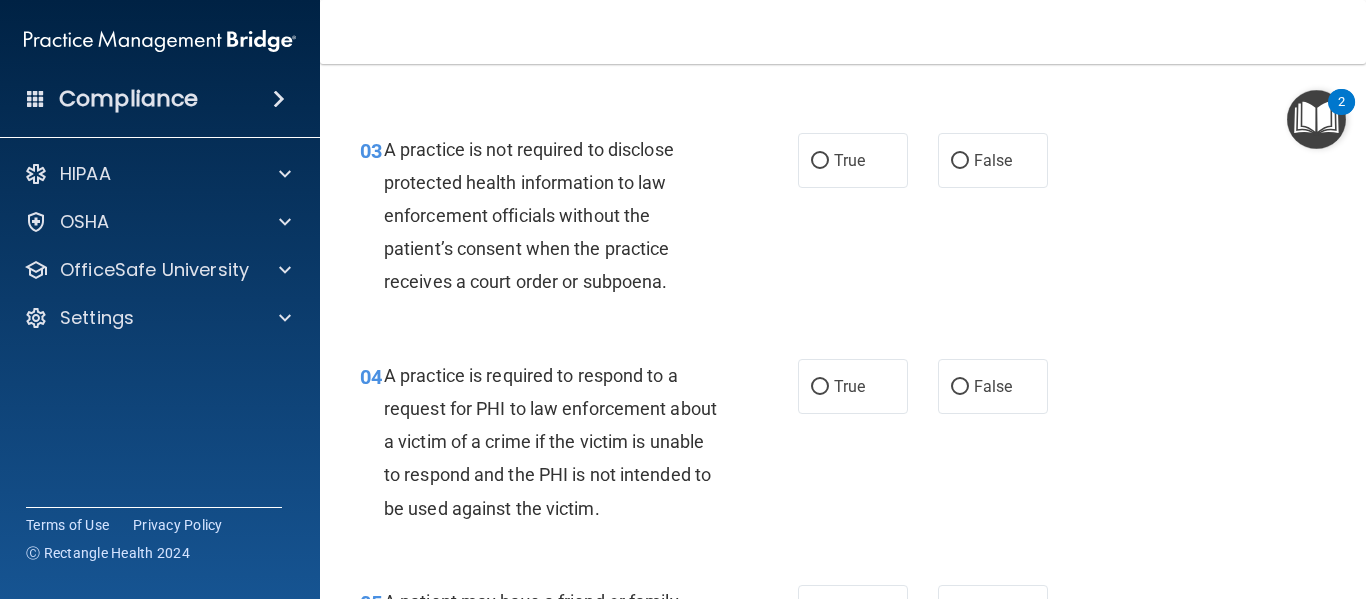 scroll, scrollTop: 482, scrollLeft: 0, axis: vertical 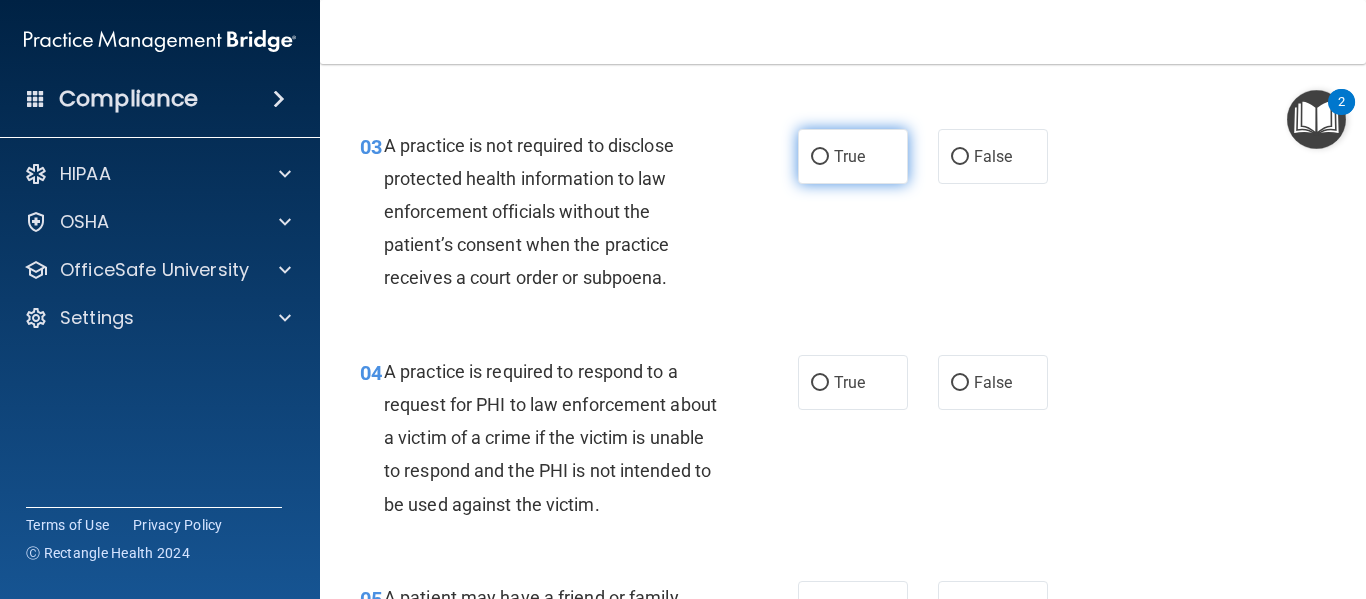 click on "True" at bounding box center [853, 156] 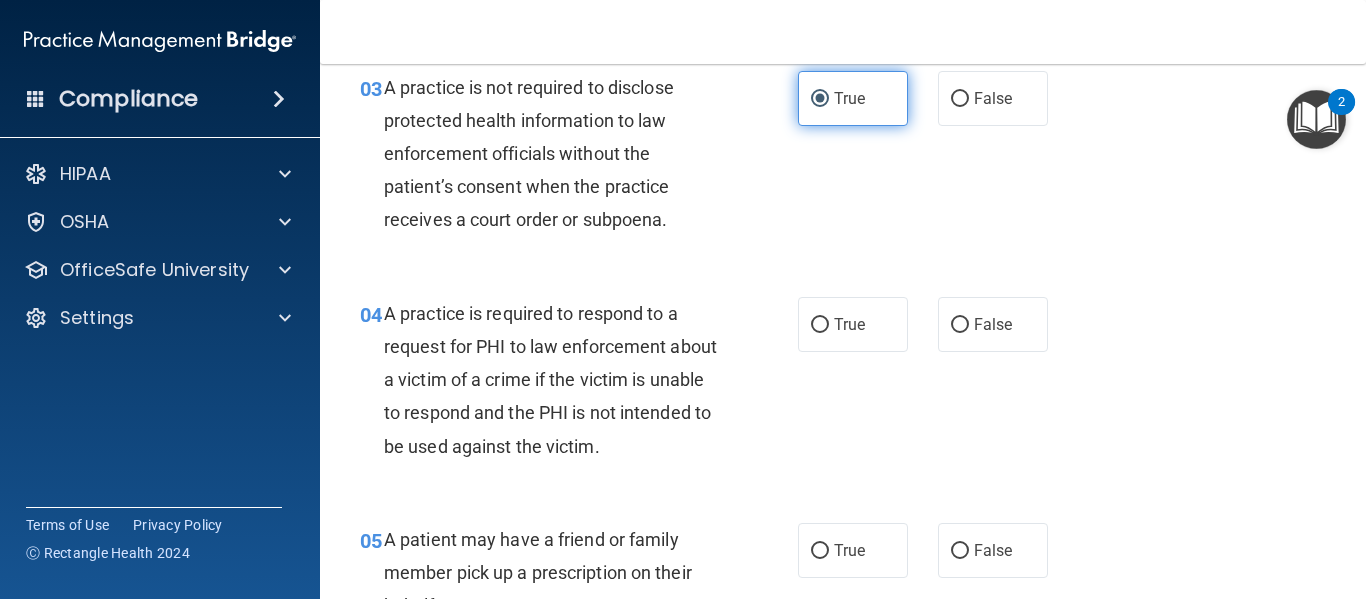 scroll, scrollTop: 541, scrollLeft: 0, axis: vertical 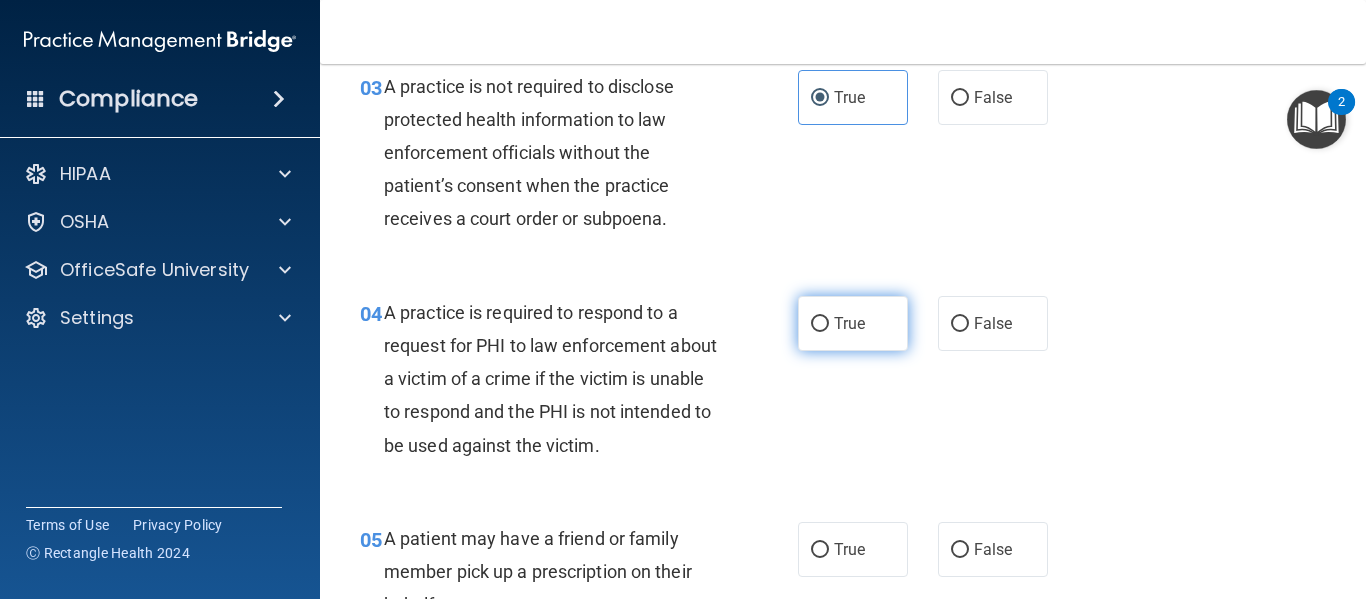click on "True" at bounding box center (820, 324) 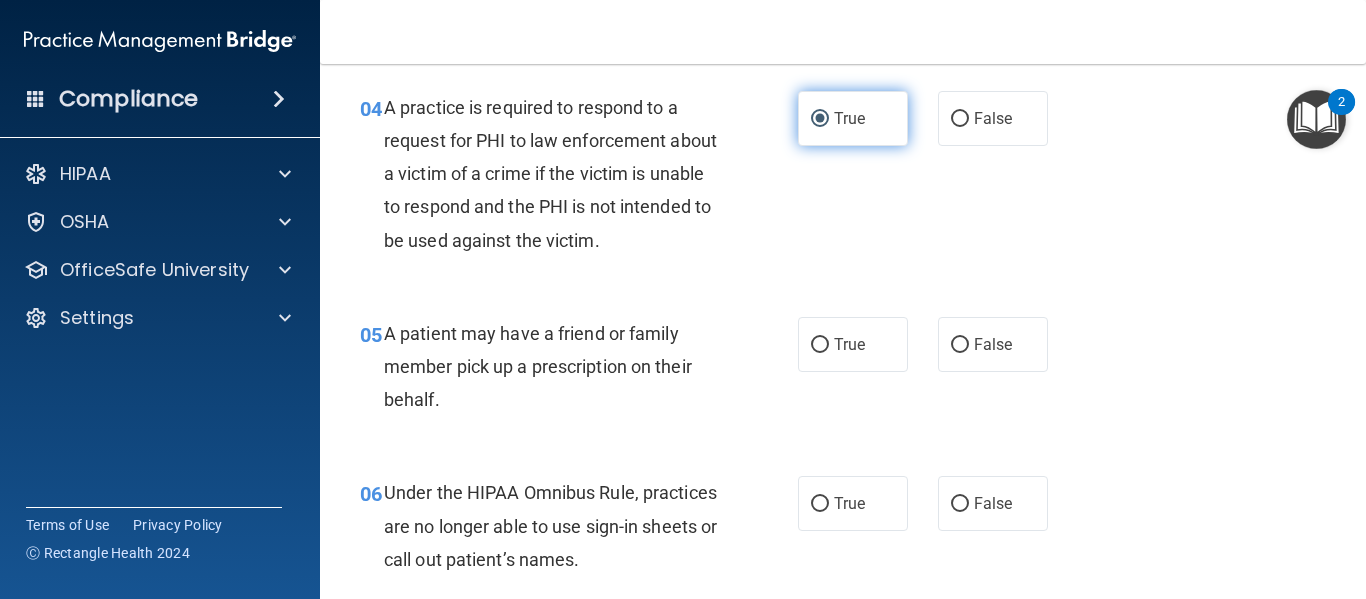 scroll, scrollTop: 772, scrollLeft: 0, axis: vertical 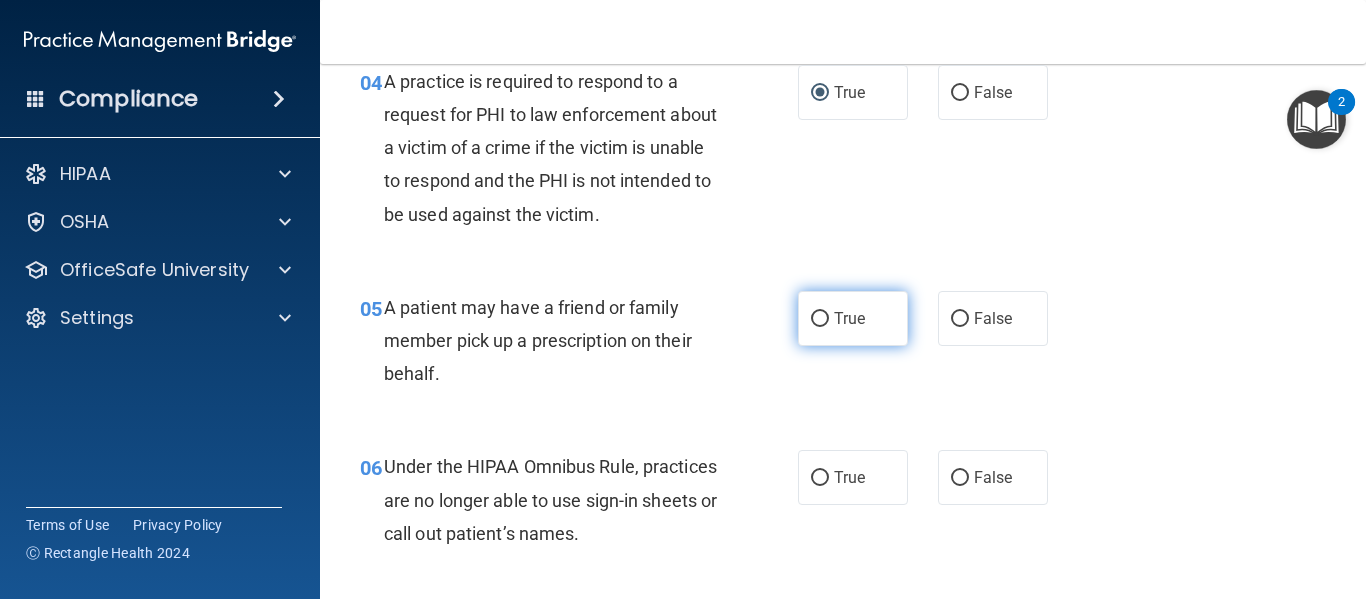 click on "True" at bounding box center [849, 318] 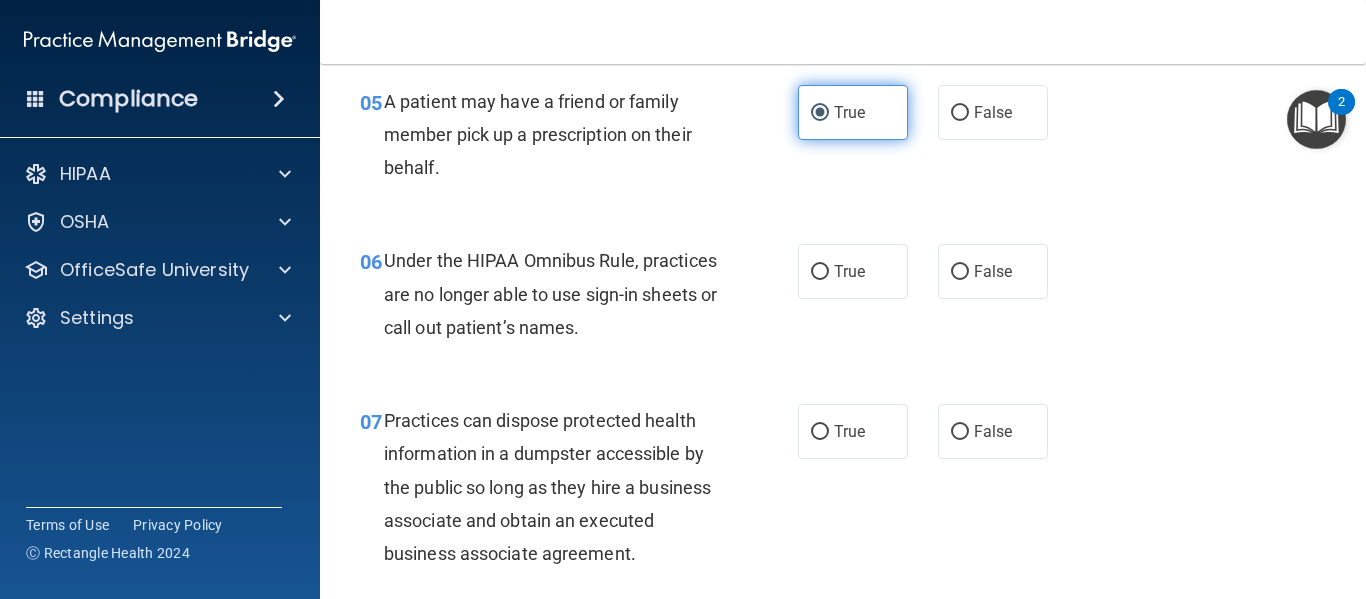 scroll, scrollTop: 985, scrollLeft: 0, axis: vertical 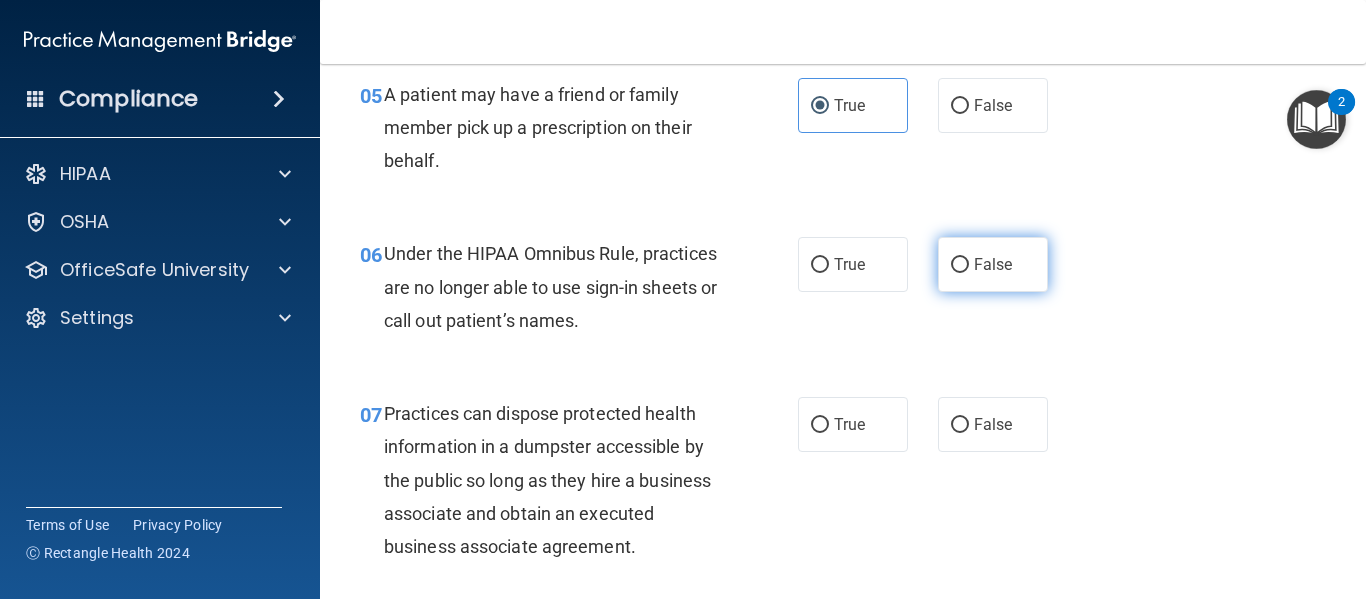 click on "False" at bounding box center (960, 265) 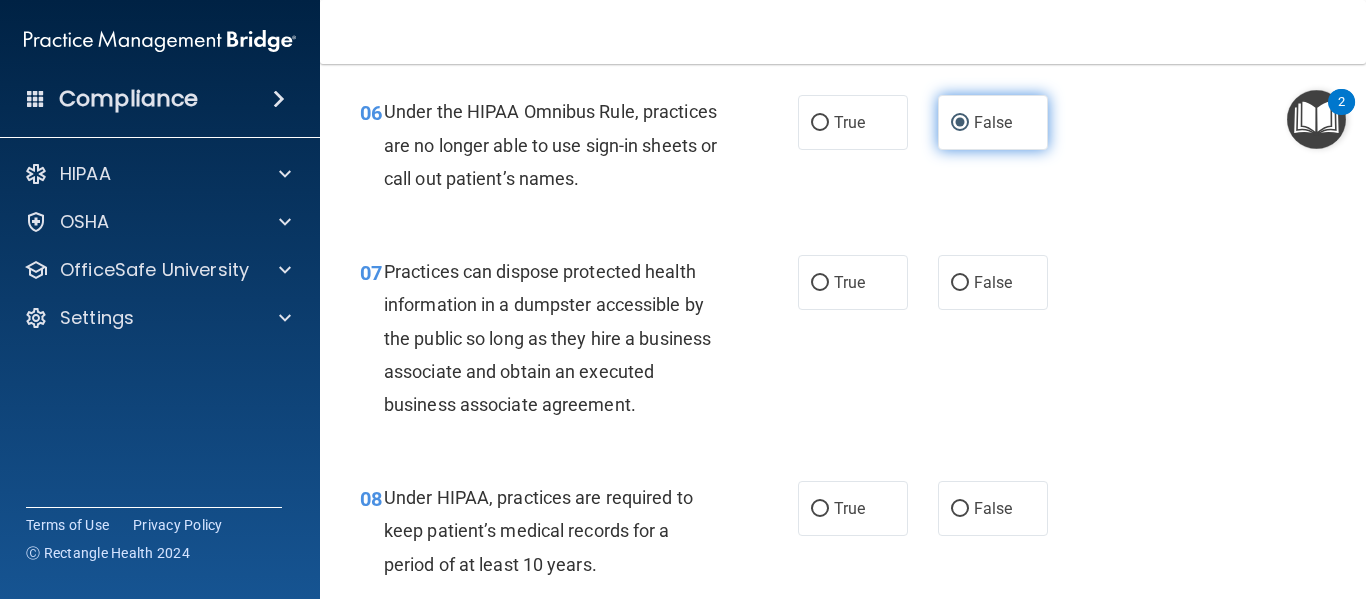 scroll, scrollTop: 1127, scrollLeft: 0, axis: vertical 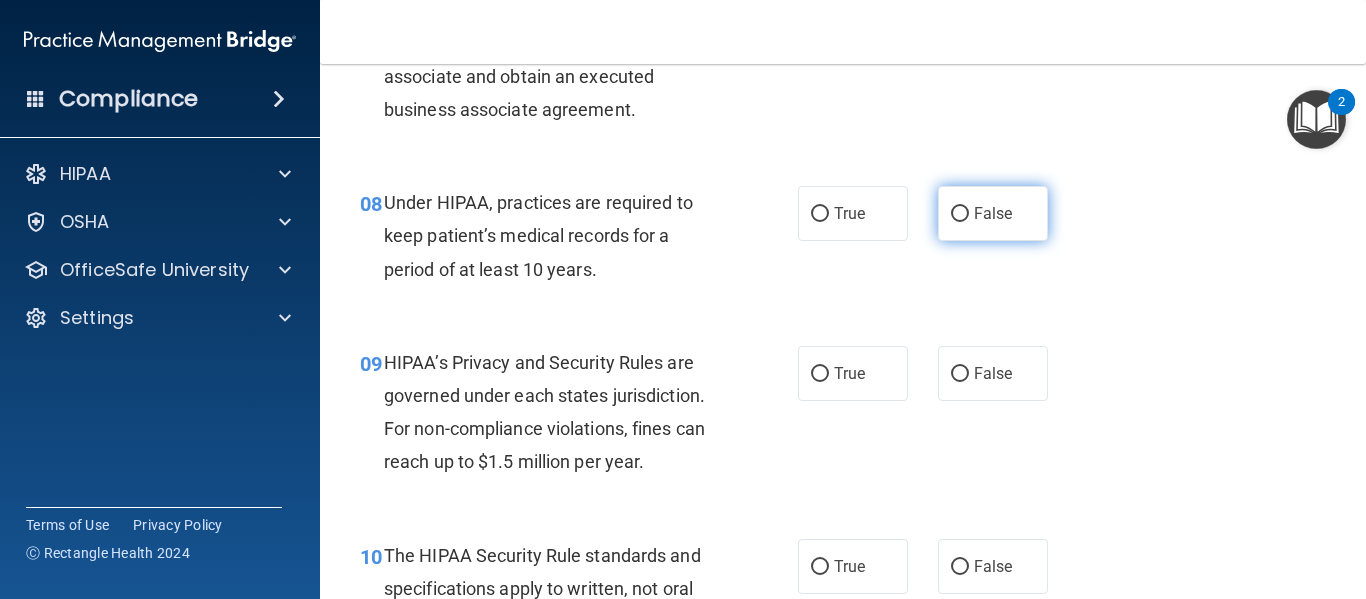 click on "False" at bounding box center (993, 213) 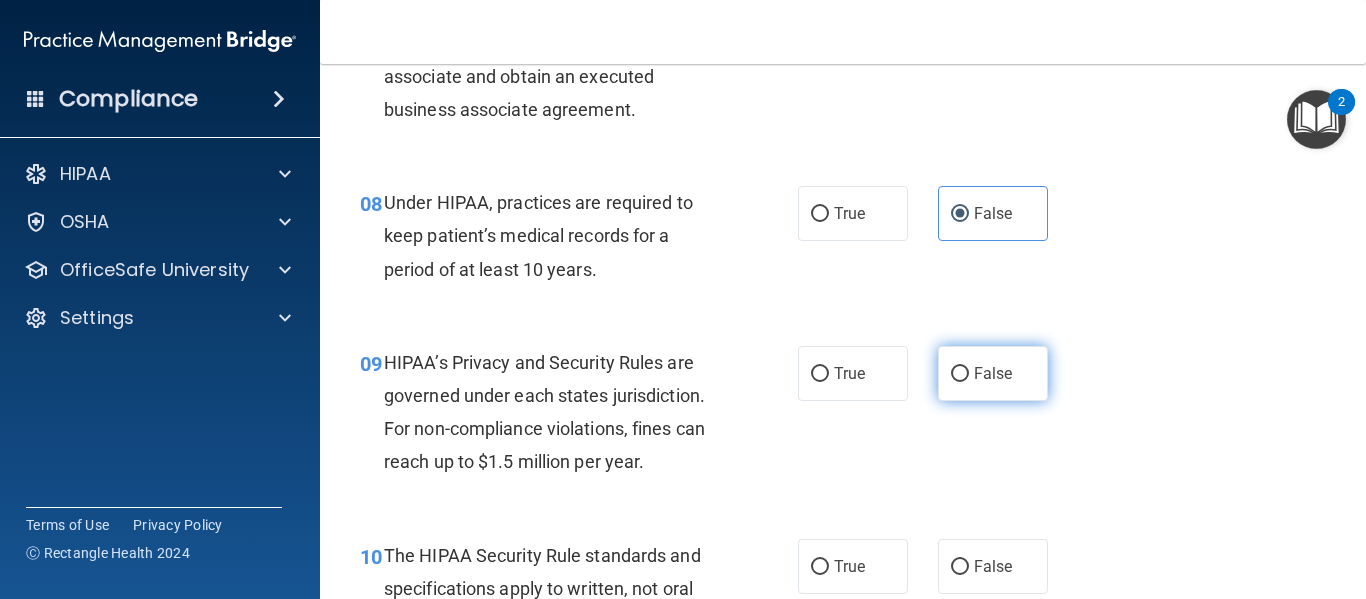 click on "False" at bounding box center [960, 374] 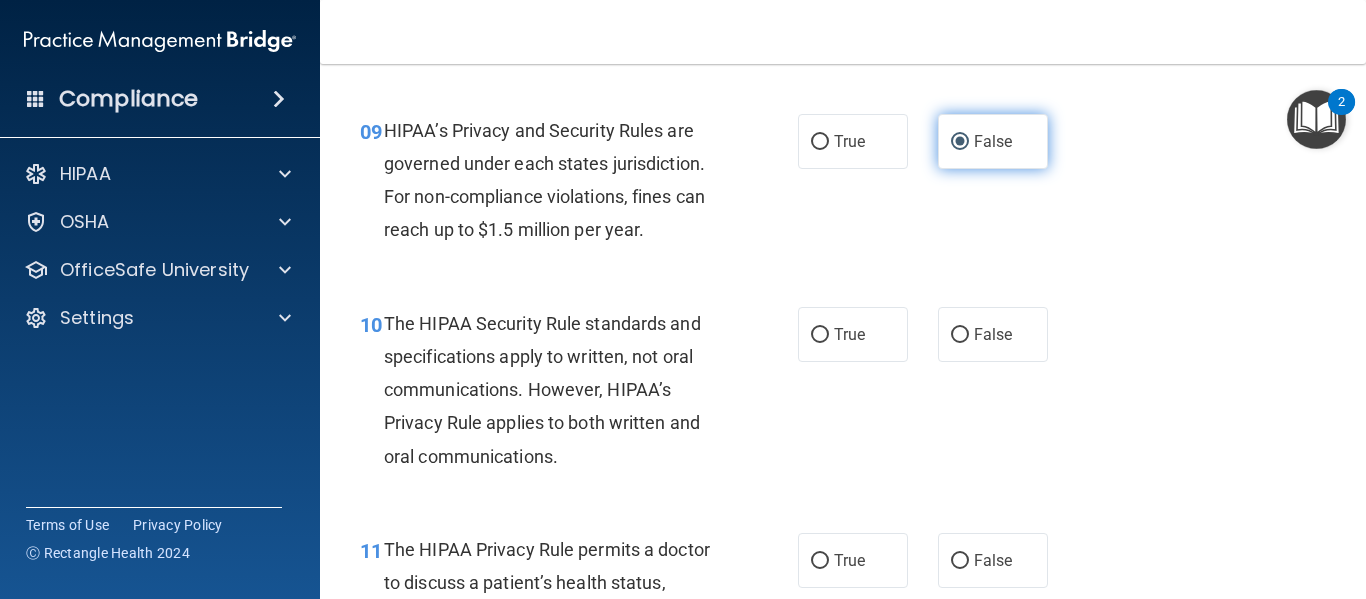 scroll, scrollTop: 1657, scrollLeft: 0, axis: vertical 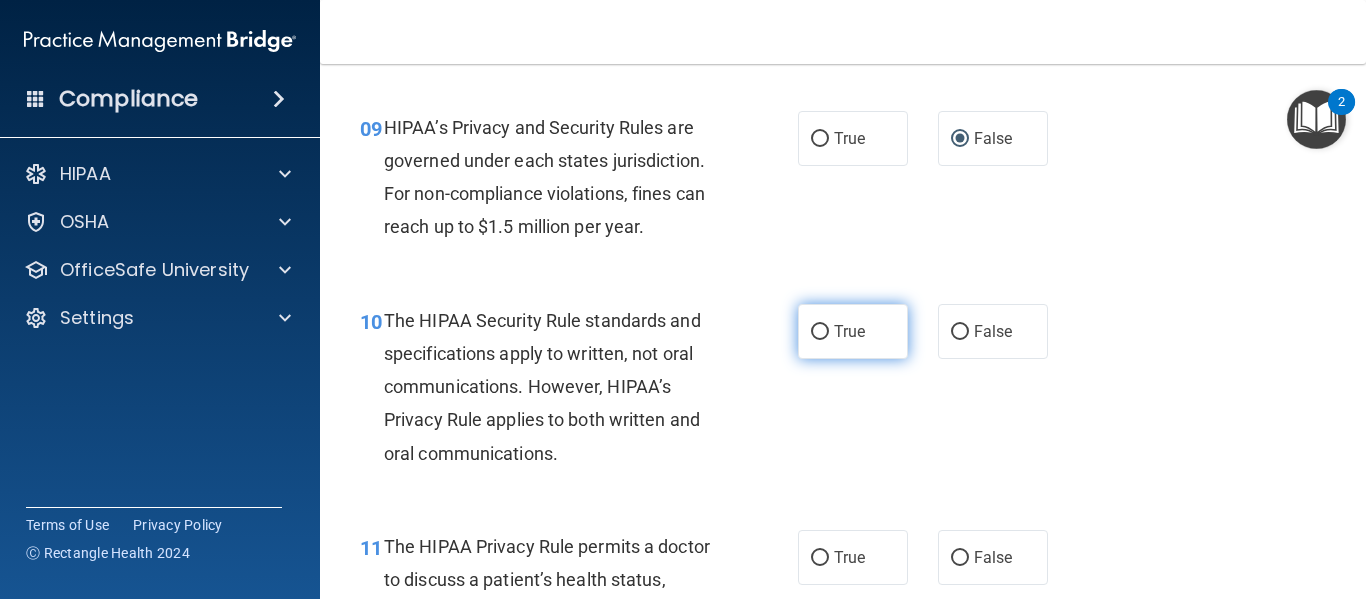 click on "True" at bounding box center [853, 331] 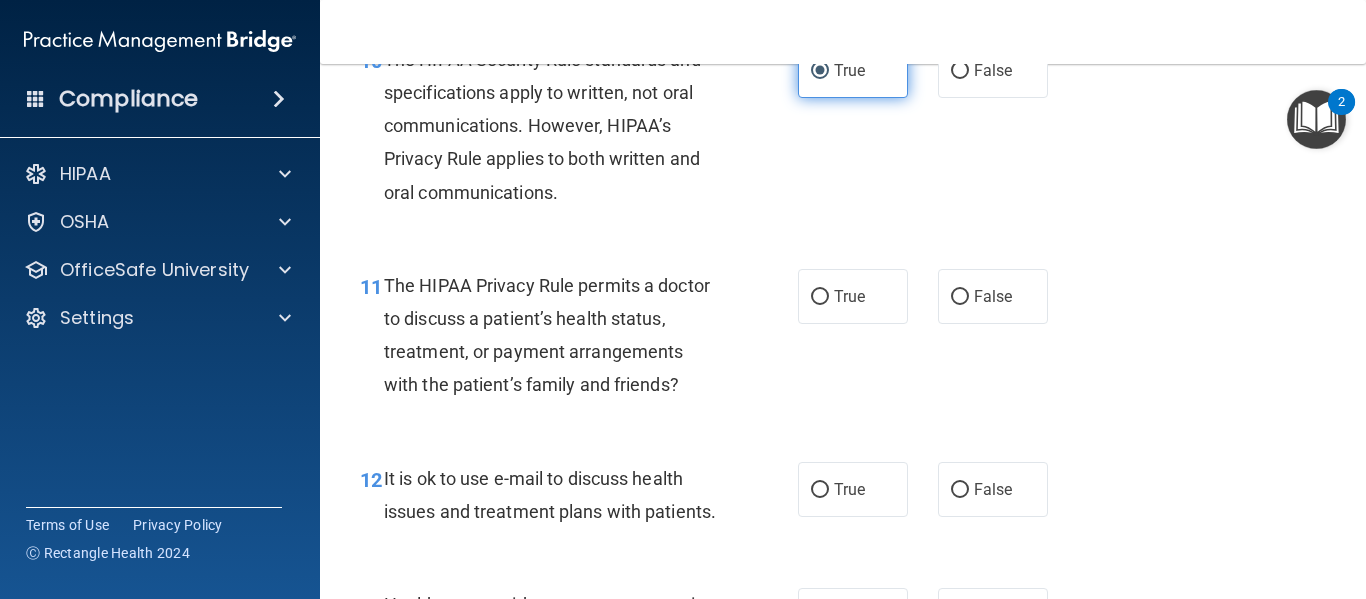 scroll, scrollTop: 1921, scrollLeft: 0, axis: vertical 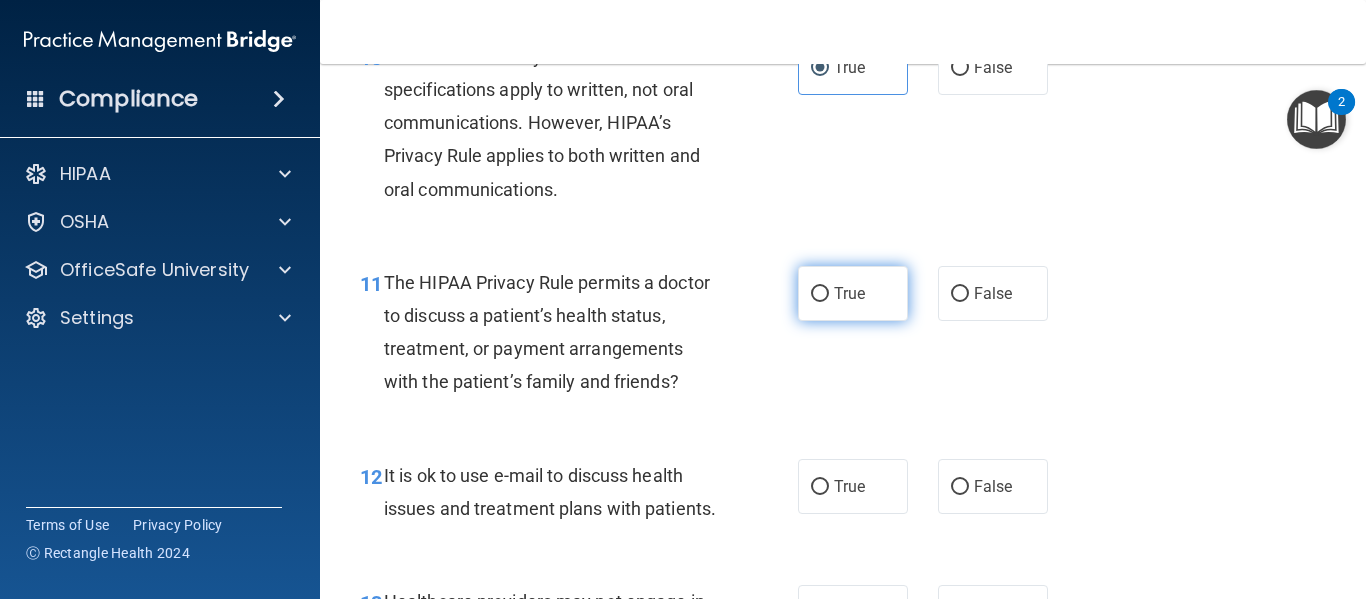 click on "True" at bounding box center [853, 293] 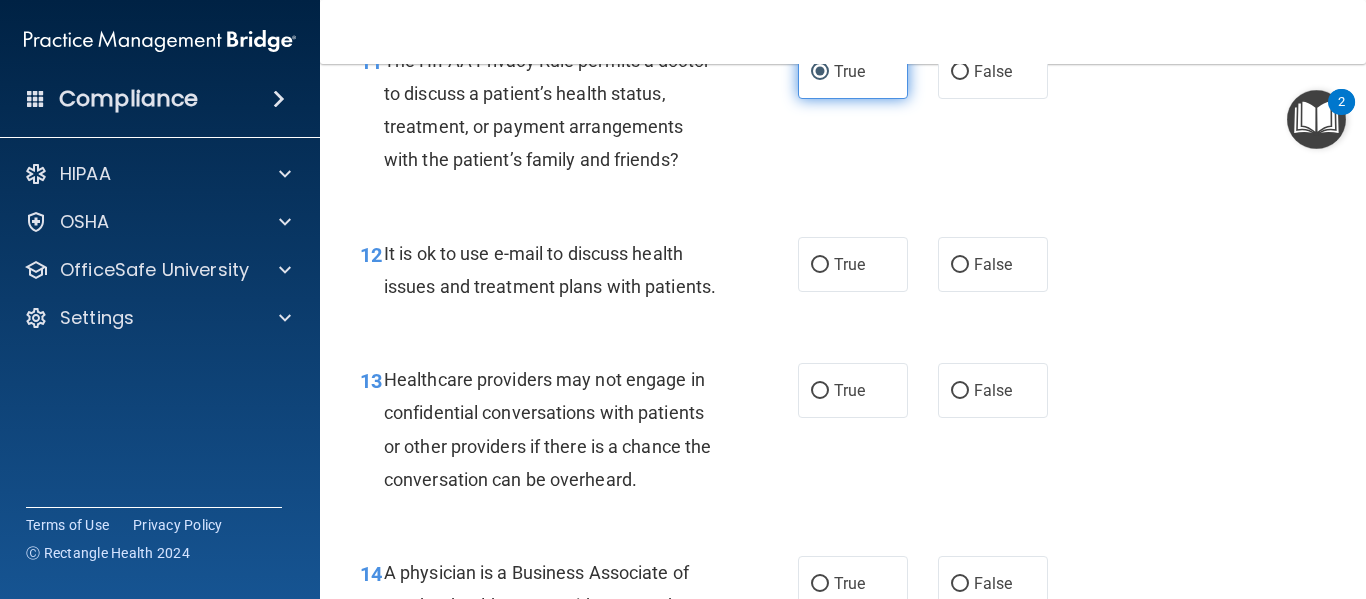 scroll, scrollTop: 2145, scrollLeft: 0, axis: vertical 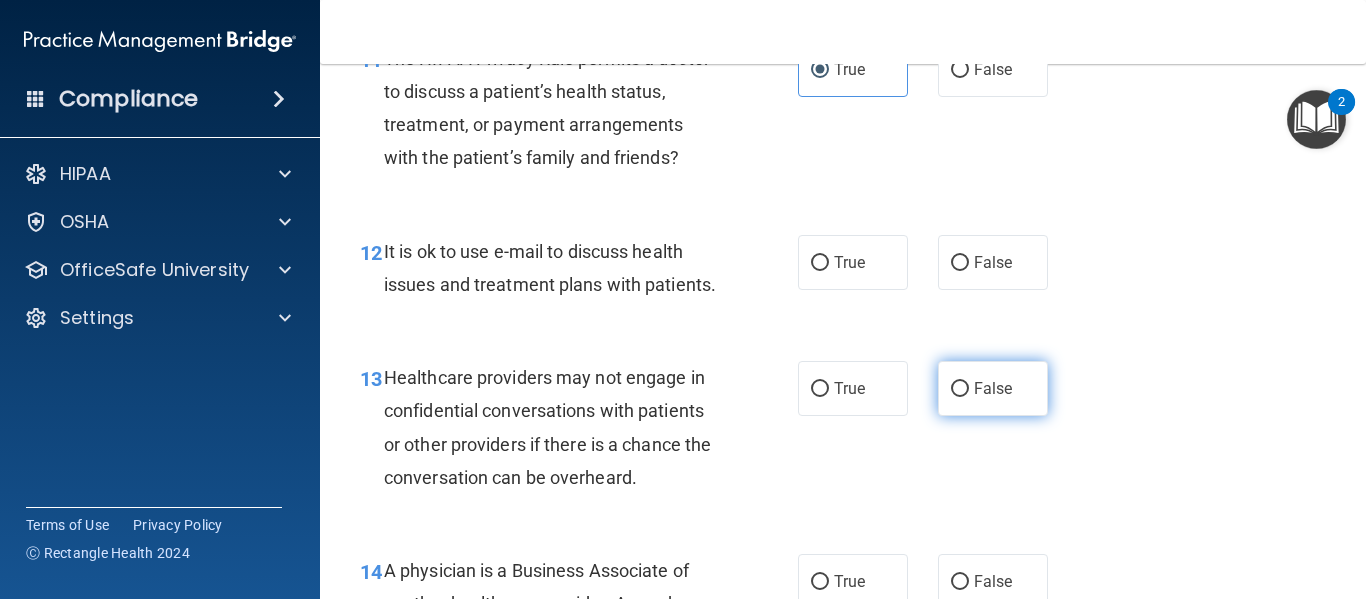 click on "False" at bounding box center [993, 388] 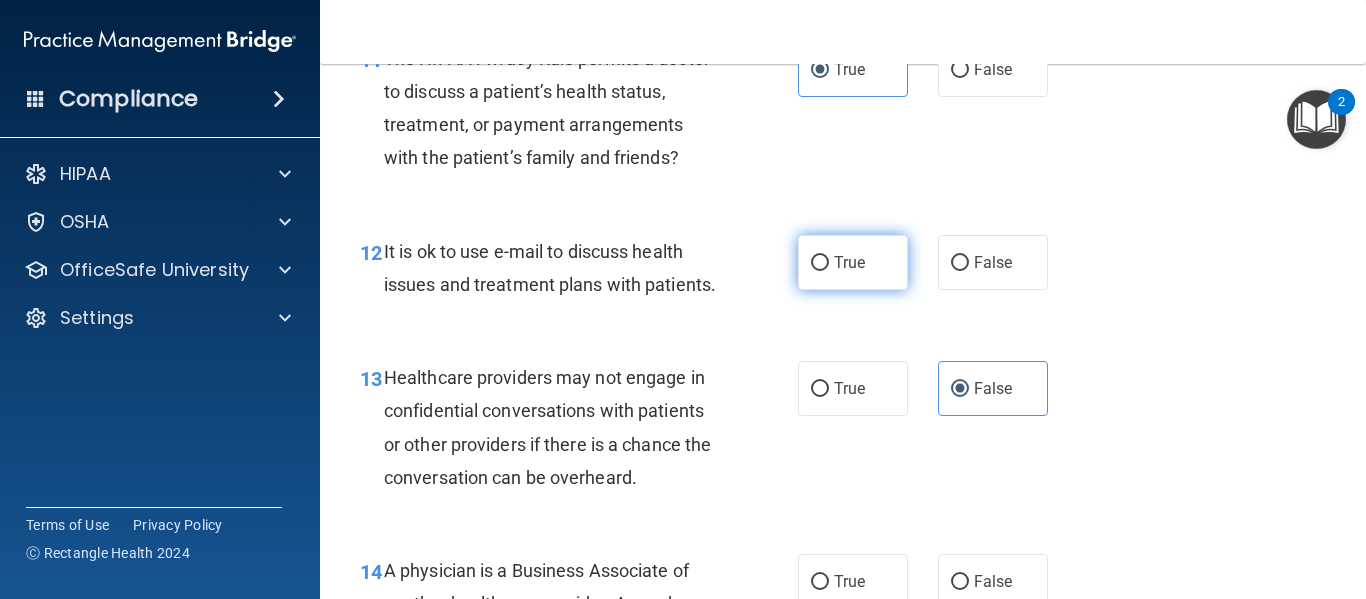 click on "True" at bounding box center [853, 262] 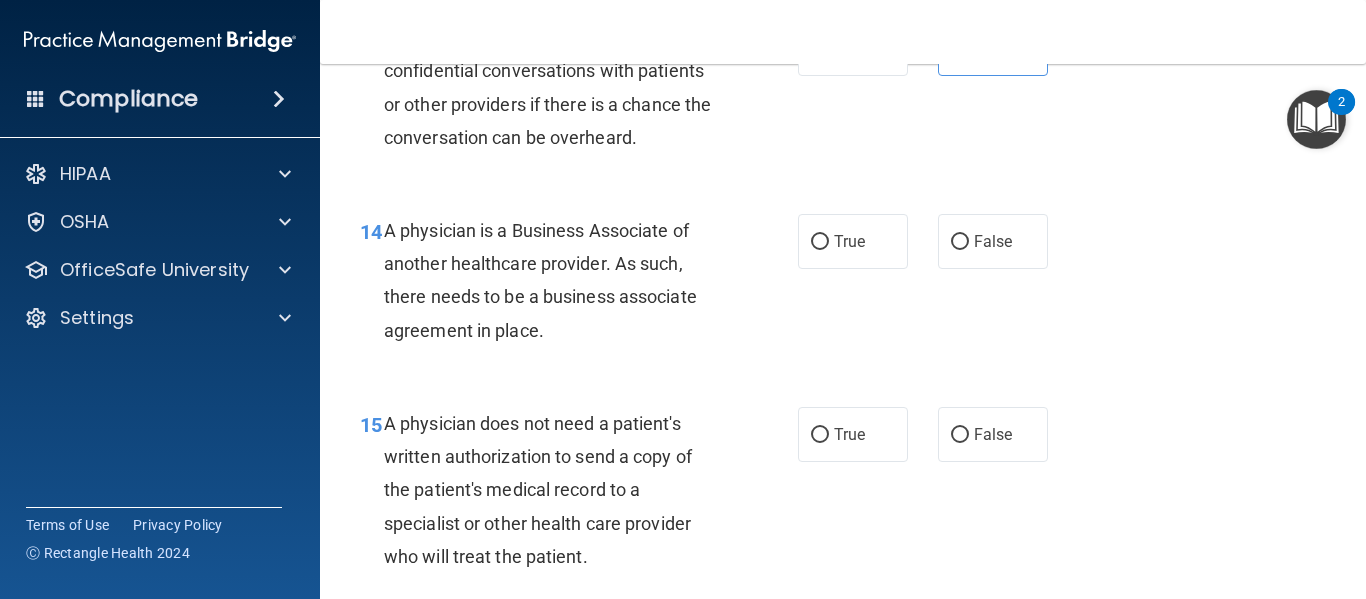 scroll, scrollTop: 2487, scrollLeft: 0, axis: vertical 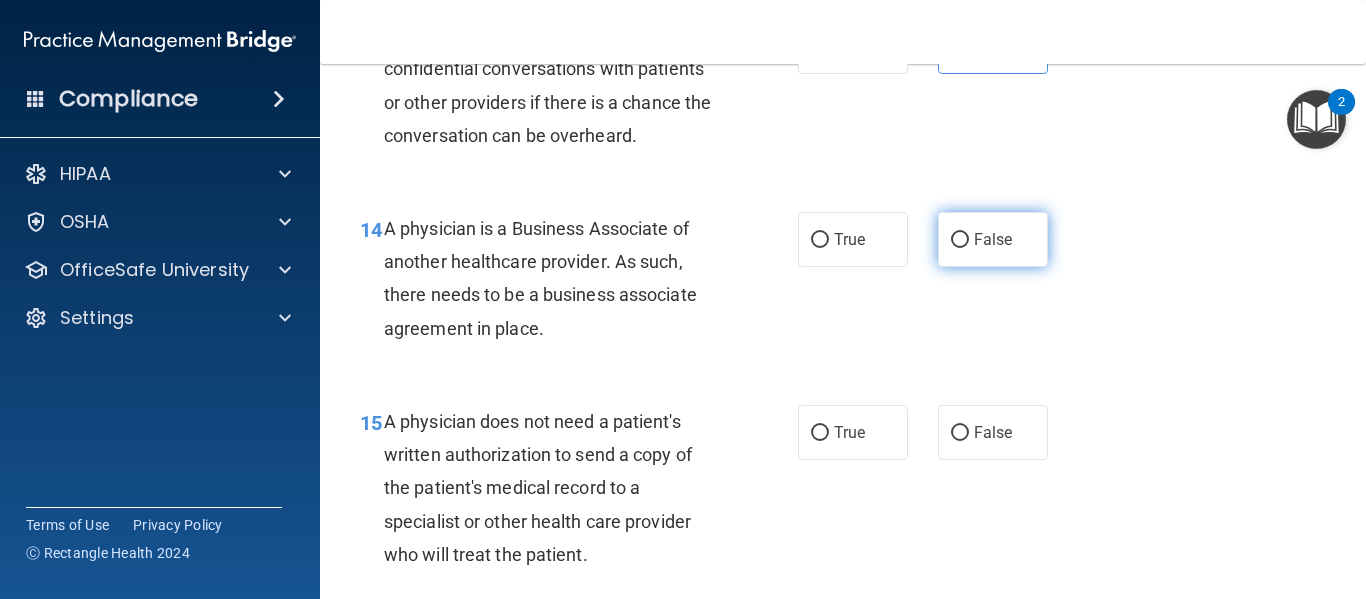 click on "False" at bounding box center (993, 239) 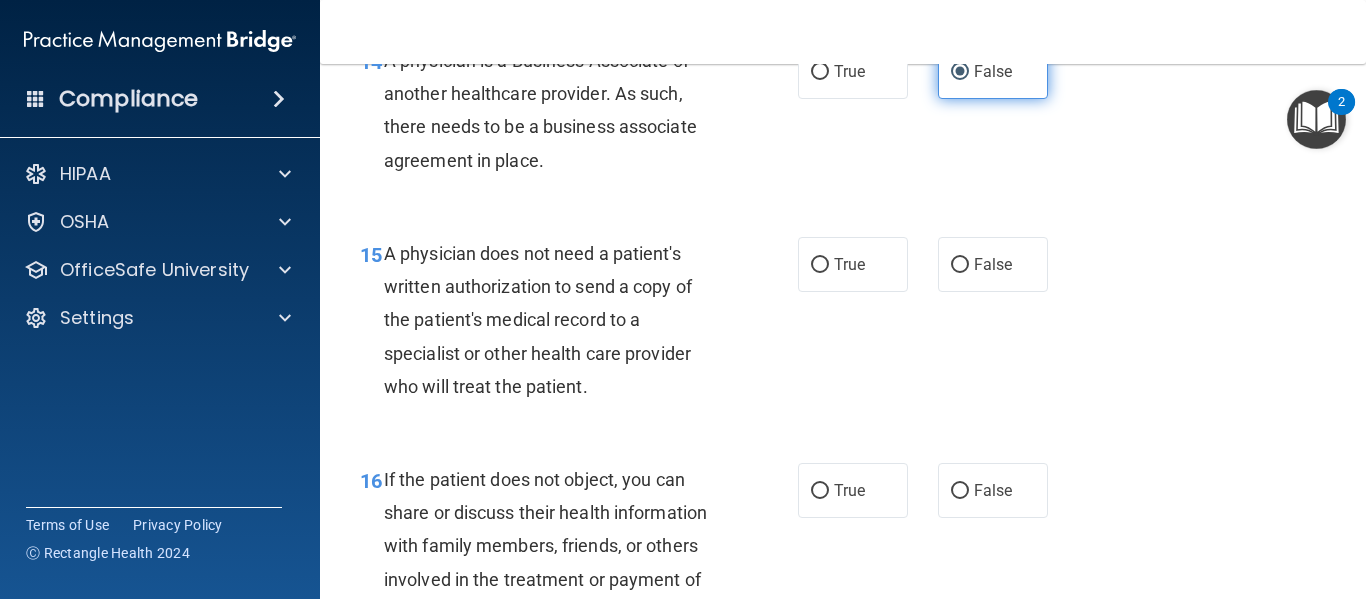 scroll, scrollTop: 2656, scrollLeft: 0, axis: vertical 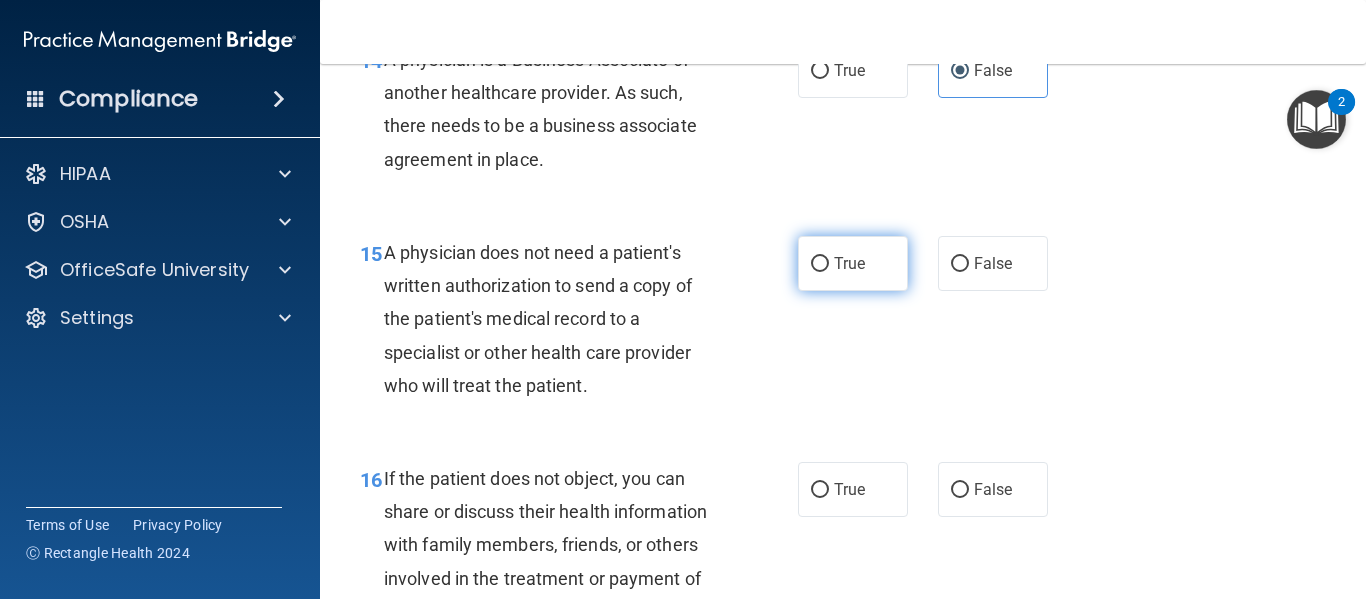 click on "True" at bounding box center (853, 263) 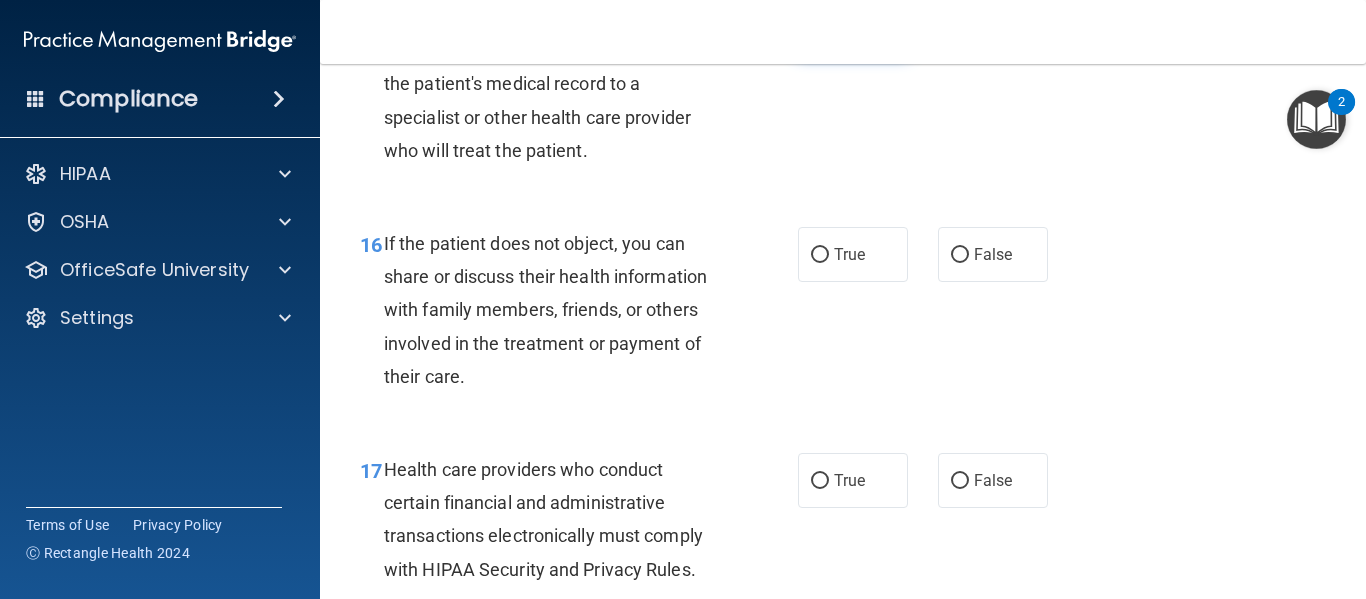 scroll, scrollTop: 2895, scrollLeft: 0, axis: vertical 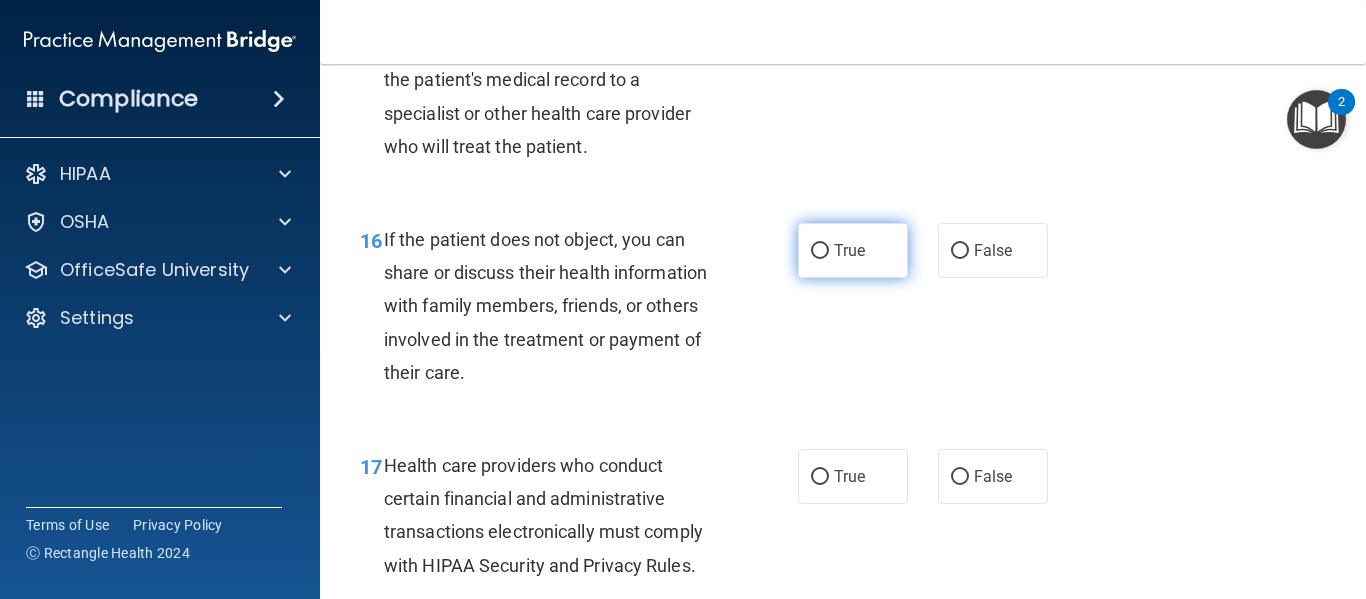 click on "True" at bounding box center (849, 250) 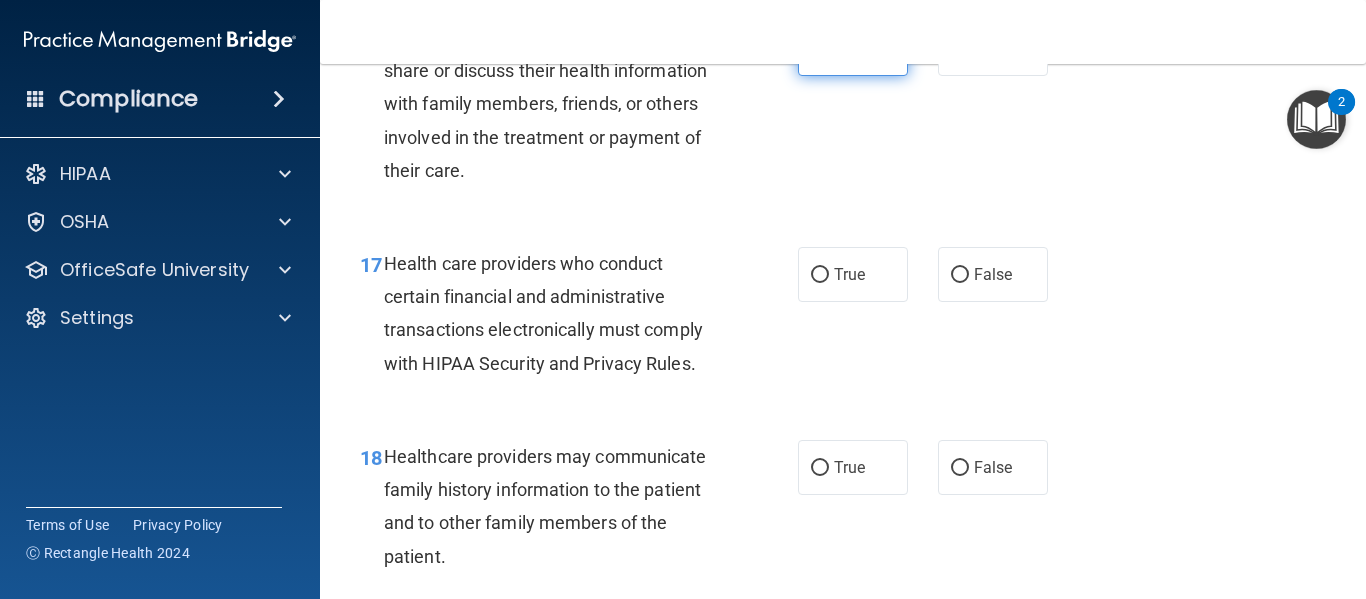 scroll, scrollTop: 3103, scrollLeft: 0, axis: vertical 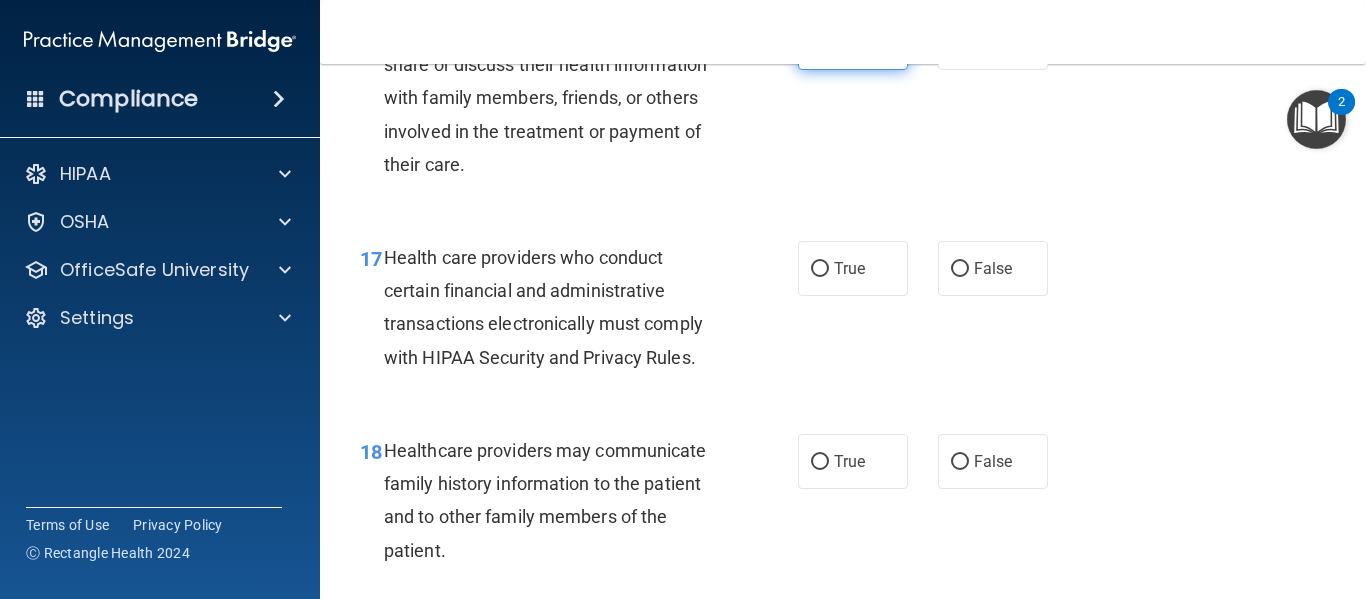 click on "True" at bounding box center (853, 268) 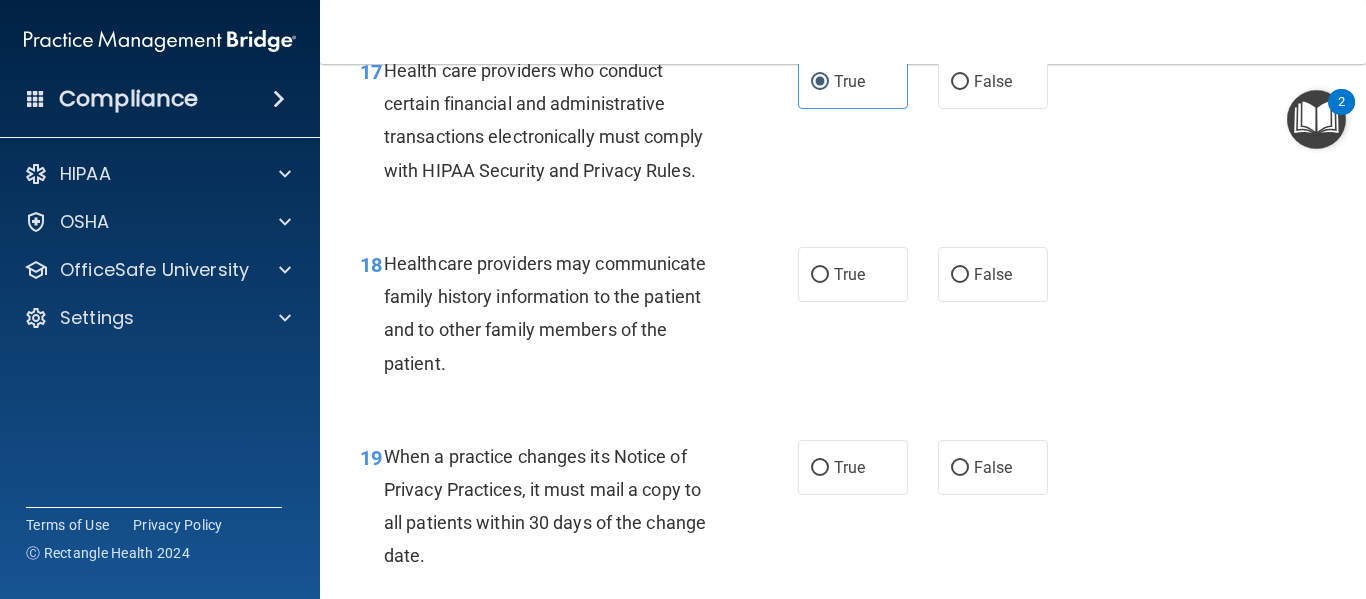 scroll, scrollTop: 3293, scrollLeft: 0, axis: vertical 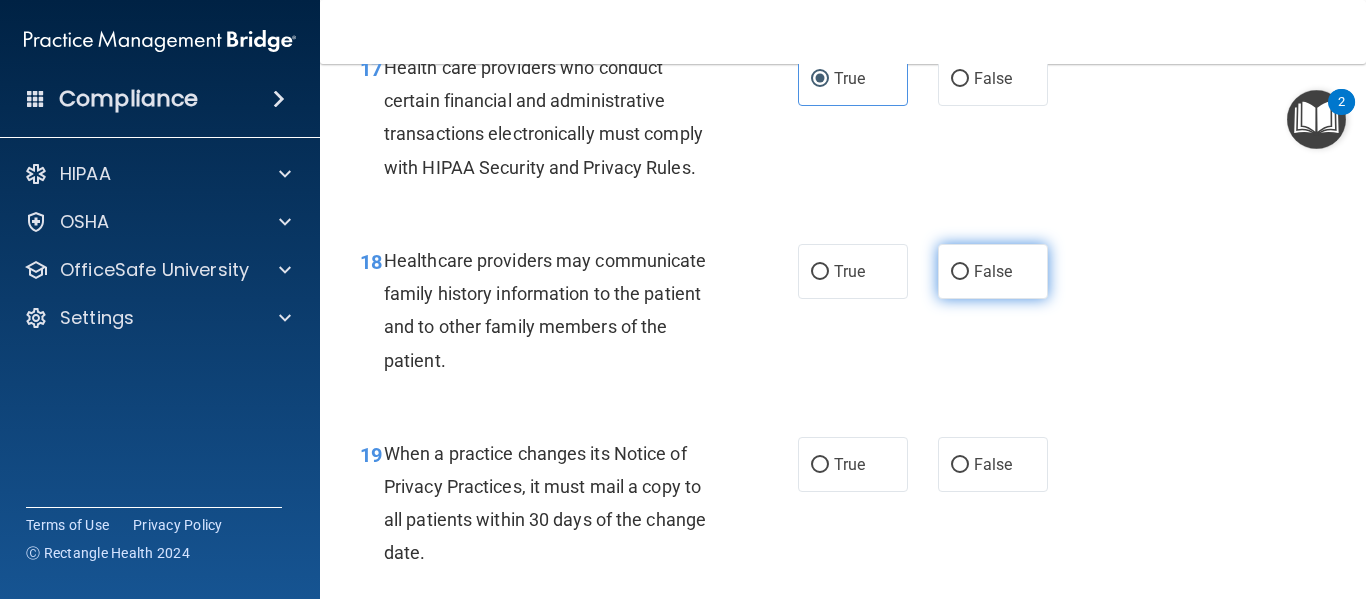 click on "False" at bounding box center [993, 271] 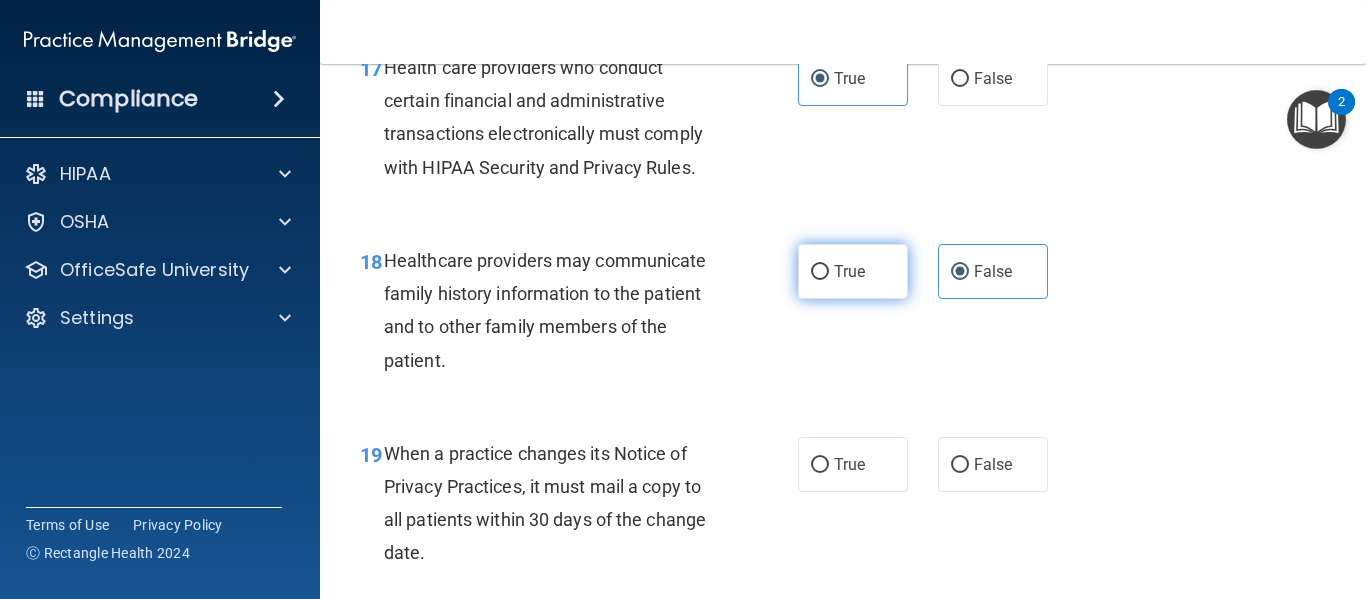 click on "True" at bounding box center [853, 271] 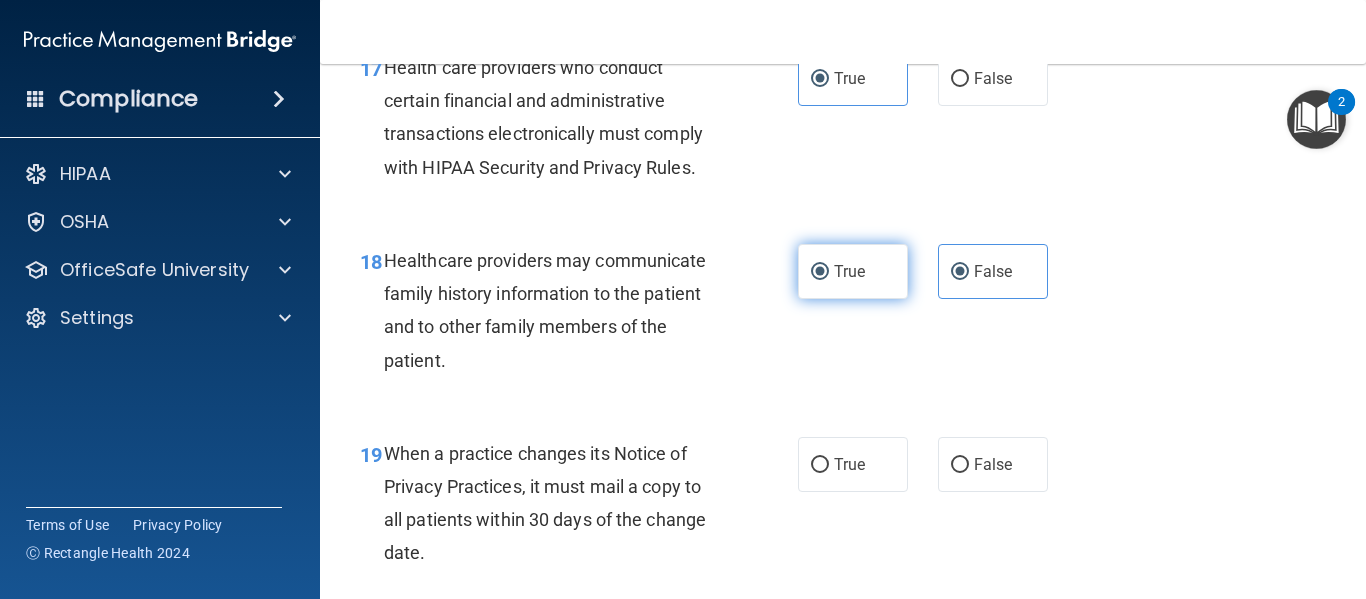 radio on "false" 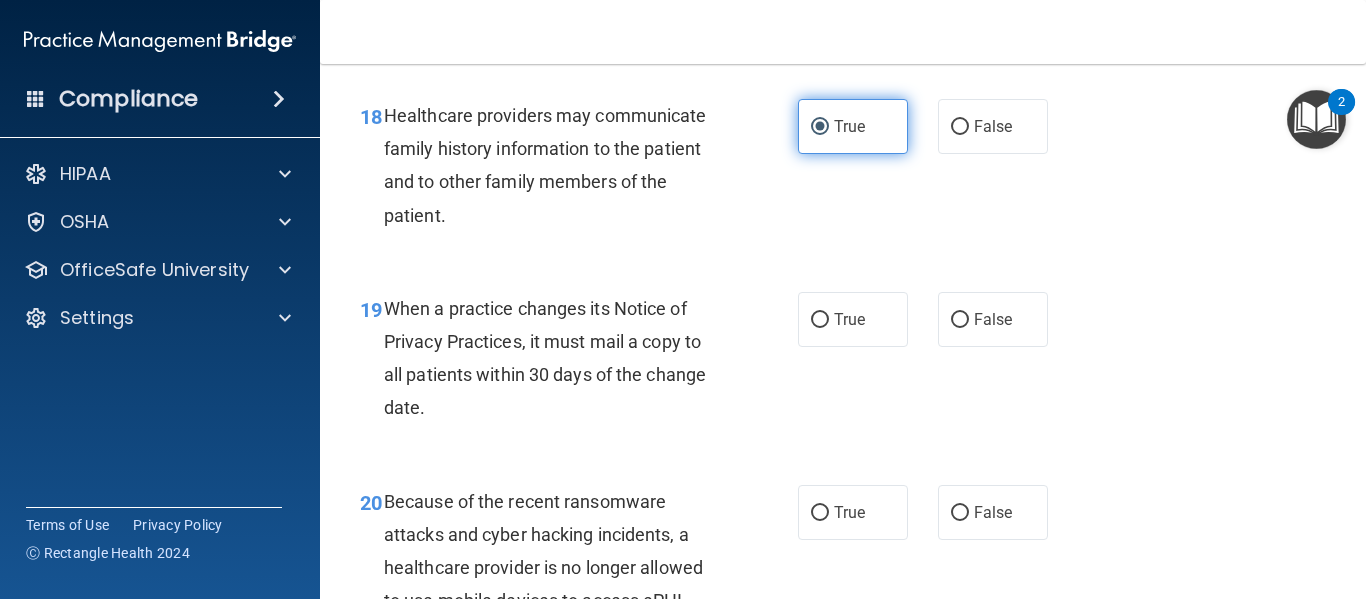 scroll, scrollTop: 3439, scrollLeft: 0, axis: vertical 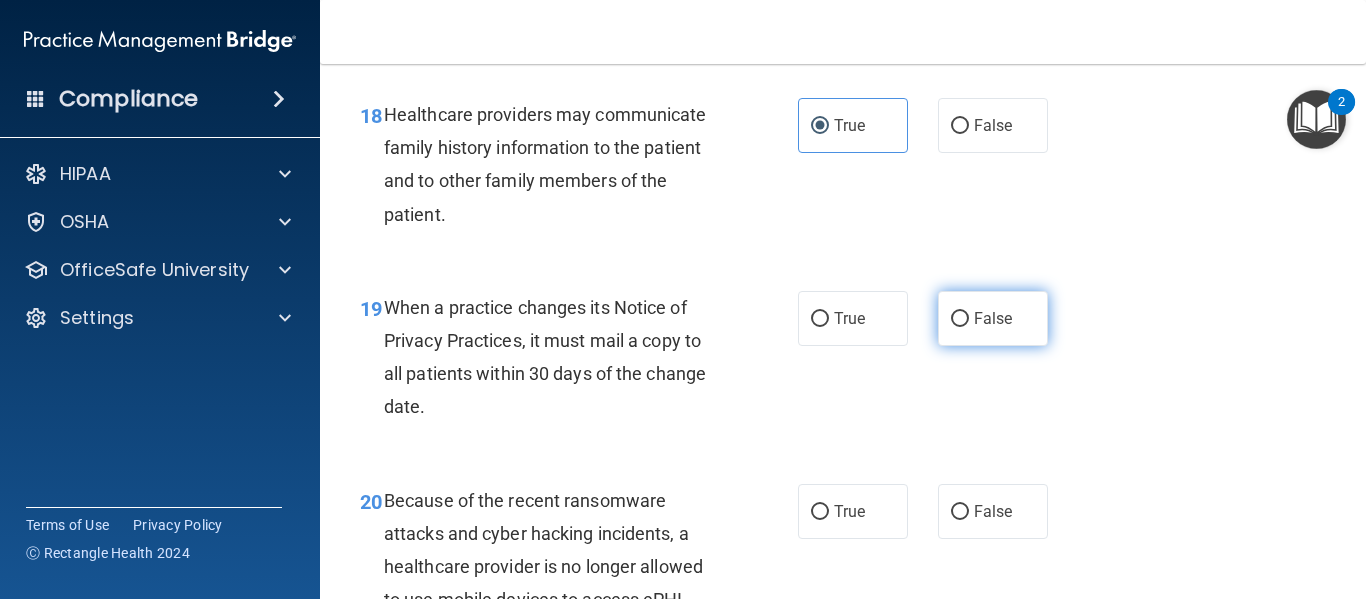 click on "False" at bounding box center [993, 318] 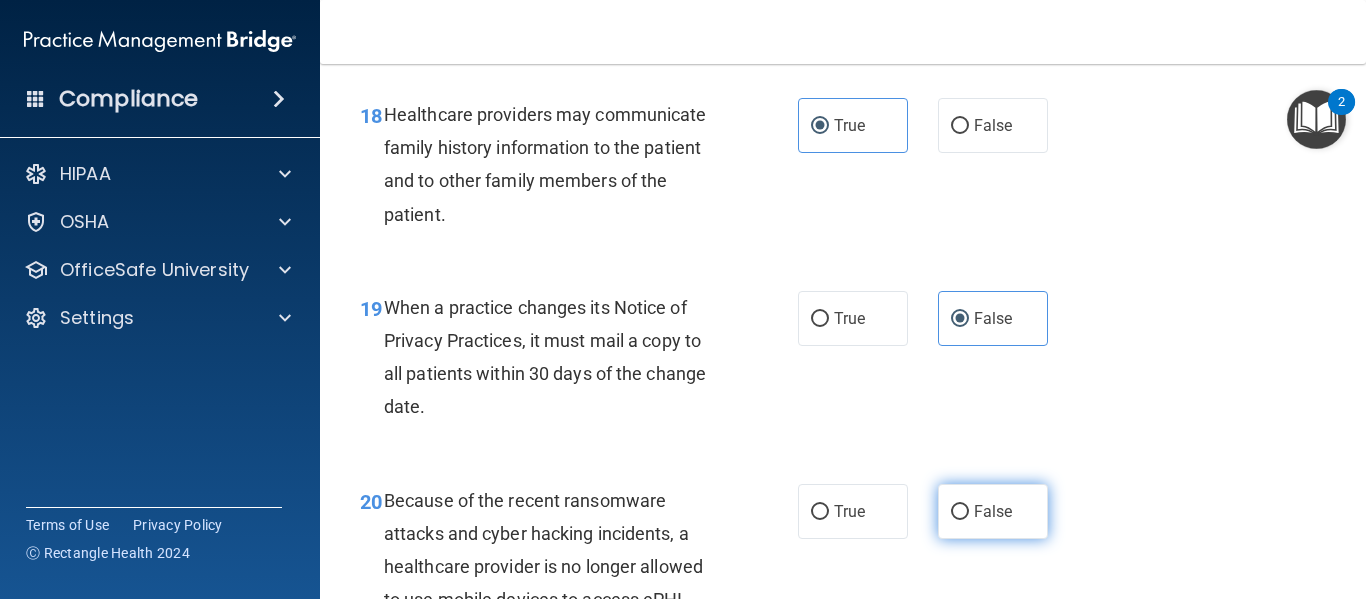 click on "False" at bounding box center [993, 511] 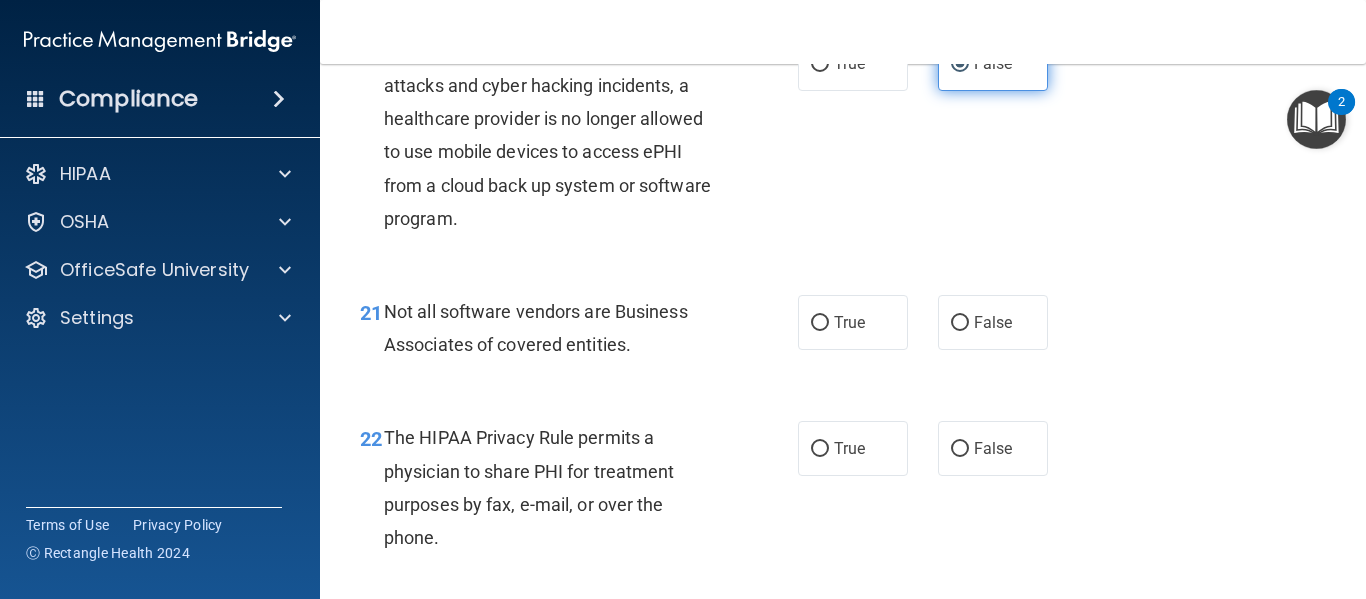 scroll, scrollTop: 3886, scrollLeft: 0, axis: vertical 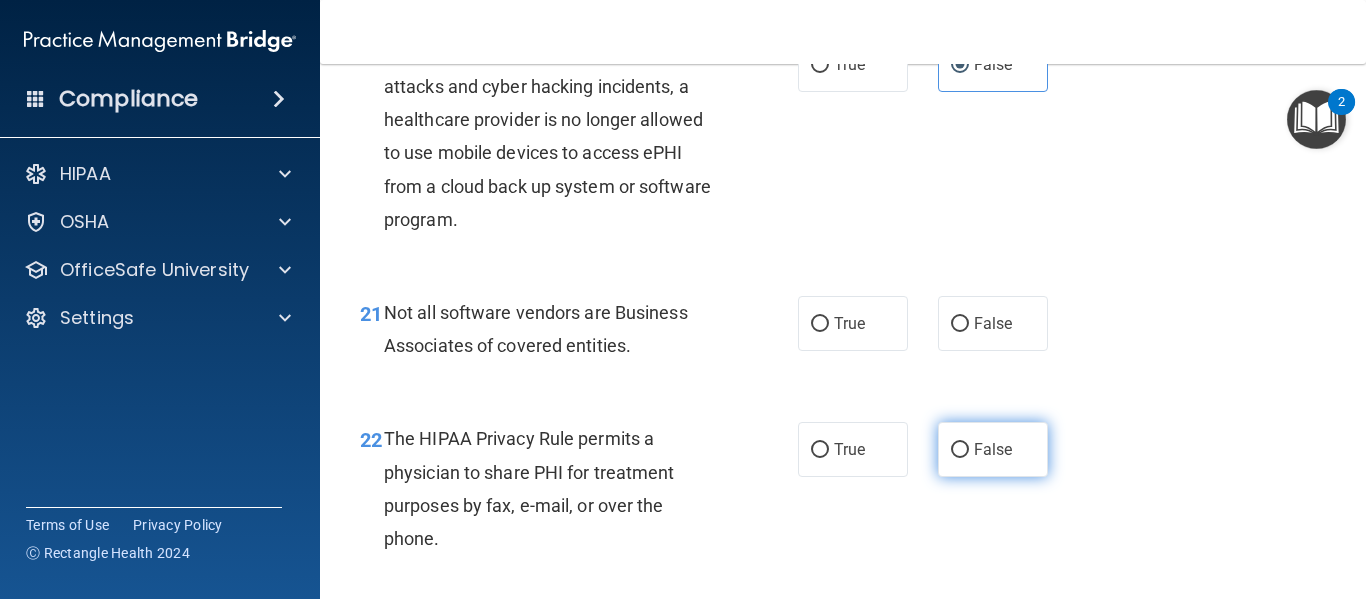 click on "False" at bounding box center [993, 449] 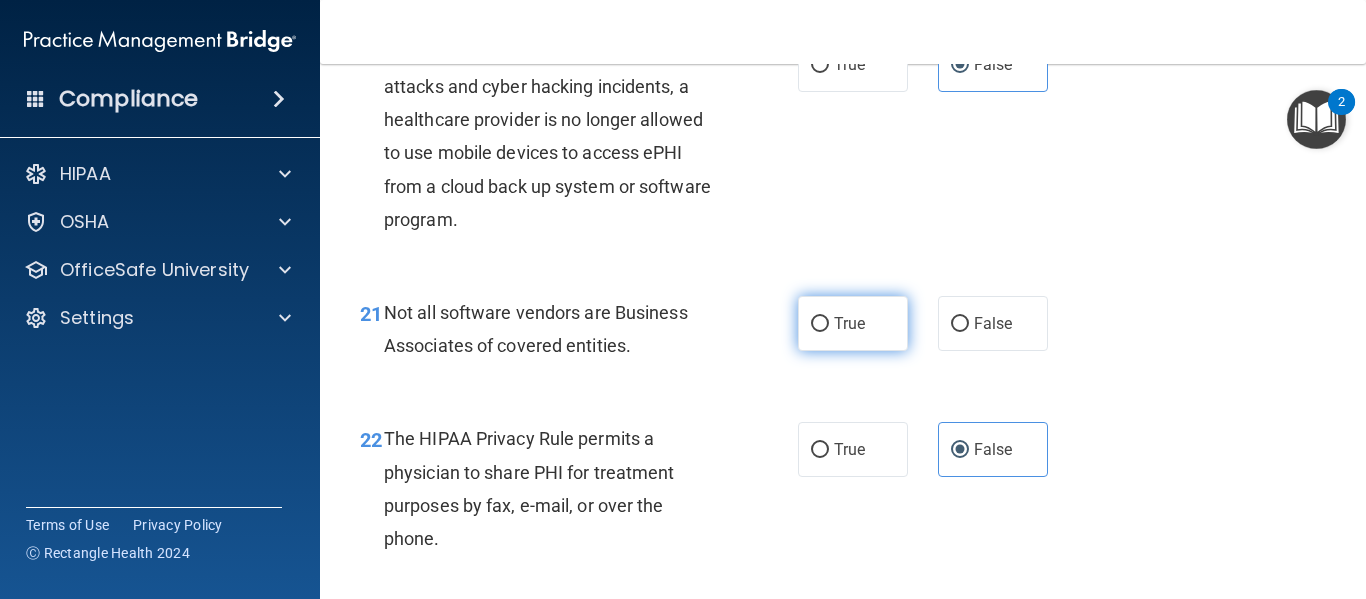 click on "True" at bounding box center [853, 323] 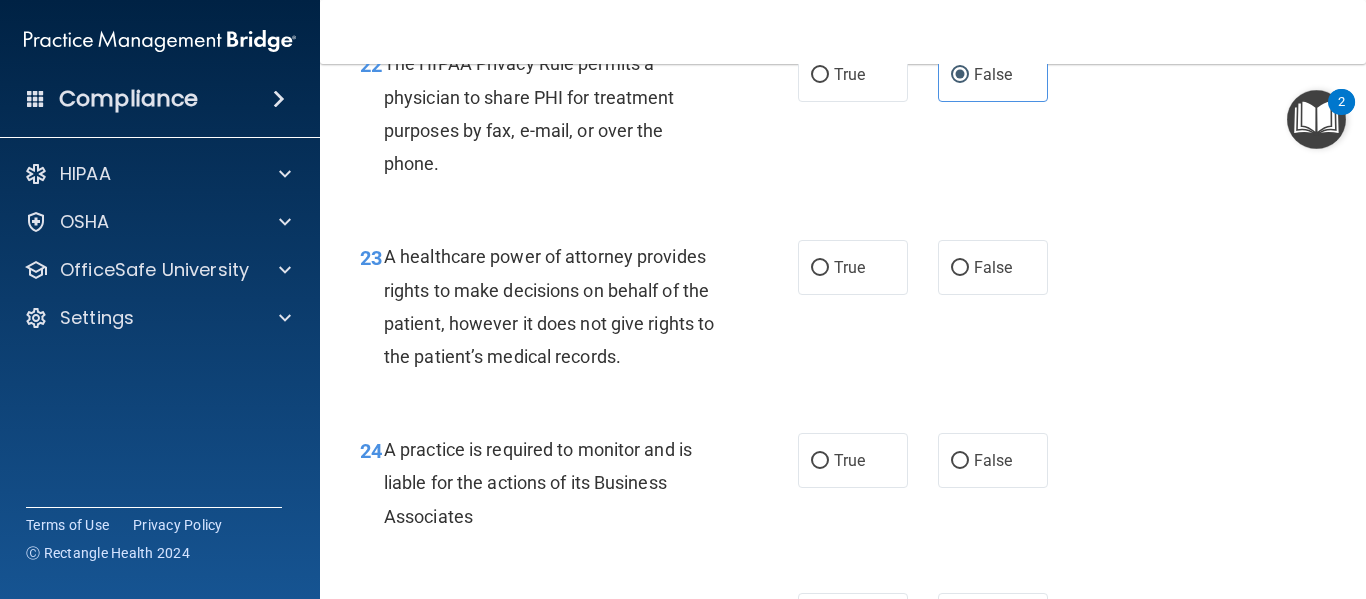 scroll, scrollTop: 4270, scrollLeft: 0, axis: vertical 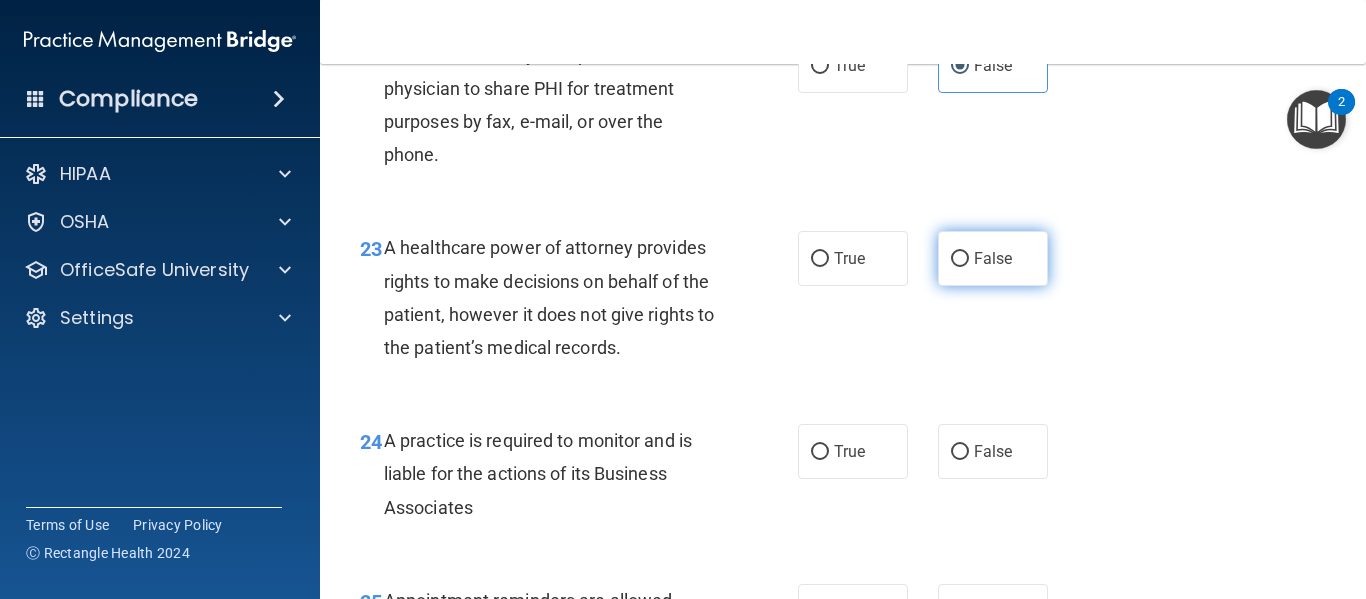 click on "False" at bounding box center [993, 258] 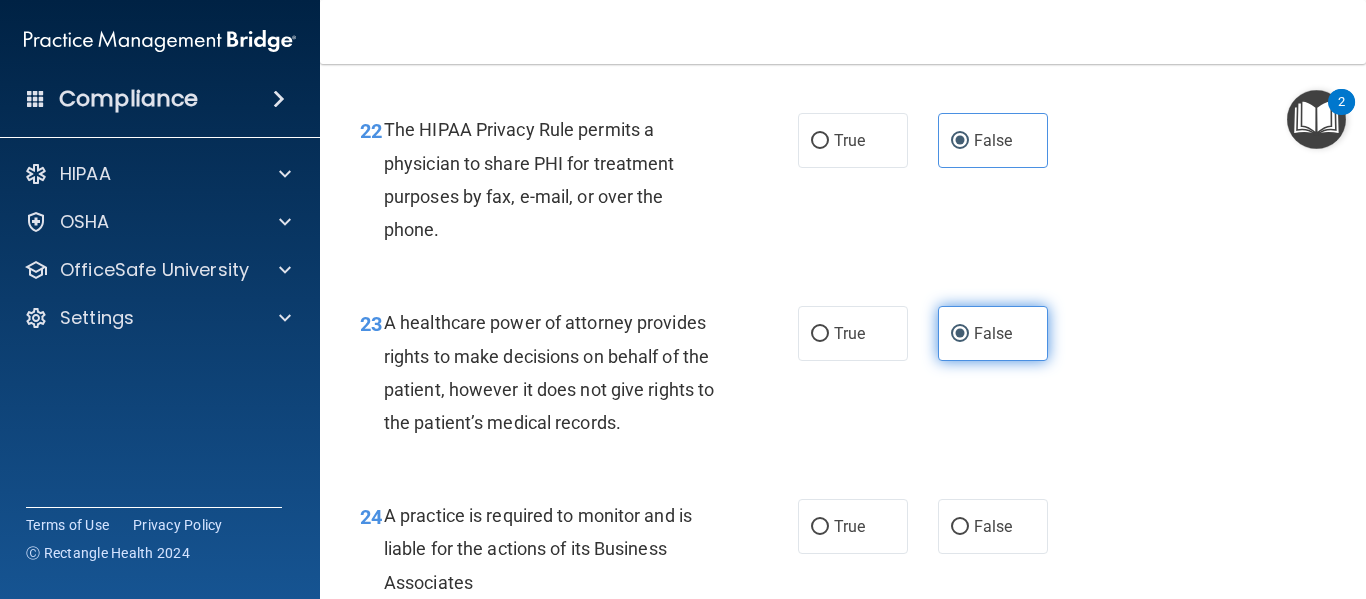 scroll, scrollTop: 4194, scrollLeft: 0, axis: vertical 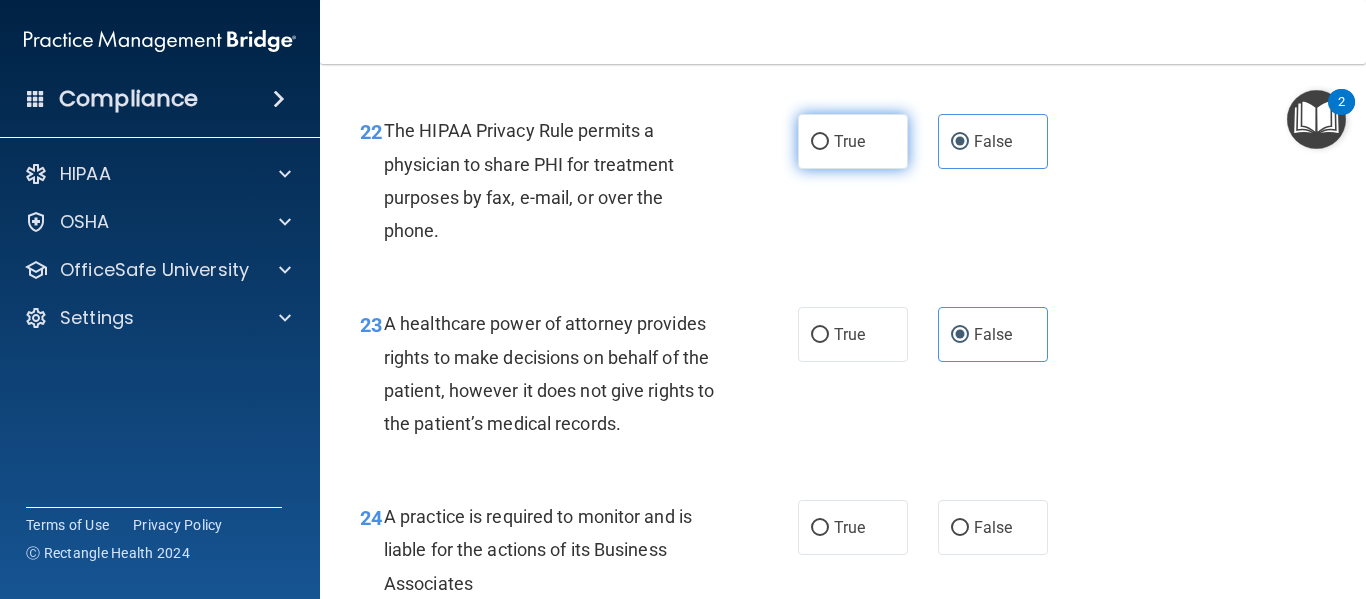 click on "True" at bounding box center [853, 141] 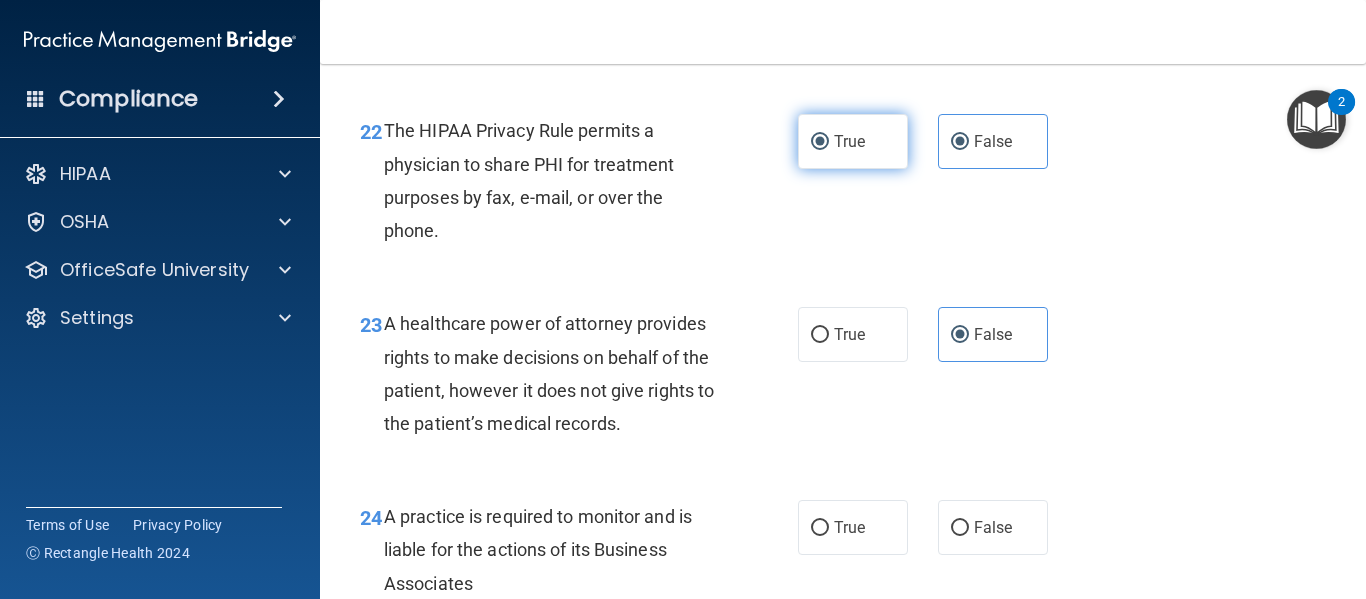 radio on "false" 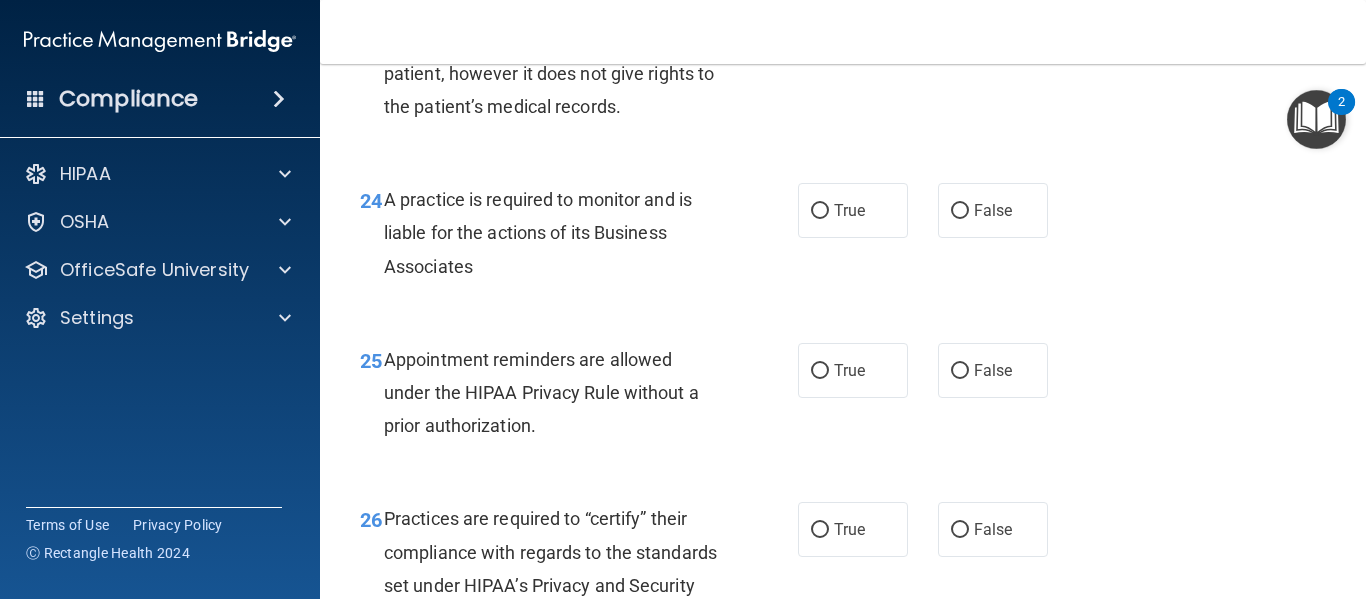 scroll, scrollTop: 4508, scrollLeft: 0, axis: vertical 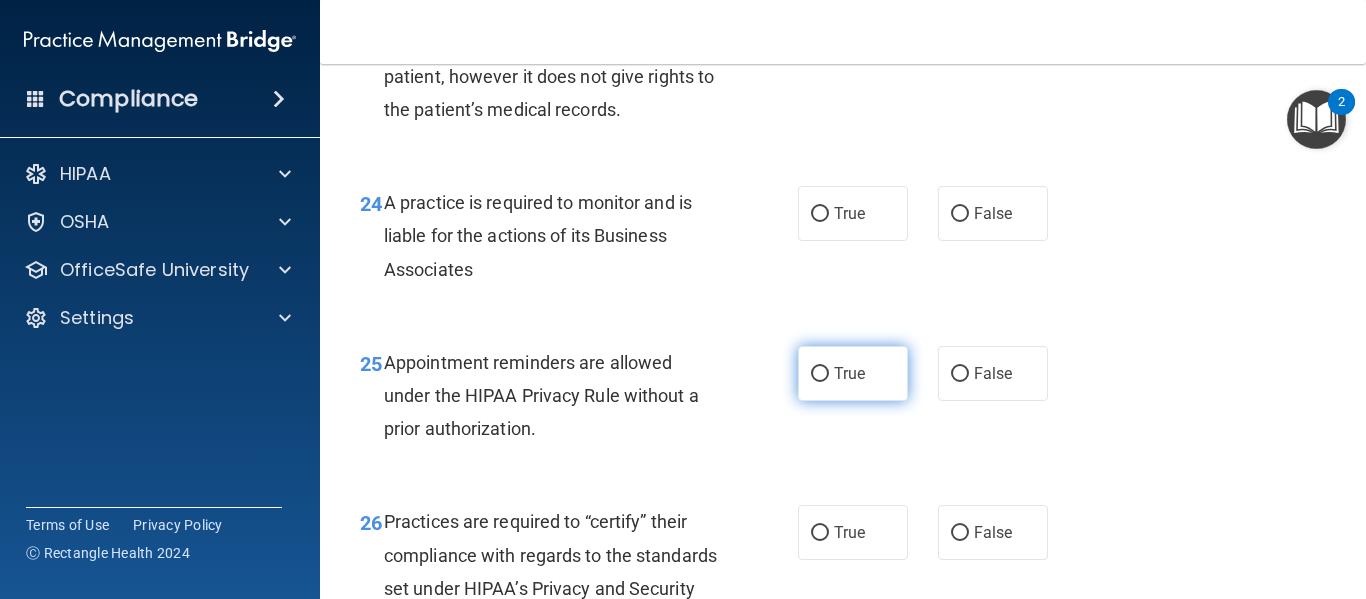 click on "True" at bounding box center (849, 373) 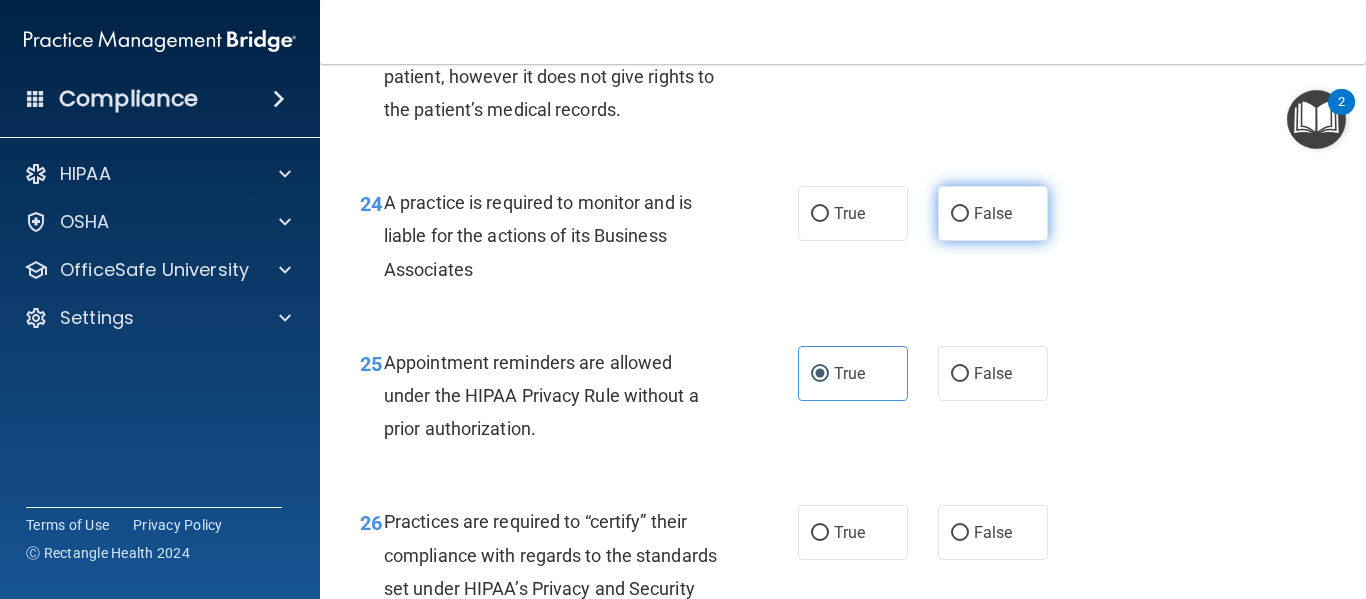 click on "False" at bounding box center [960, 214] 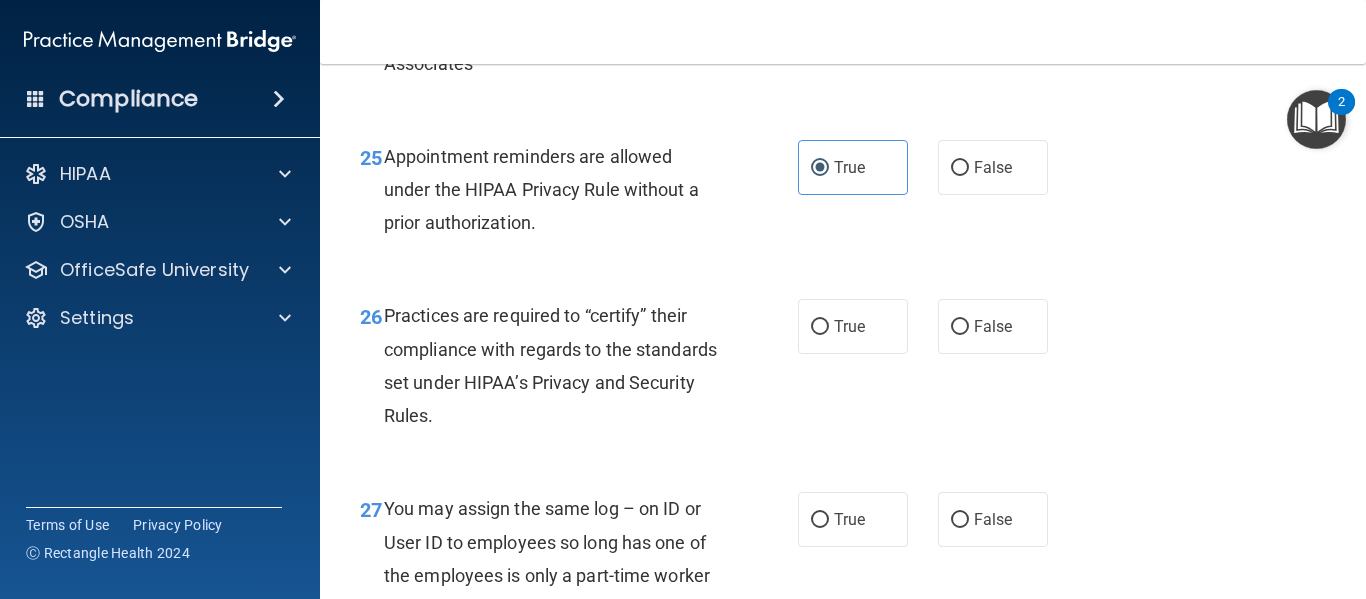scroll, scrollTop: 4715, scrollLeft: 0, axis: vertical 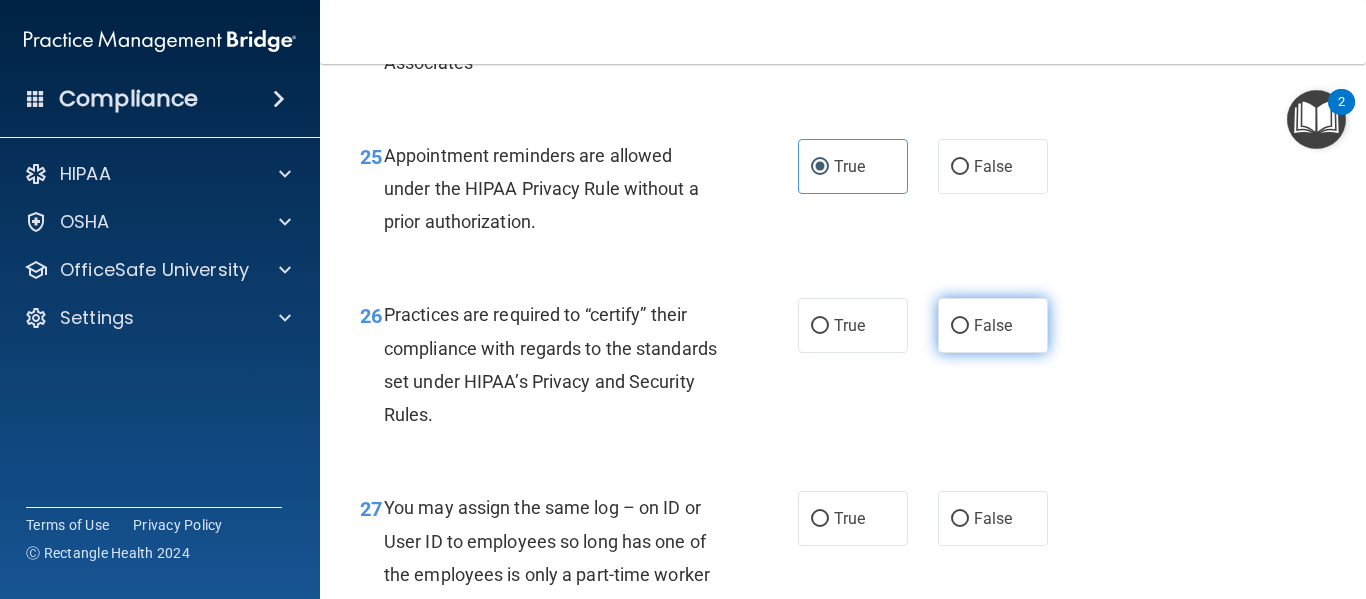 click on "False" at bounding box center (993, 325) 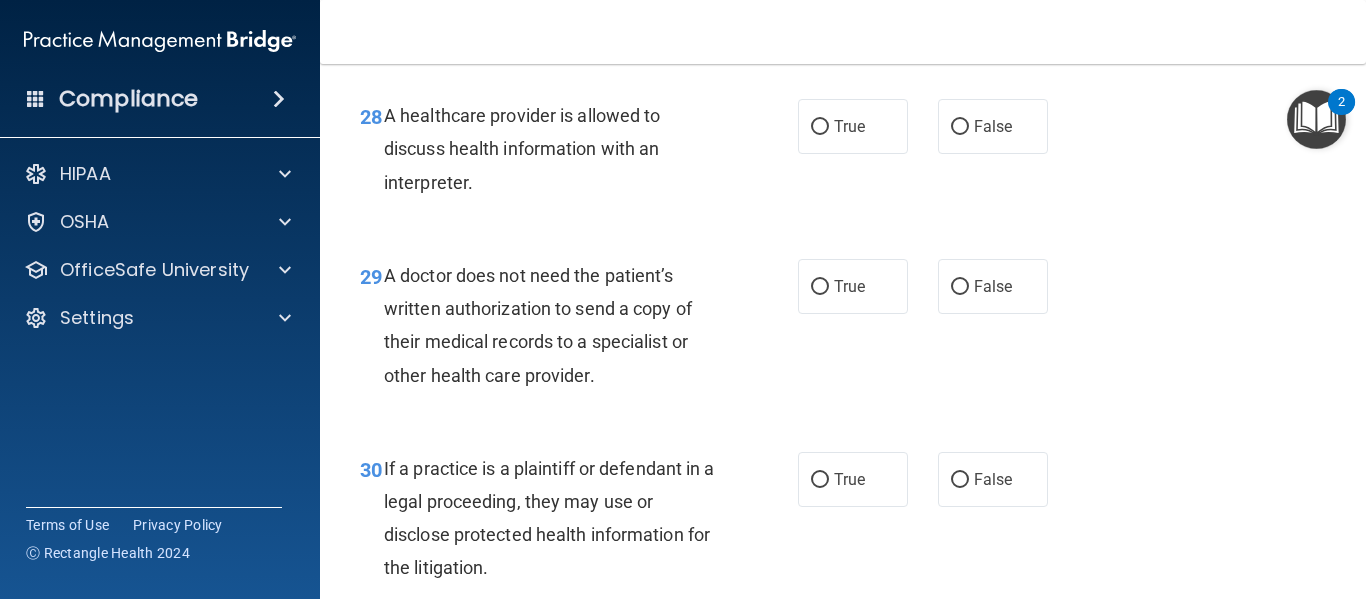 scroll, scrollTop: 5308, scrollLeft: 0, axis: vertical 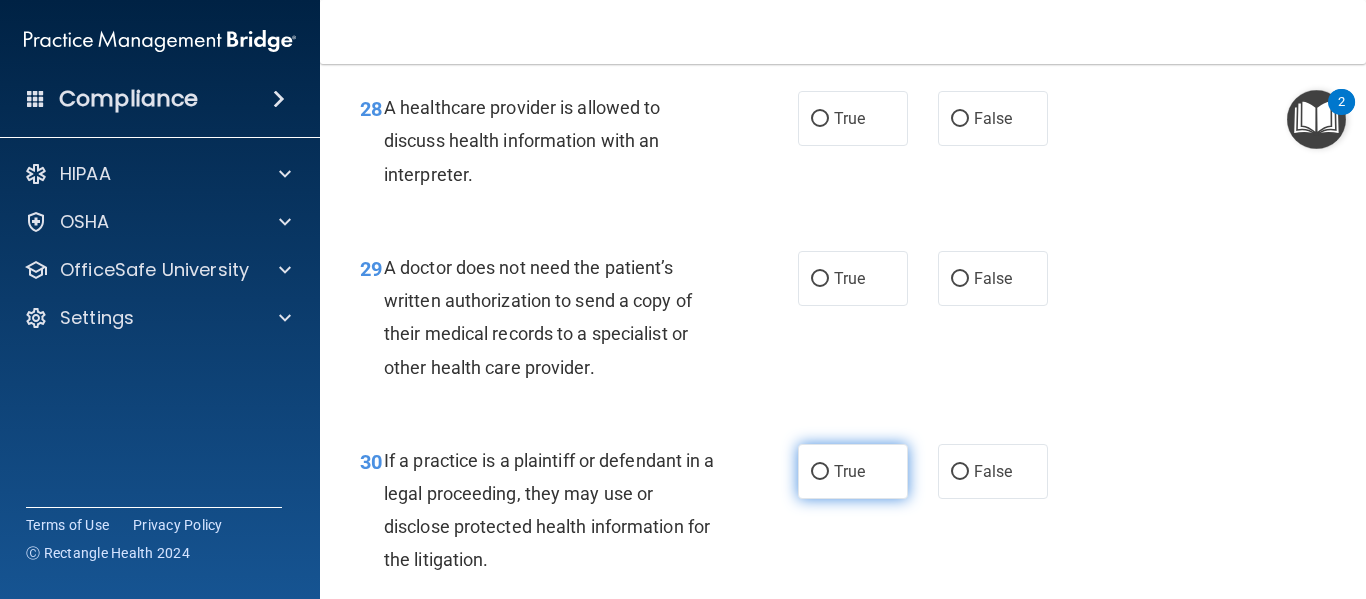click on "True" at bounding box center [853, 471] 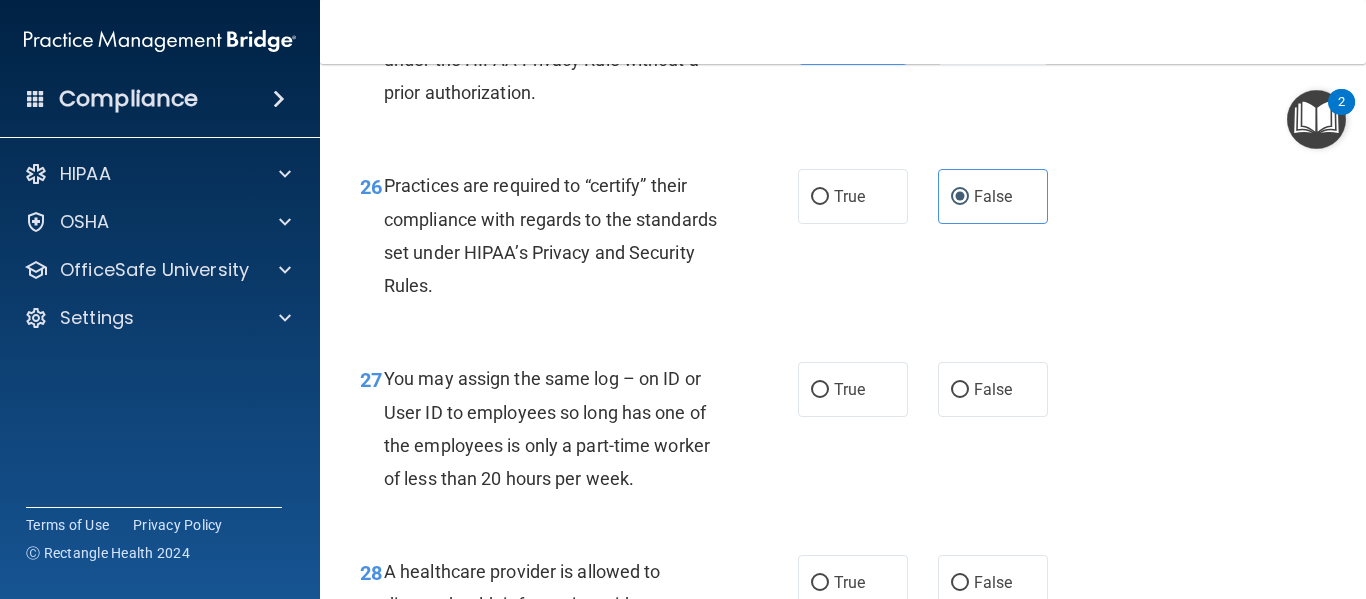 scroll, scrollTop: 4849, scrollLeft: 0, axis: vertical 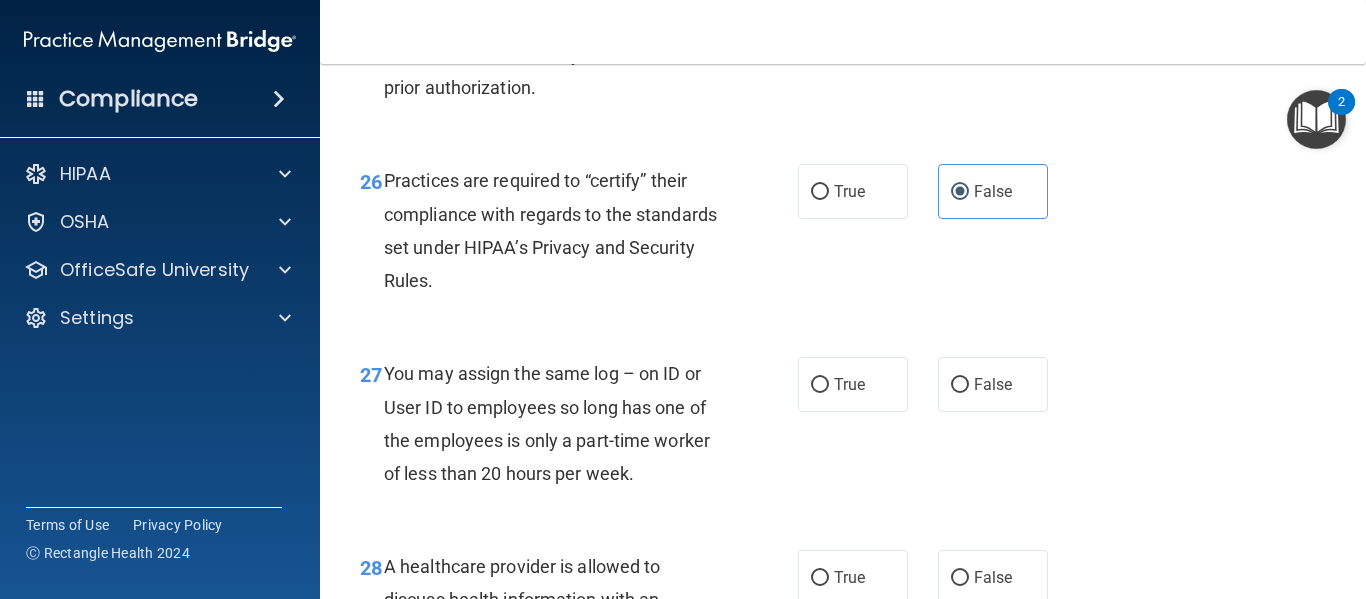 click on "True           False" at bounding box center (930, 384) 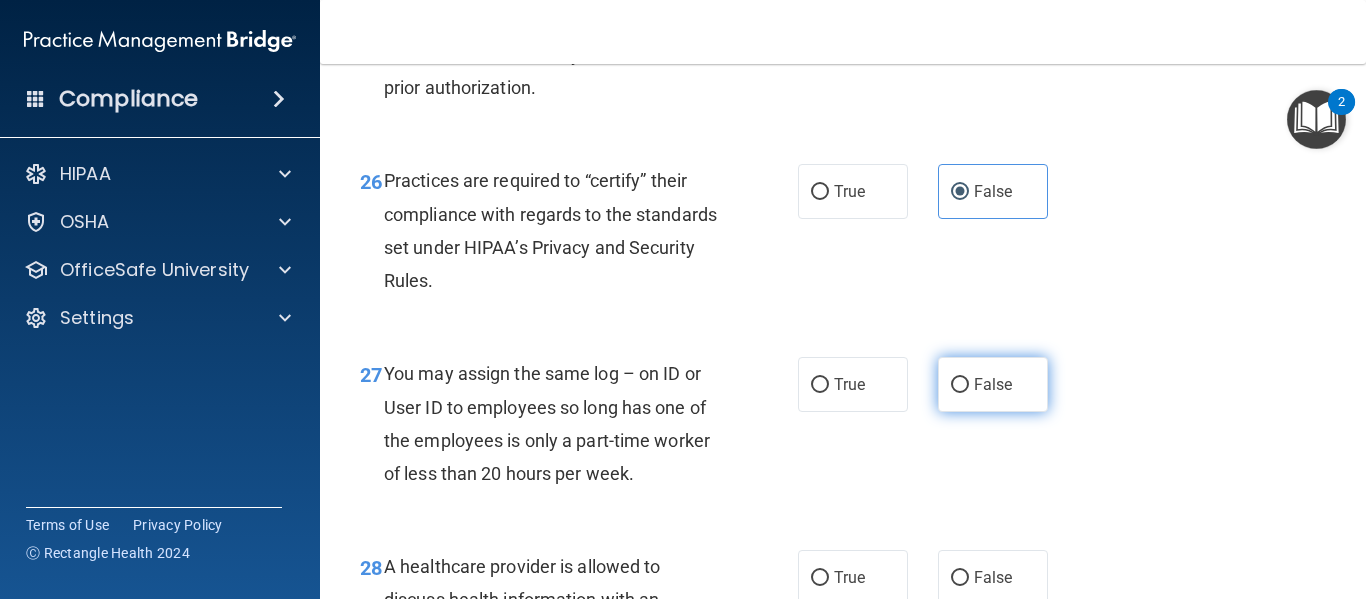 click on "False" at bounding box center [993, 384] 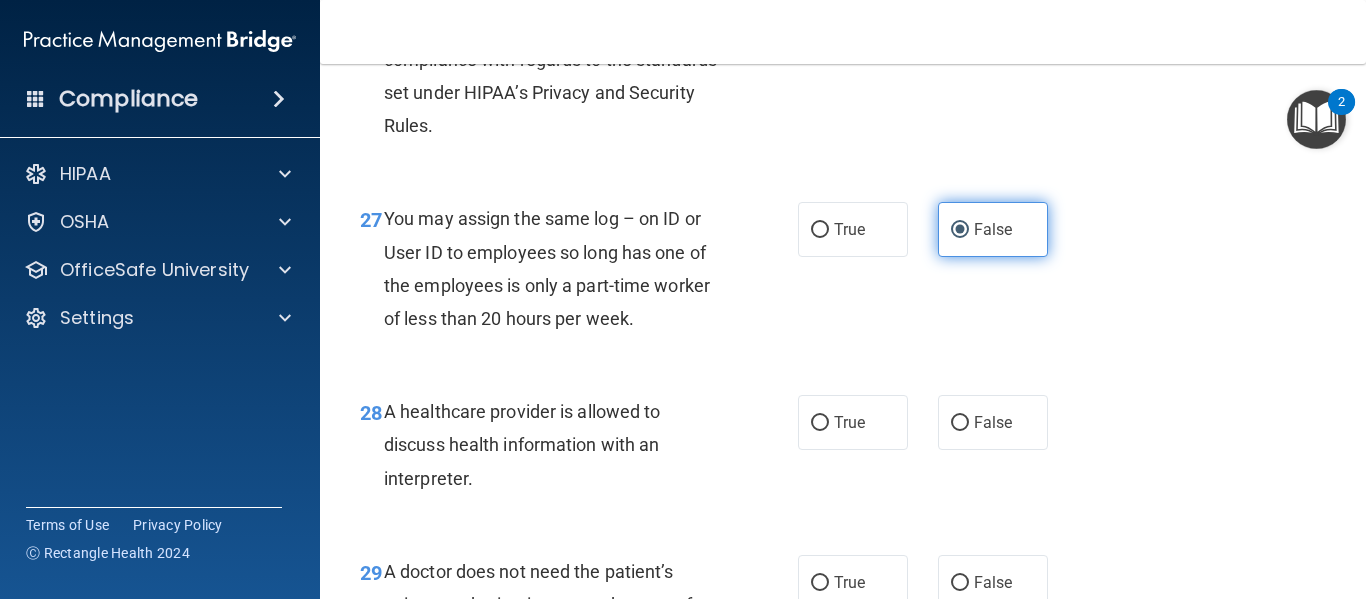 scroll, scrollTop: 5011, scrollLeft: 0, axis: vertical 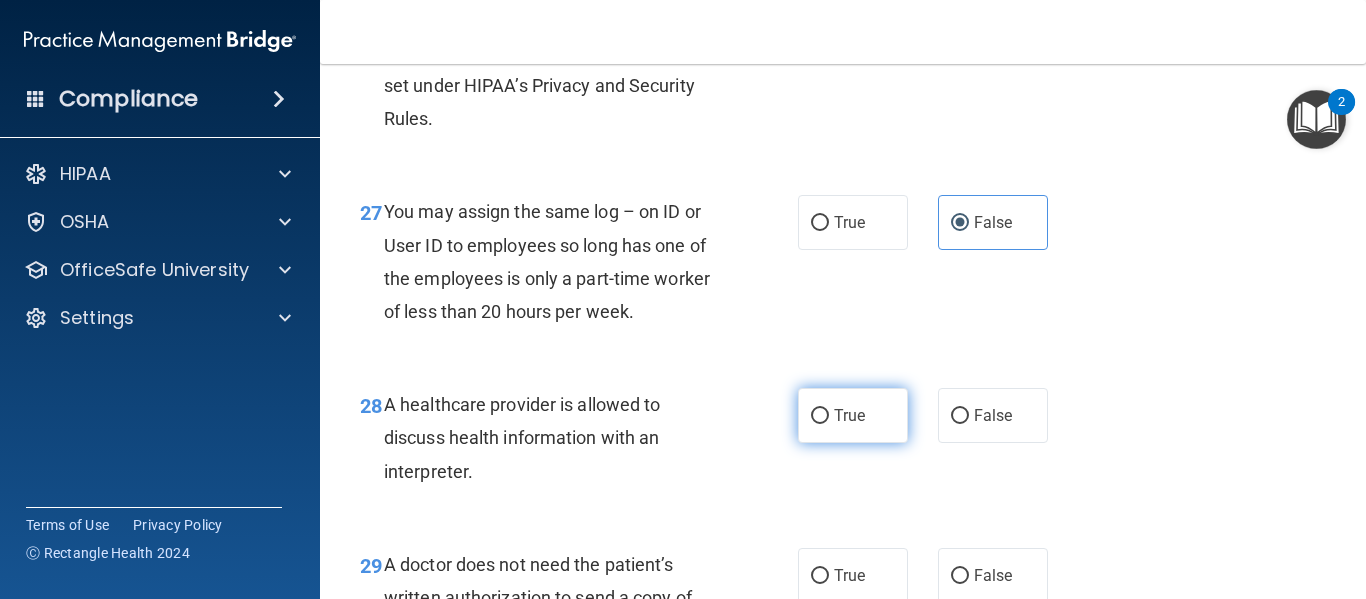 click on "True" at bounding box center (853, 415) 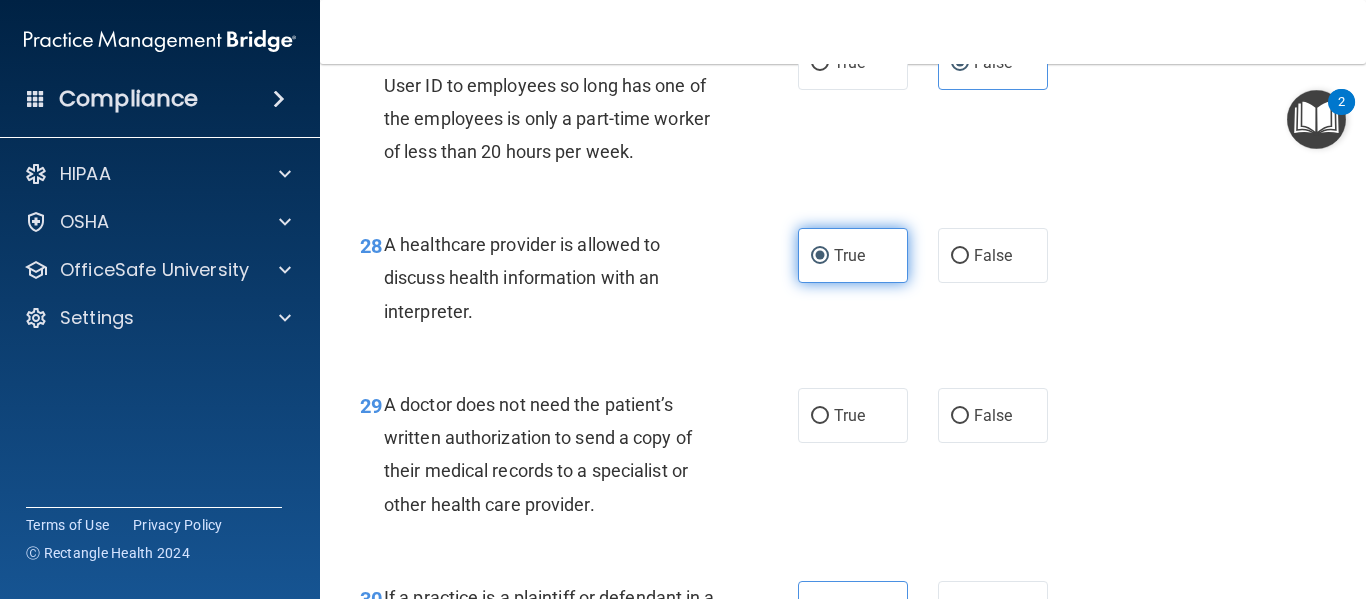 scroll, scrollTop: 5172, scrollLeft: 0, axis: vertical 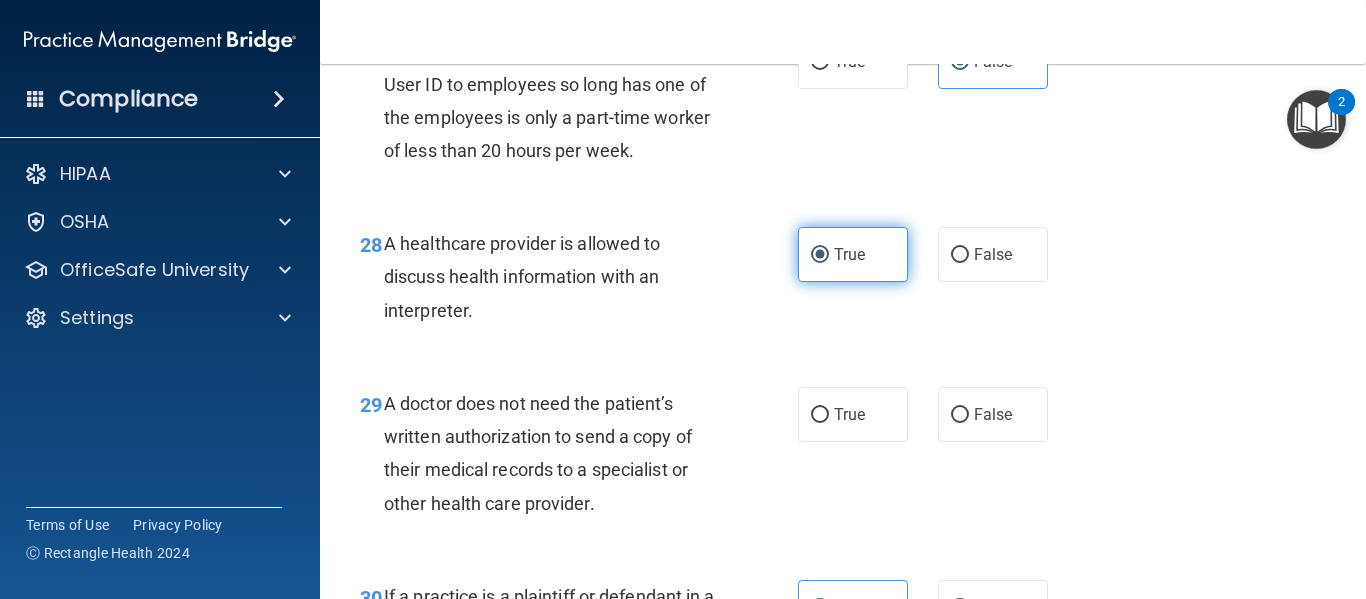 click on "True" at bounding box center [853, 414] 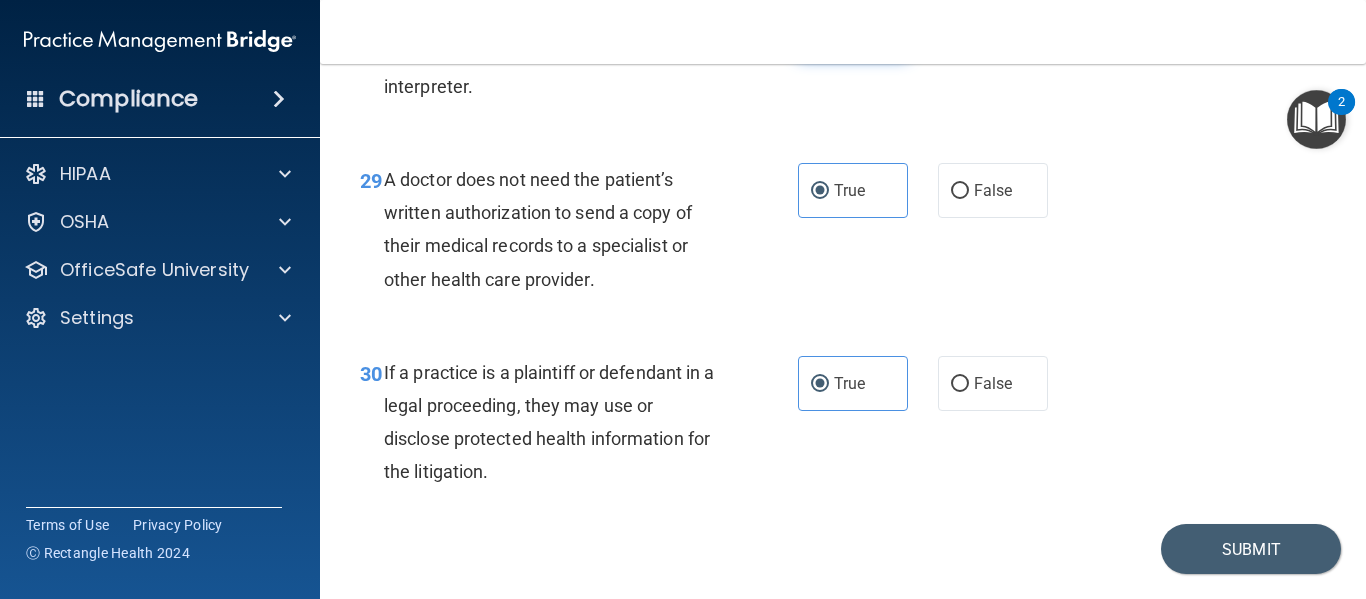 scroll, scrollTop: 5451, scrollLeft: 0, axis: vertical 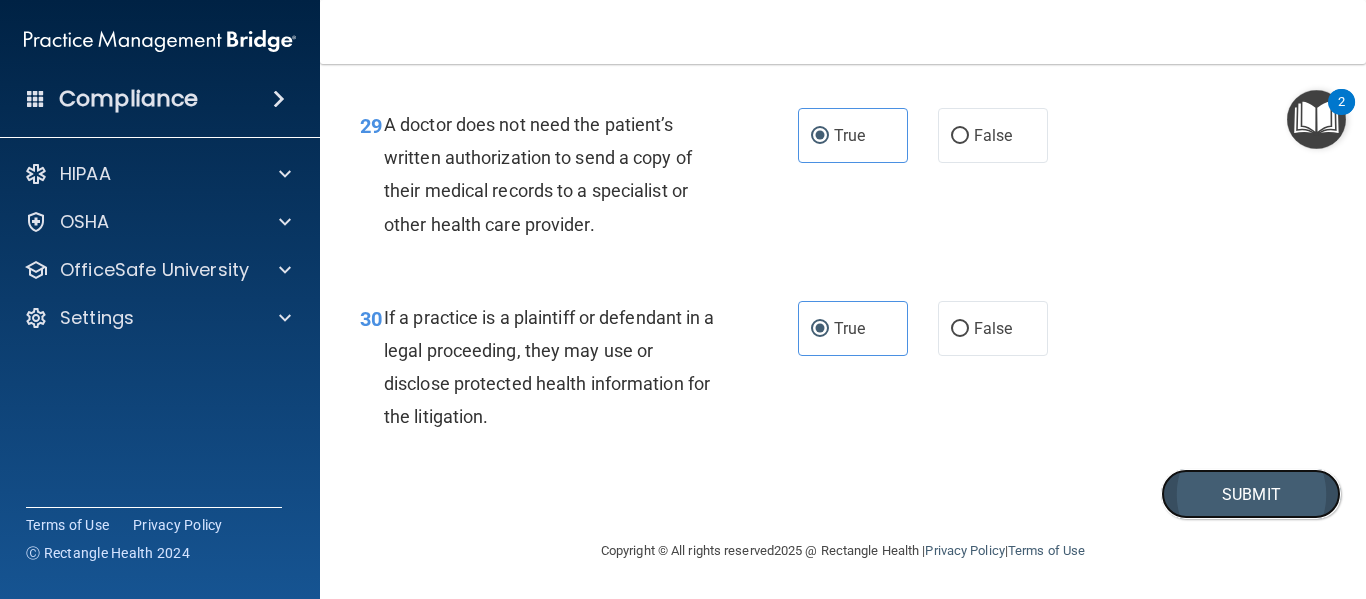 click on "Submit" at bounding box center [1251, 494] 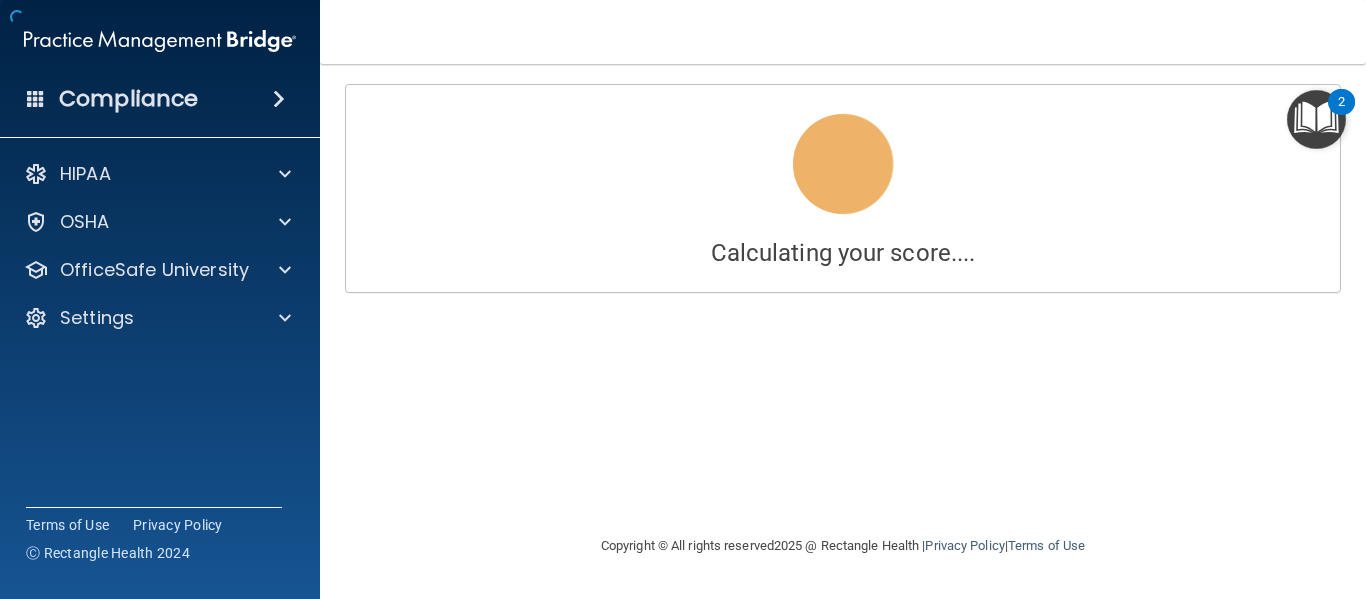 scroll, scrollTop: 0, scrollLeft: 0, axis: both 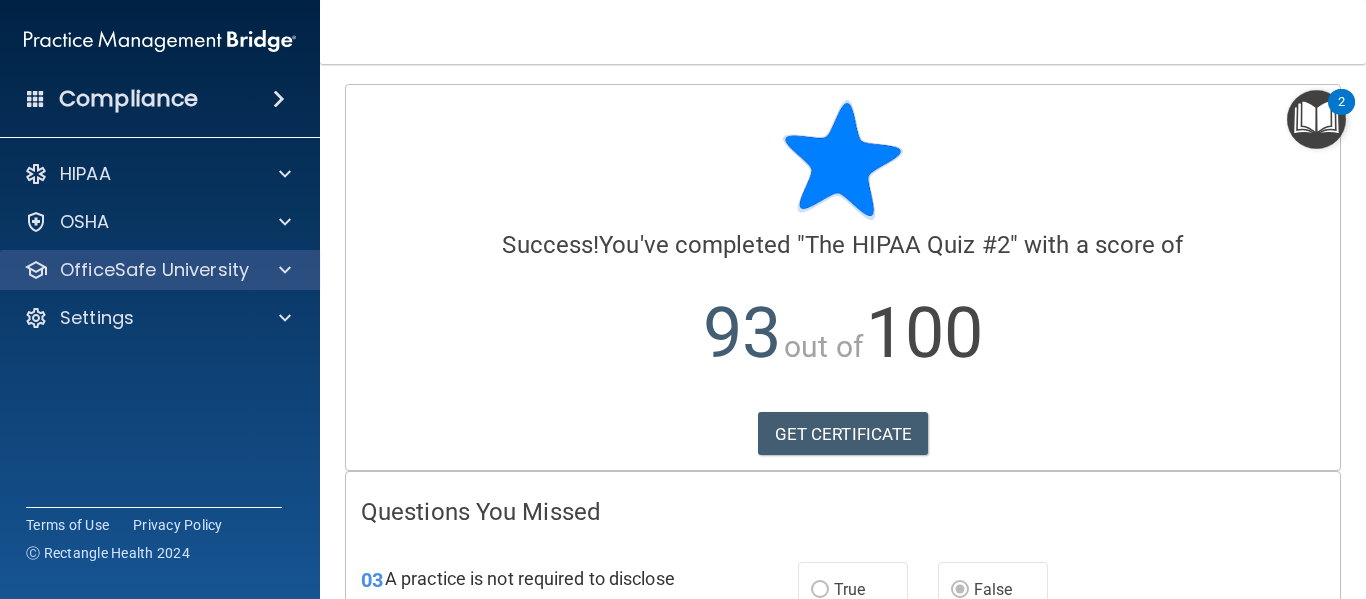click on "OfficeSafe University" at bounding box center [160, 270] 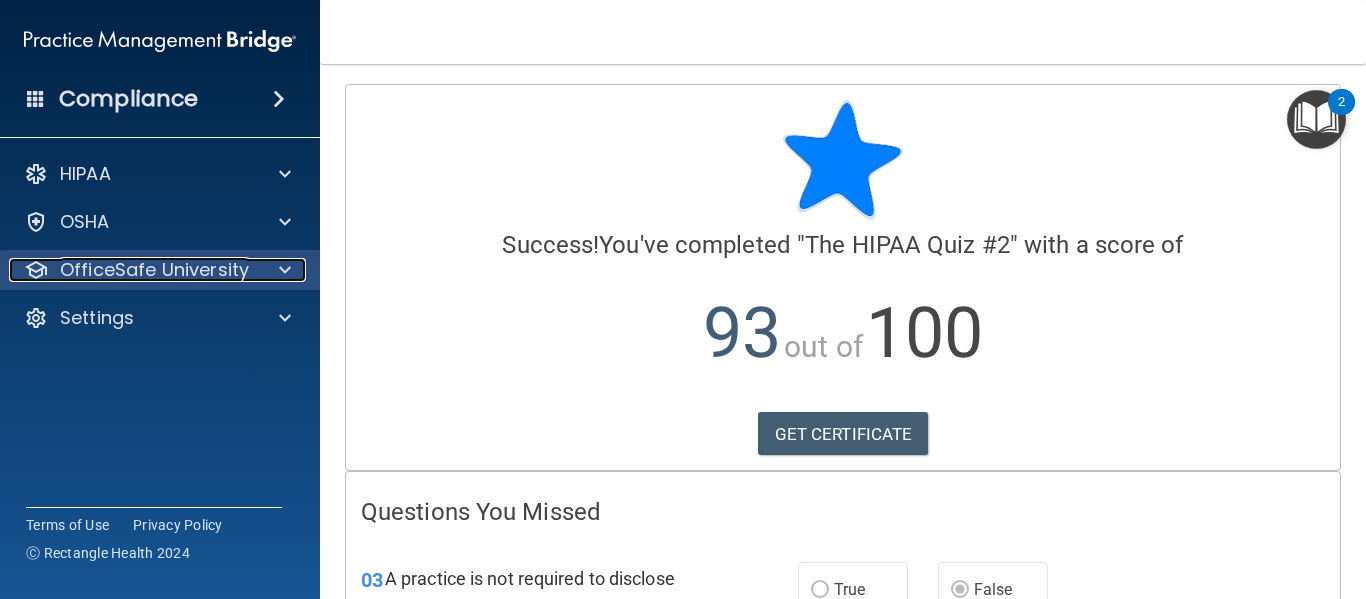 click at bounding box center [285, 270] 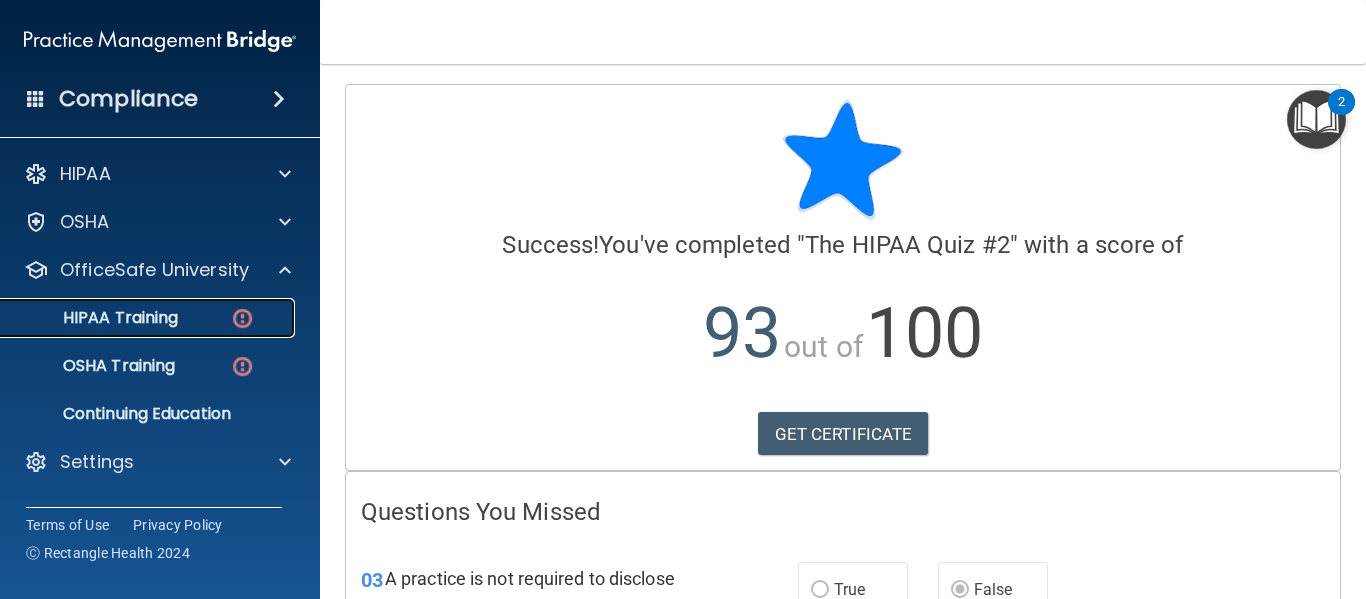 click on "HIPAA Training" at bounding box center [149, 318] 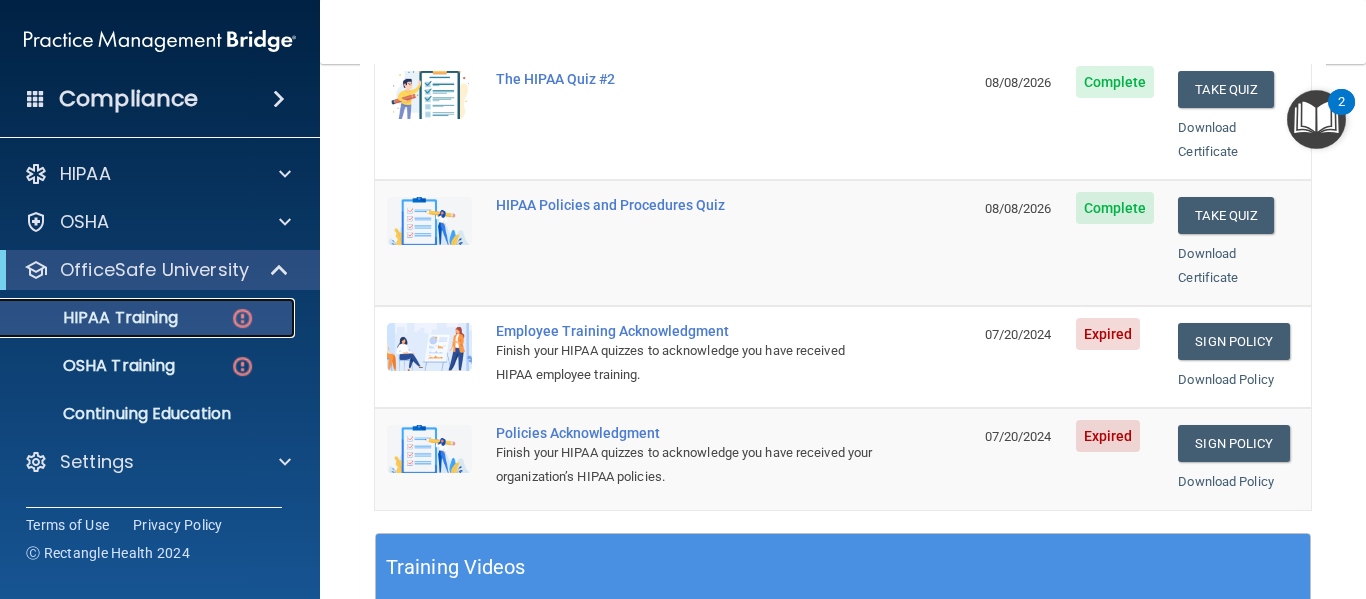 scroll, scrollTop: 415, scrollLeft: 0, axis: vertical 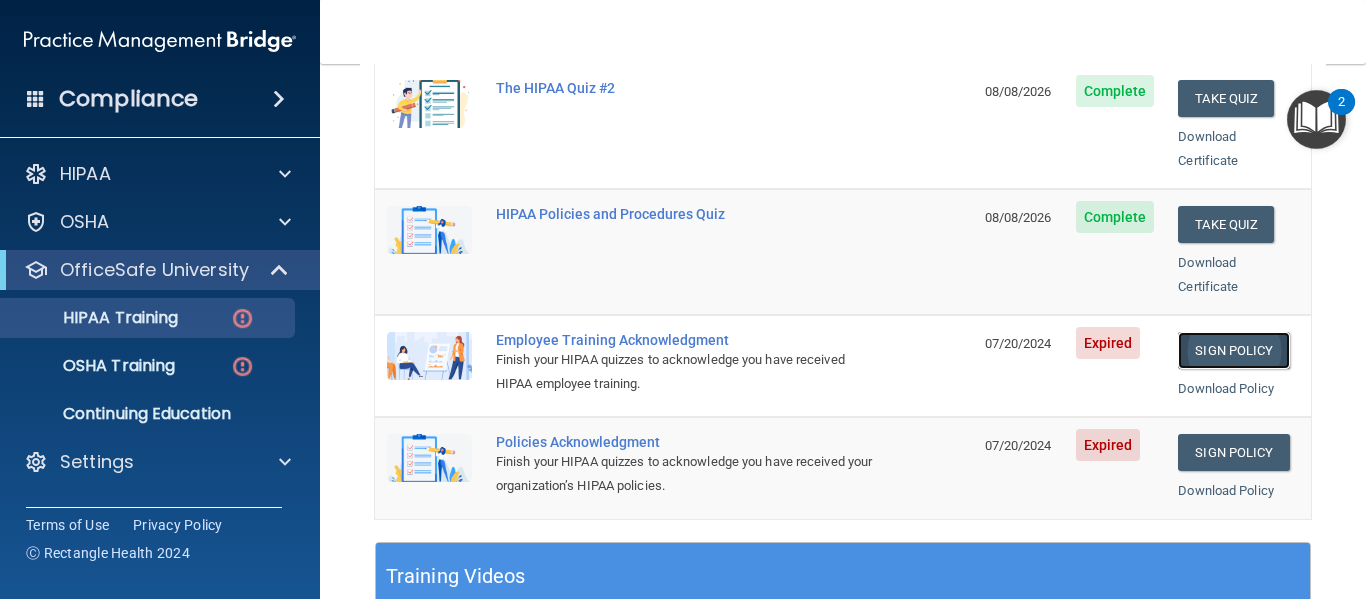 click on "Sign Policy" at bounding box center [1233, 350] 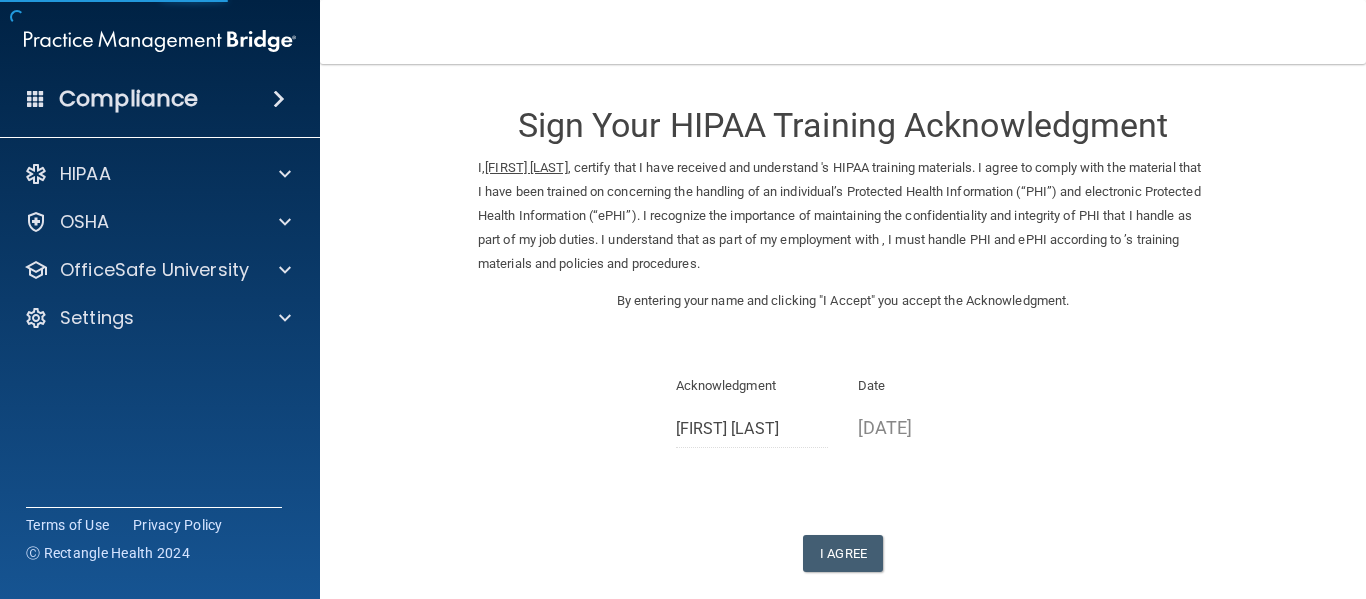scroll, scrollTop: 0, scrollLeft: 0, axis: both 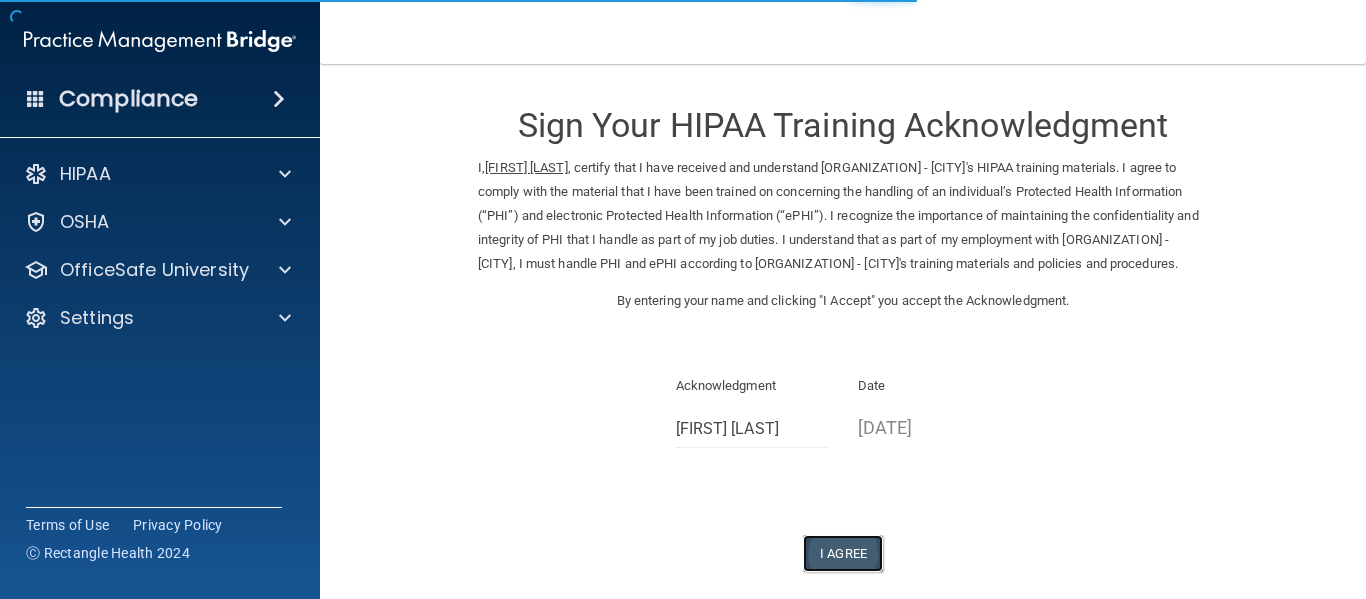click on "I Agree" at bounding box center (843, 553) 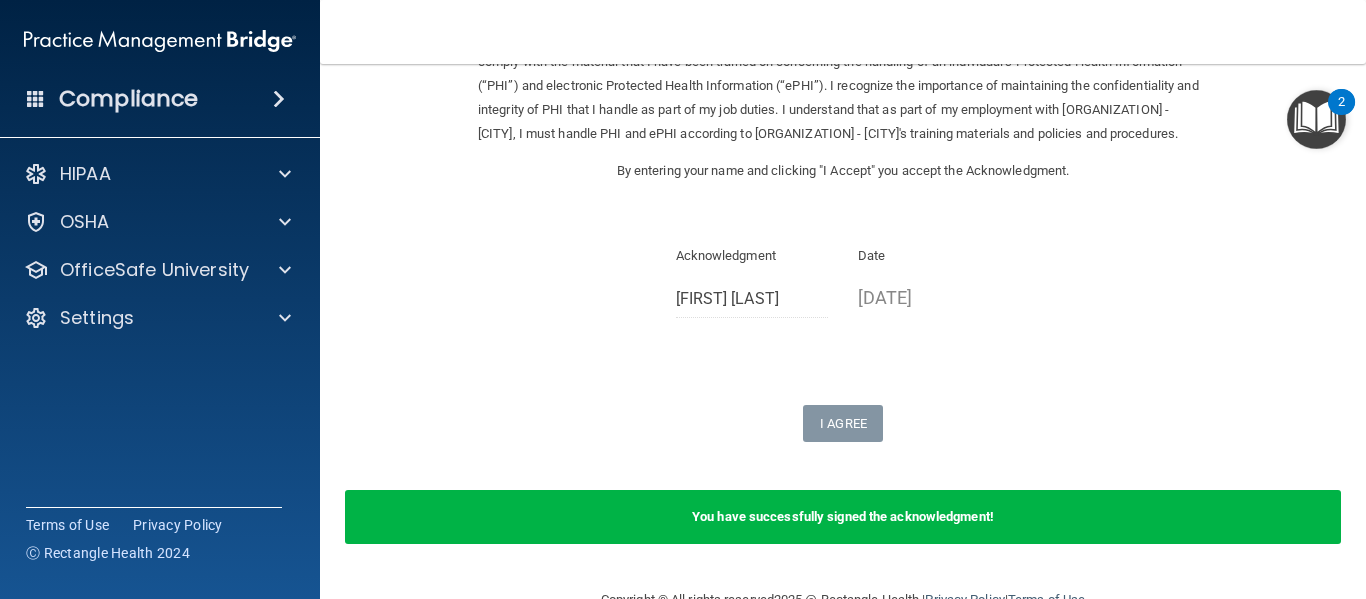 scroll, scrollTop: 203, scrollLeft: 0, axis: vertical 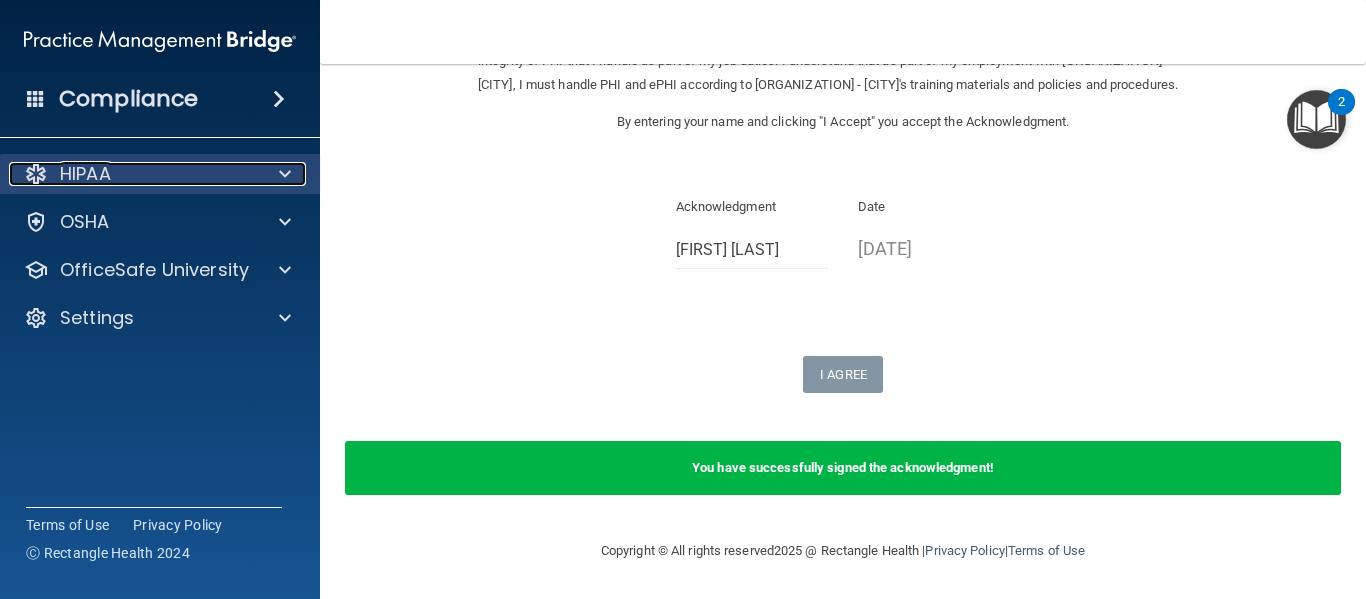 click at bounding box center (282, 174) 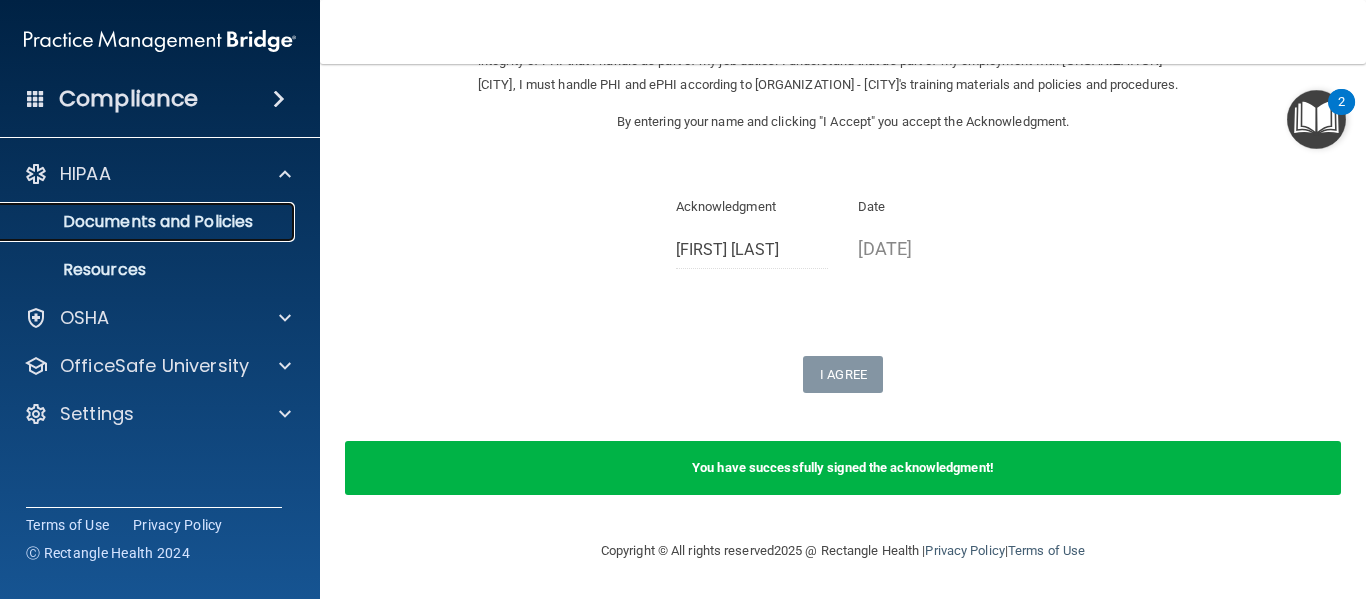click on "Documents and Policies" at bounding box center [149, 222] 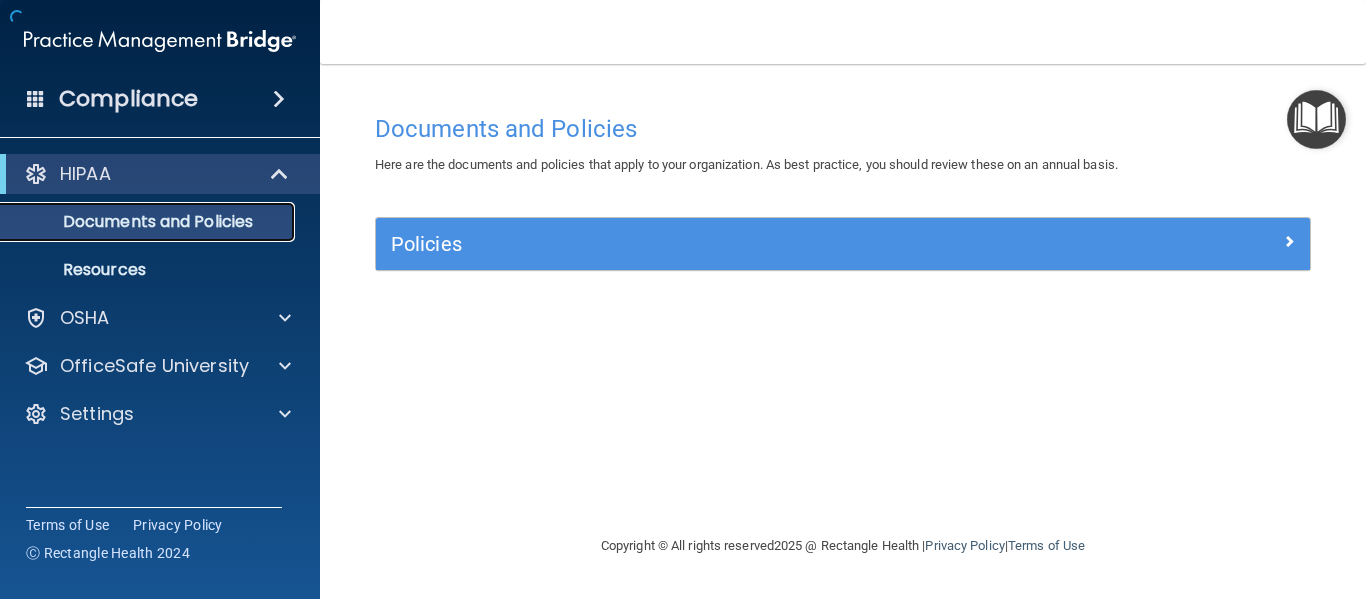scroll, scrollTop: 0, scrollLeft: 0, axis: both 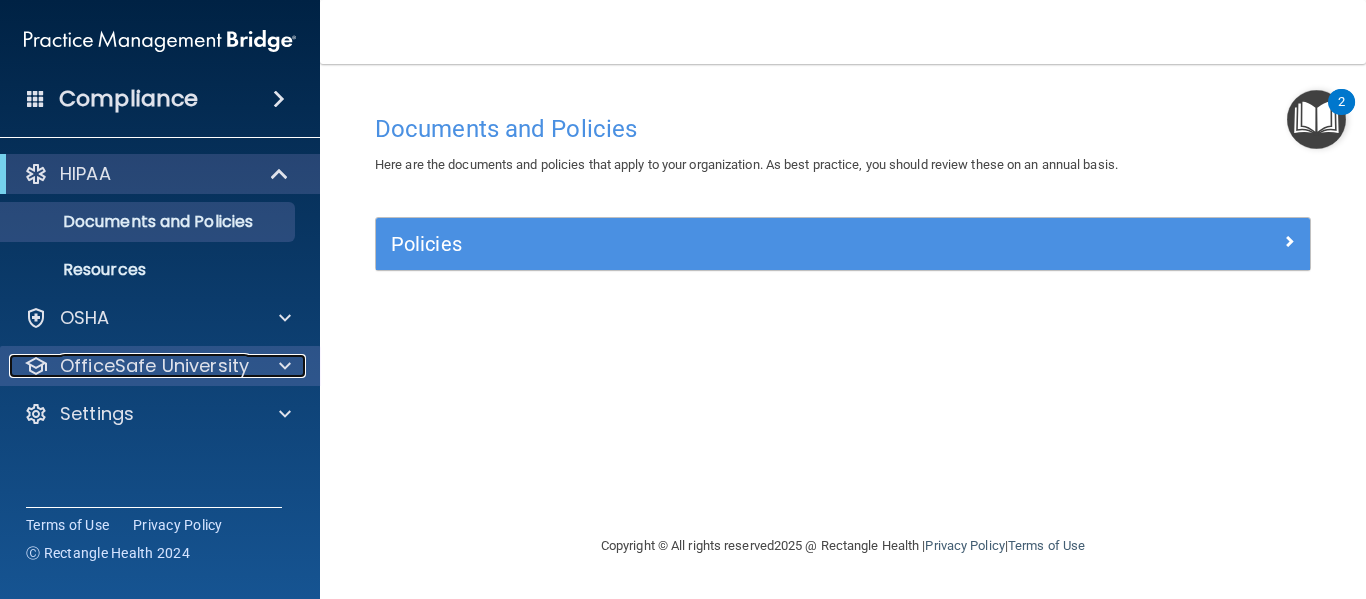 click on "OfficeSafe University" at bounding box center (154, 366) 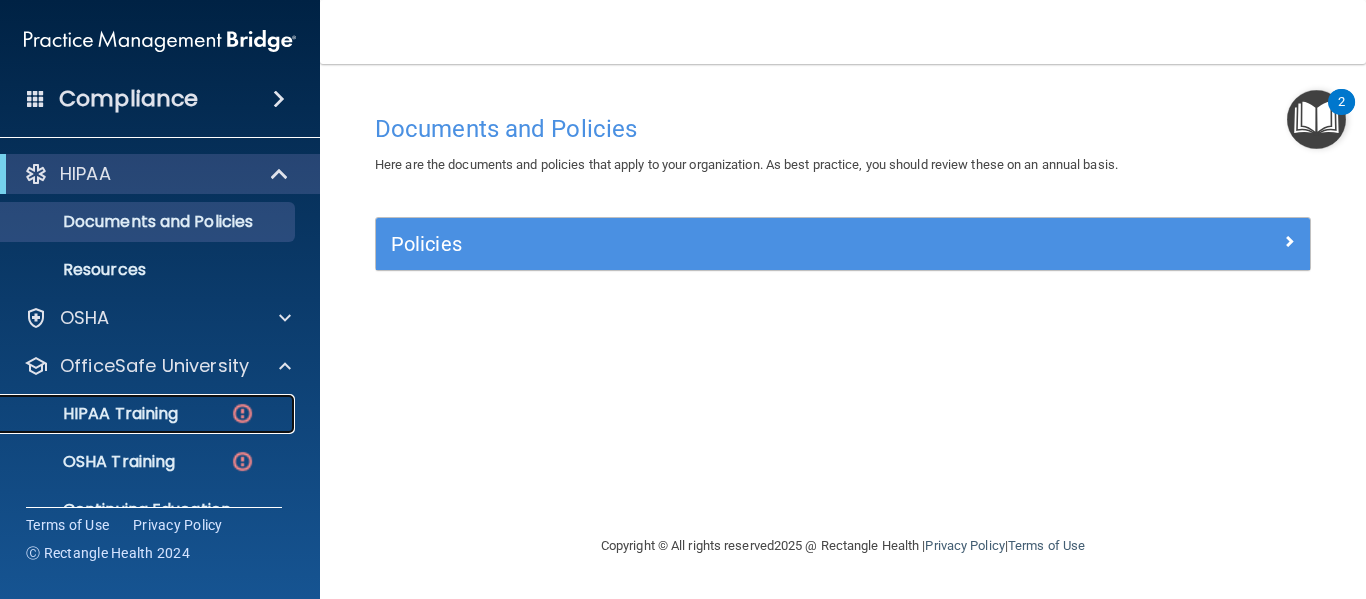 click on "HIPAA Training" at bounding box center [149, 414] 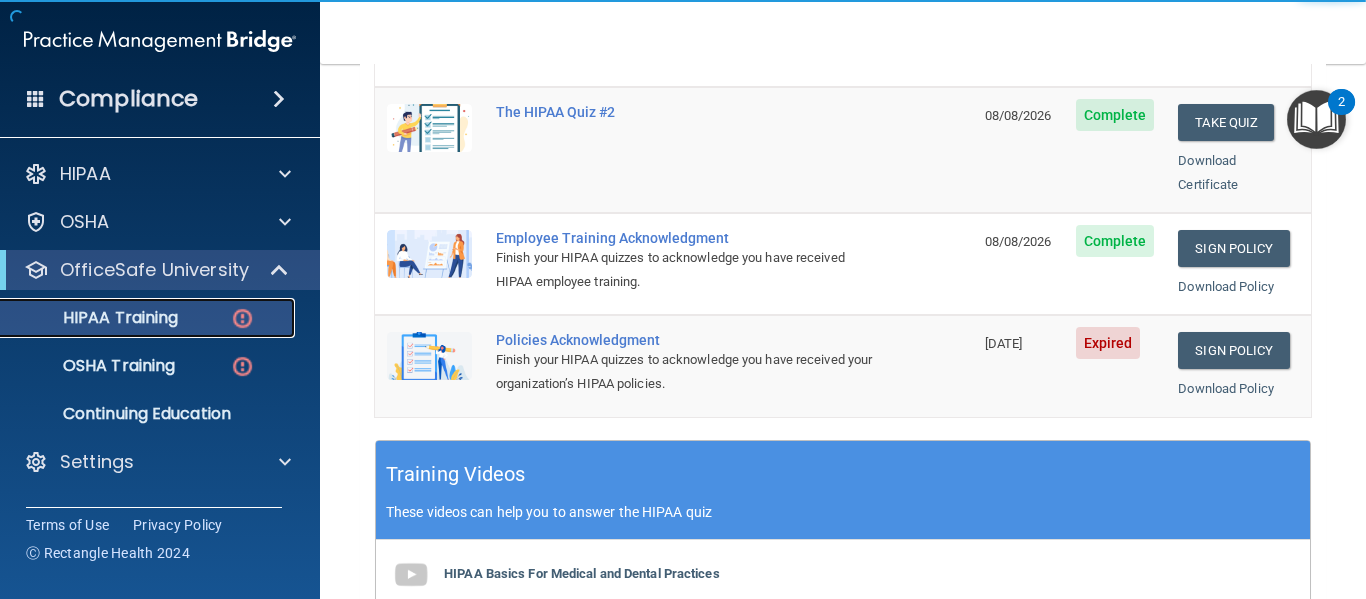 scroll, scrollTop: 533, scrollLeft: 0, axis: vertical 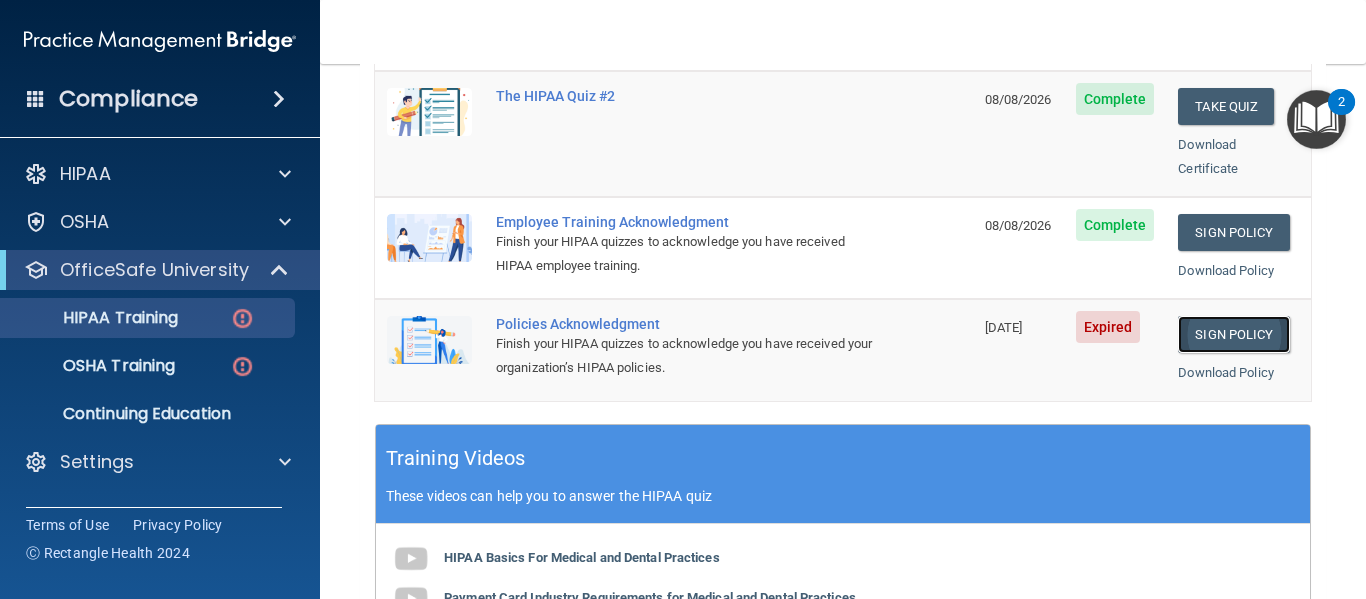 click on "Sign Policy" at bounding box center [1233, 334] 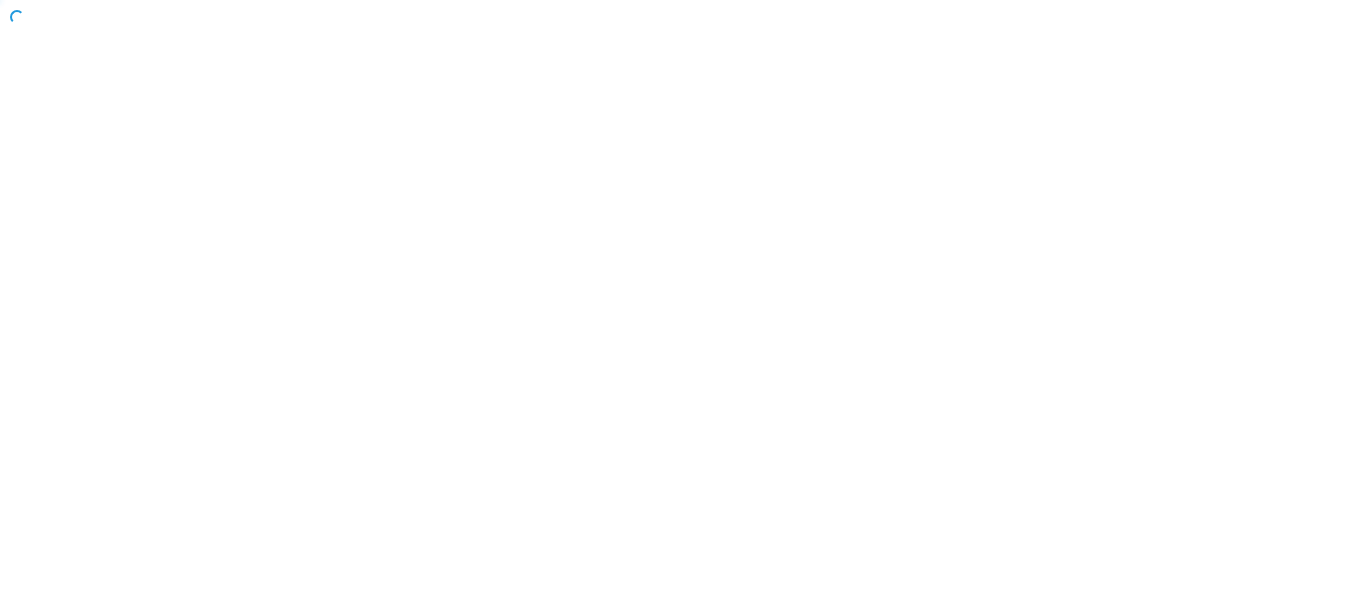 scroll, scrollTop: 0, scrollLeft: 0, axis: both 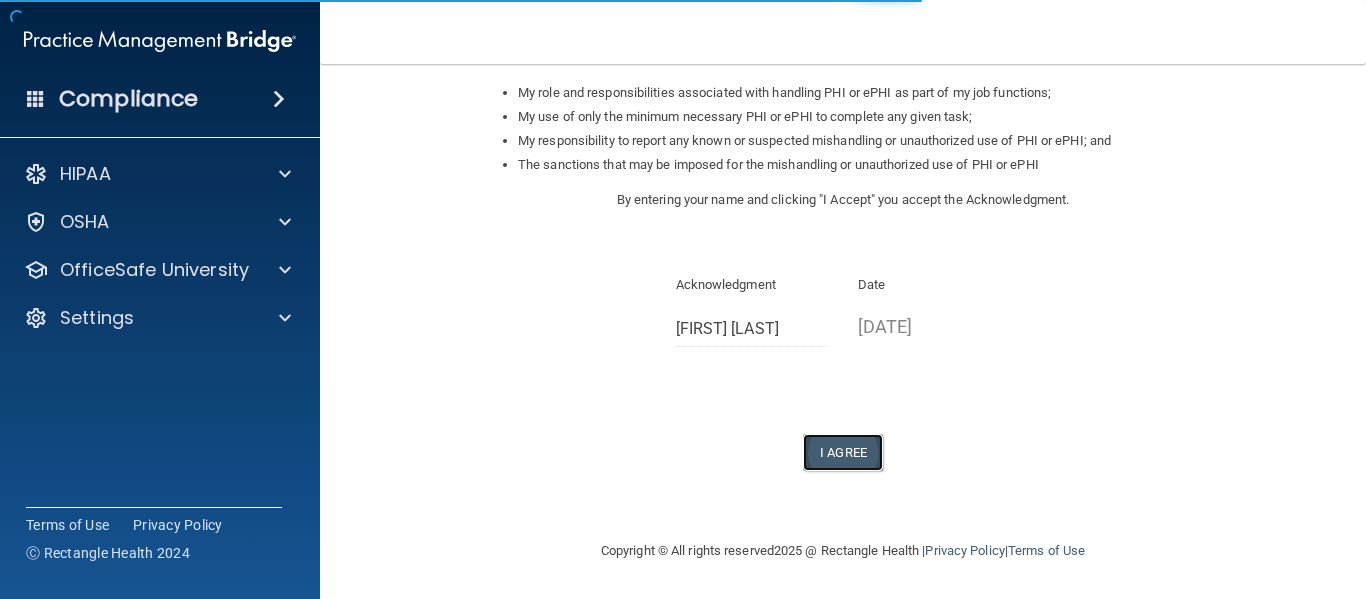 click on "I Agree" at bounding box center [843, 452] 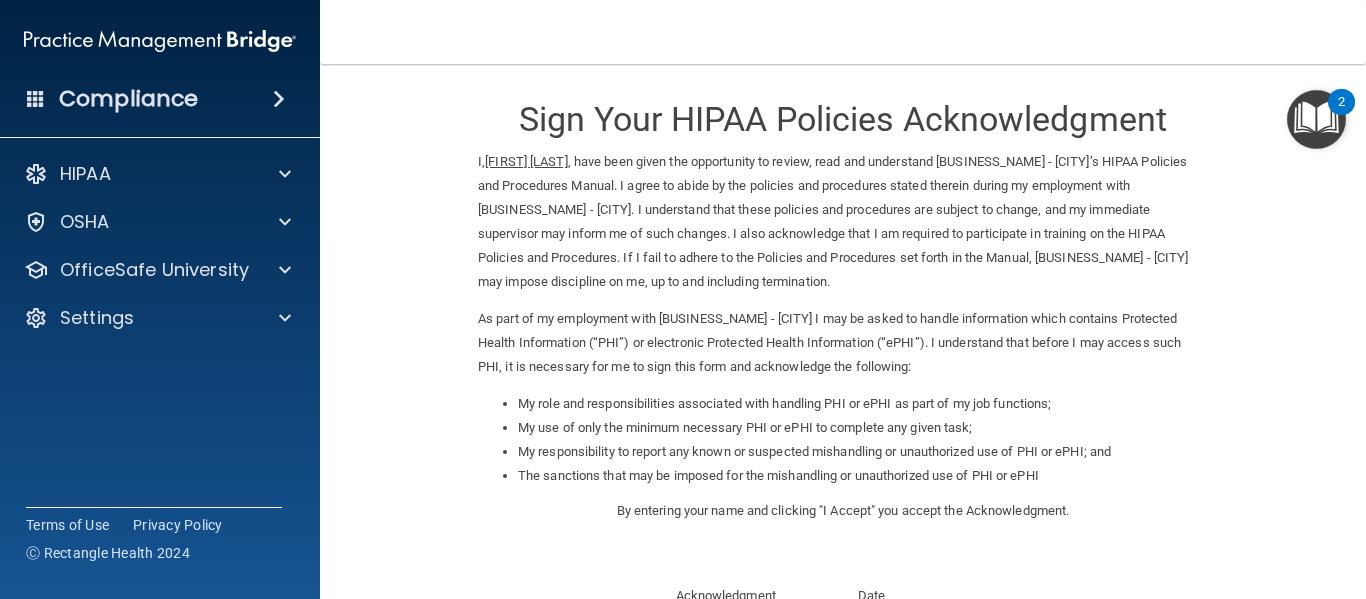 scroll, scrollTop: 0, scrollLeft: 0, axis: both 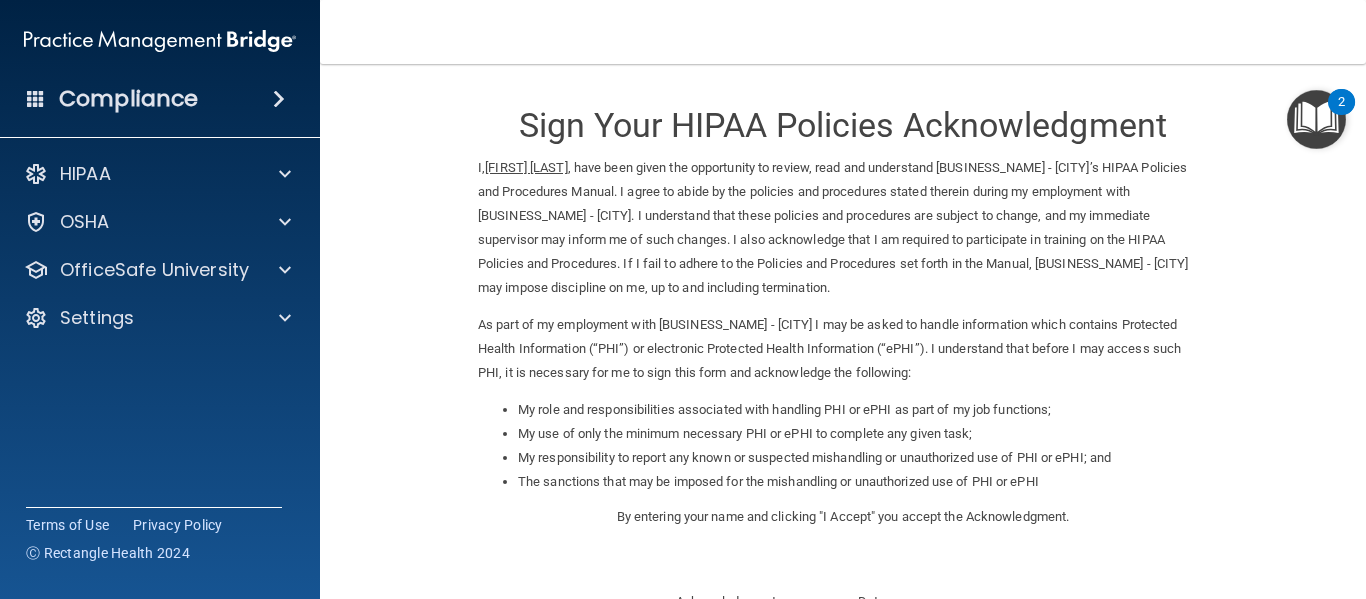 click on "My responsibility to report any known or suspected mishandling or unauthorized use of PHI or ePHI; and" at bounding box center [863, 458] 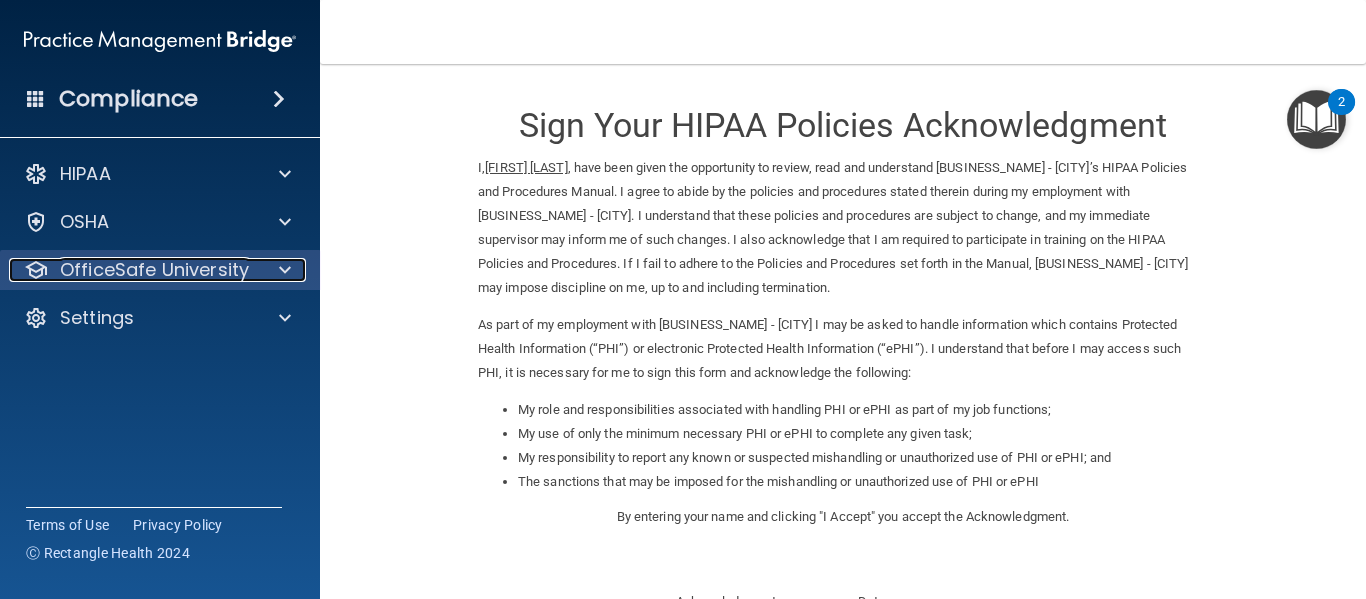 click on "OfficeSafe University" at bounding box center (154, 270) 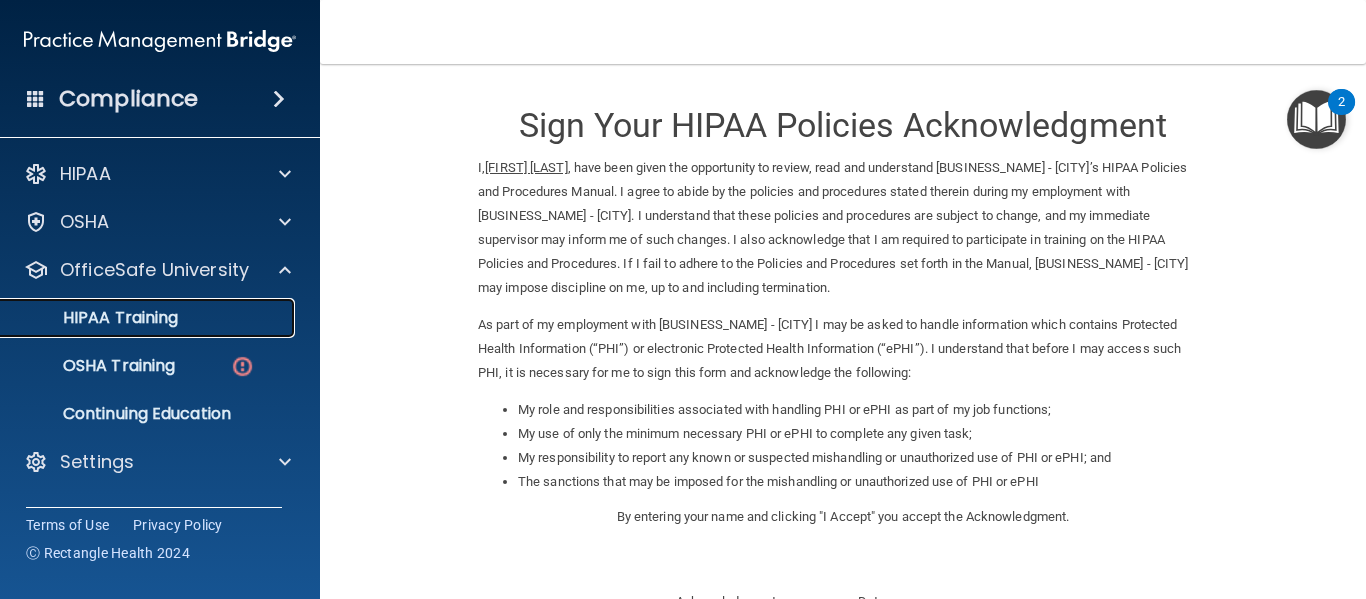 click on "HIPAA Training" at bounding box center [149, 318] 